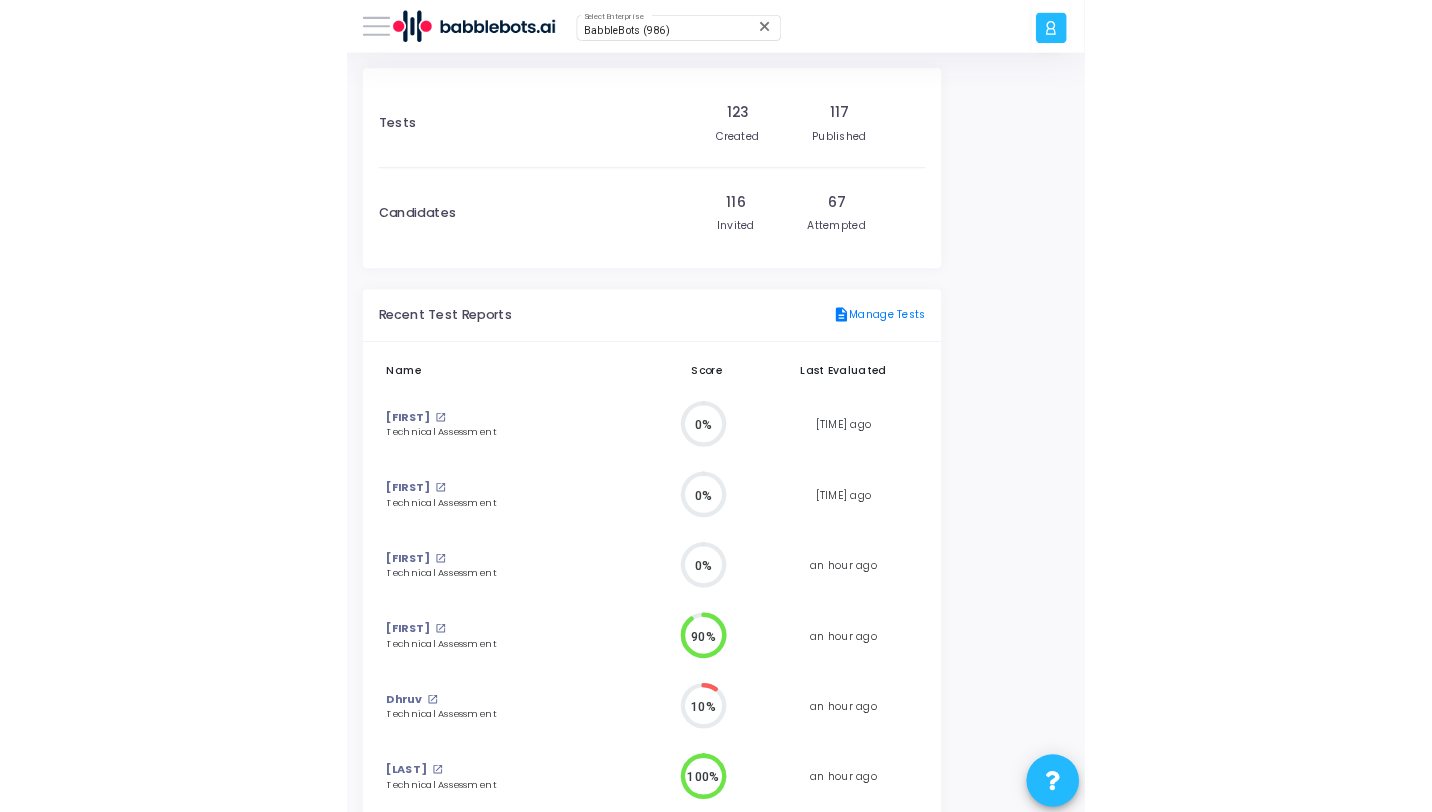 scroll, scrollTop: 0, scrollLeft: 0, axis: both 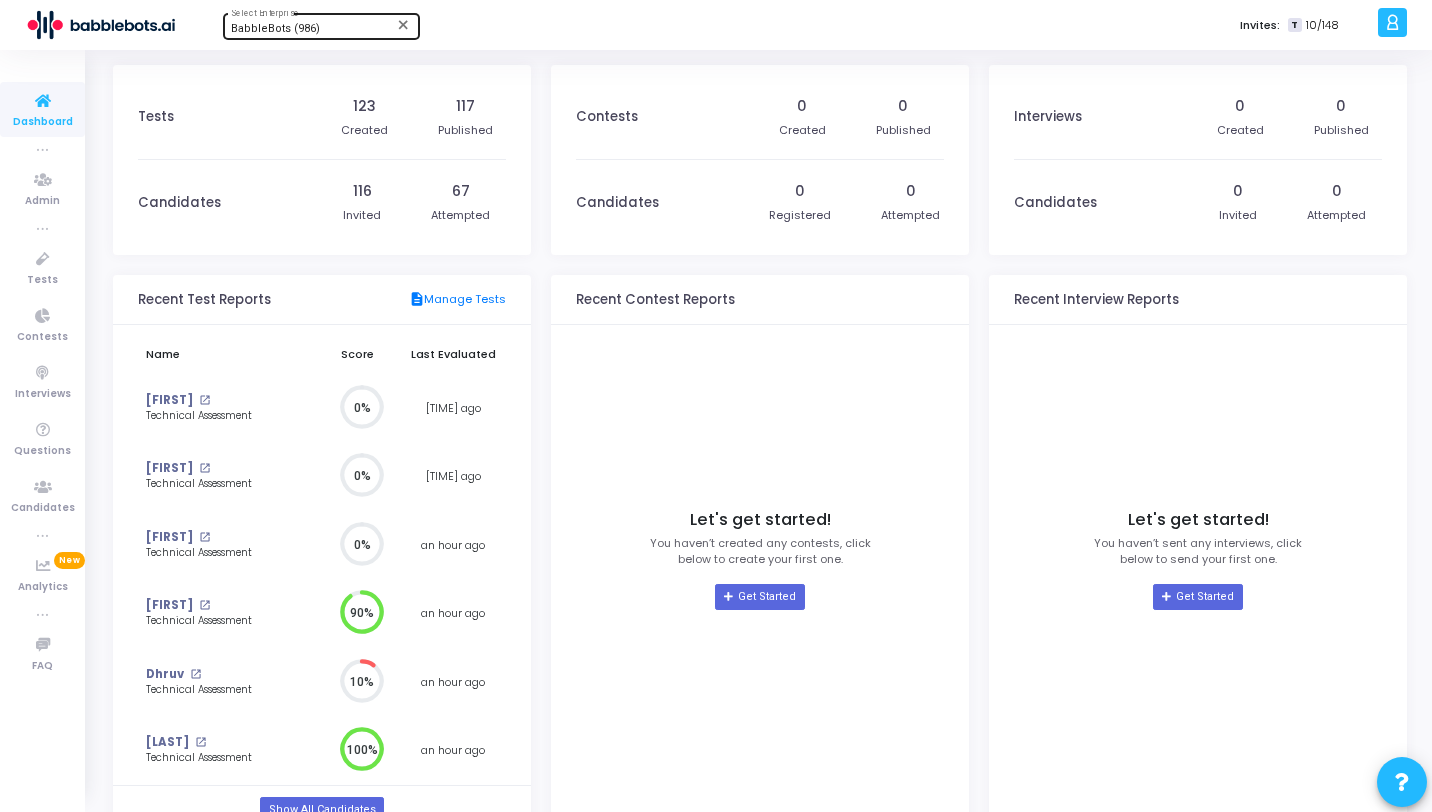 click on "BabbleBots (986)" at bounding box center (275, 28) 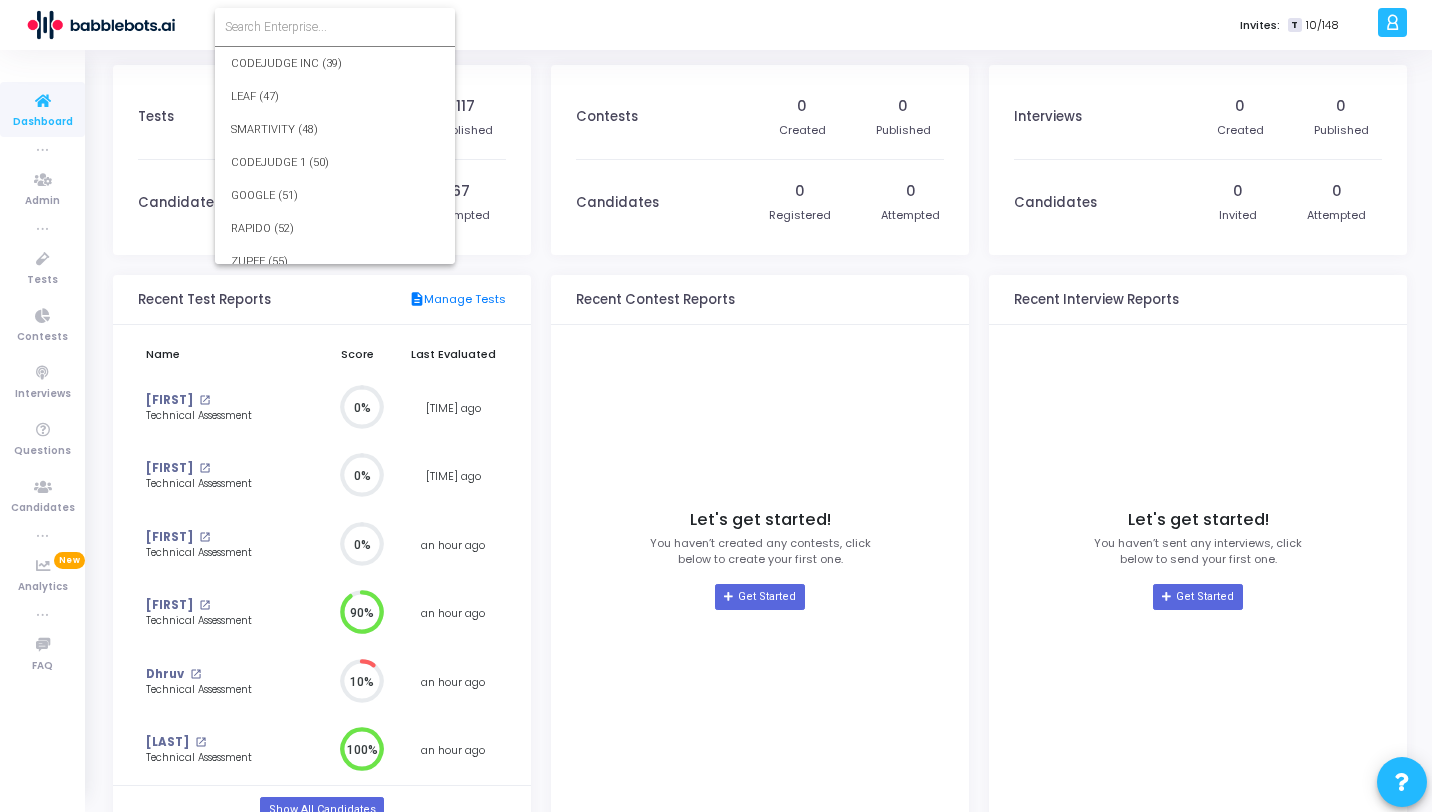 scroll, scrollTop: 28705, scrollLeft: 0, axis: vertical 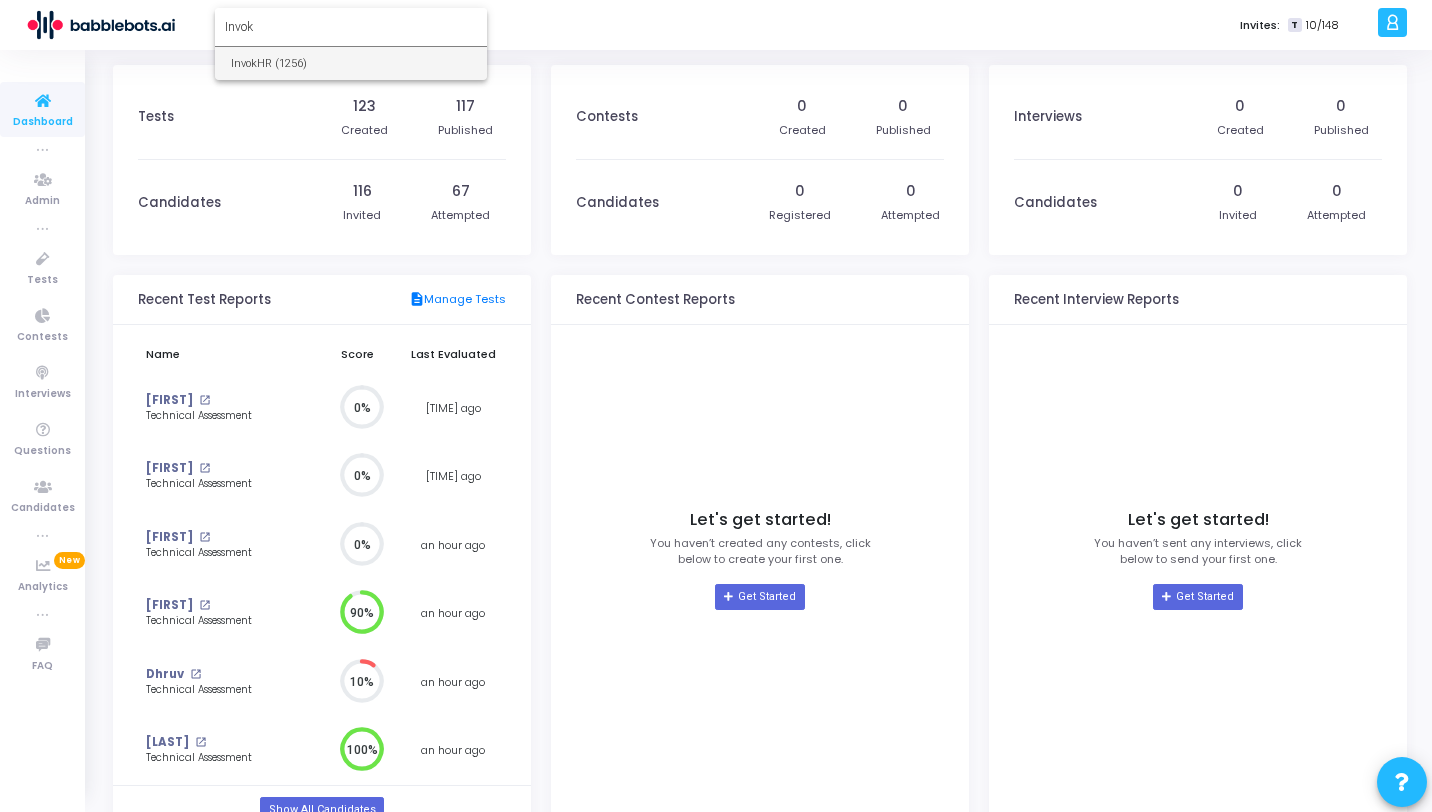 type on "Invok" 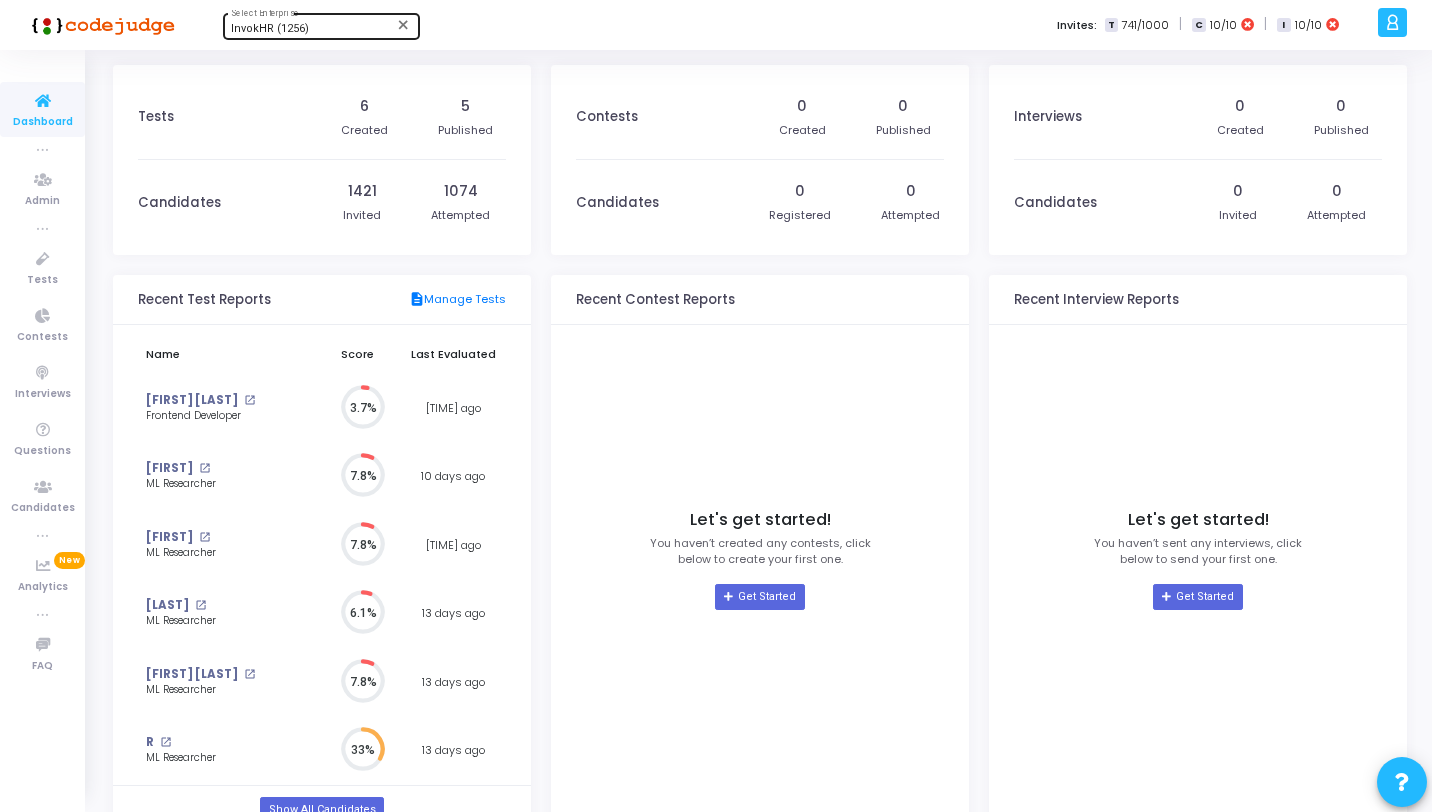 scroll, scrollTop: 44, scrollLeft: 21, axis: both 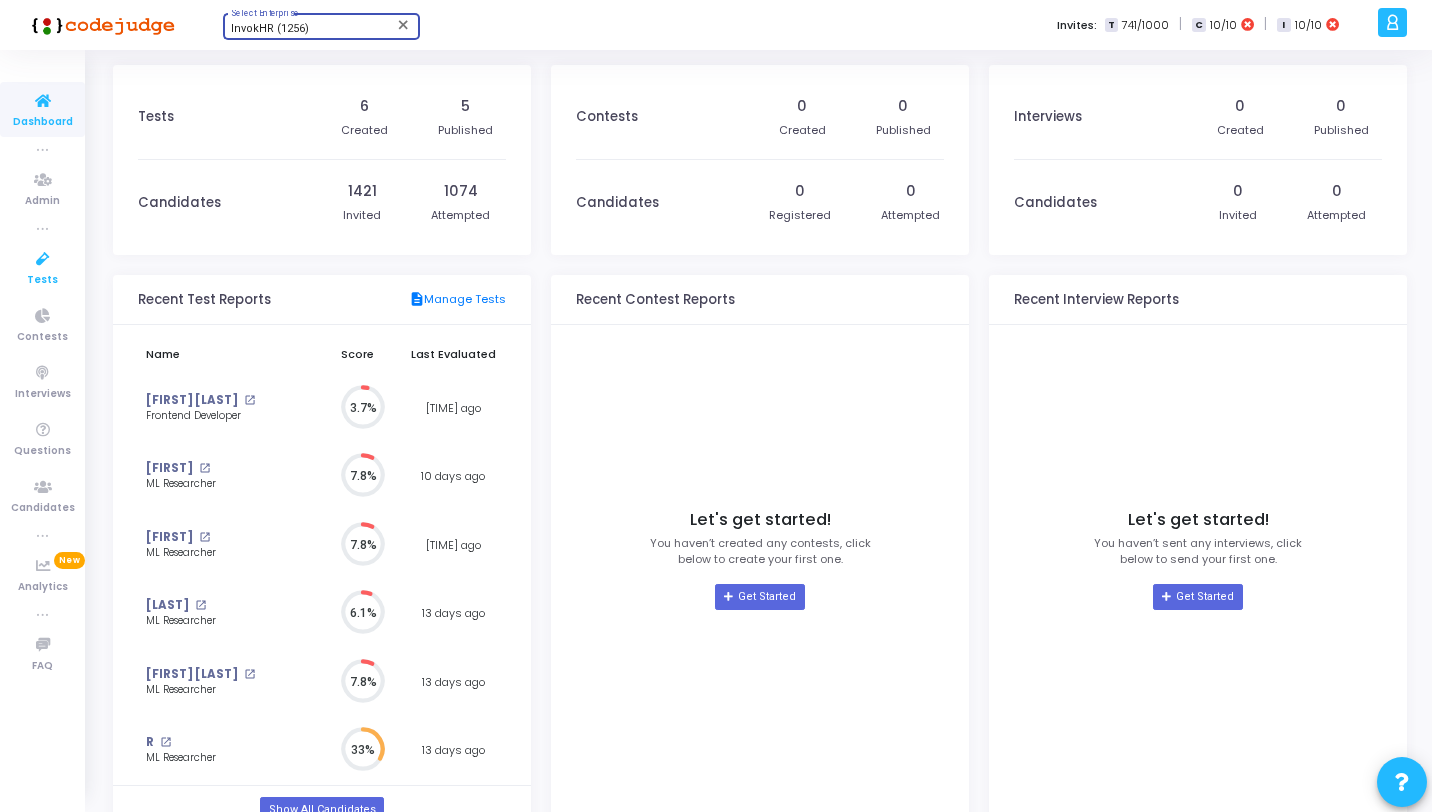 click at bounding box center [43, 259] 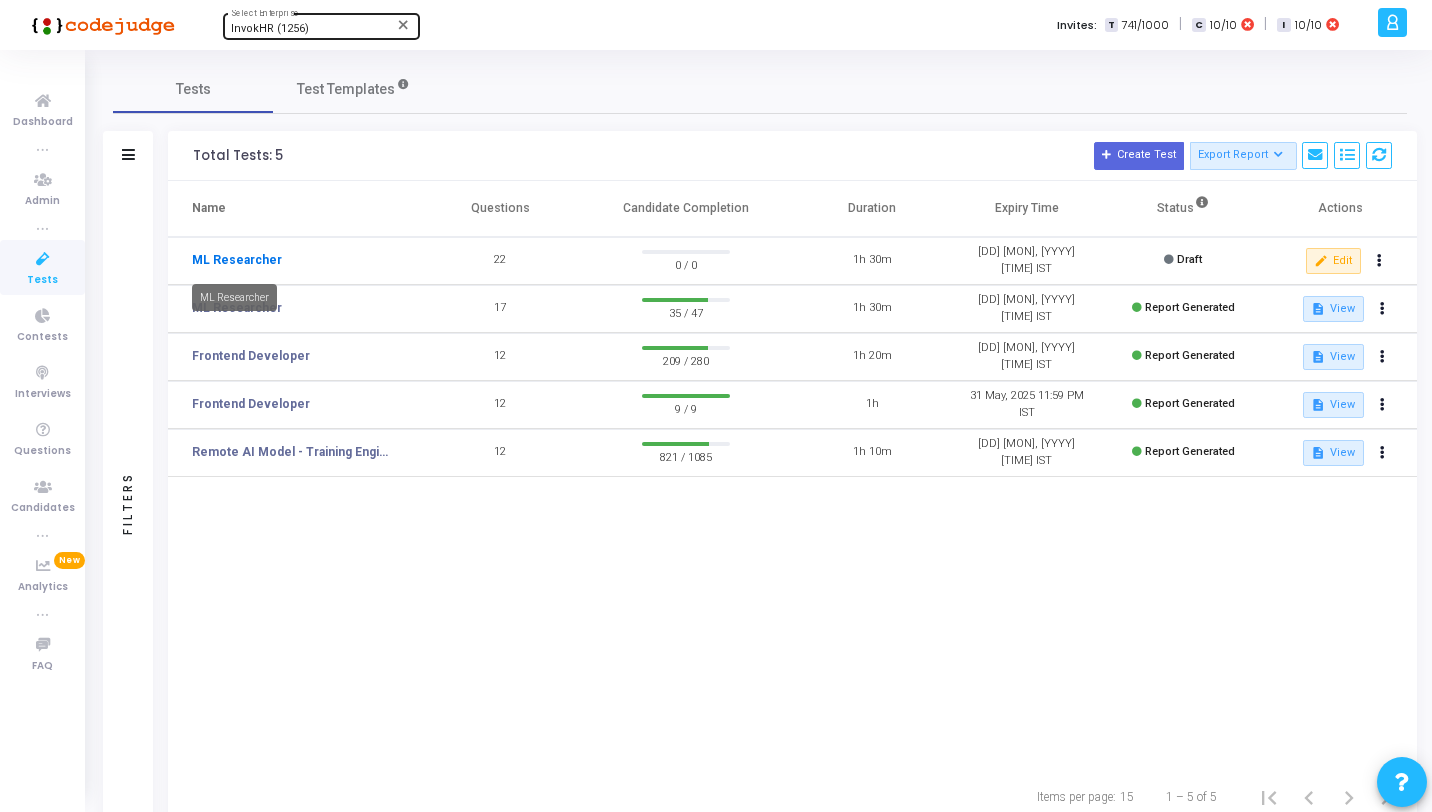 click on "ML Researcher" at bounding box center [237, 260] 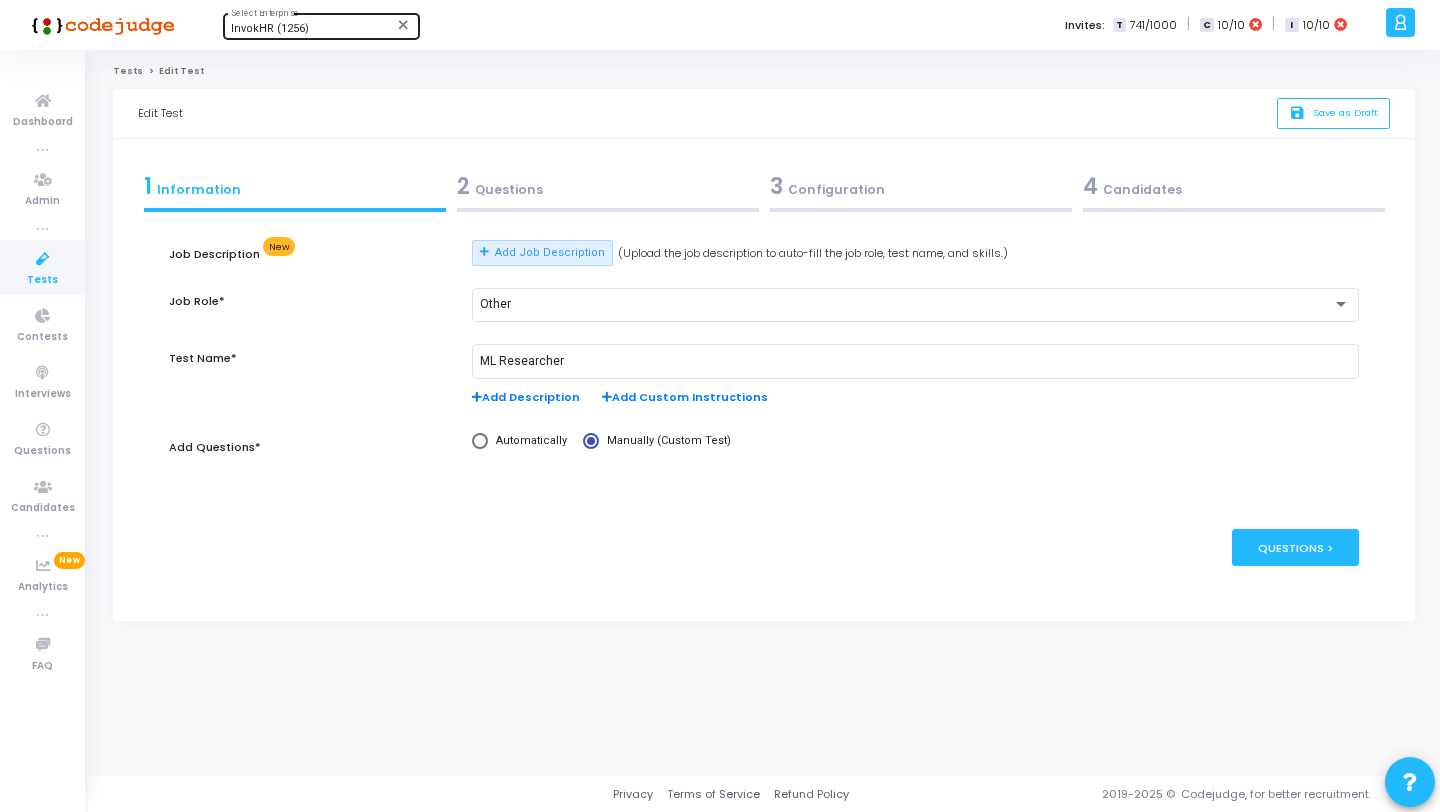 click on "2  Questions" at bounding box center [608, 186] 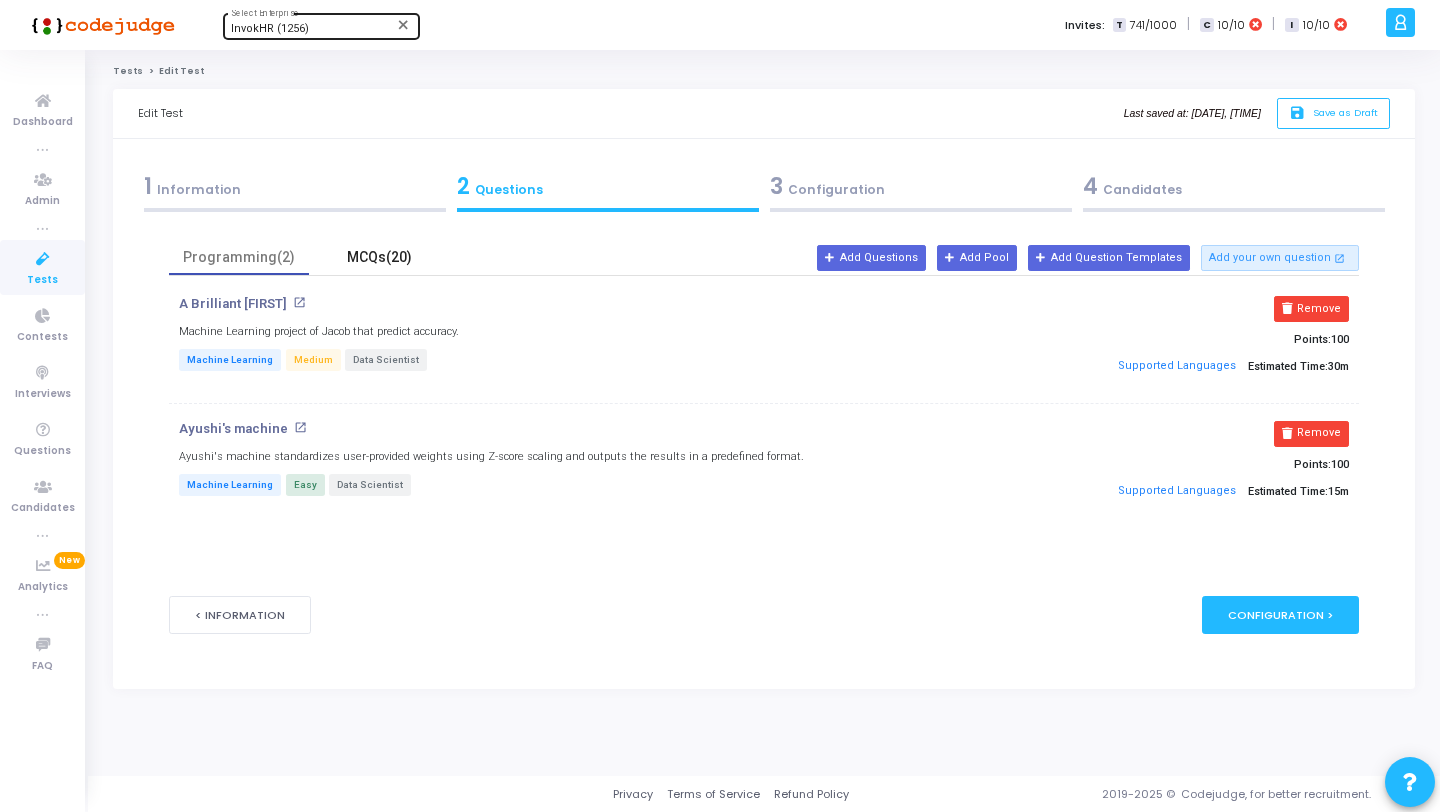 click on "MCQs(20)" at bounding box center (379, 257) 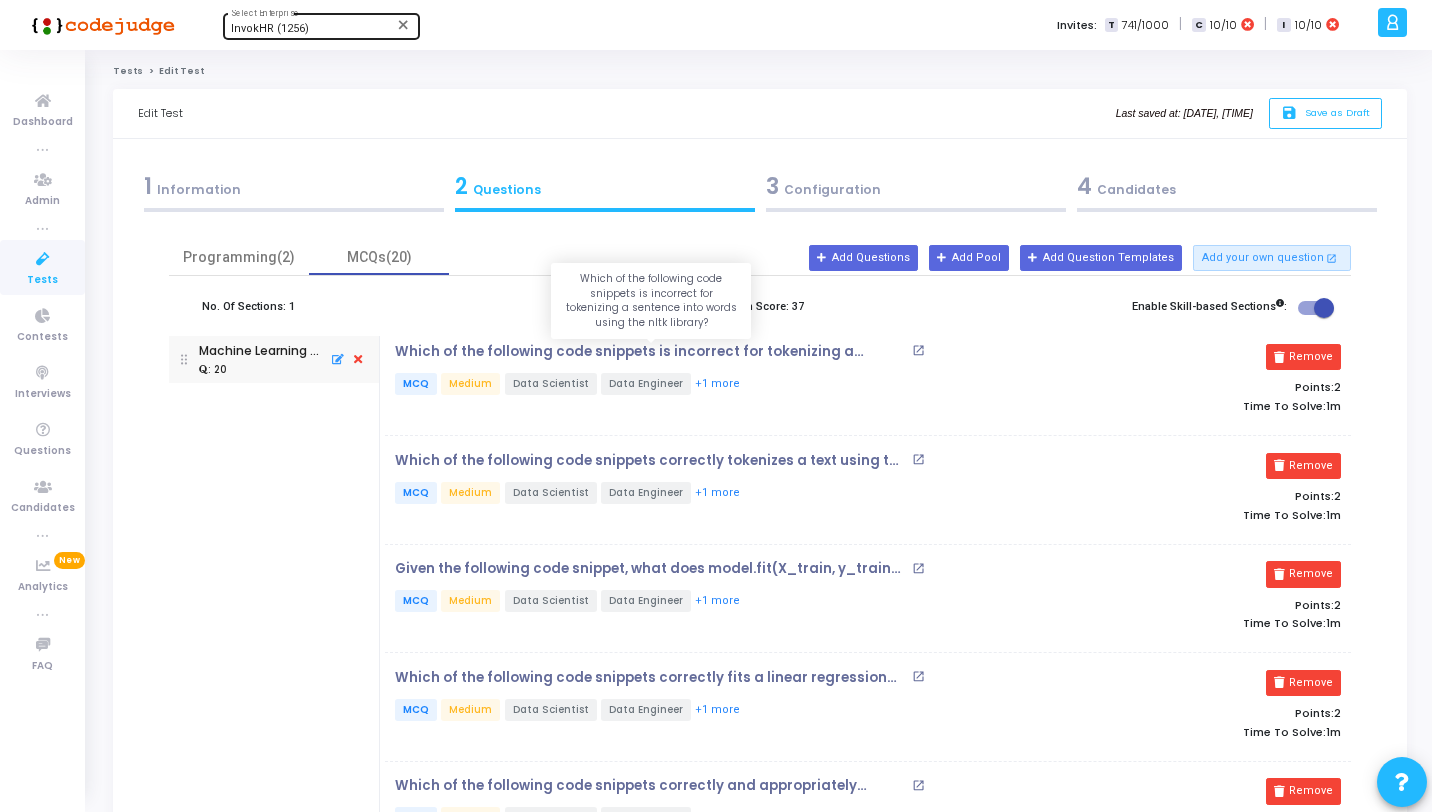 click on "Which of the following code snippets is incorrect for tokenizing a sentence into words using the nltk library?" at bounding box center (651, 352) 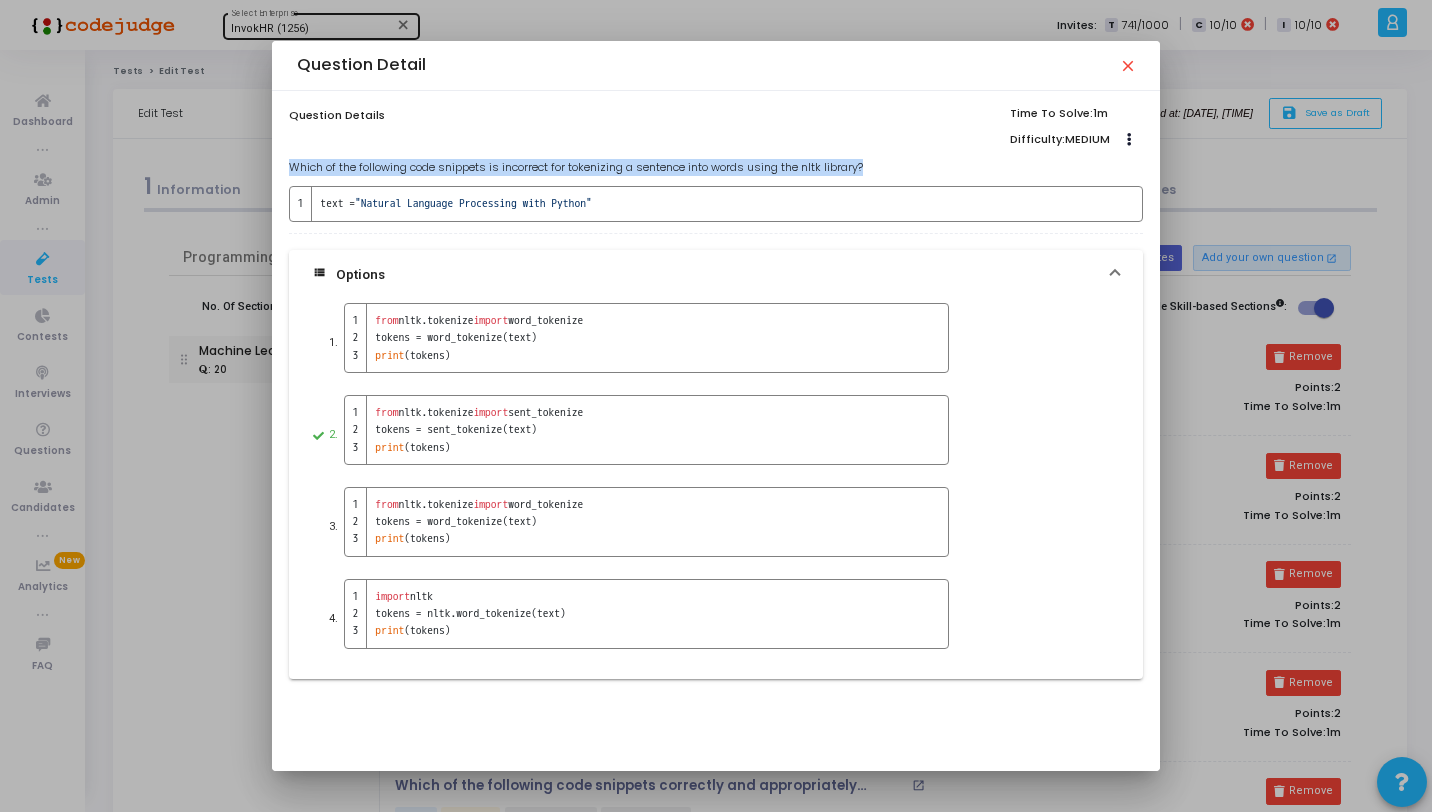 drag, startPoint x: 874, startPoint y: 165, endPoint x: 288, endPoint y: 171, distance: 586.0307 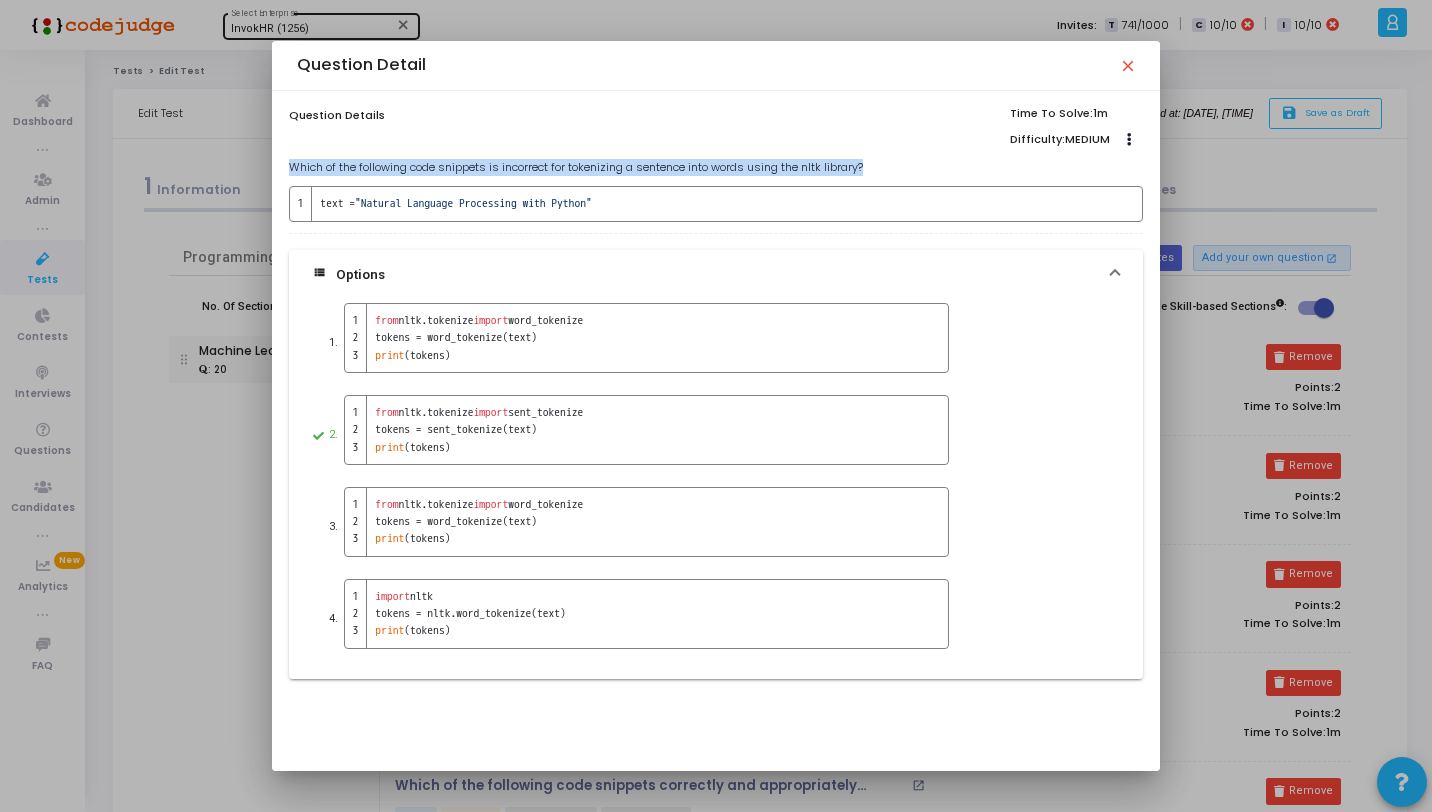 click on "close" at bounding box center [1127, 65] 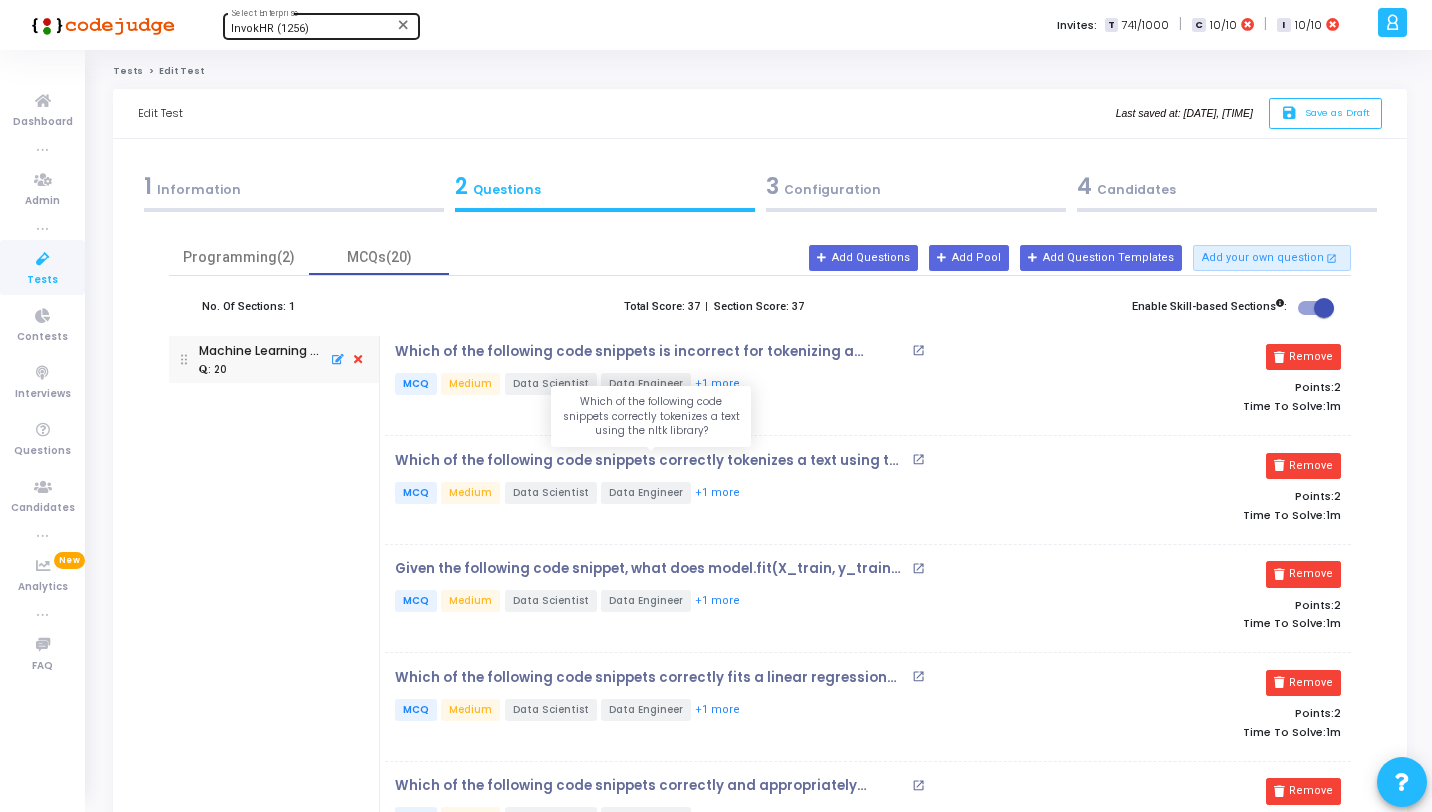 click on "Which of the following code snippets correctly tokenizes a text using the nltk library?" at bounding box center (651, 461) 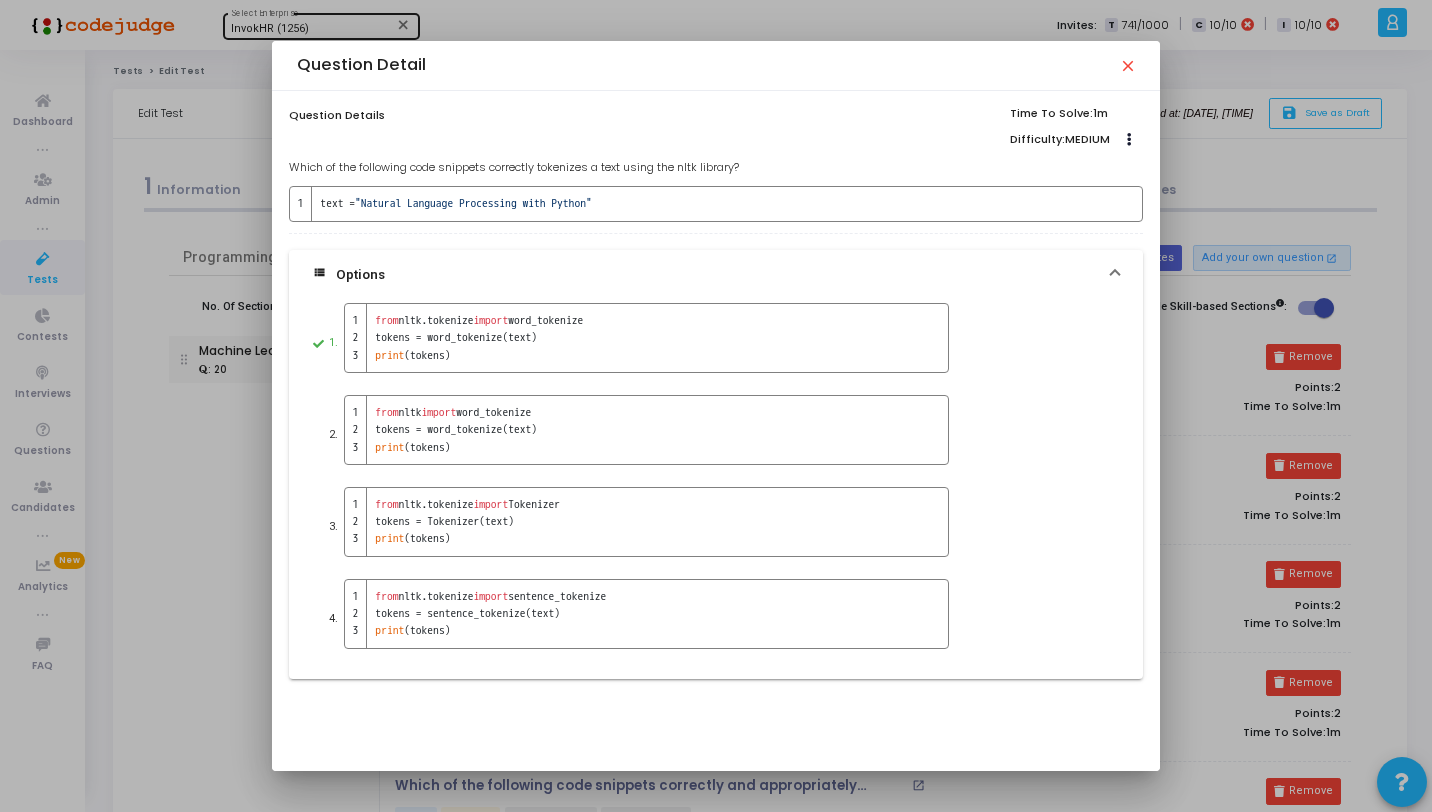 drag, startPoint x: 810, startPoint y: 170, endPoint x: 286, endPoint y: 163, distance: 524.04675 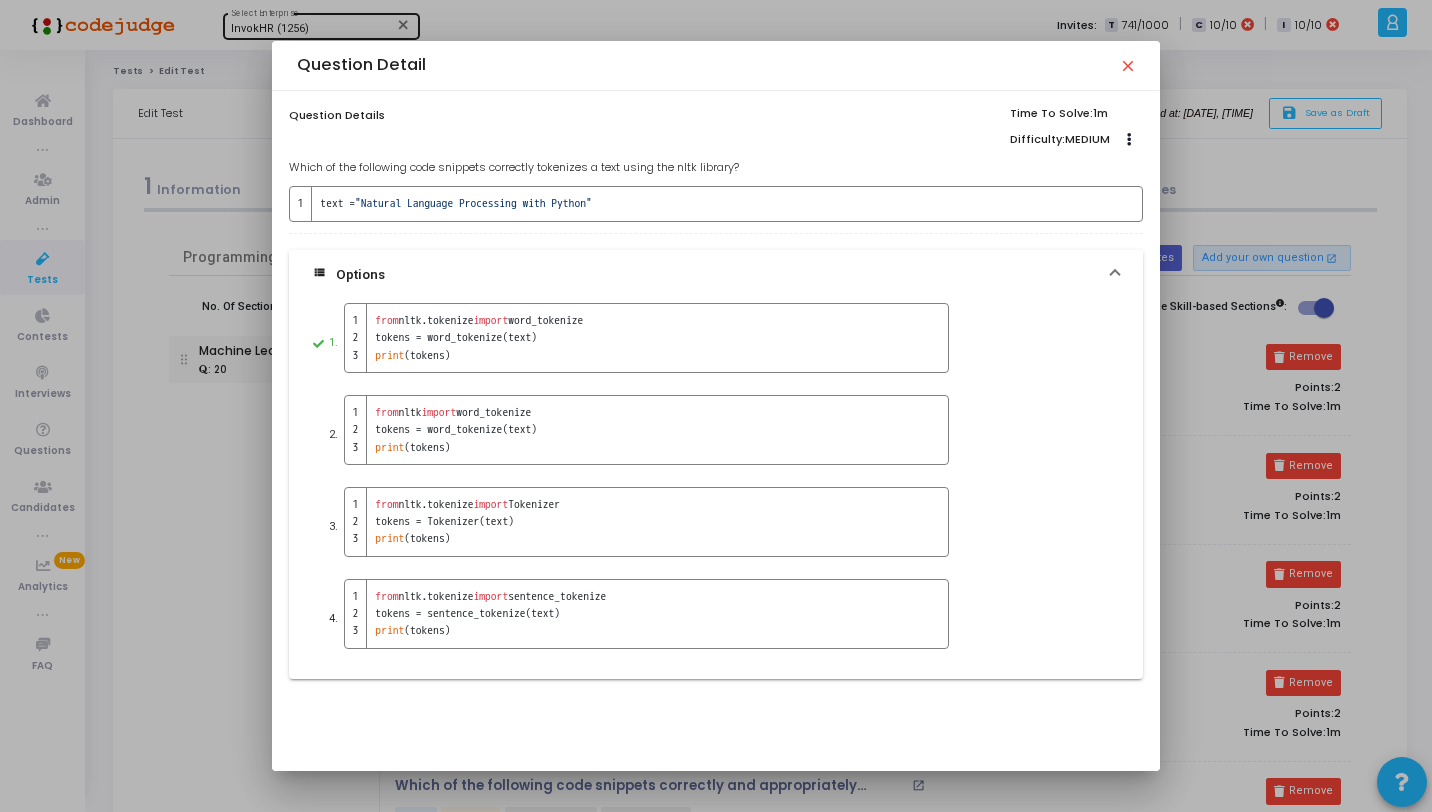click on "close" at bounding box center [1127, 65] 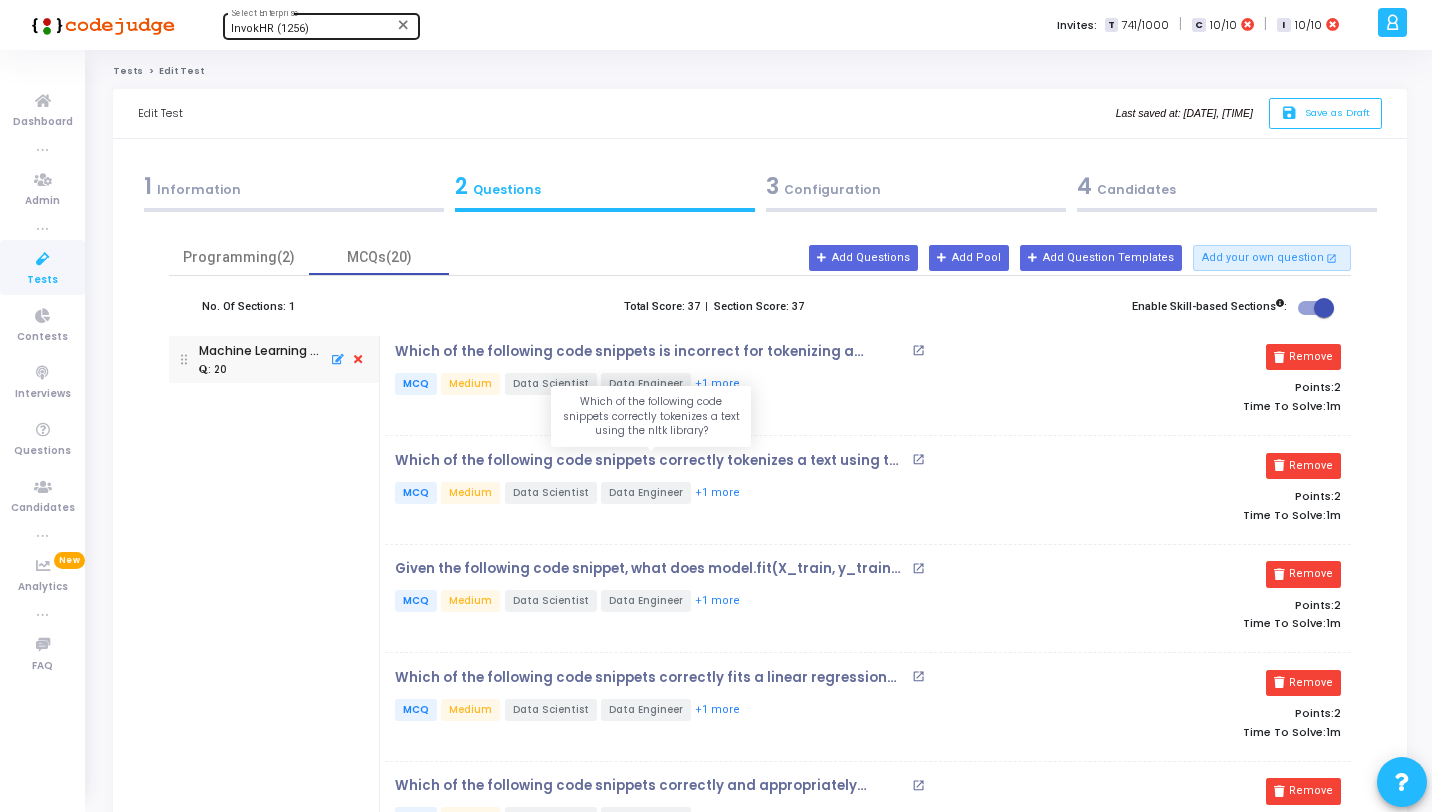 click on "Which of the following code snippets correctly tokenizes a text using the nltk library?" at bounding box center (651, 461) 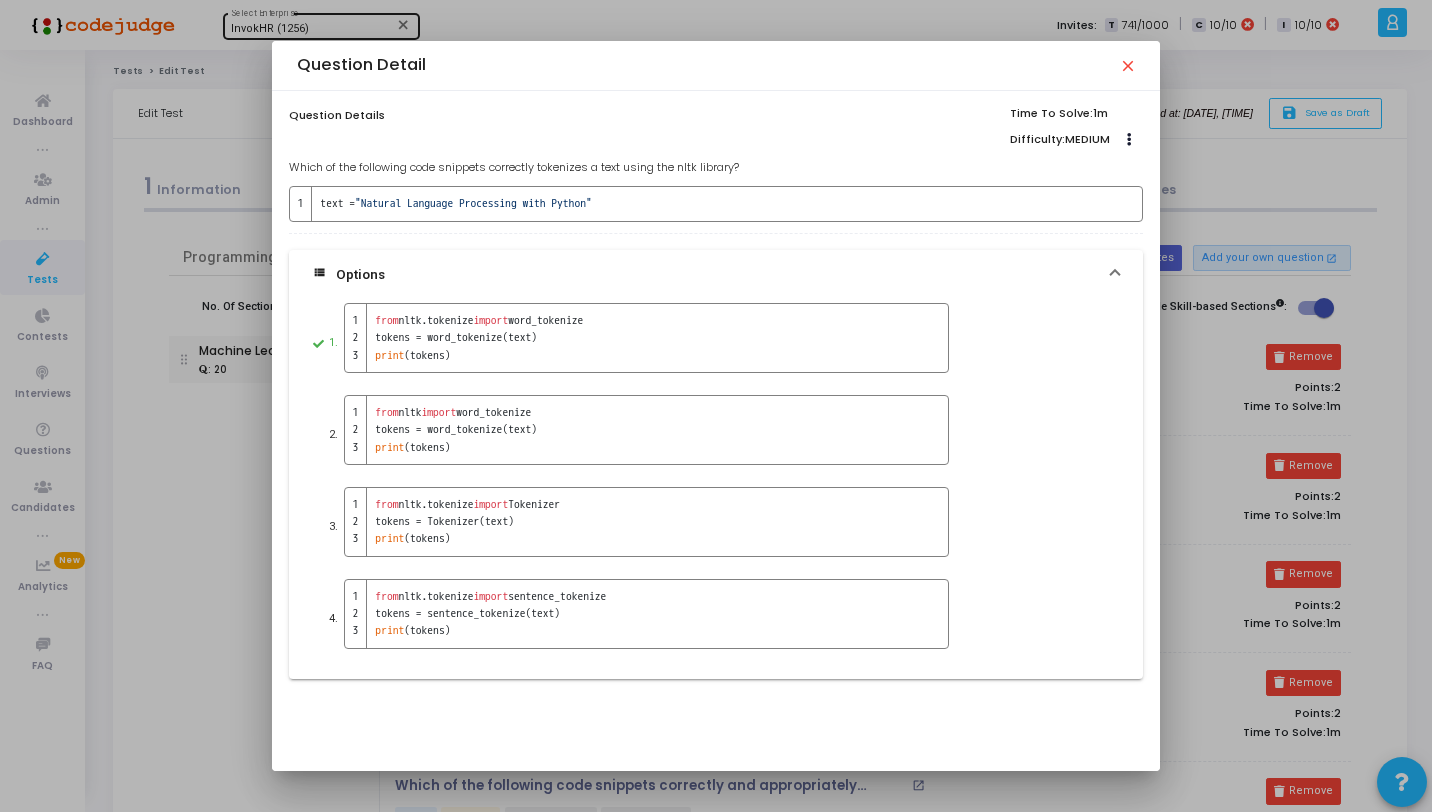click on "close" at bounding box center (1127, 65) 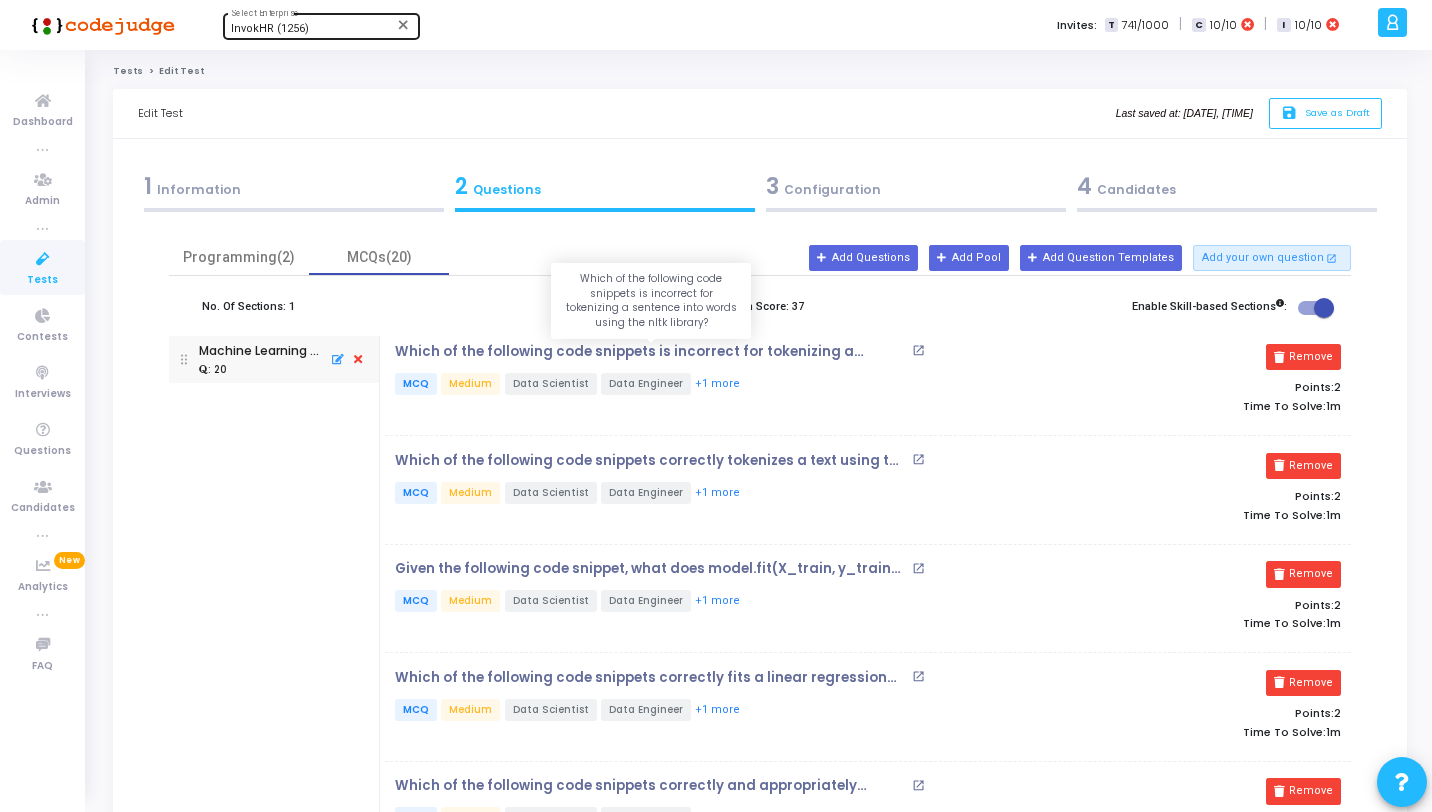 click on "Which of the following code snippets is incorrect for tokenizing a sentence into words using the nltk library?" at bounding box center (651, 352) 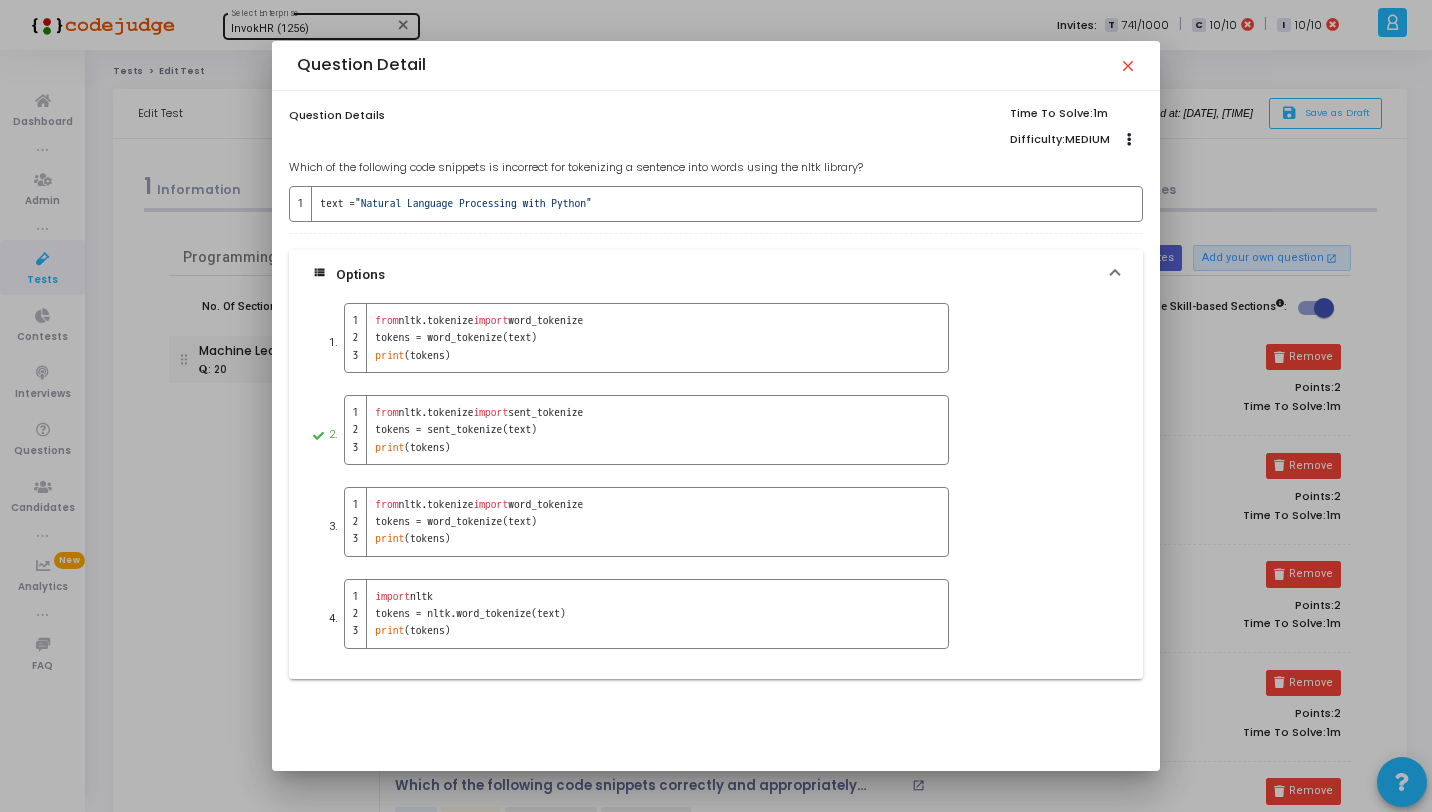 click on "close" at bounding box center [1127, 65] 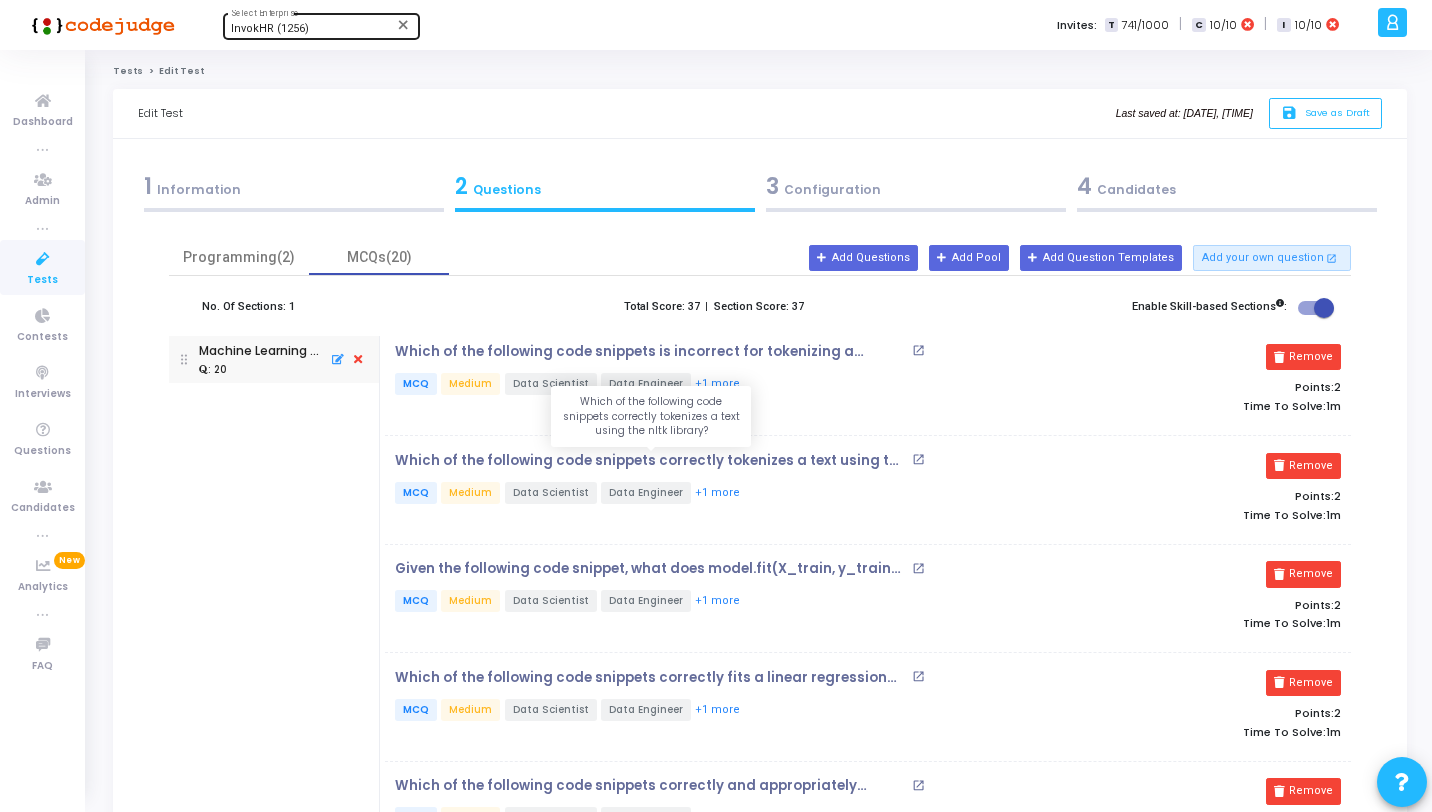 click on "Which of the following code snippets correctly tokenizes a text using the nltk library?" at bounding box center (651, 461) 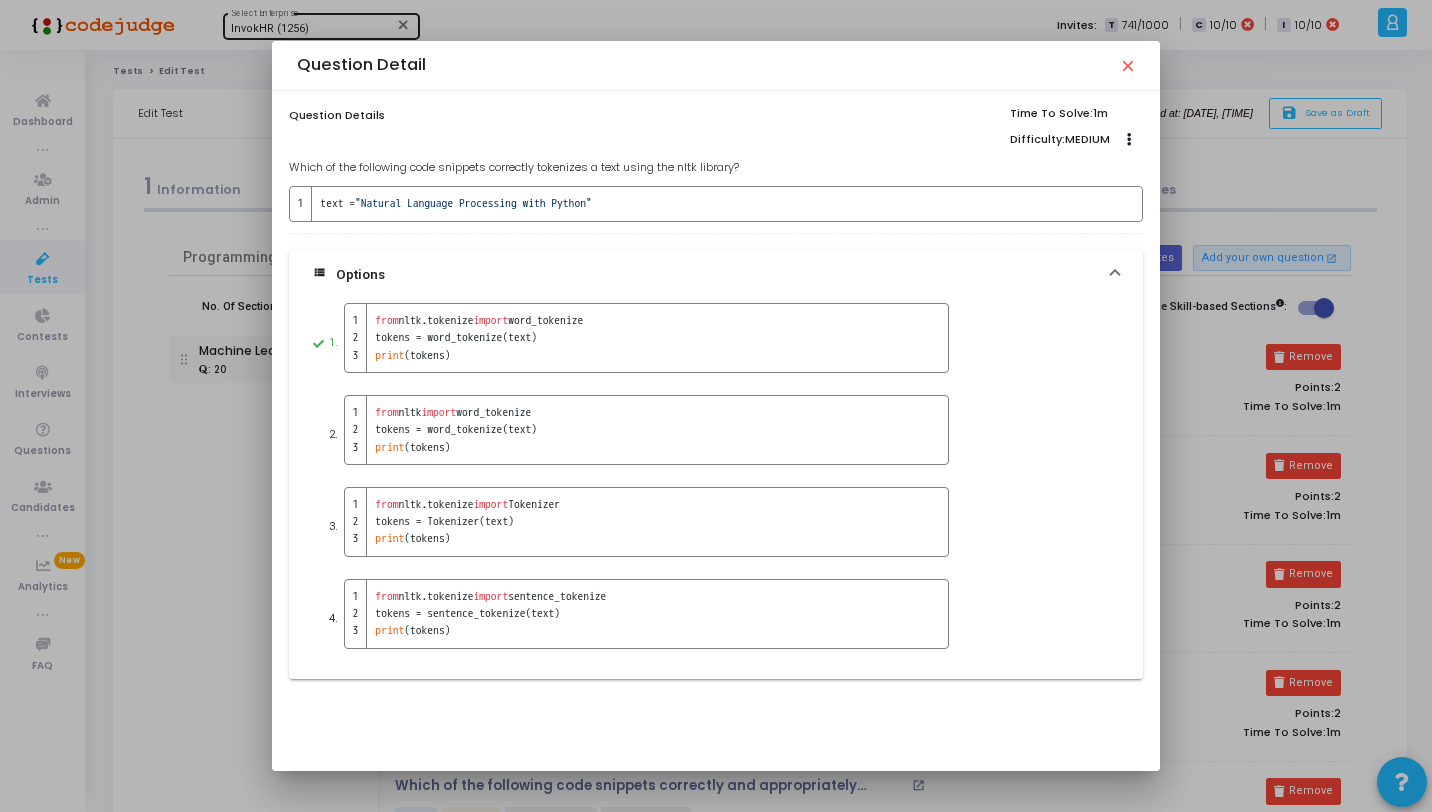 click on "close" at bounding box center (1127, 65) 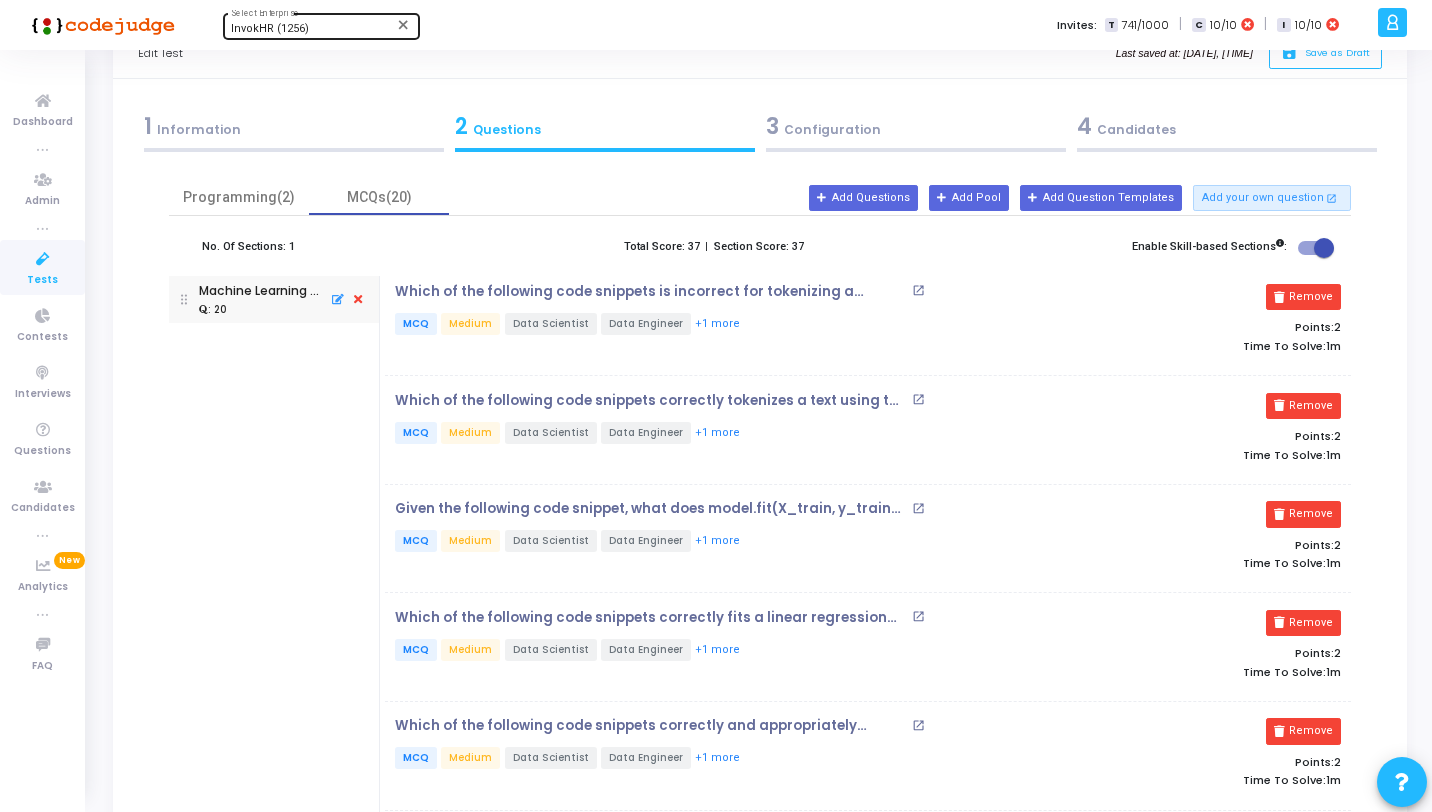 scroll, scrollTop: 92, scrollLeft: 0, axis: vertical 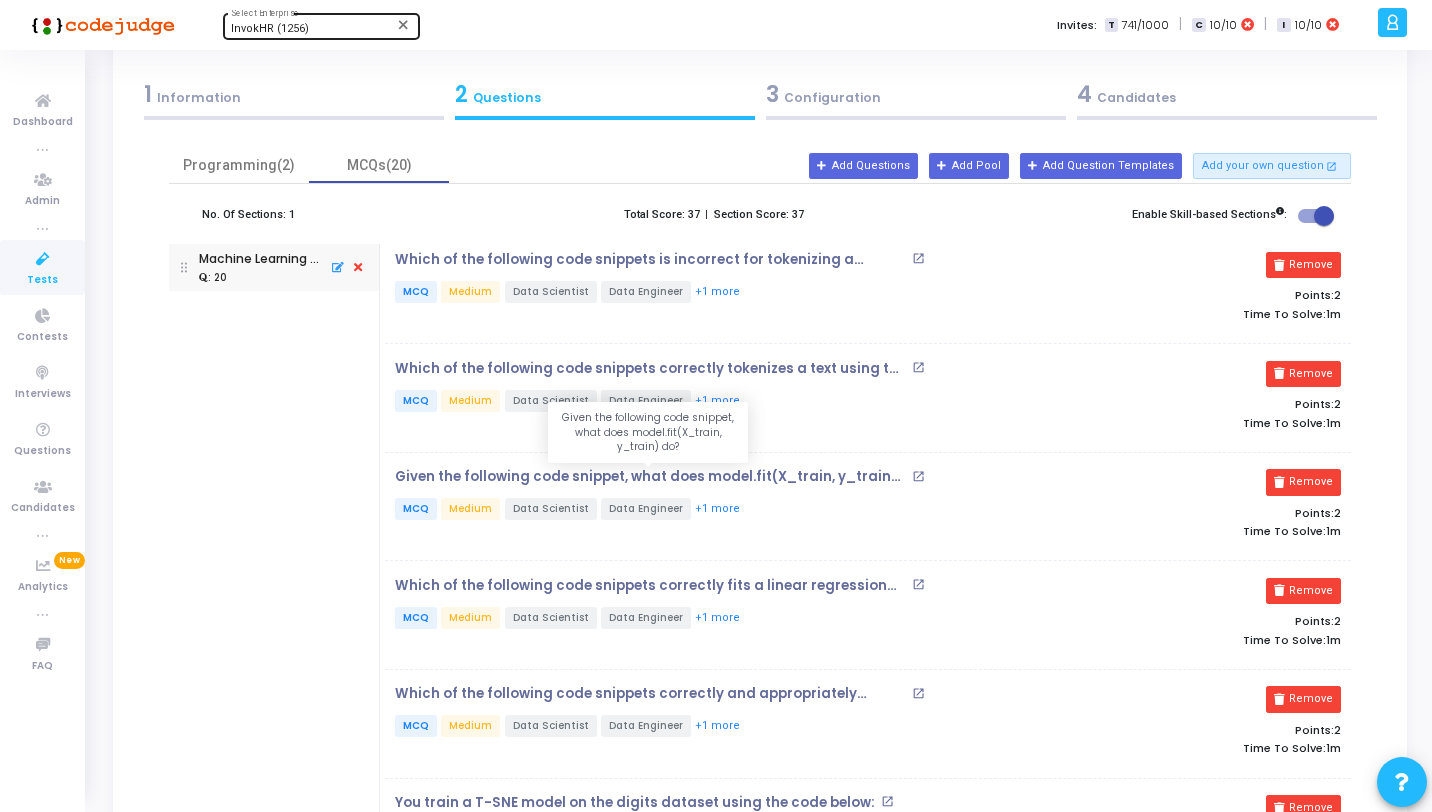 click on "Given the following code snippet, what does model.fit(X_train, y_train) do?" at bounding box center [651, 477] 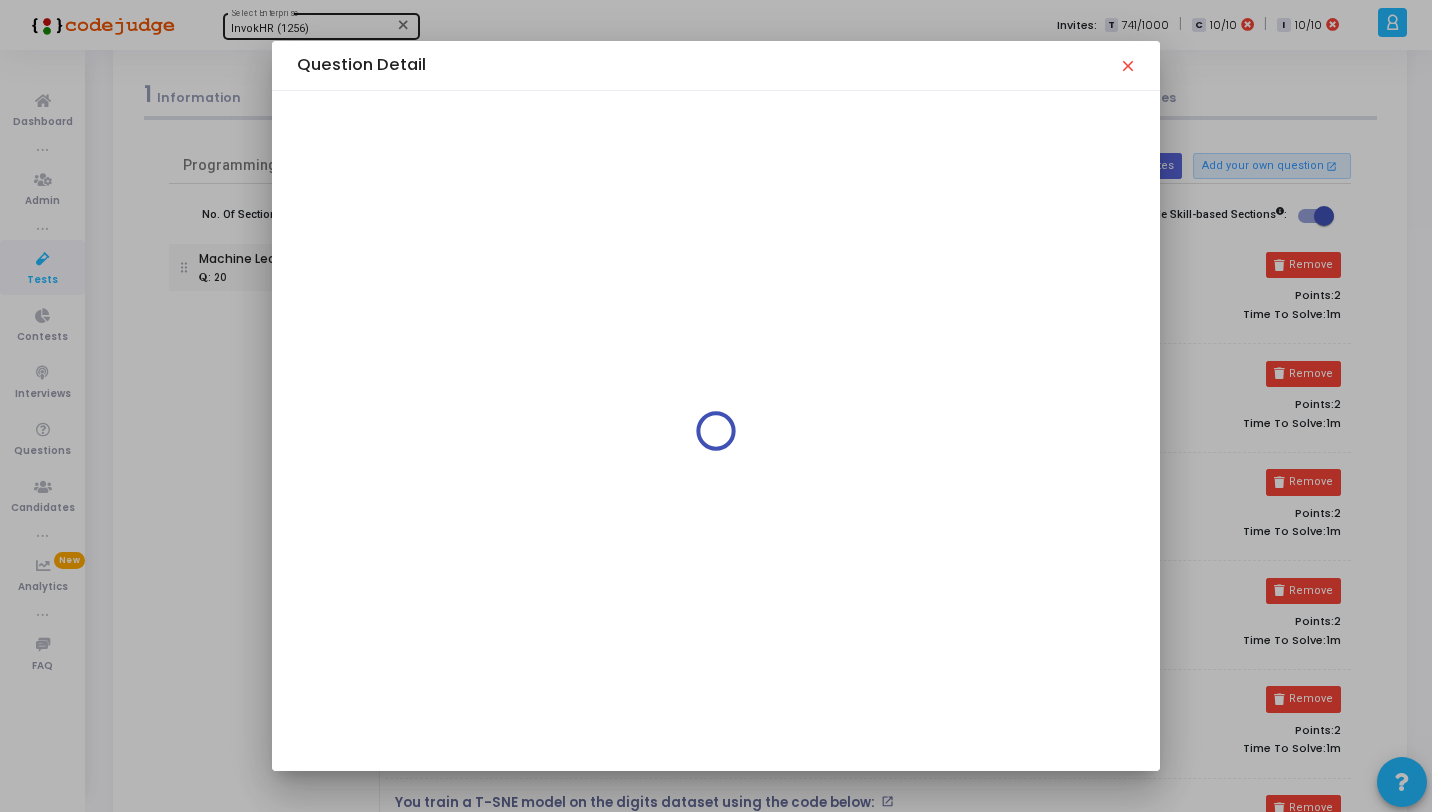 scroll, scrollTop: 0, scrollLeft: 0, axis: both 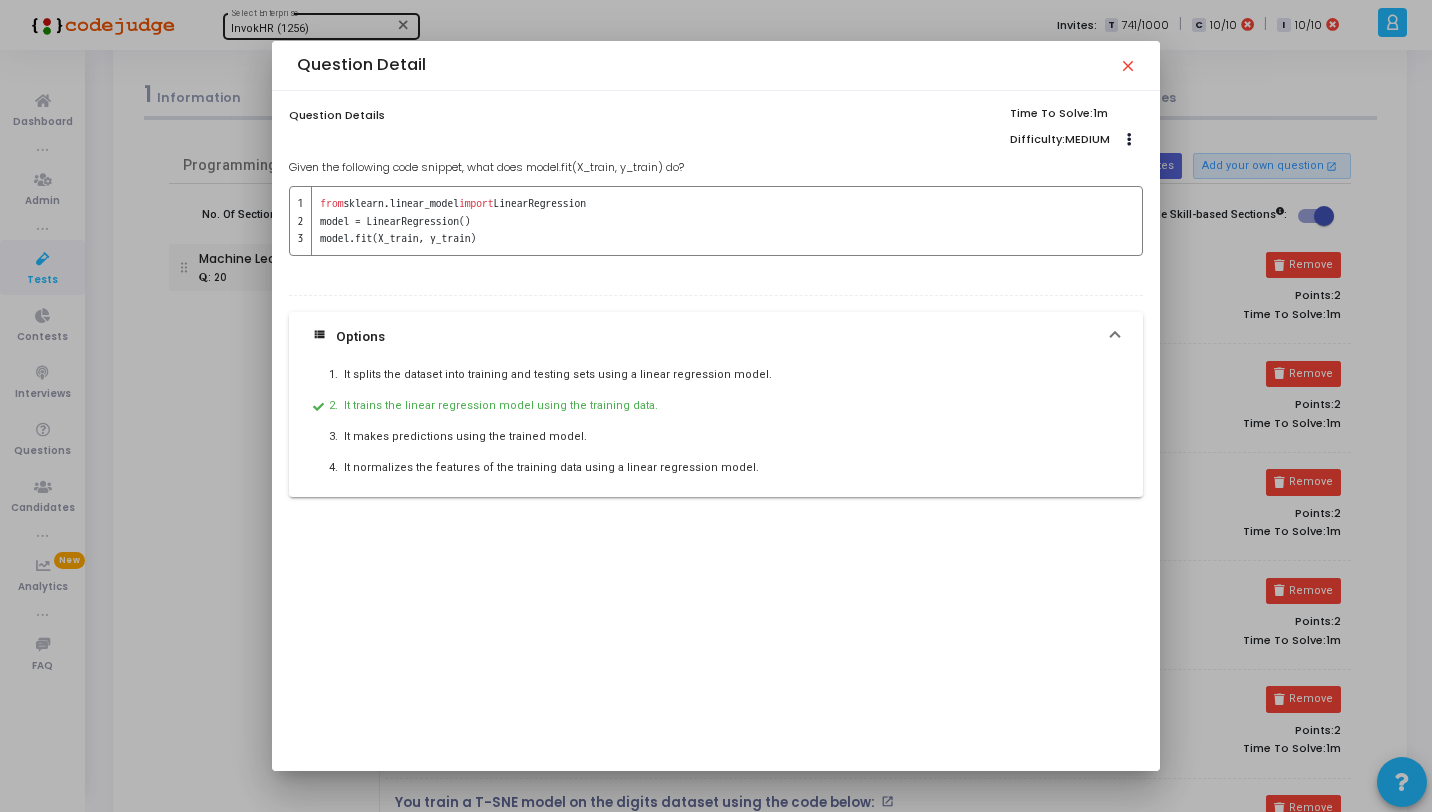 drag, startPoint x: 704, startPoint y: 167, endPoint x: 284, endPoint y: 148, distance: 420.42953 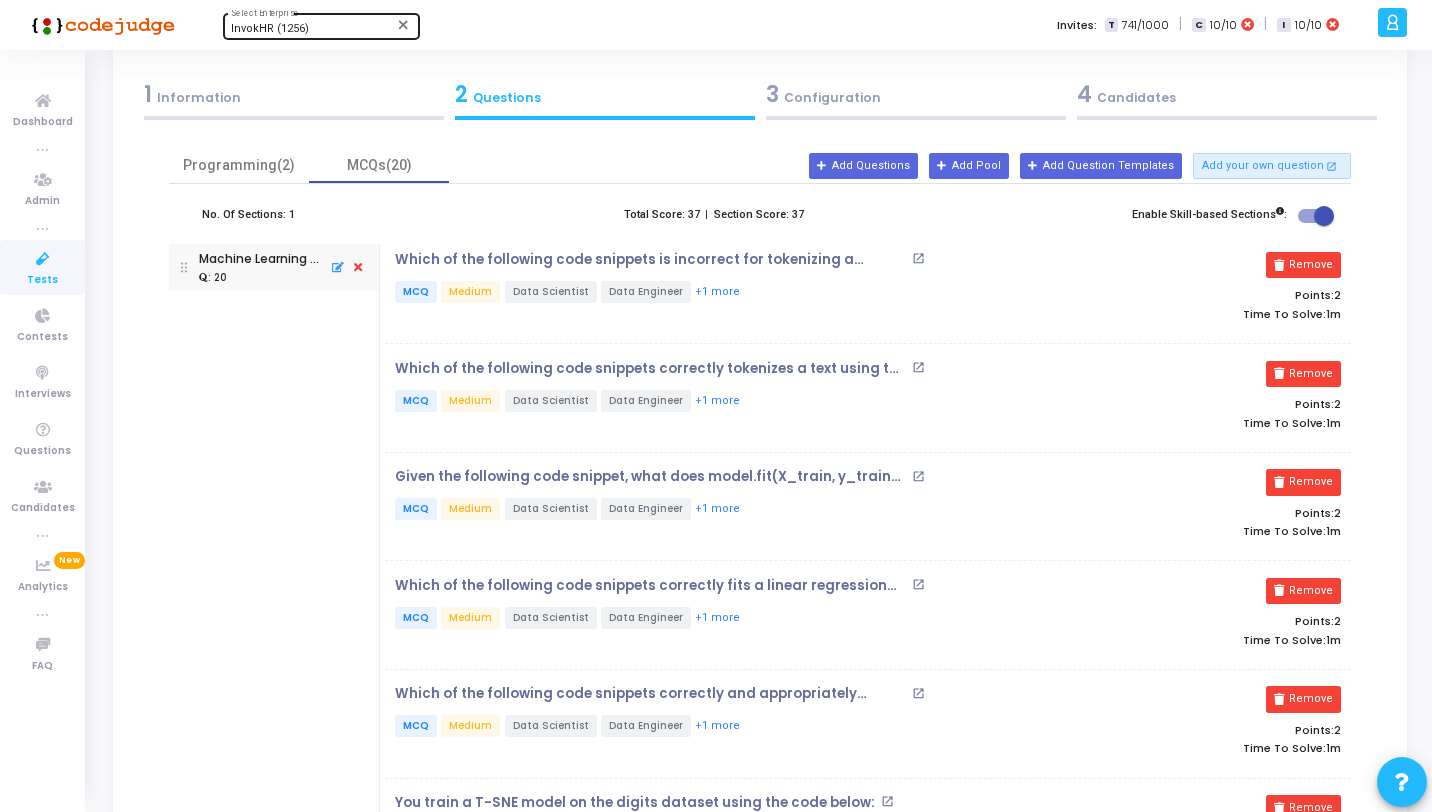scroll, scrollTop: 244, scrollLeft: 0, axis: vertical 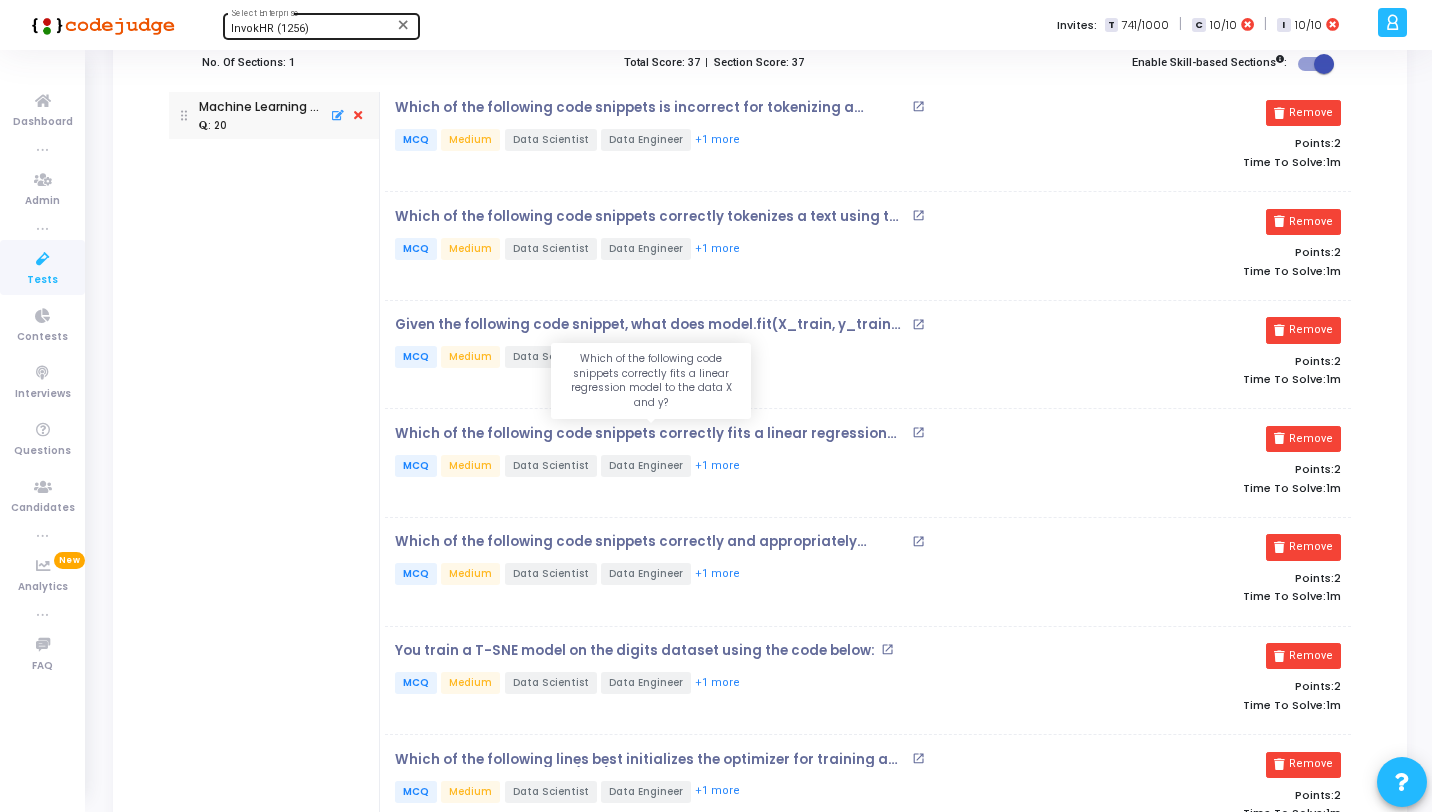 click on "Which of the following code snippets correctly fits a linear regression model to the data X and y?" at bounding box center [651, 434] 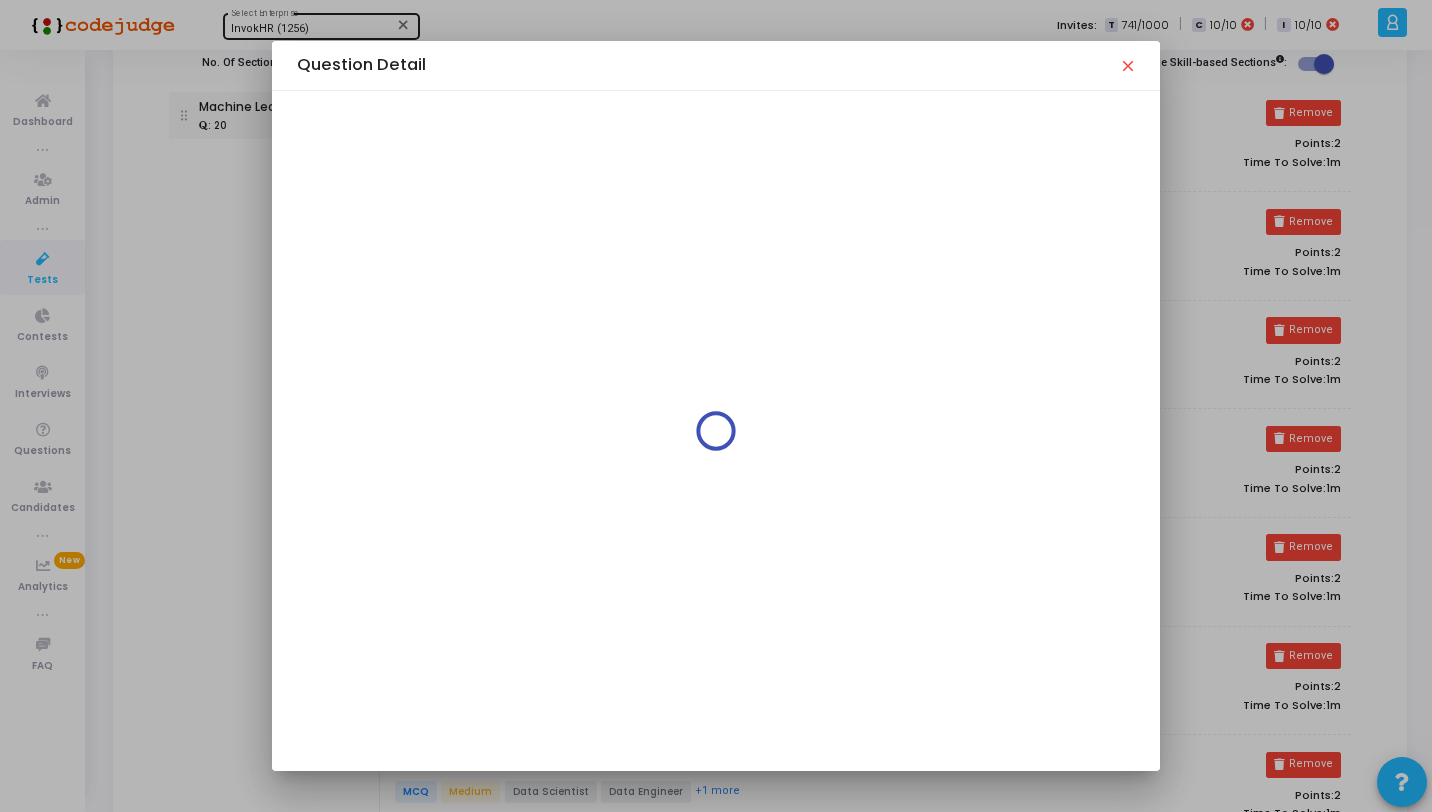 scroll, scrollTop: 0, scrollLeft: 0, axis: both 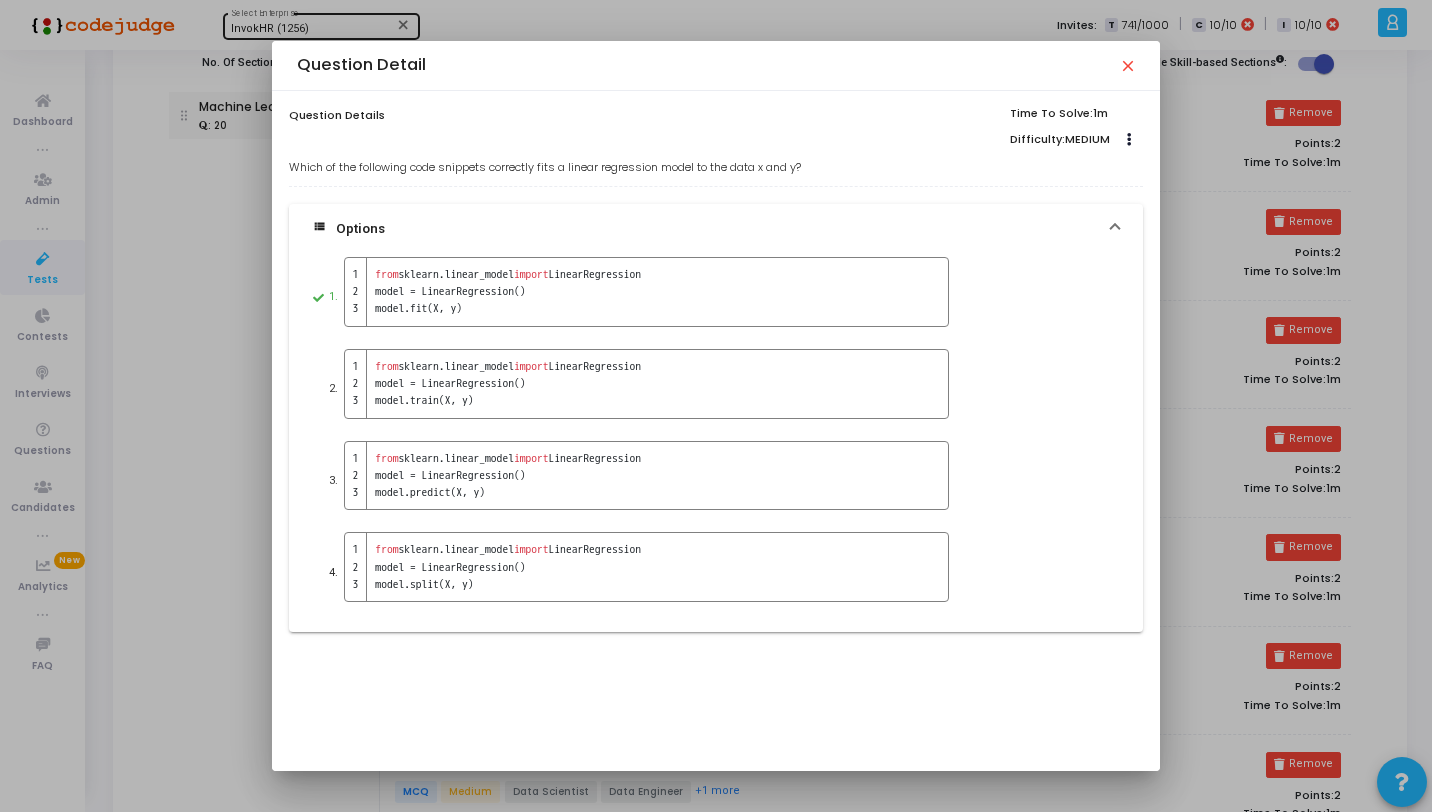 drag, startPoint x: 813, startPoint y: 175, endPoint x: 289, endPoint y: 166, distance: 524.0773 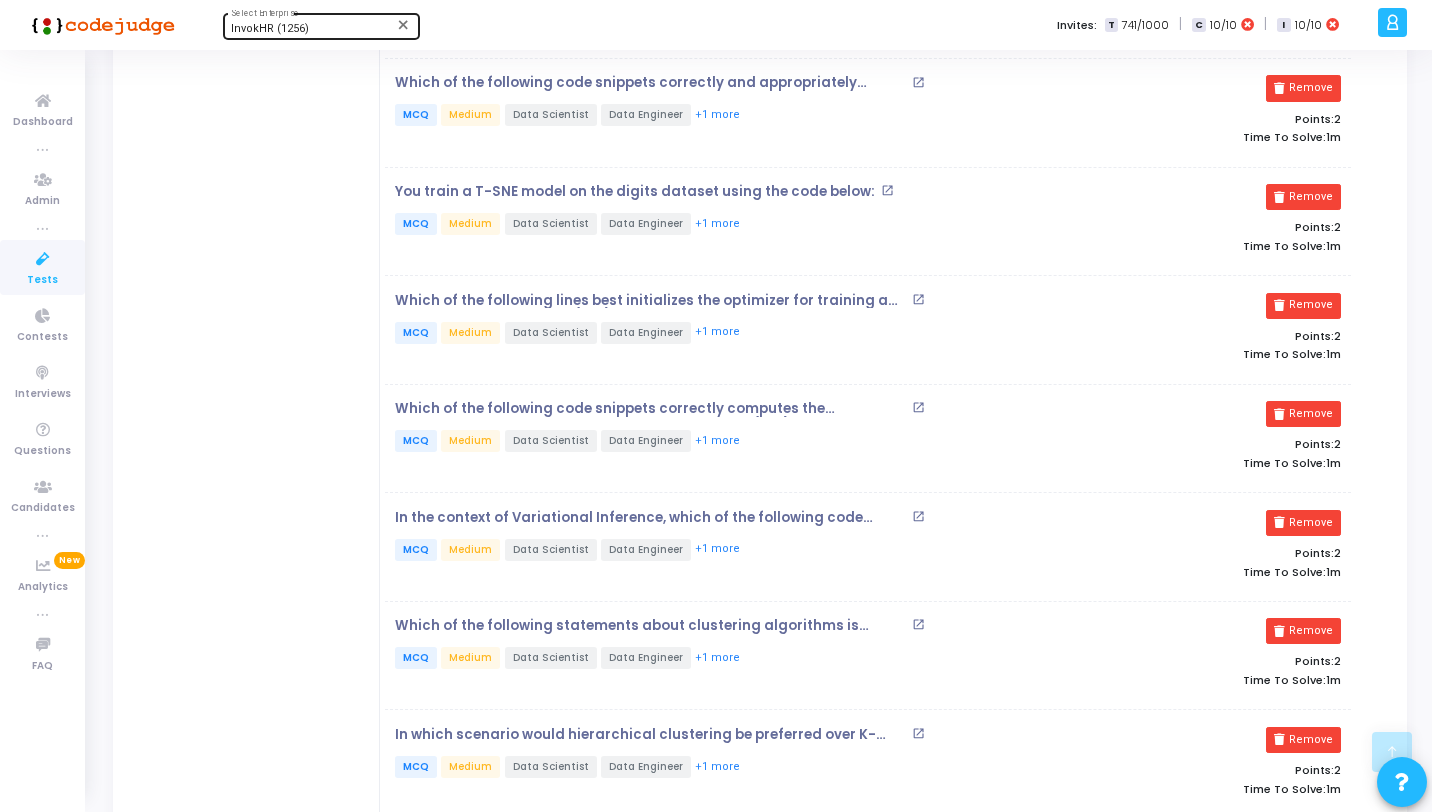 scroll, scrollTop: 707, scrollLeft: 0, axis: vertical 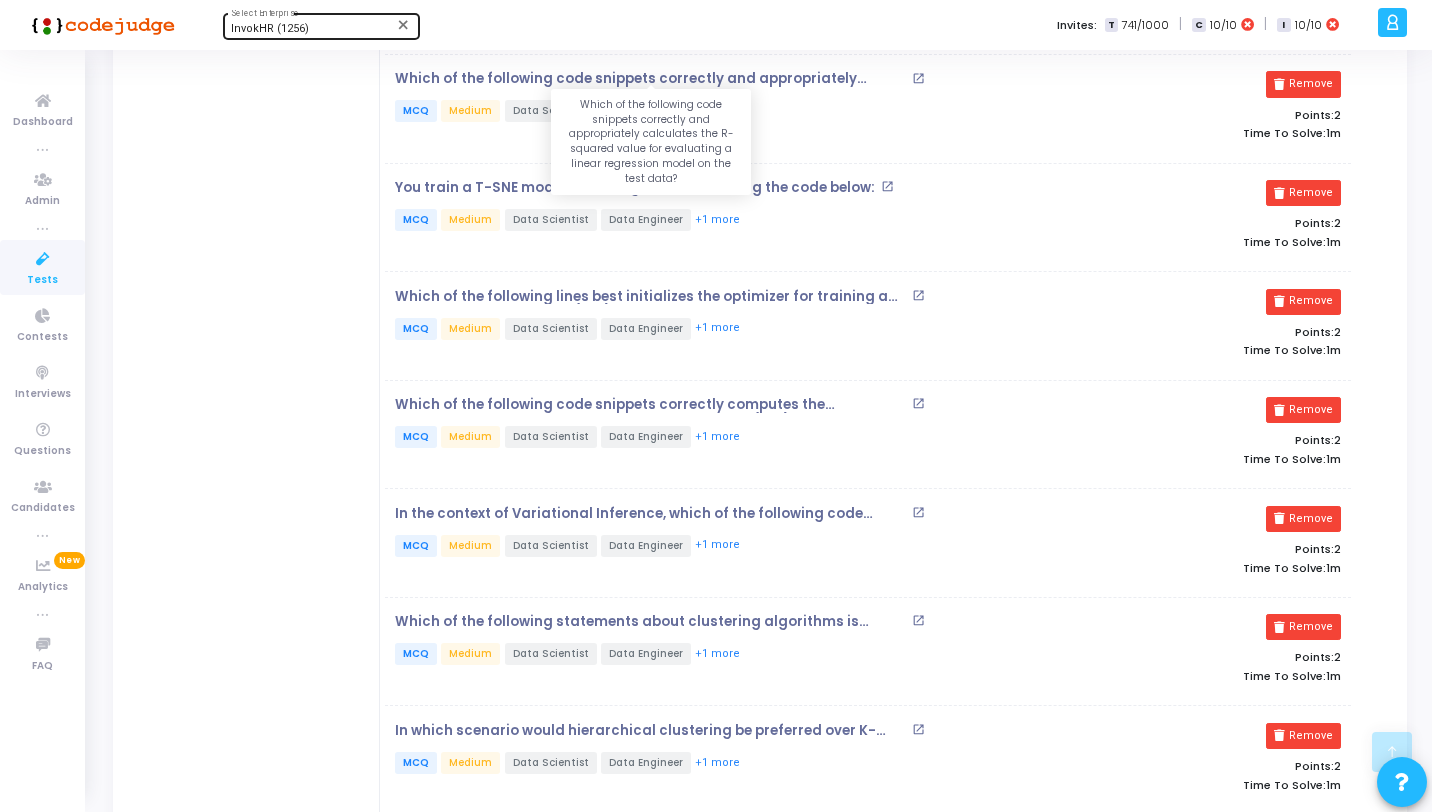 click on "Which of the following code snippets correctly and appropriately calculates the R-squared value for evaluating a linear regression model on the test data?" at bounding box center [651, 79] 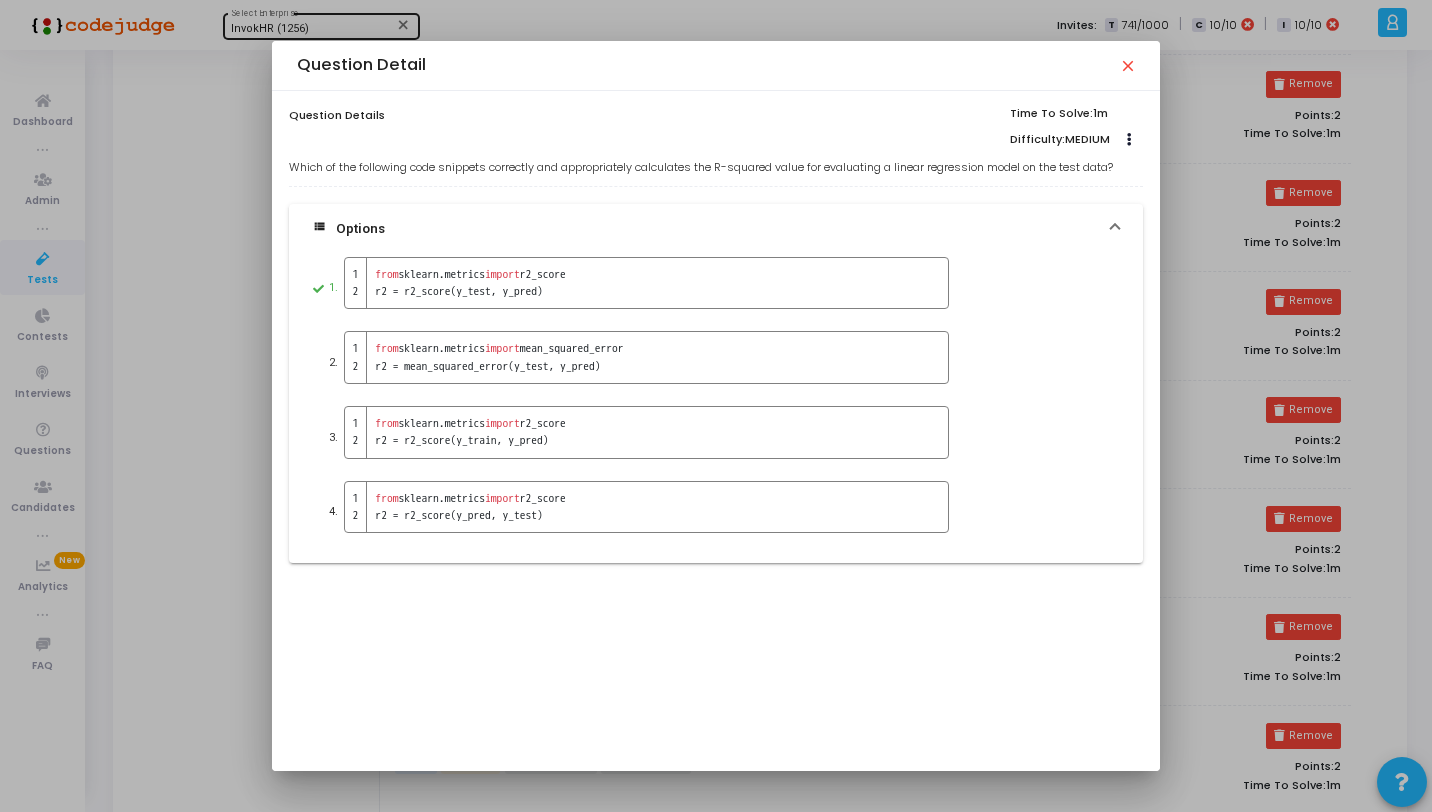 drag, startPoint x: 1129, startPoint y: 167, endPoint x: 290, endPoint y: 168, distance: 839.0006 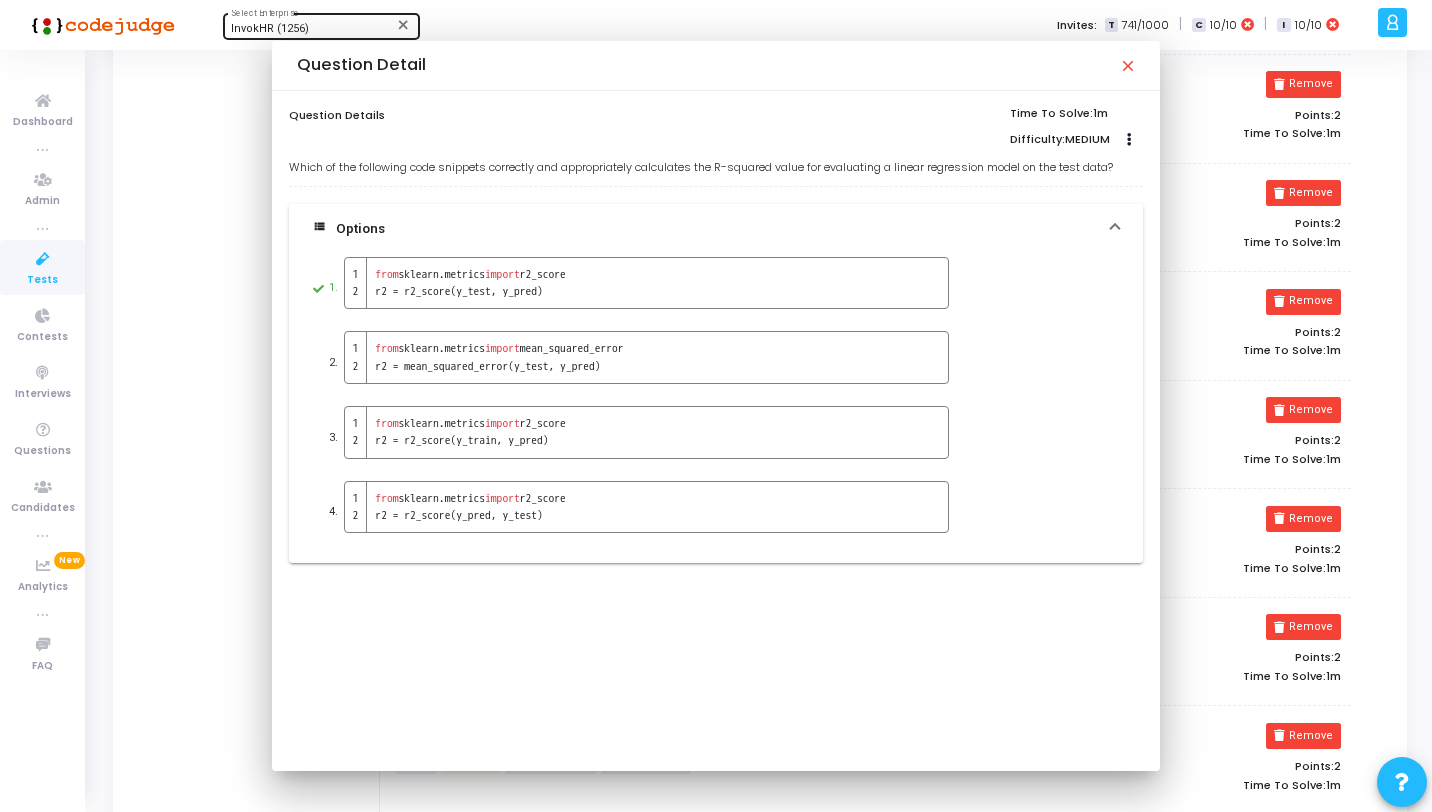 scroll, scrollTop: 707, scrollLeft: 0, axis: vertical 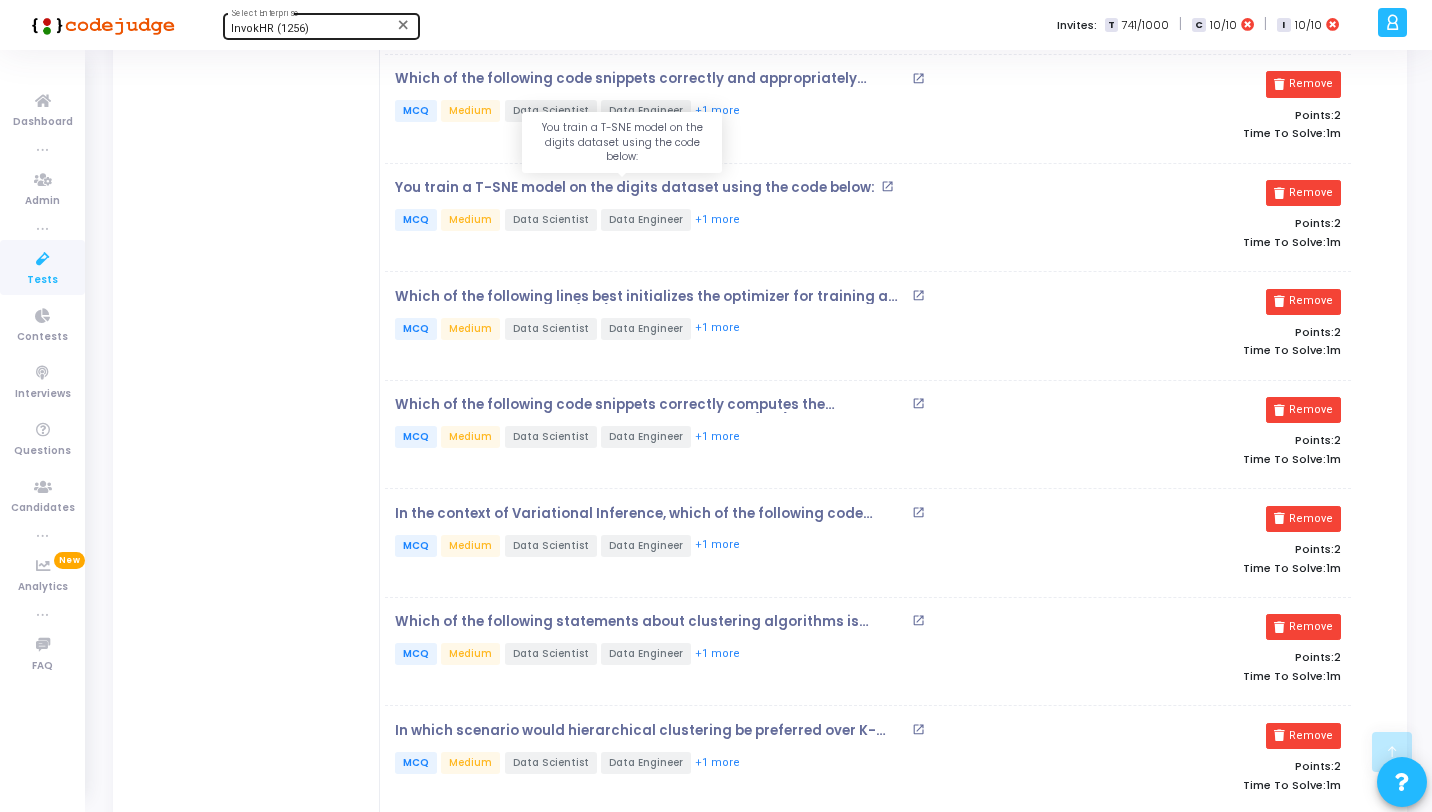 click on "You train a T-SNE model on the digits dataset using the code below:" at bounding box center [635, 188] 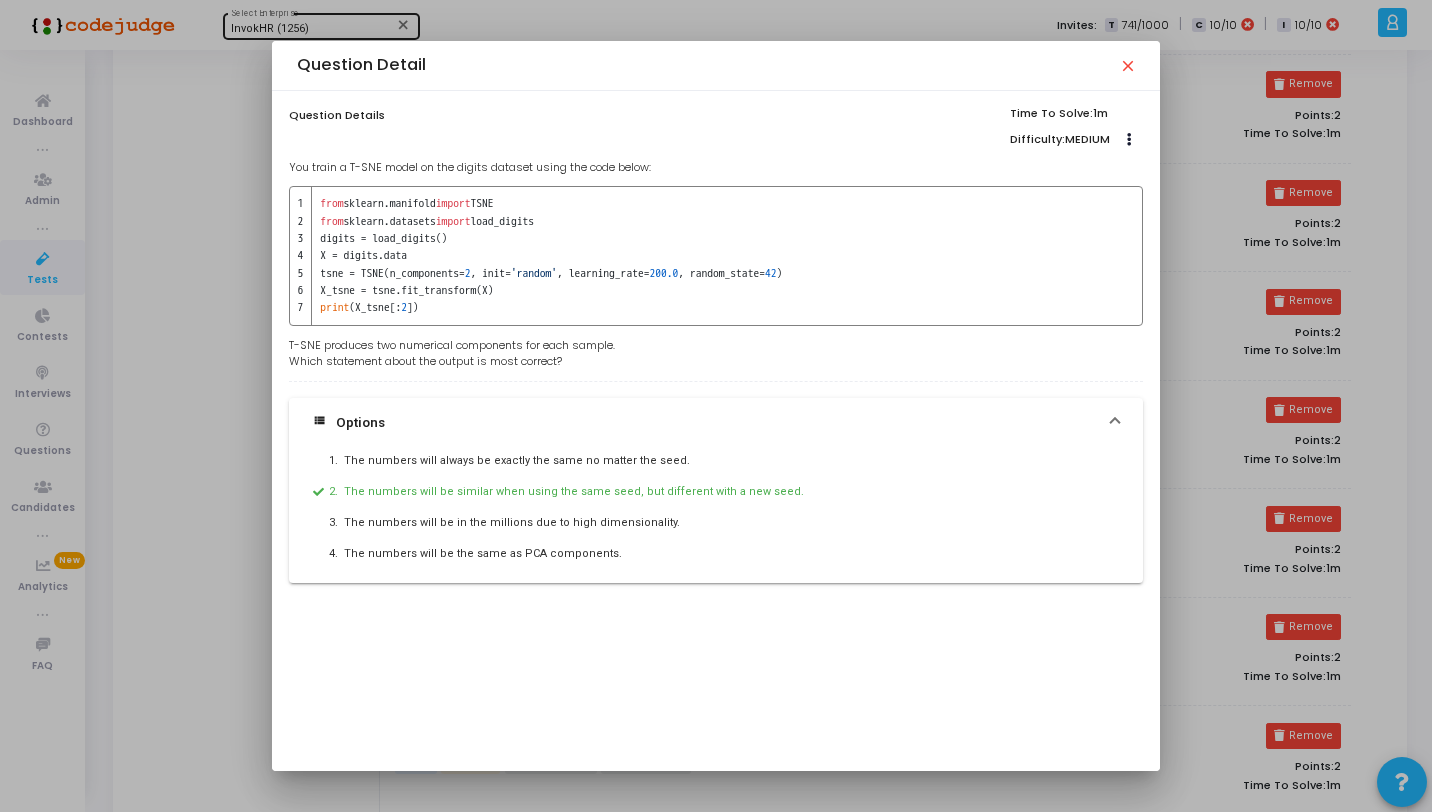 drag, startPoint x: 693, startPoint y: 164, endPoint x: 287, endPoint y: 164, distance: 406 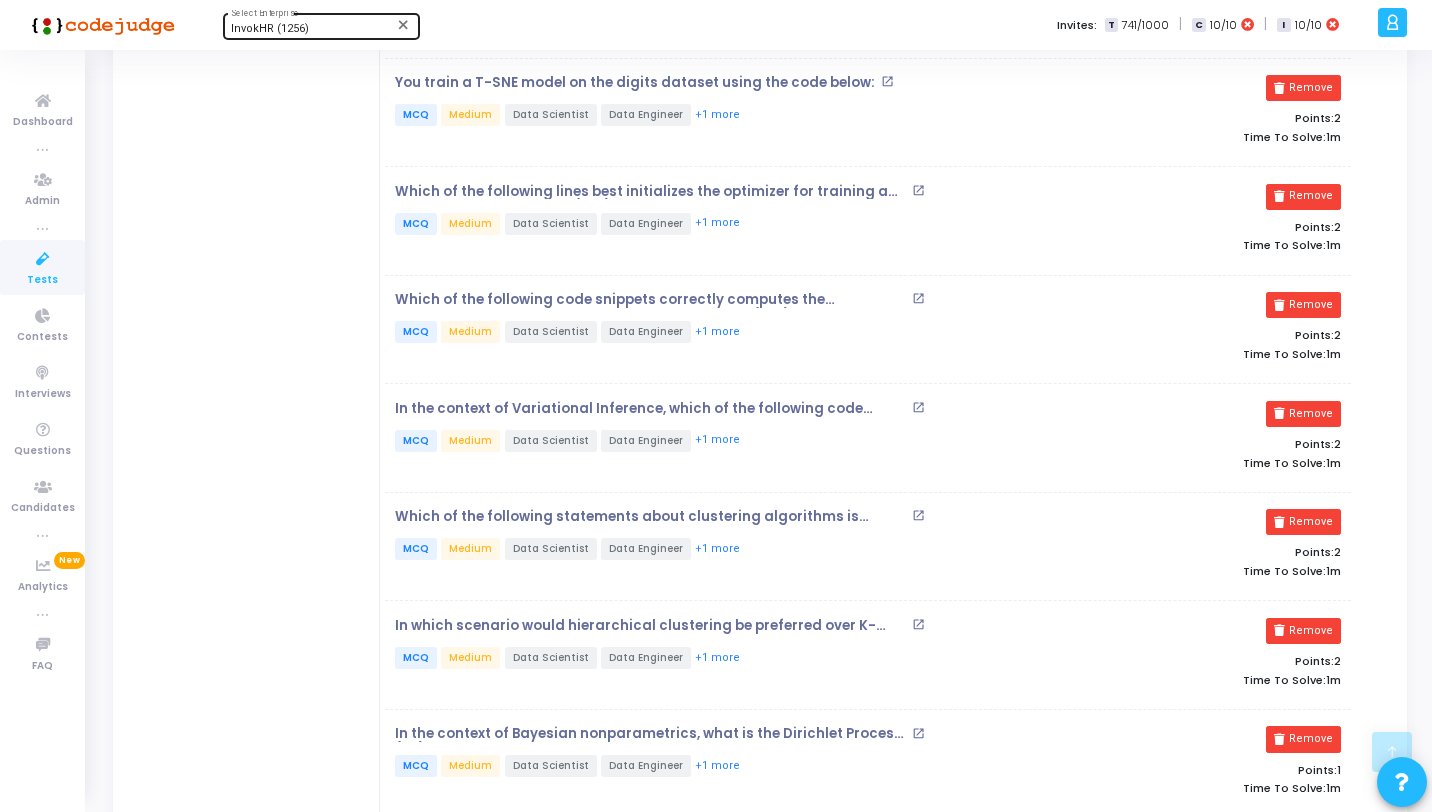 scroll, scrollTop: 847, scrollLeft: 0, axis: vertical 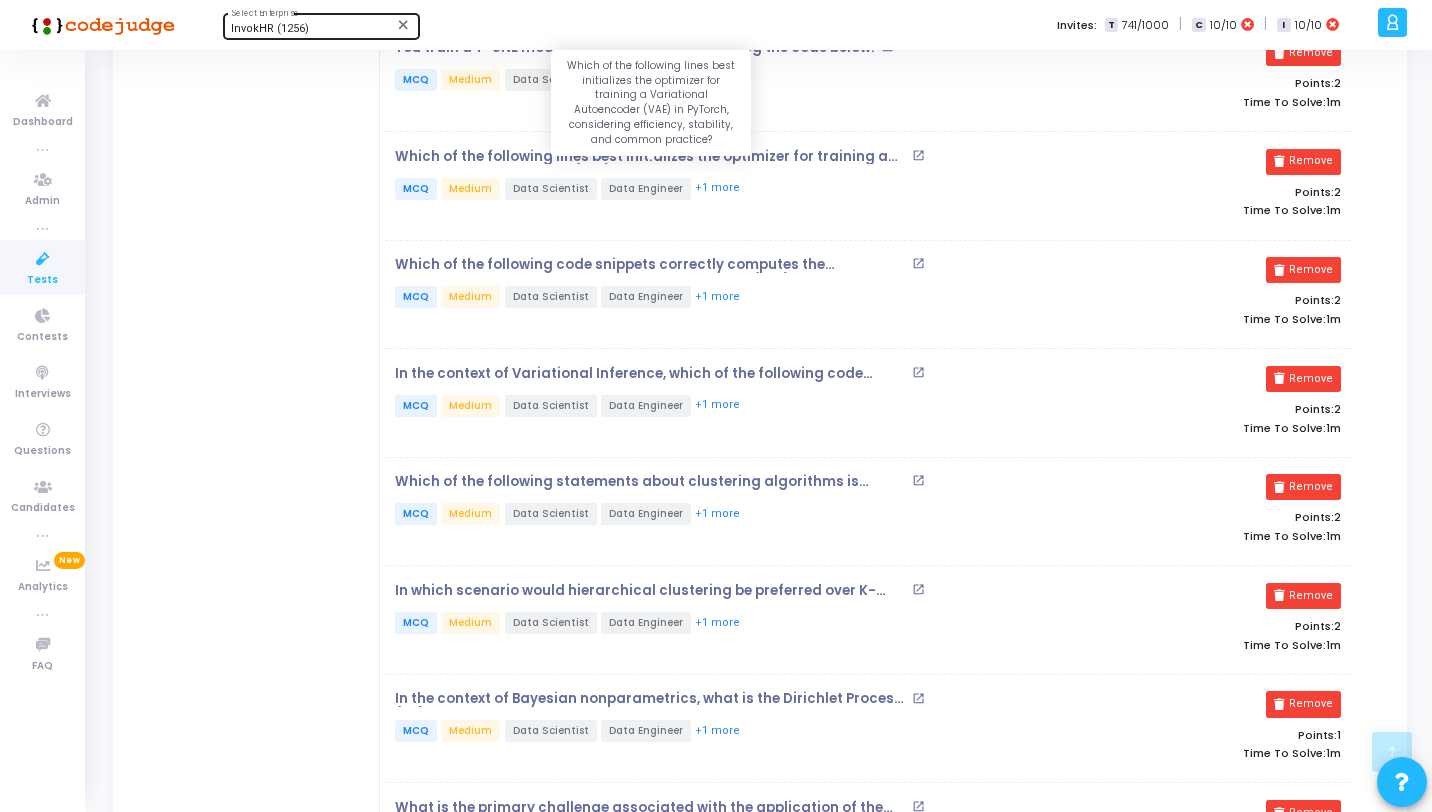 click on "Which of the following lines best initializes the optimizer for training a Variational Autoencoder (VAE) in PyTorch, considering efficiency, stability, and common practice?" at bounding box center (651, 157) 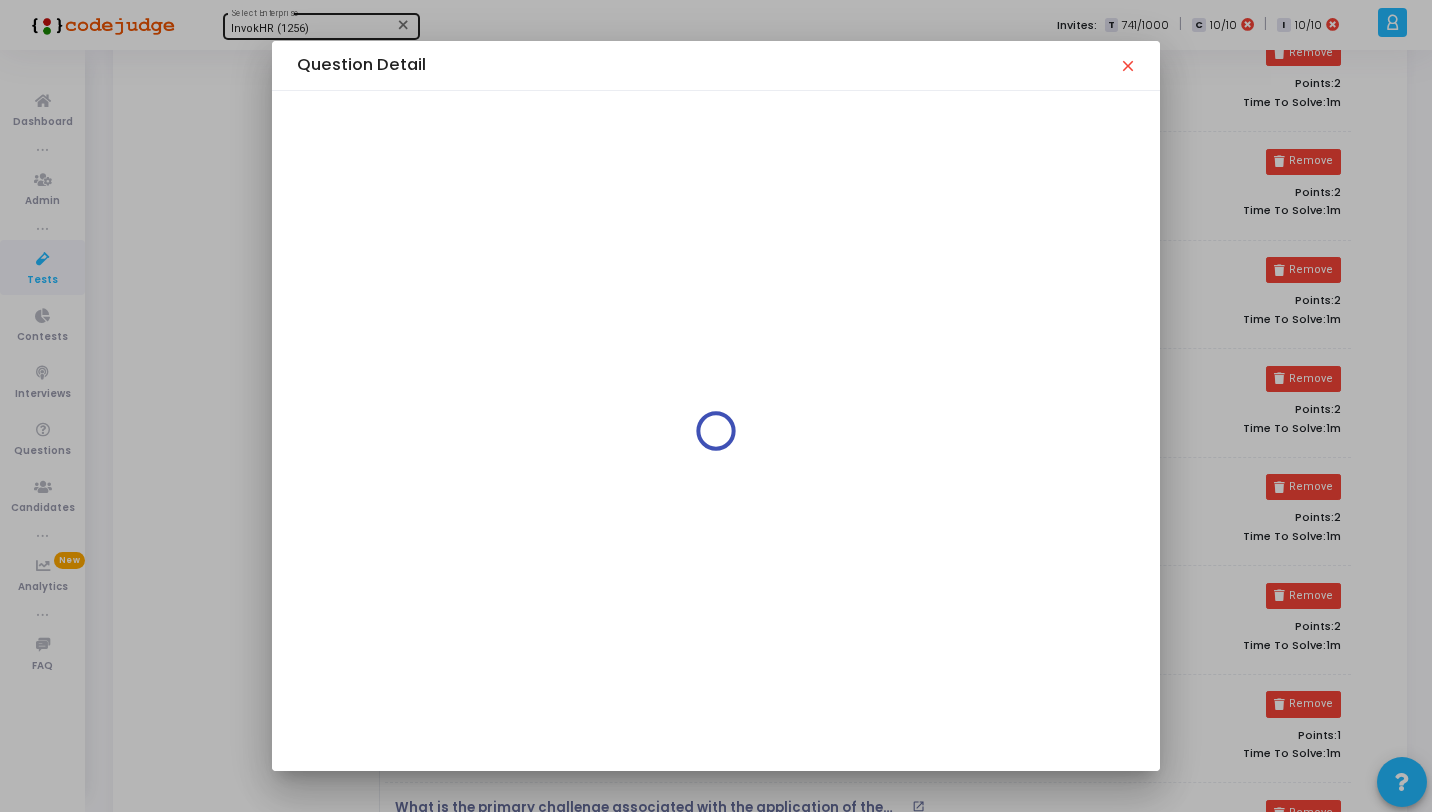 scroll, scrollTop: 0, scrollLeft: 0, axis: both 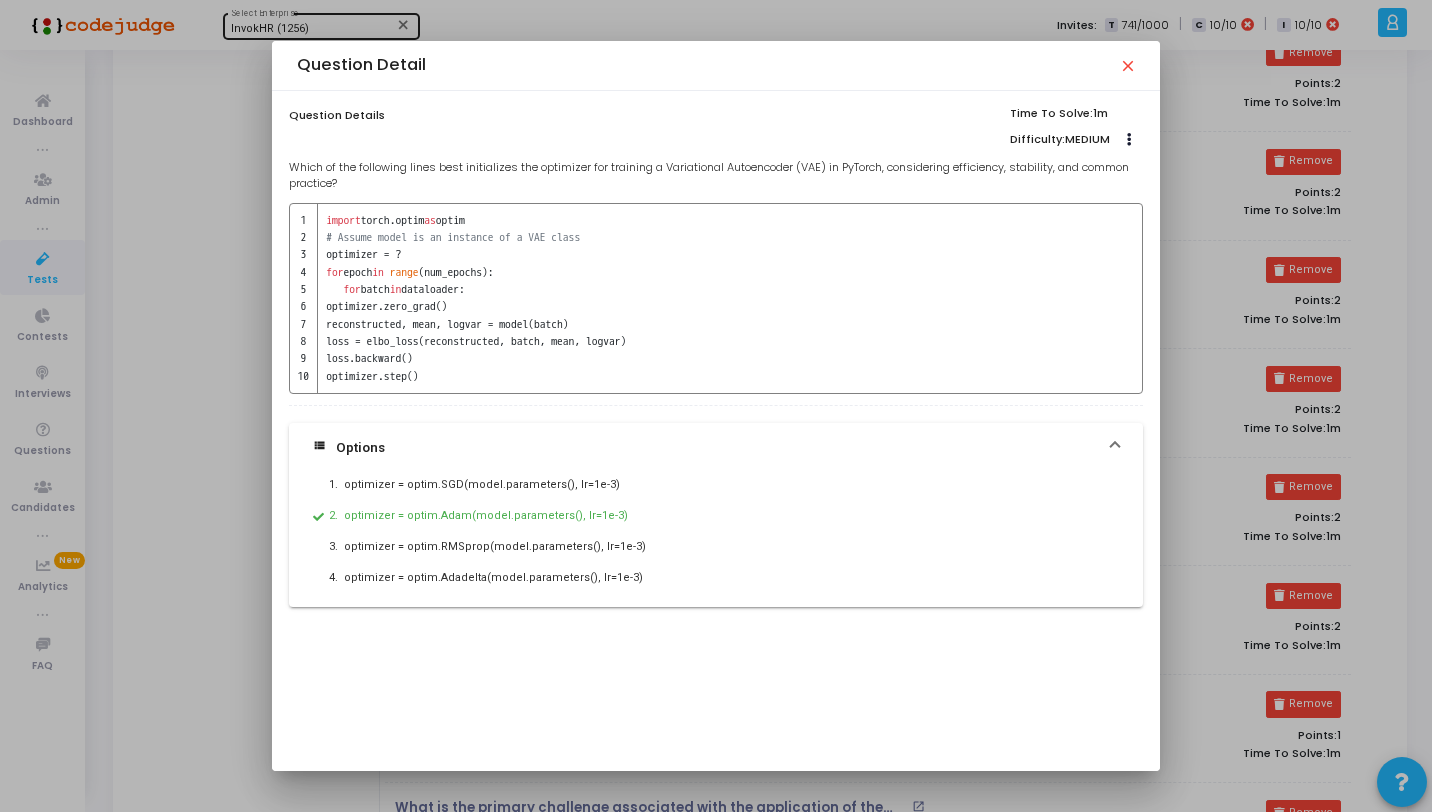 drag, startPoint x: 337, startPoint y: 187, endPoint x: 286, endPoint y: 169, distance: 54.08327 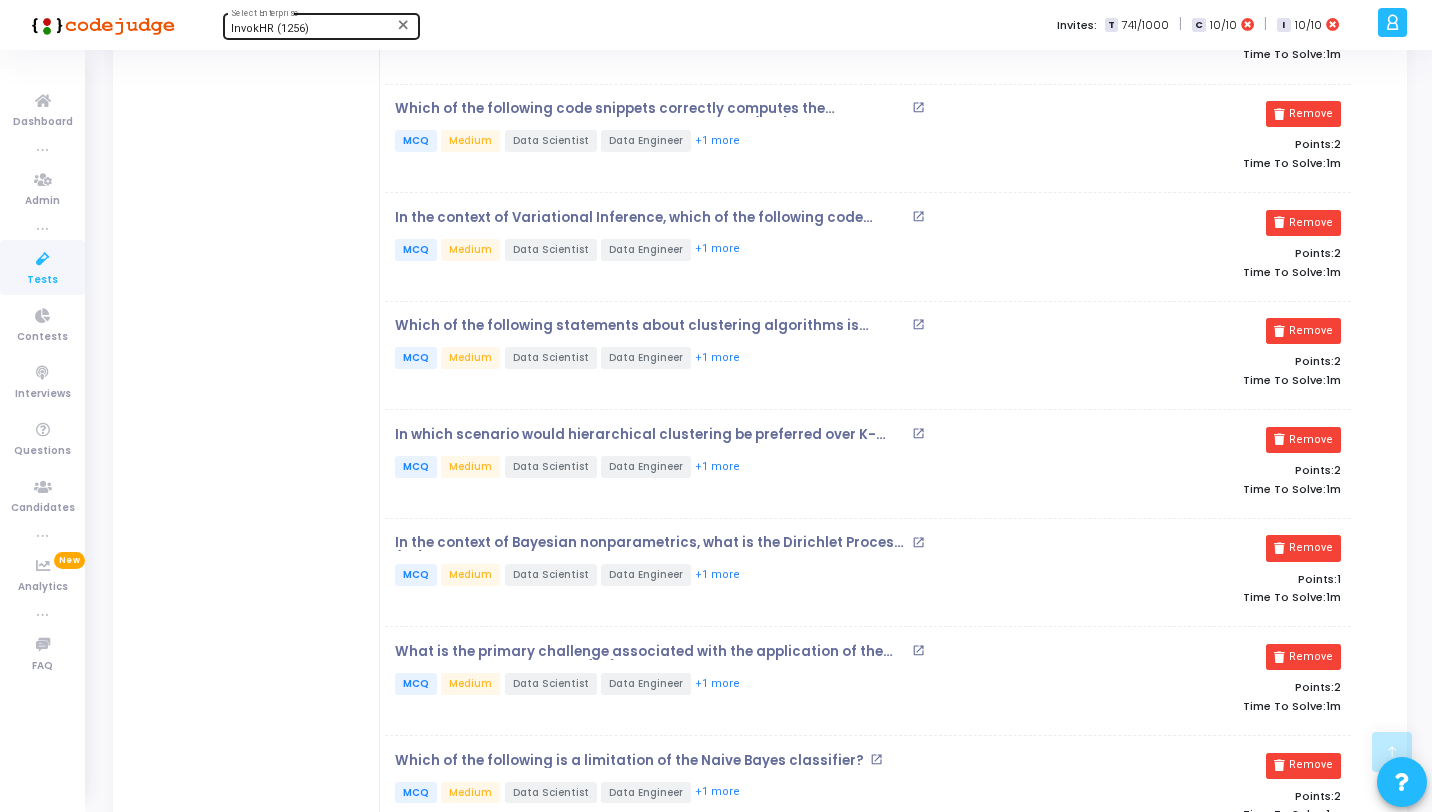 scroll, scrollTop: 1005, scrollLeft: 0, axis: vertical 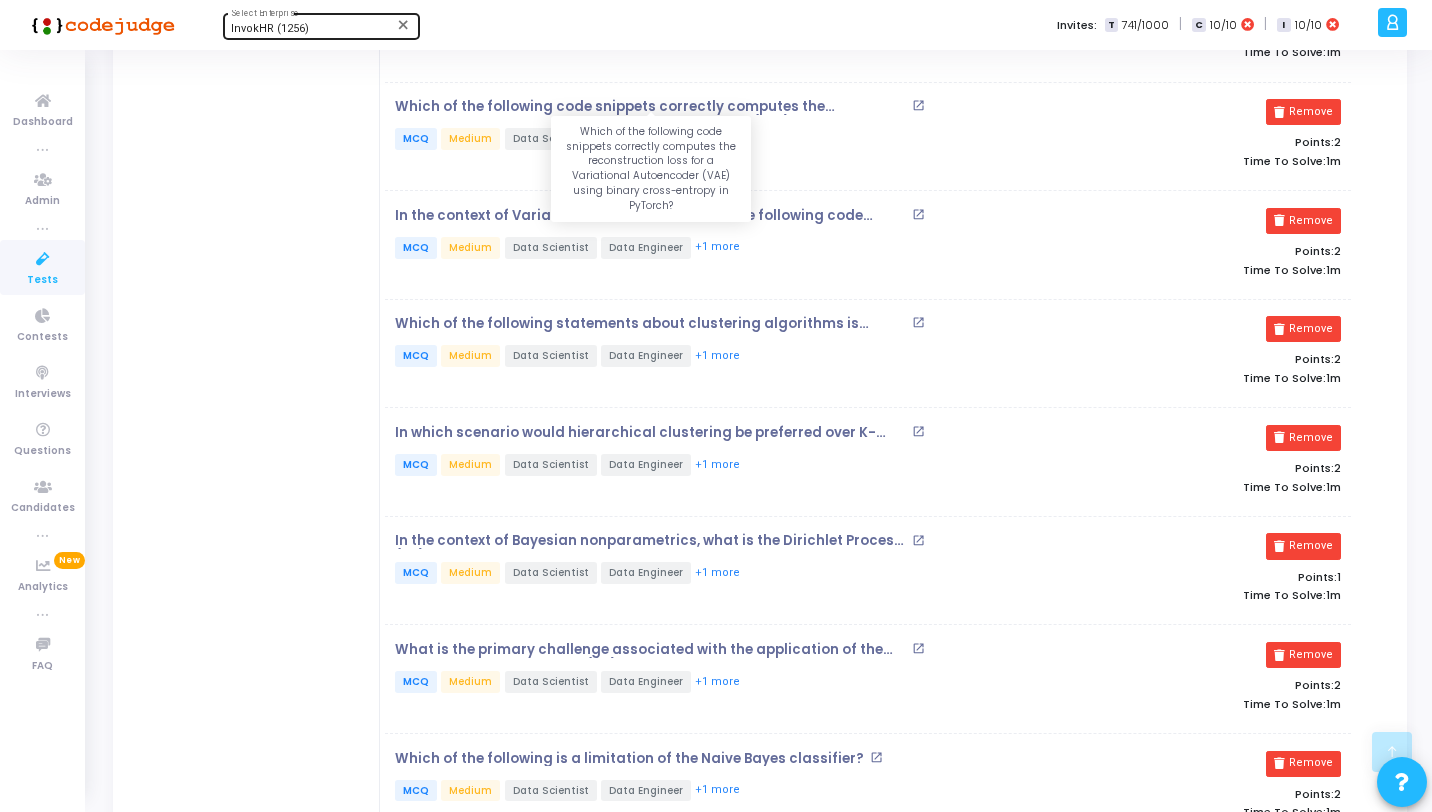 click on "Which of the following code snippets correctly computes the reconstruction loss for a Variational Autoencoder (VAE) using binary cross-entropy in PyTorch?" at bounding box center (651, 107) 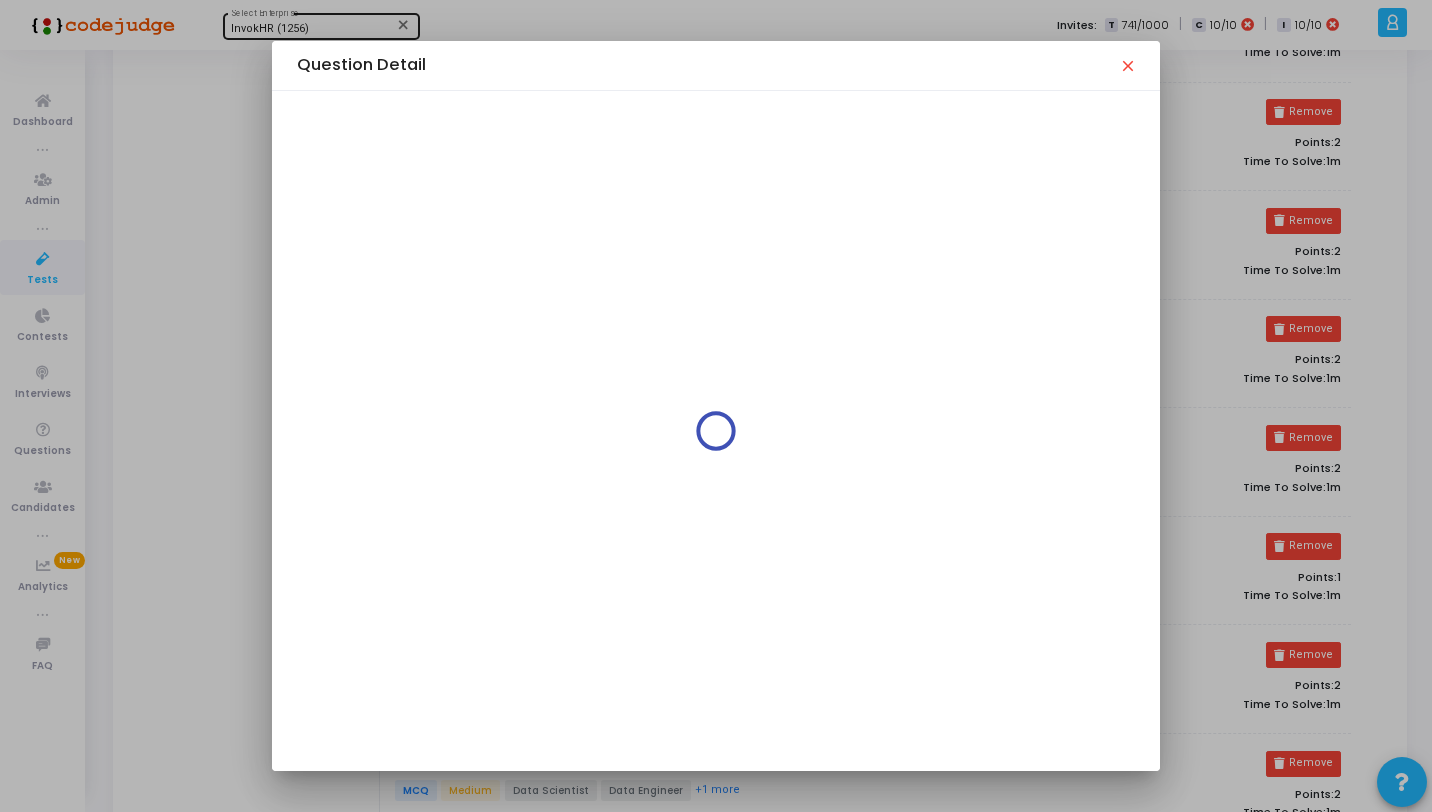 scroll, scrollTop: 0, scrollLeft: 0, axis: both 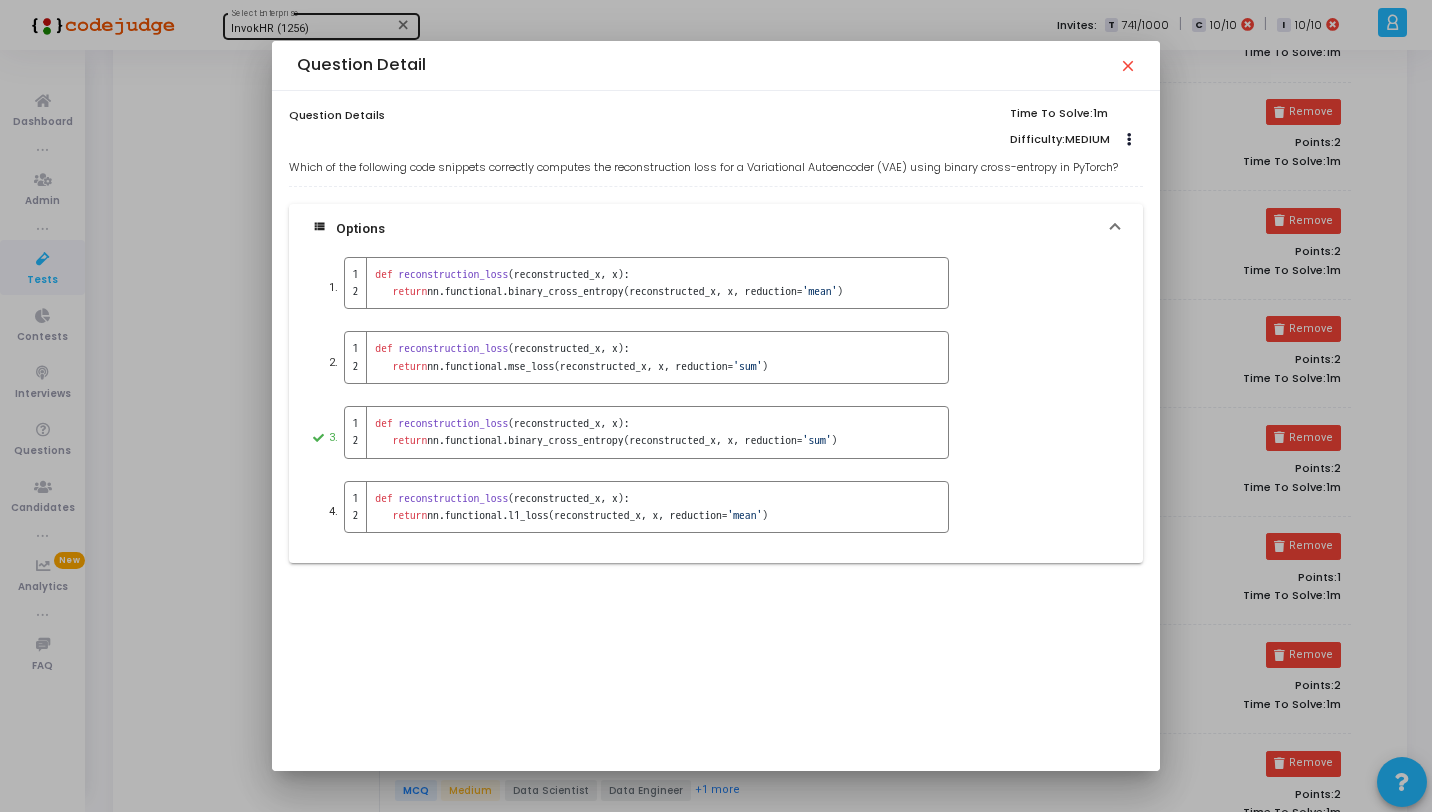 drag, startPoint x: 1130, startPoint y: 169, endPoint x: 283, endPoint y: 165, distance: 847.00946 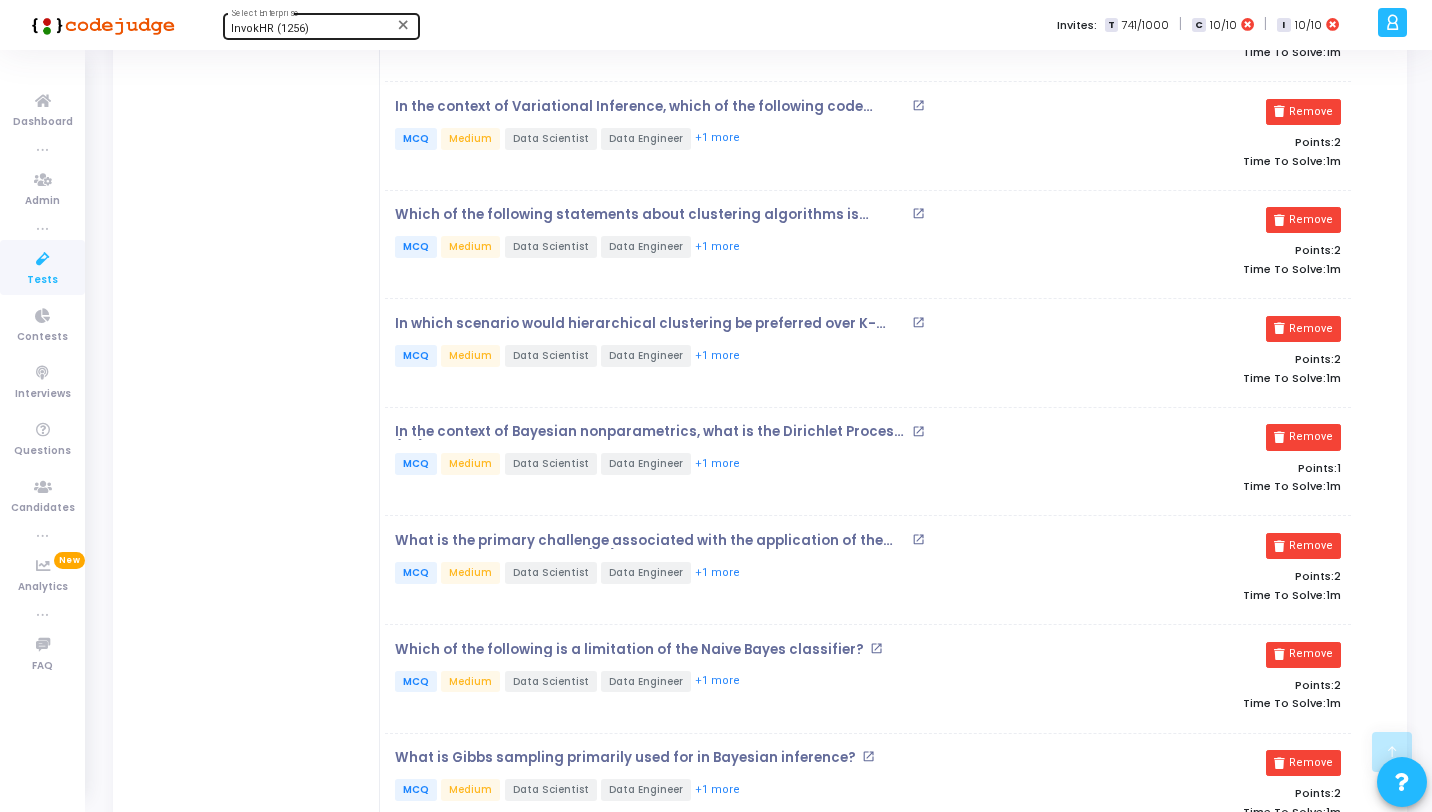 scroll, scrollTop: 1115, scrollLeft: 0, axis: vertical 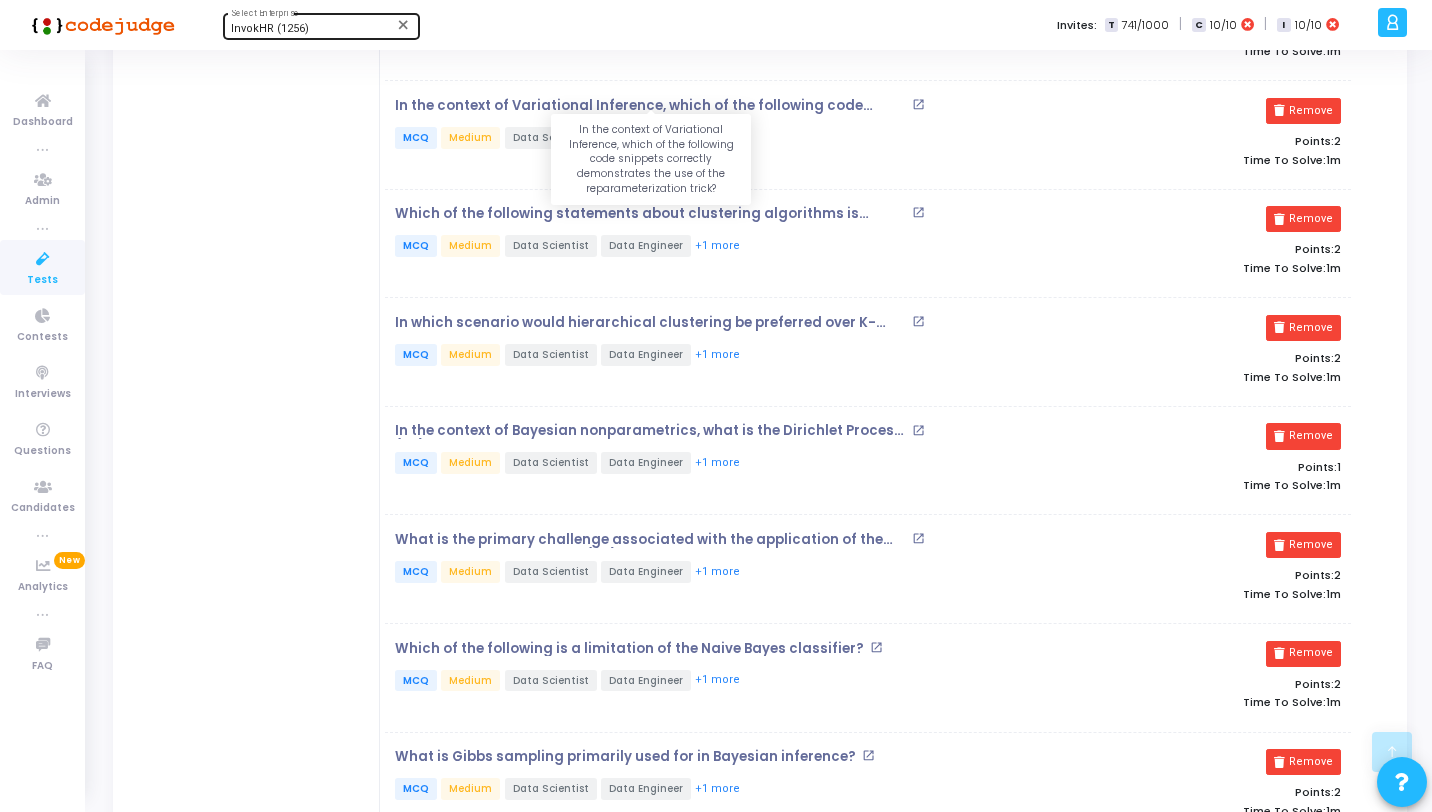 click on "In the context of Variational Inference, which of the following code snippets correctly demonstrates the use of the reparameterization trick?" at bounding box center [651, 106] 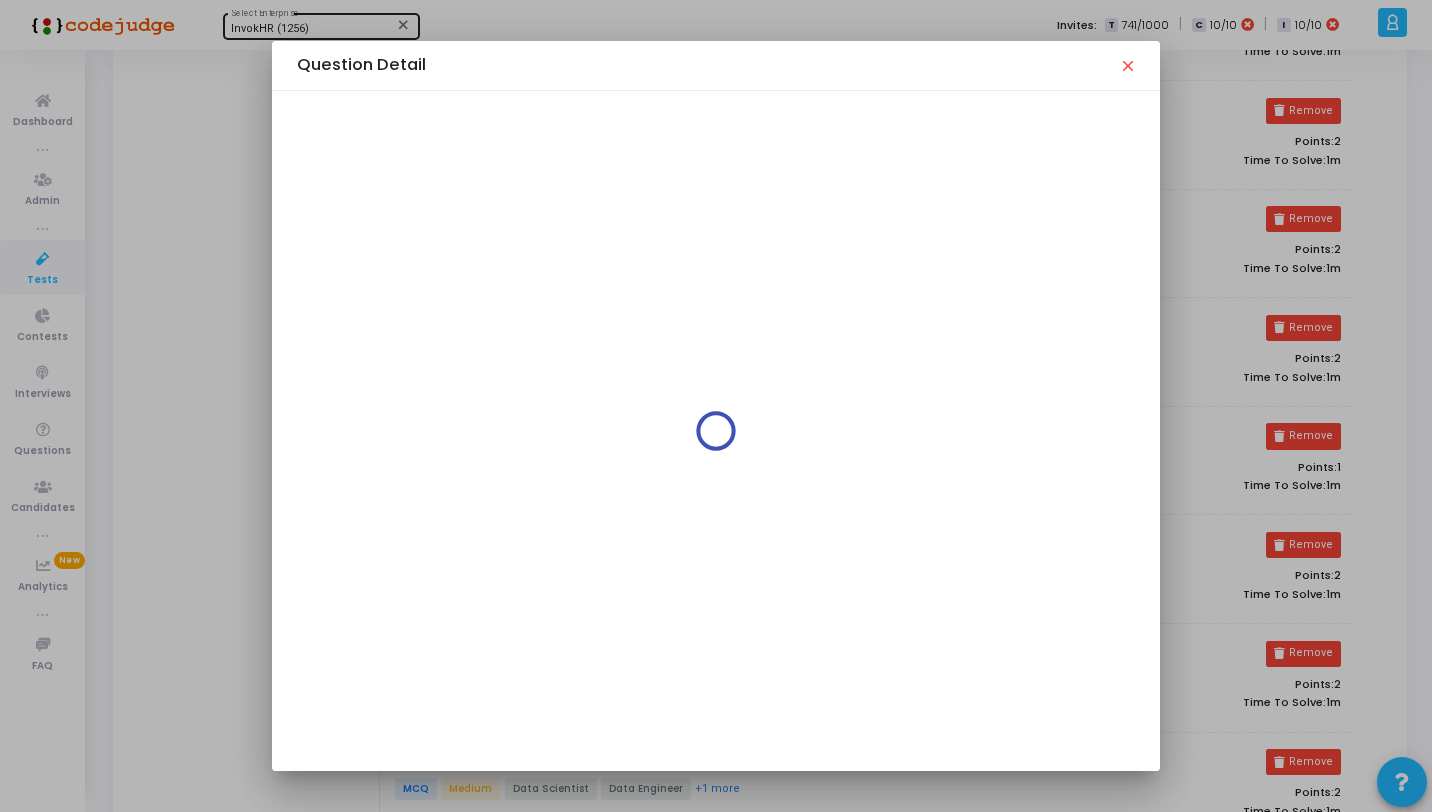 scroll, scrollTop: 0, scrollLeft: 0, axis: both 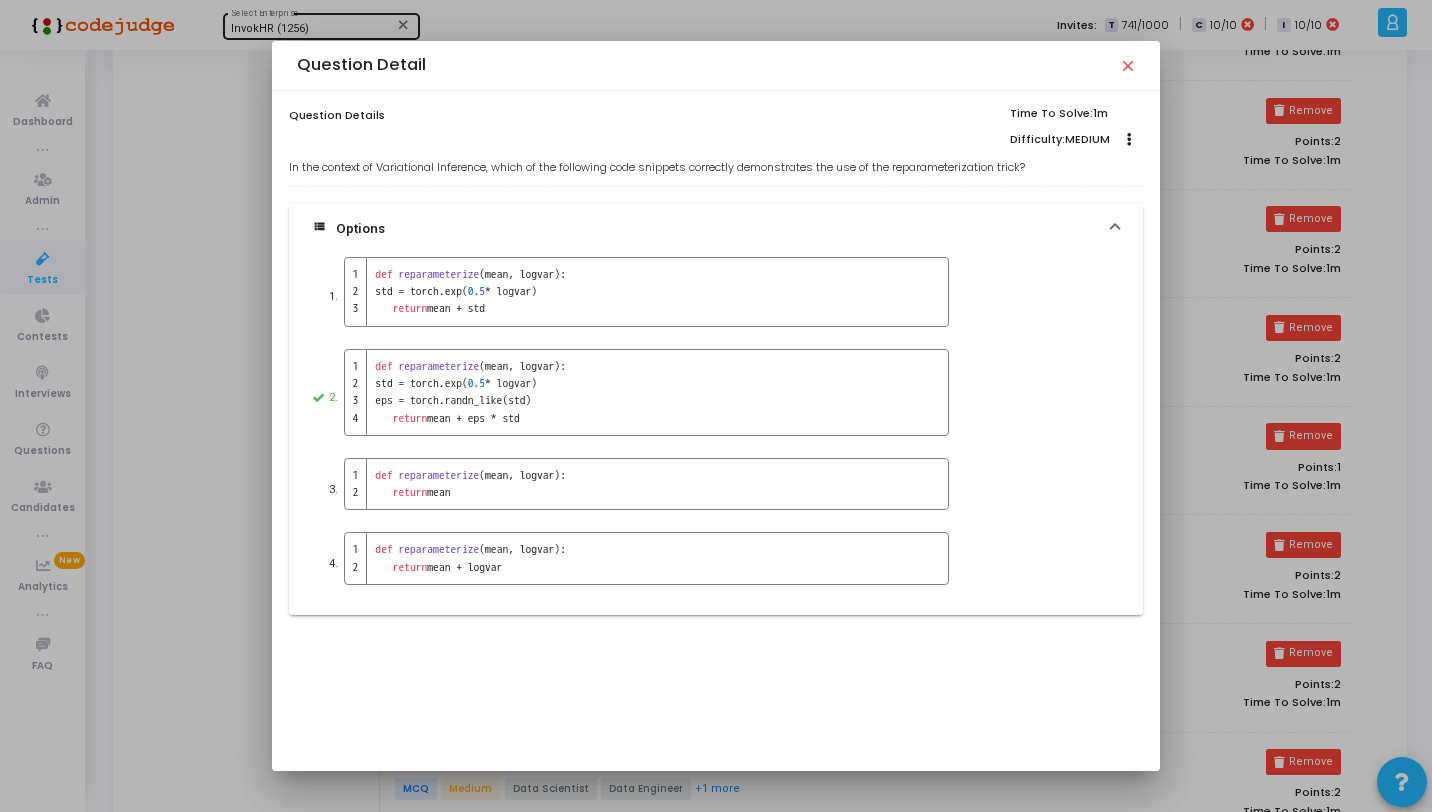 drag, startPoint x: 1051, startPoint y: 168, endPoint x: 280, endPoint y: 163, distance: 771.01624 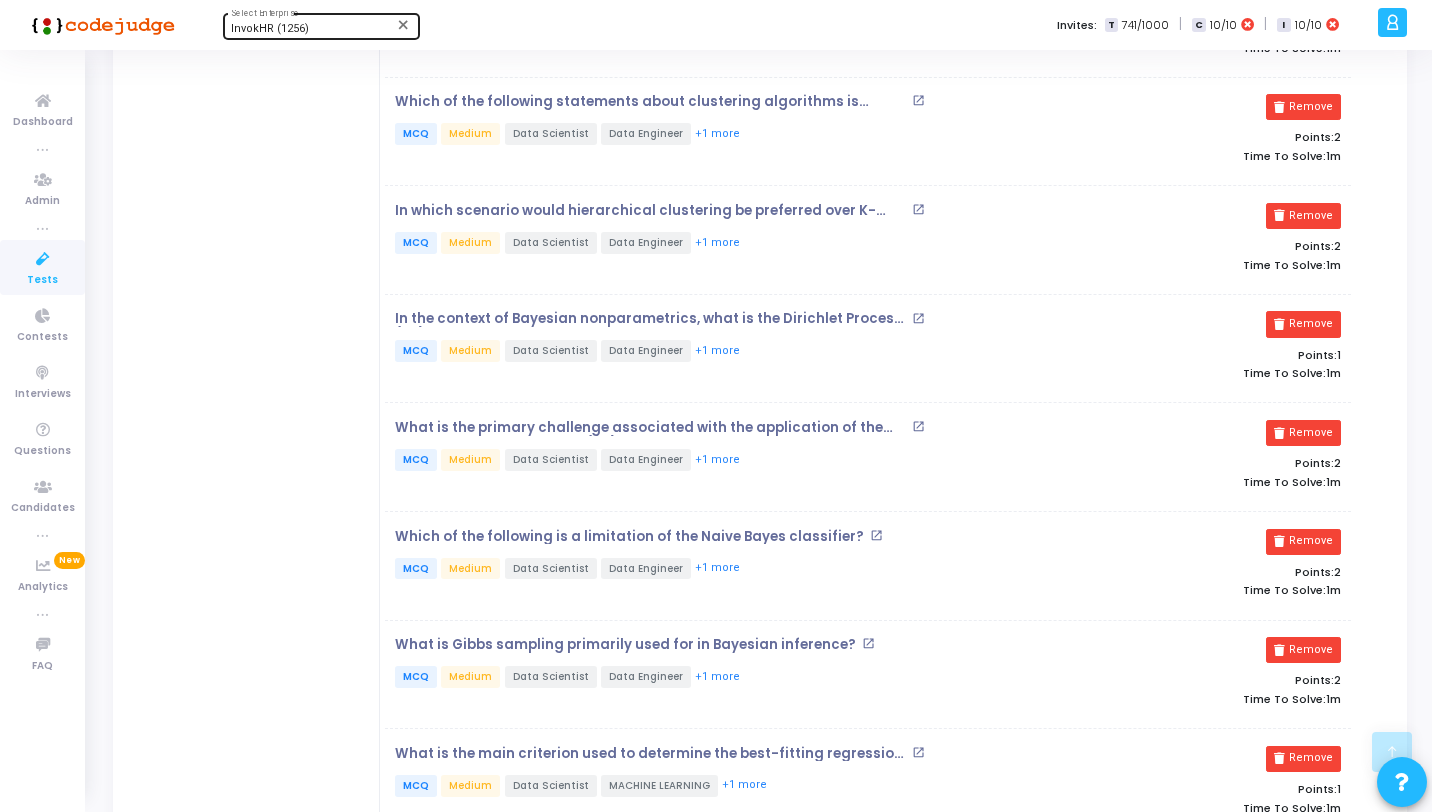 scroll, scrollTop: 1227, scrollLeft: 0, axis: vertical 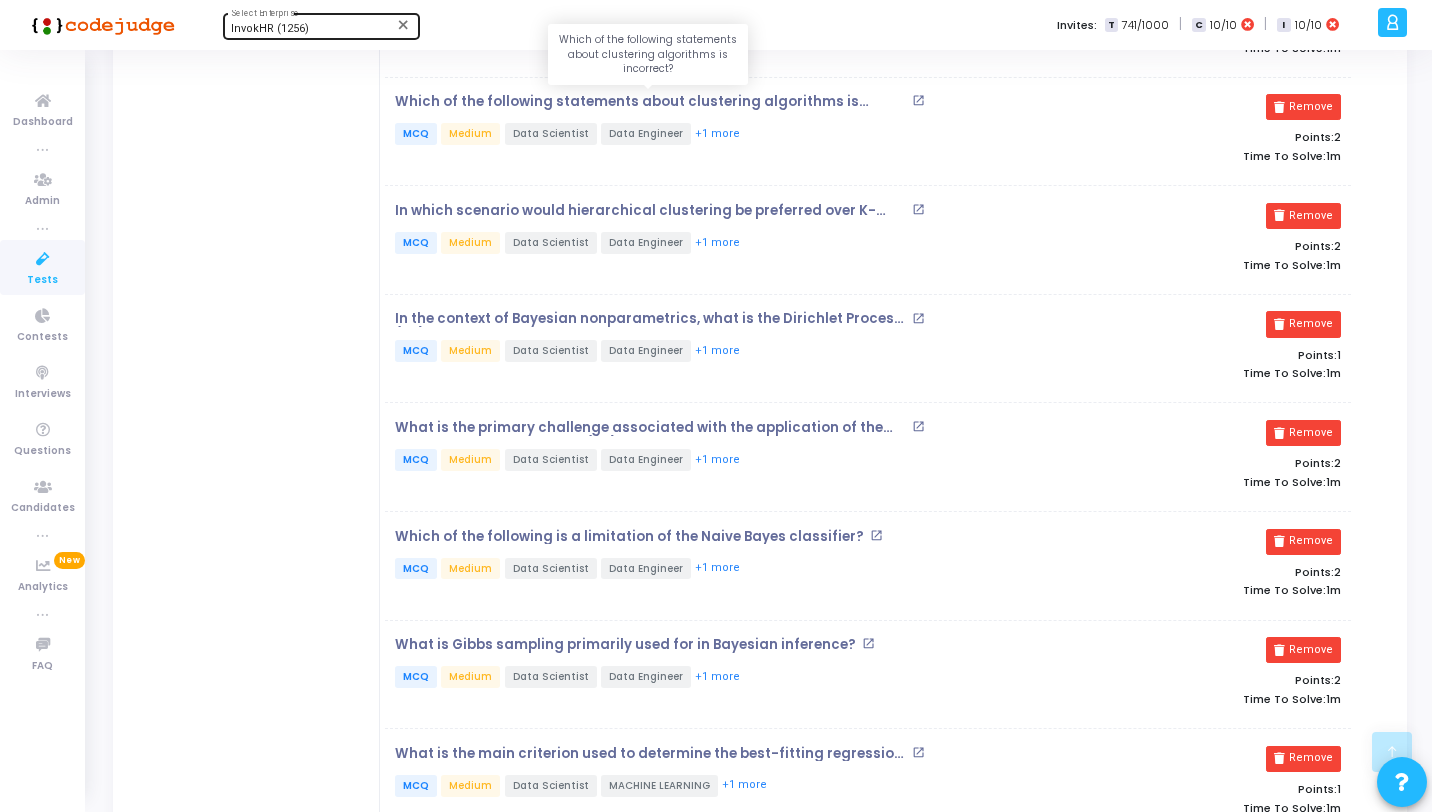 click on "Which of the following statements about clustering algorithms is incorrect?" at bounding box center (651, 102) 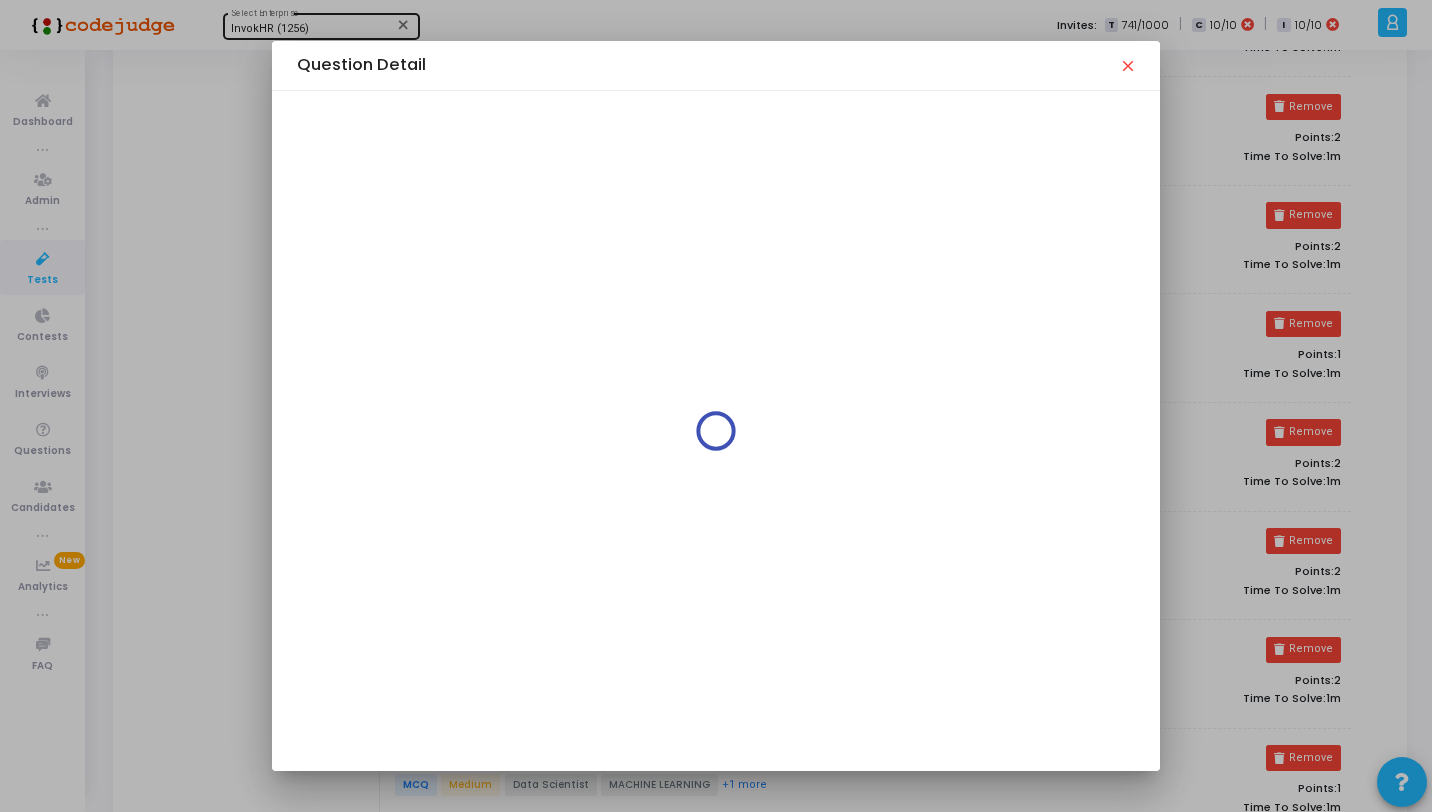 scroll, scrollTop: 0, scrollLeft: 0, axis: both 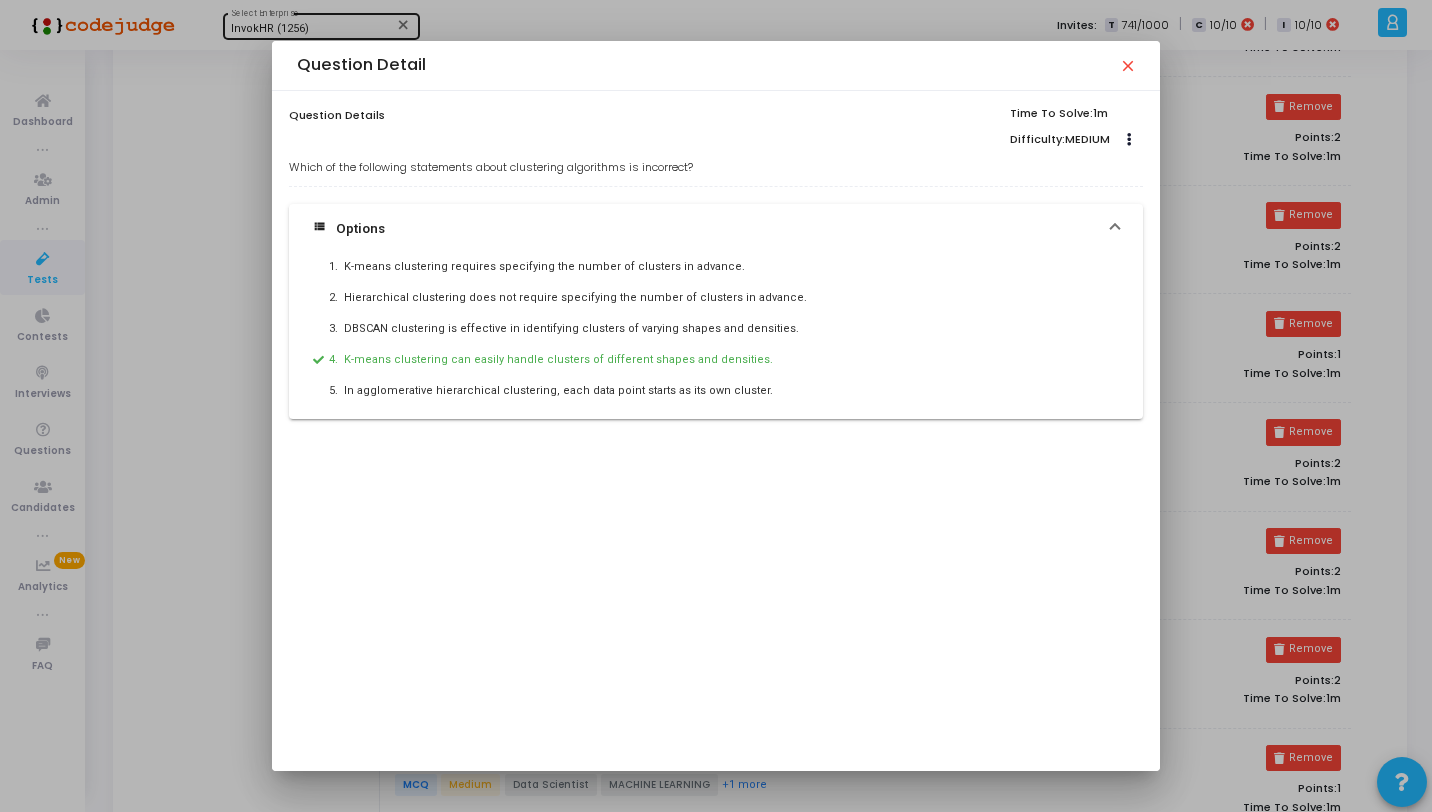 drag, startPoint x: 751, startPoint y: 160, endPoint x: 287, endPoint y: 167, distance: 464.0528 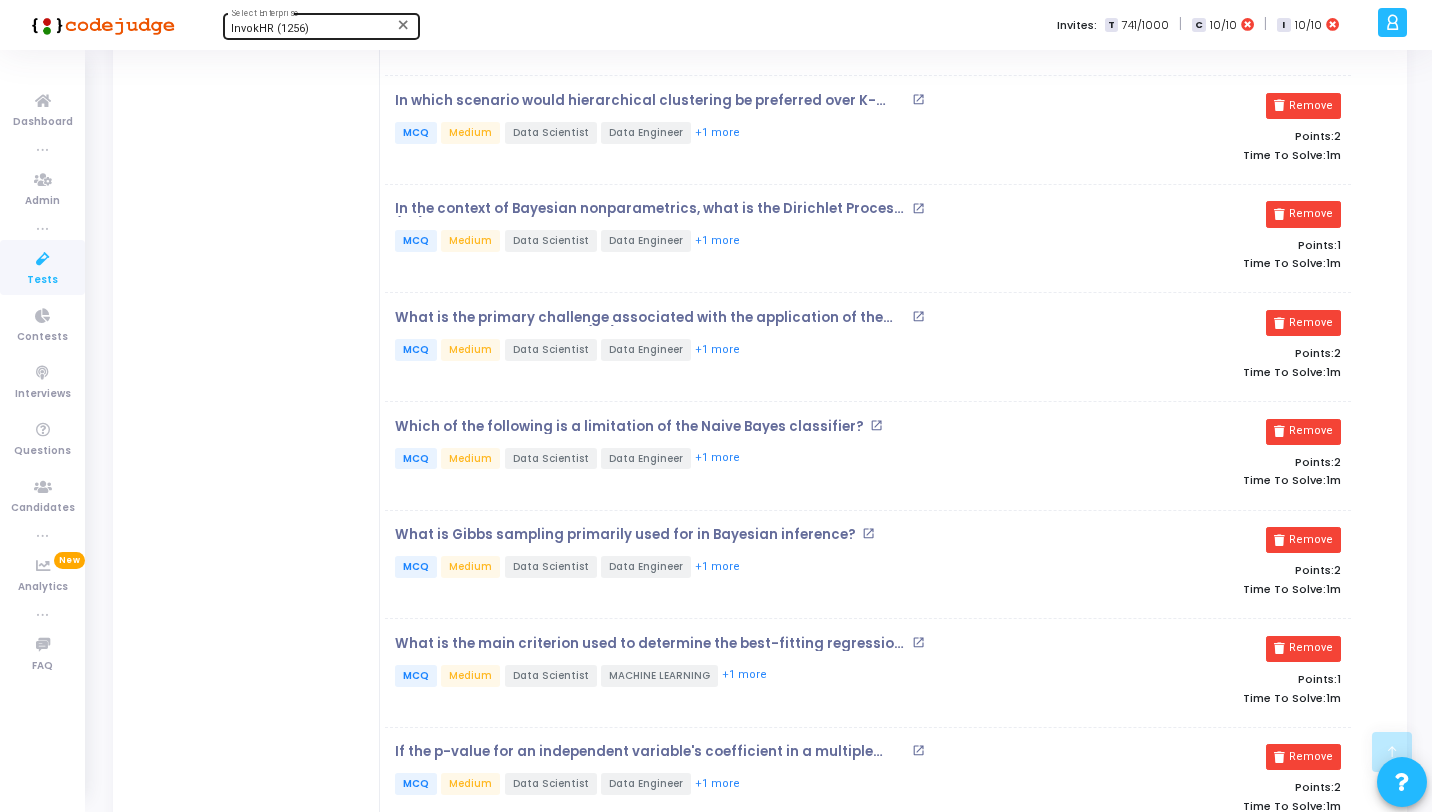 scroll, scrollTop: 1337, scrollLeft: 0, axis: vertical 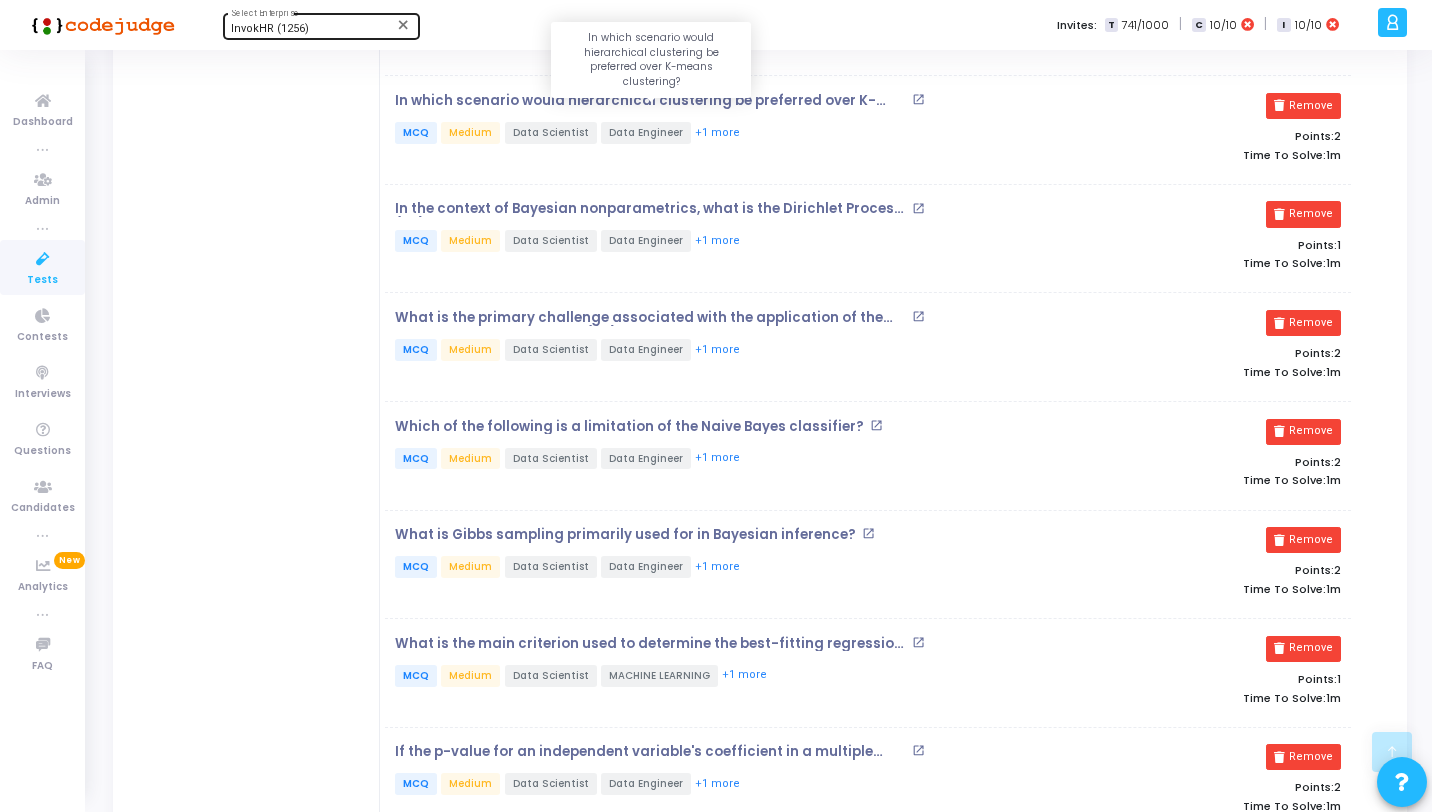 click on "In which scenario would hierarchical clustering be preferred over K-means clustering?" at bounding box center (651, 101) 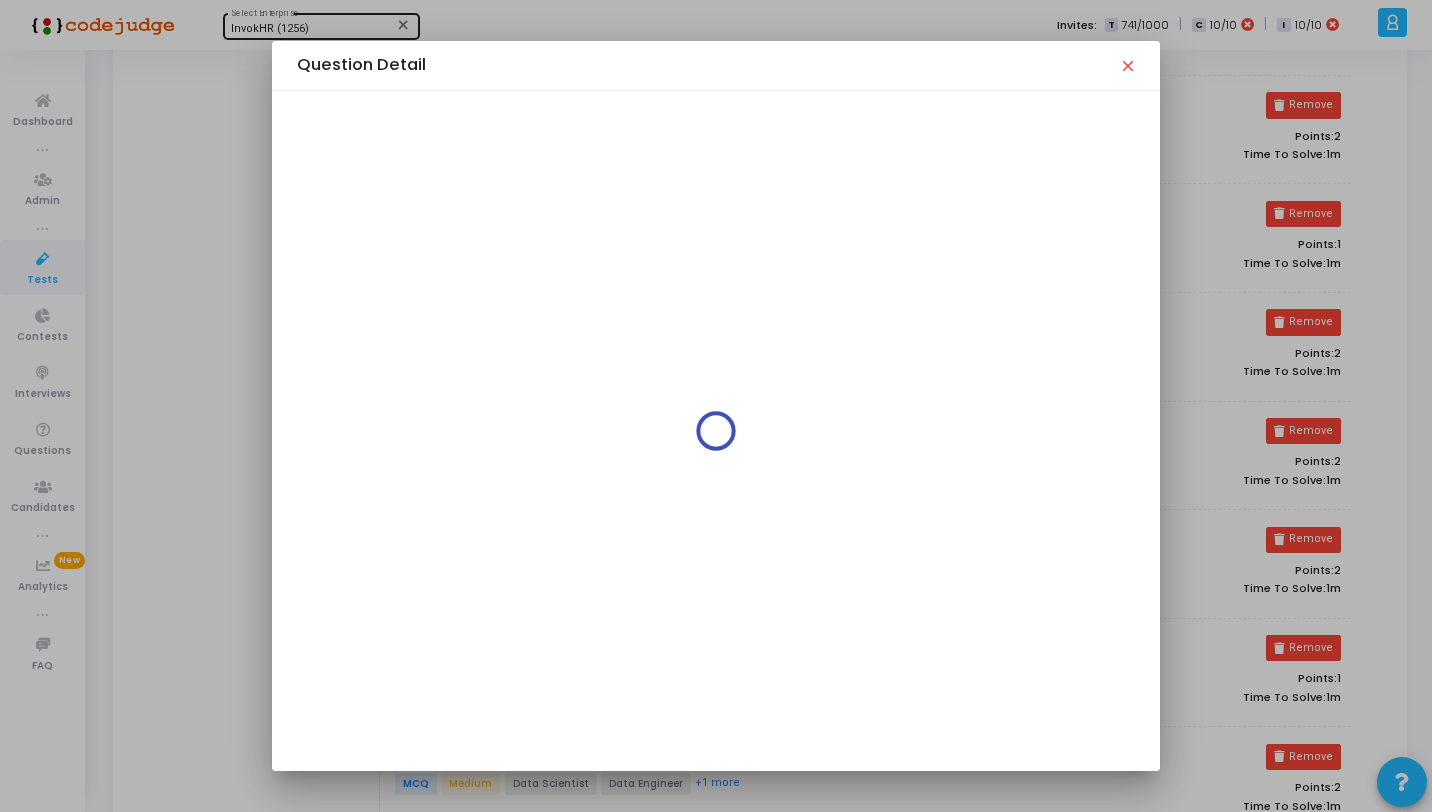 scroll, scrollTop: 0, scrollLeft: 0, axis: both 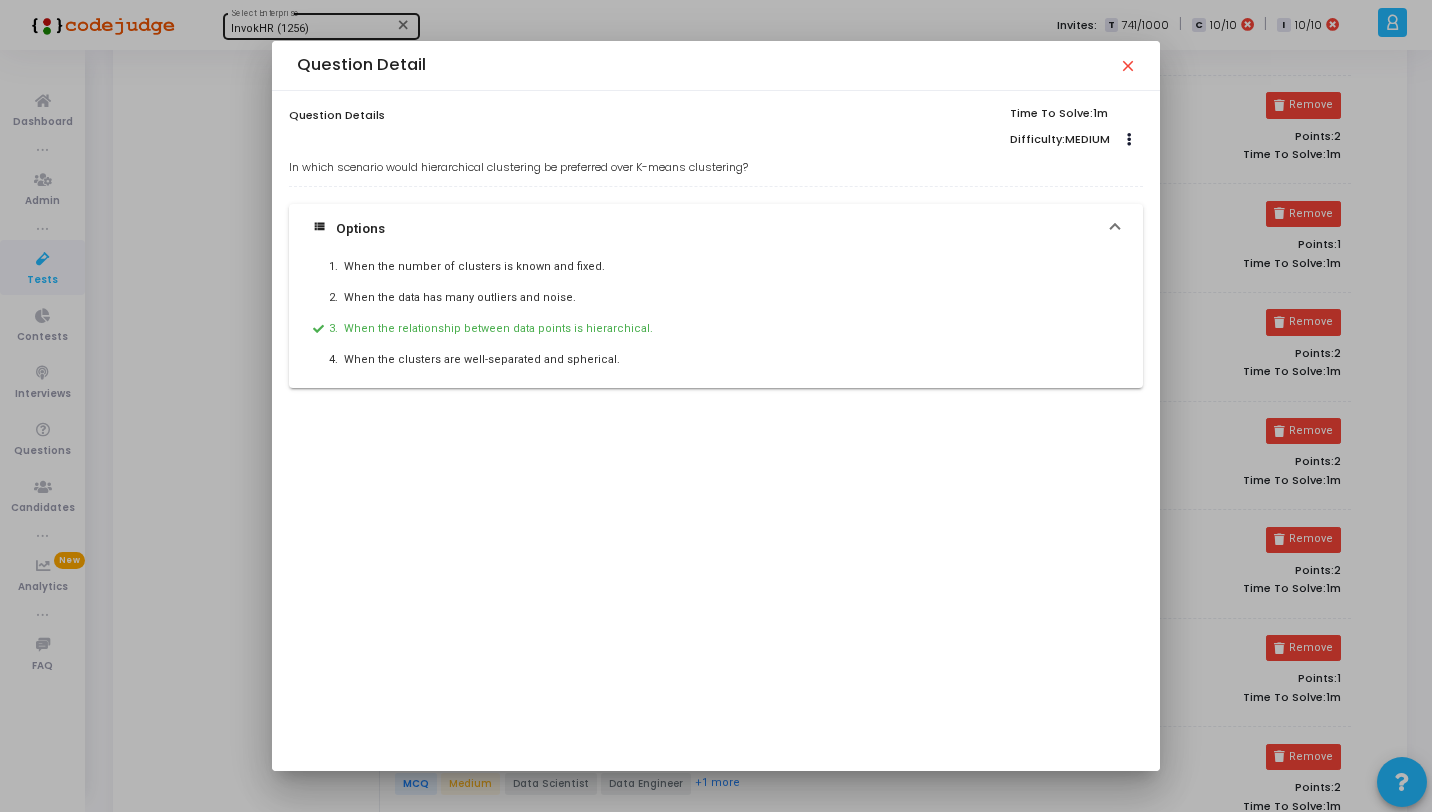 drag, startPoint x: 780, startPoint y: 168, endPoint x: 302, endPoint y: 158, distance: 478.10458 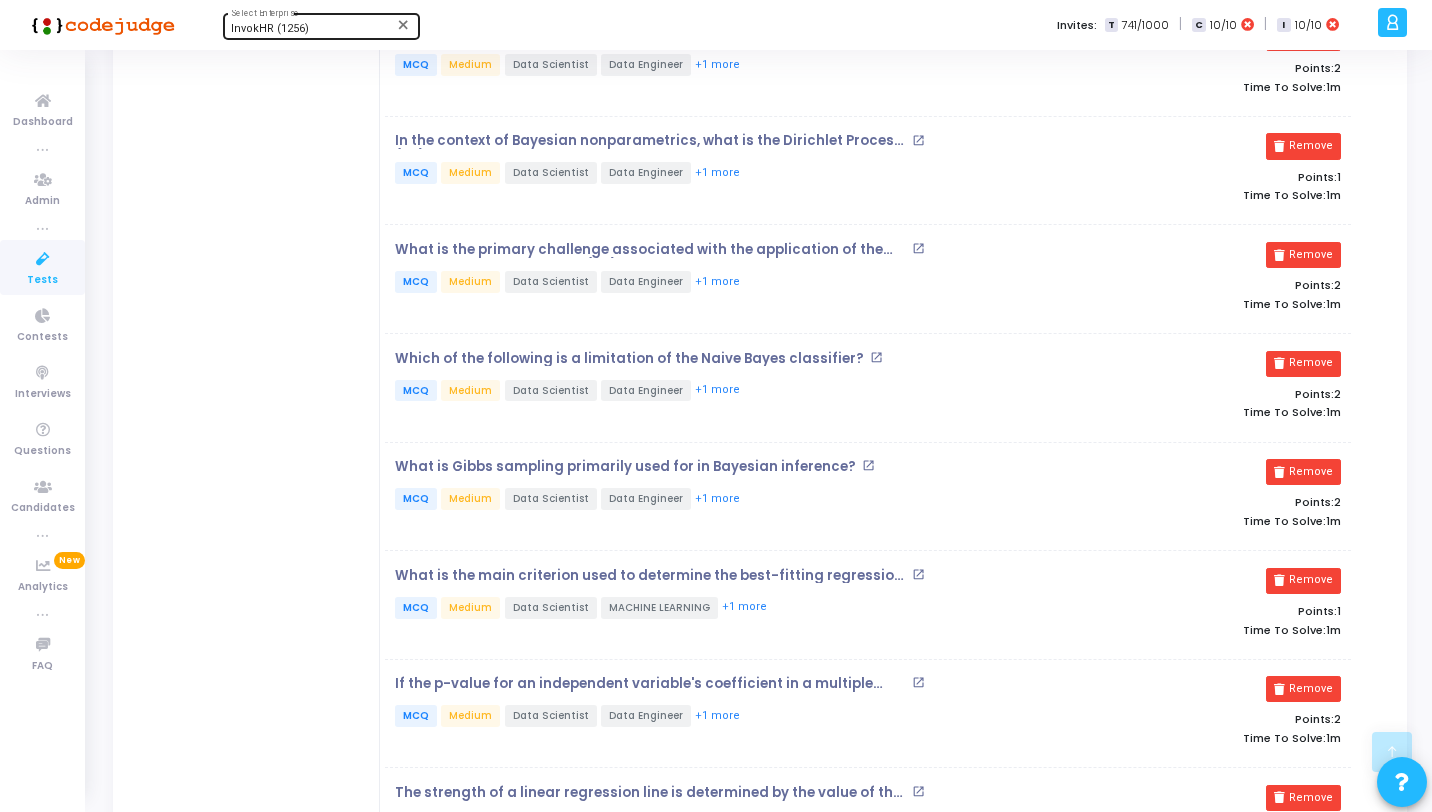 scroll, scrollTop: 1406, scrollLeft: 0, axis: vertical 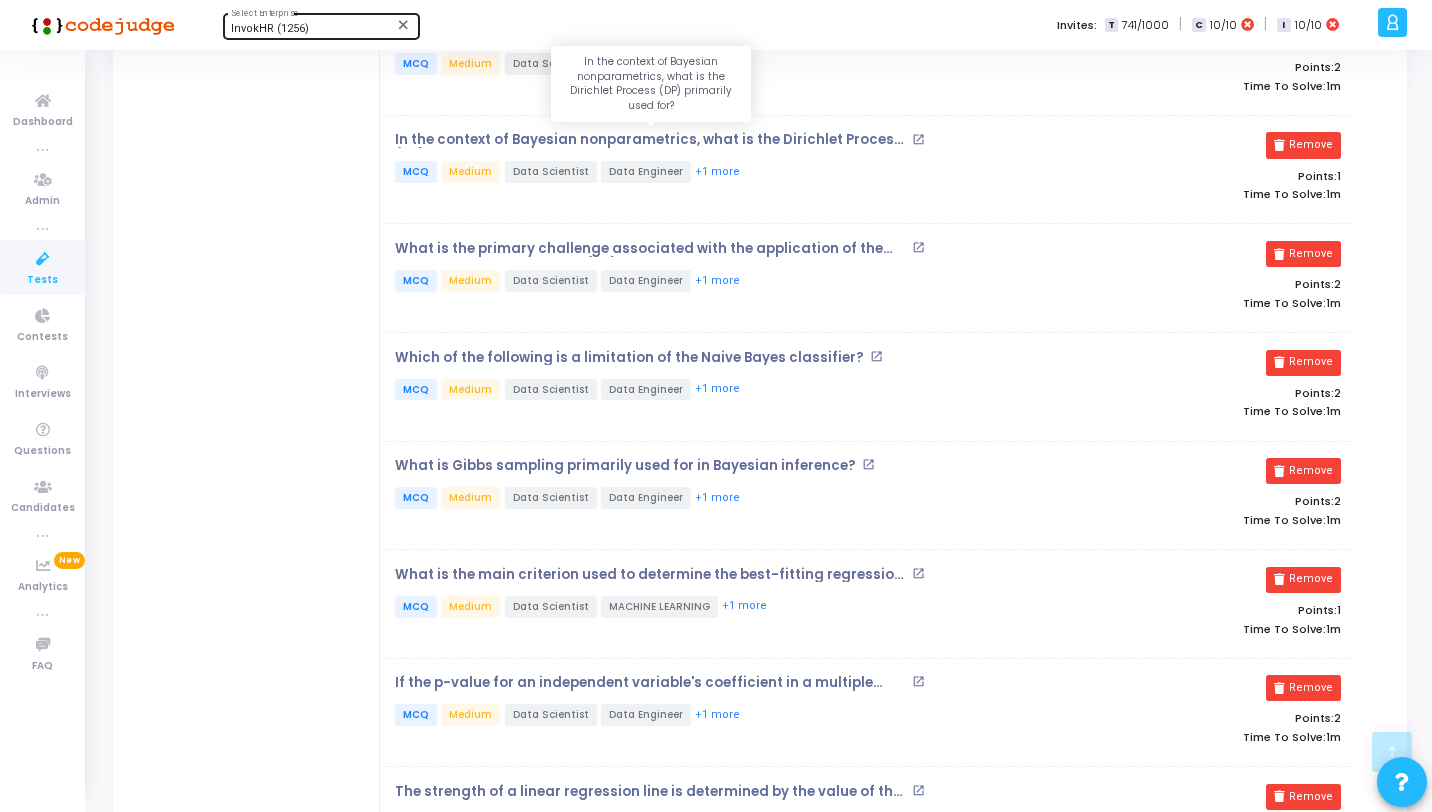 click on "In the context of Bayesian nonparametrics, what is the Dirichlet Process (DP) primarily used for?" at bounding box center (651, 140) 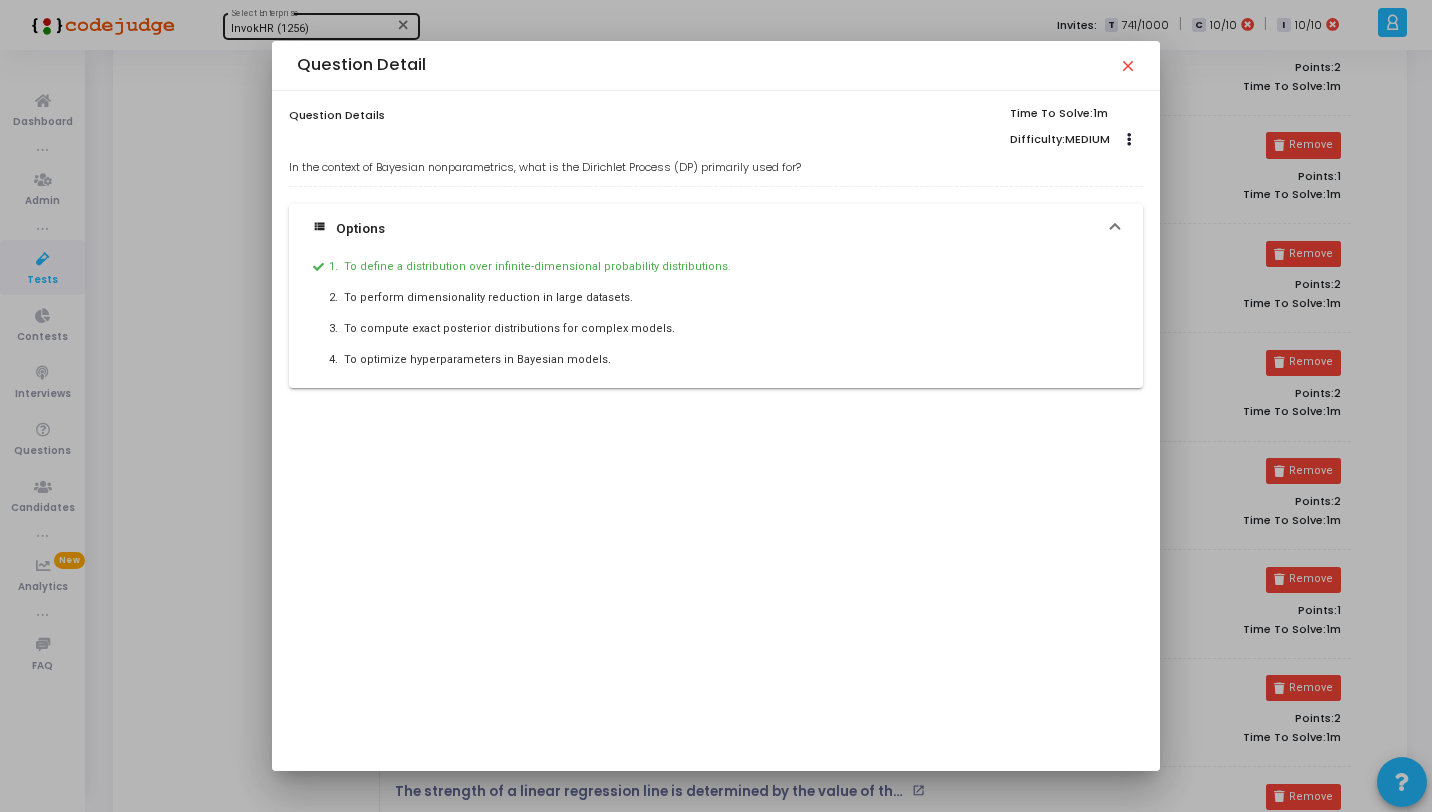 drag, startPoint x: 806, startPoint y: 166, endPoint x: 278, endPoint y: 166, distance: 528 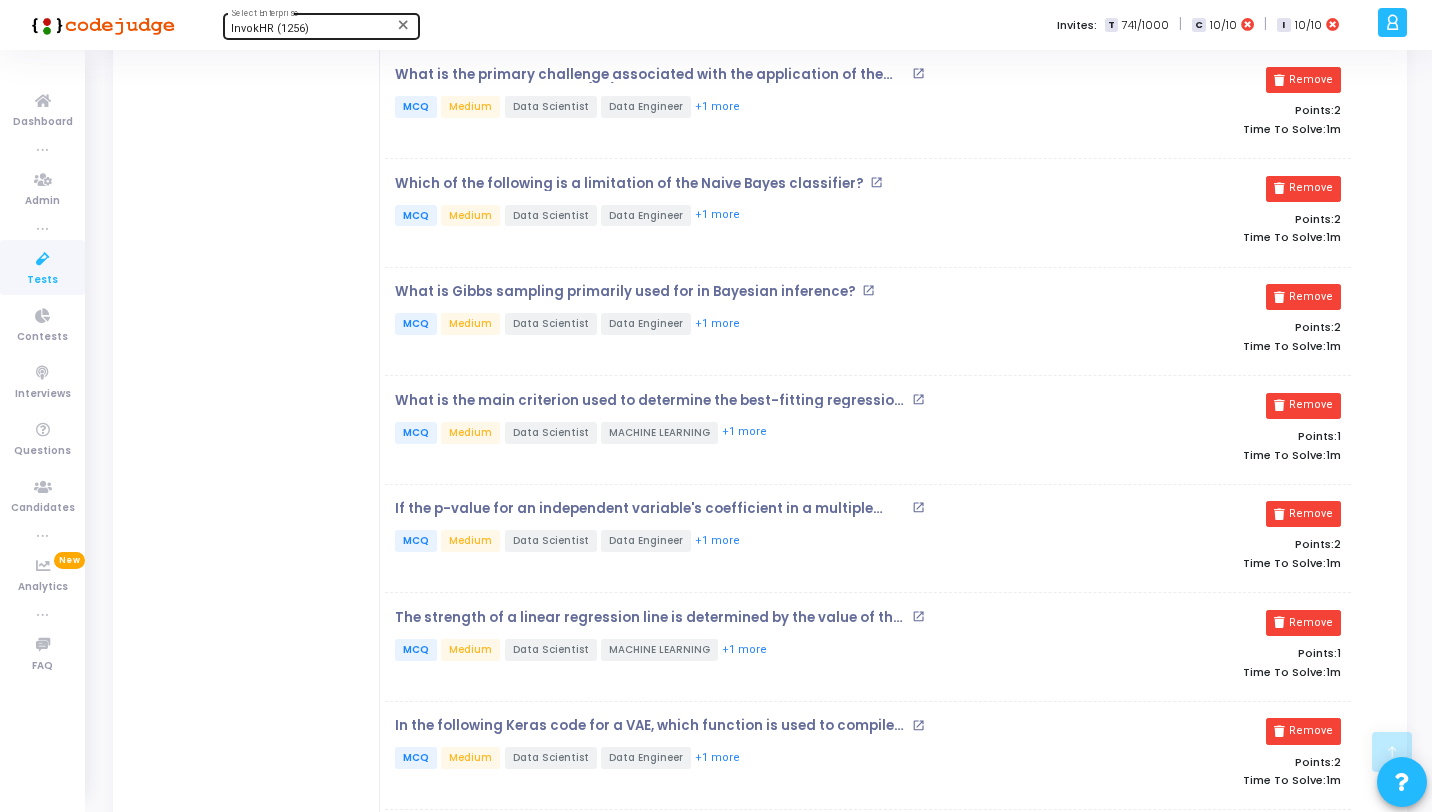 scroll, scrollTop: 1580, scrollLeft: 0, axis: vertical 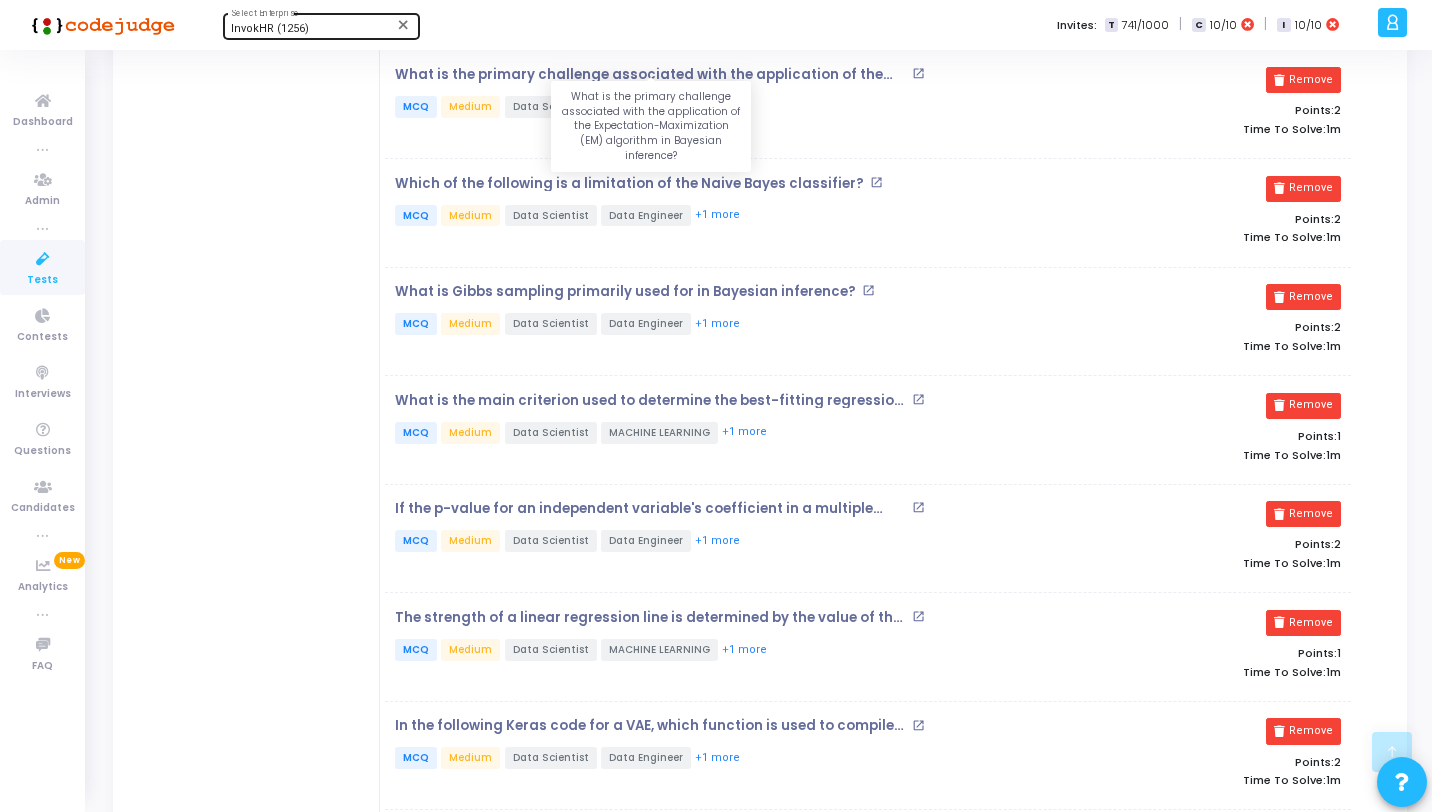 click on "What is the primary challenge associated with the application of the Expectation-Maximization (EM) algorithm in Bayesian inference?" at bounding box center [651, 75] 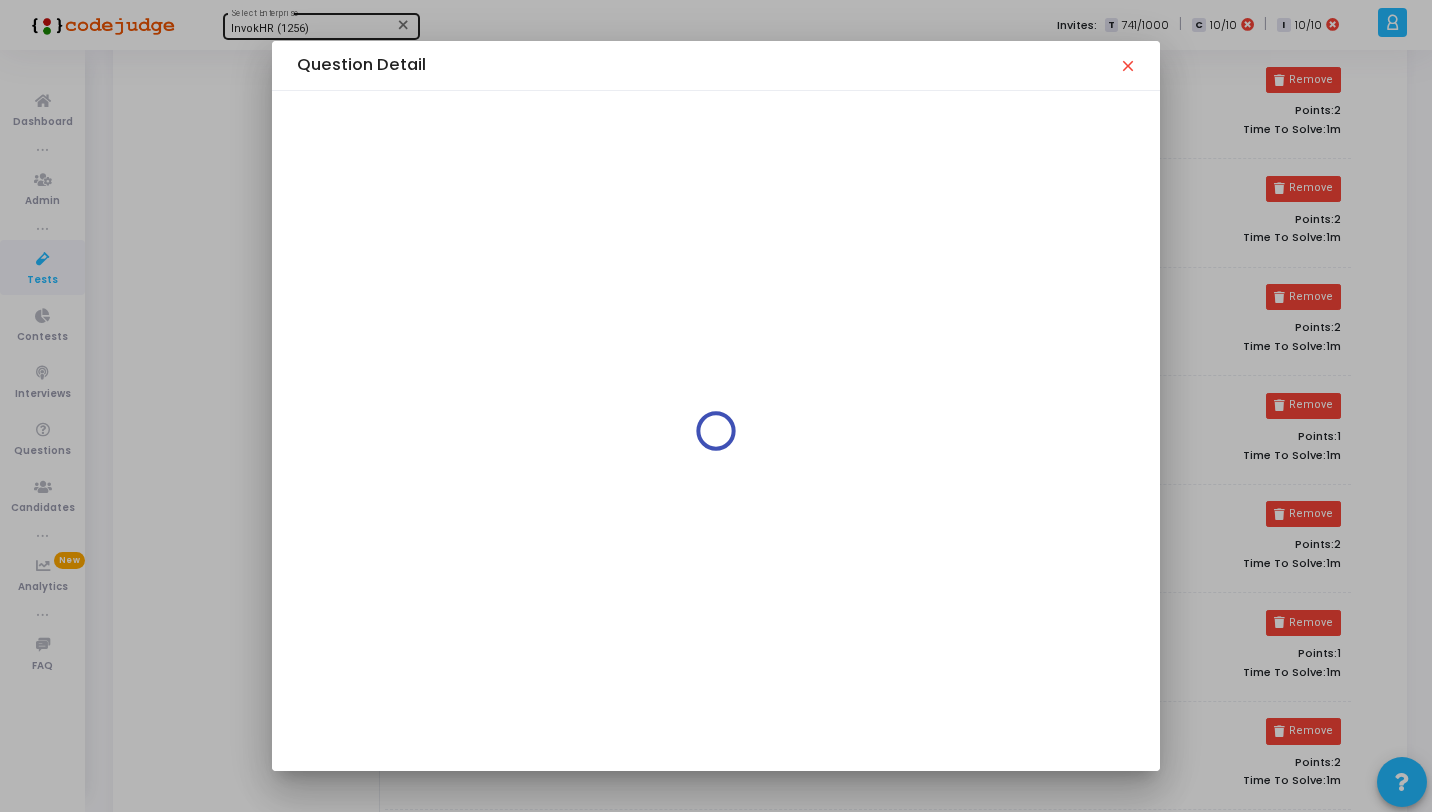 scroll, scrollTop: 0, scrollLeft: 0, axis: both 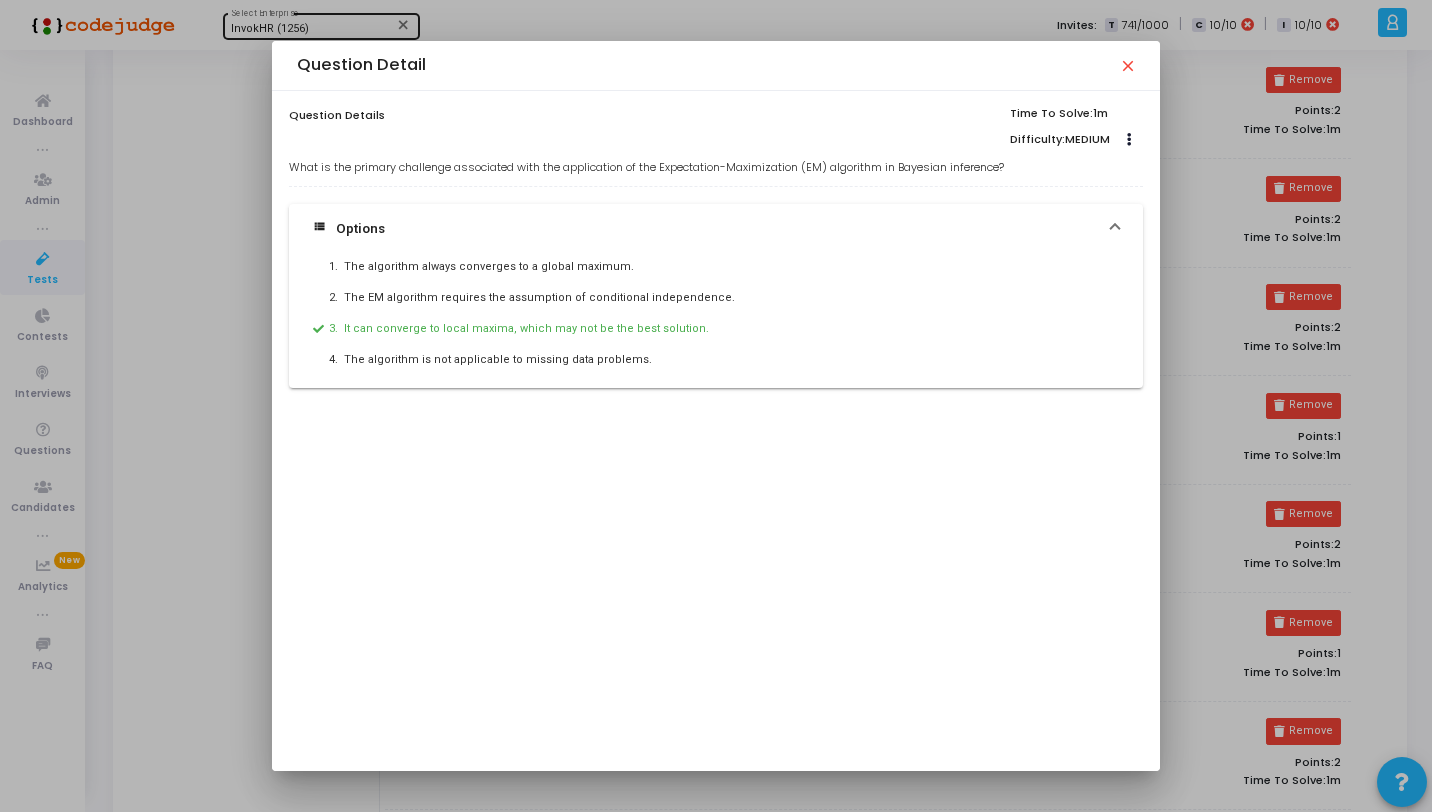 drag, startPoint x: 1013, startPoint y: 162, endPoint x: 291, endPoint y: 169, distance: 722.03394 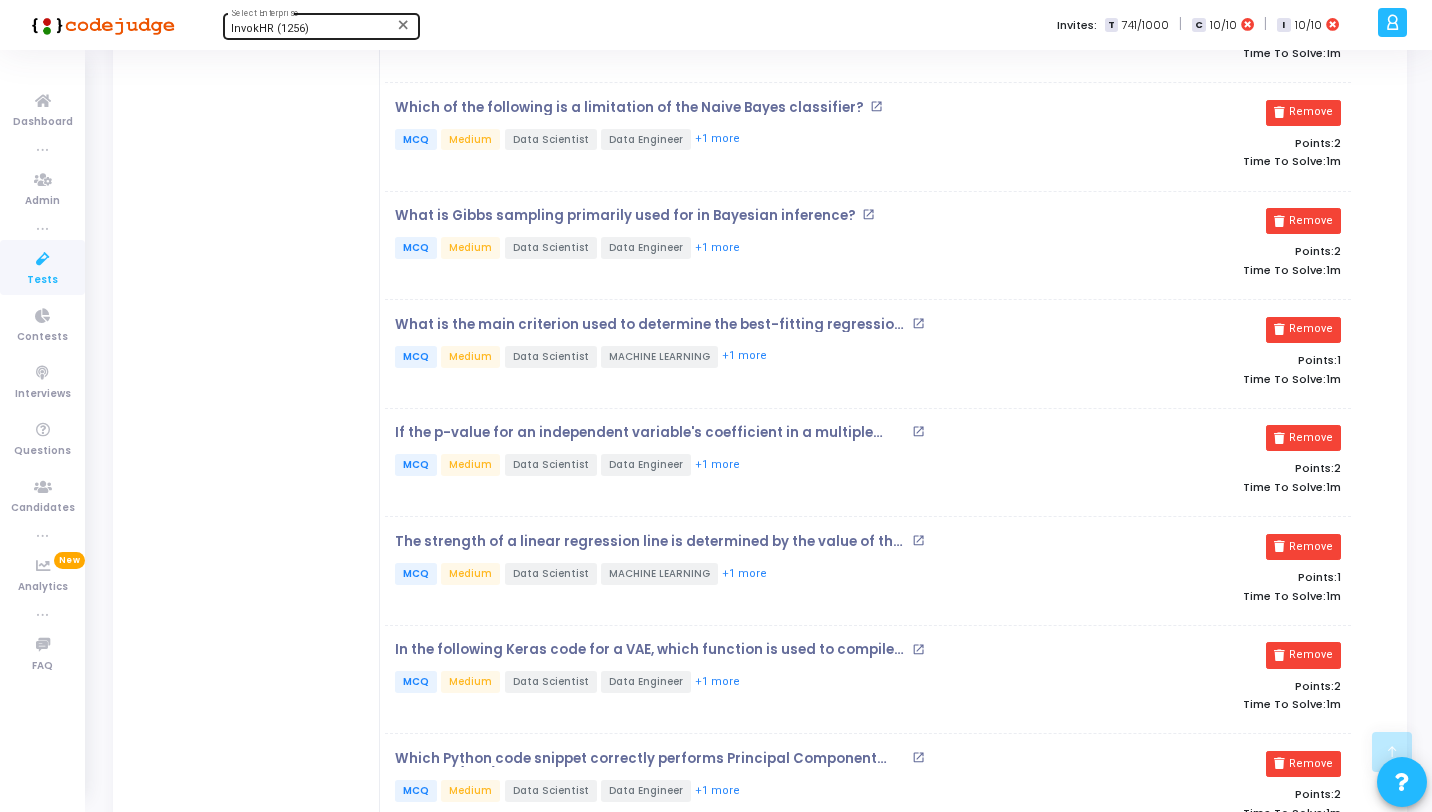 scroll, scrollTop: 1675, scrollLeft: 0, axis: vertical 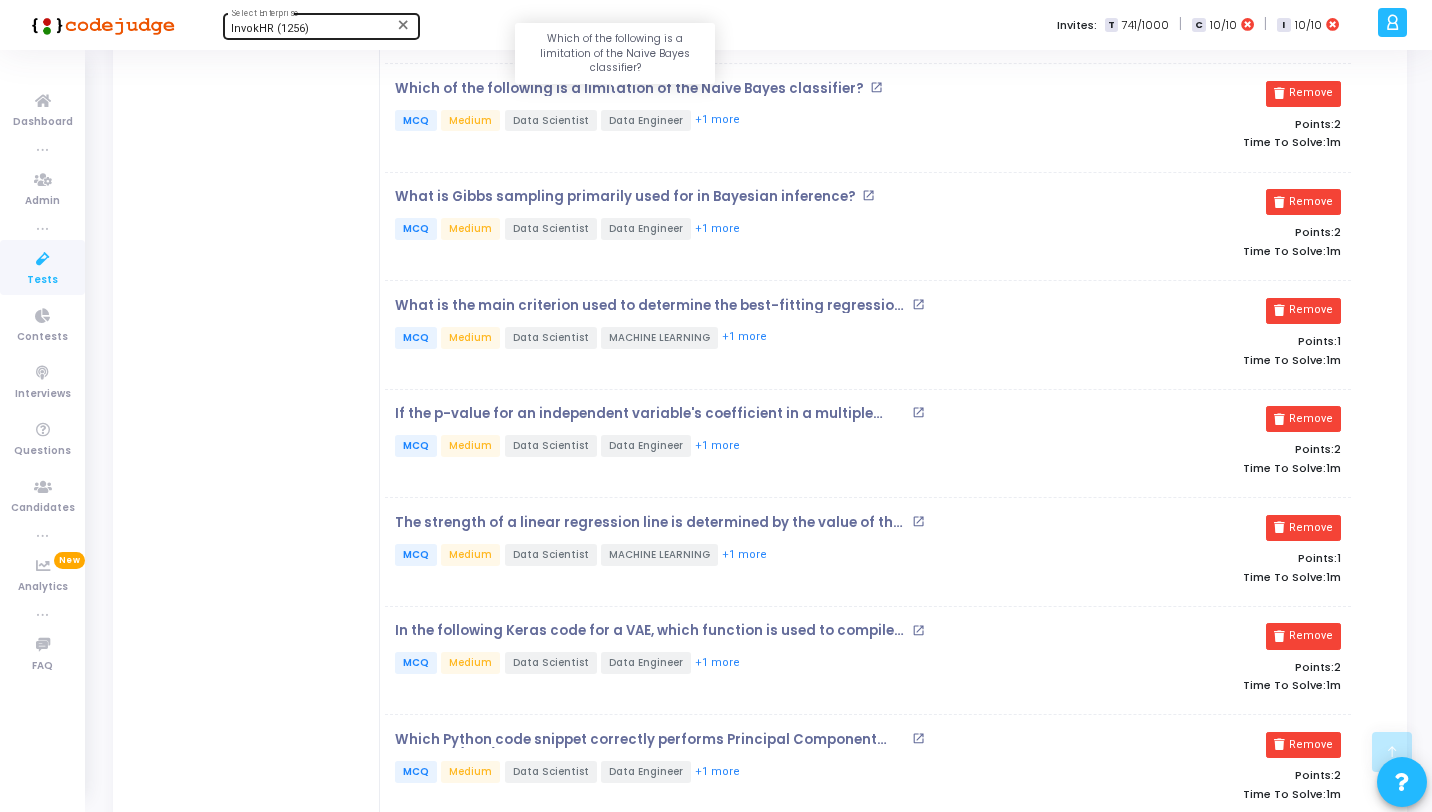click on "Which of the following is a limitation of the Naive Bayes classifier?" at bounding box center [629, 89] 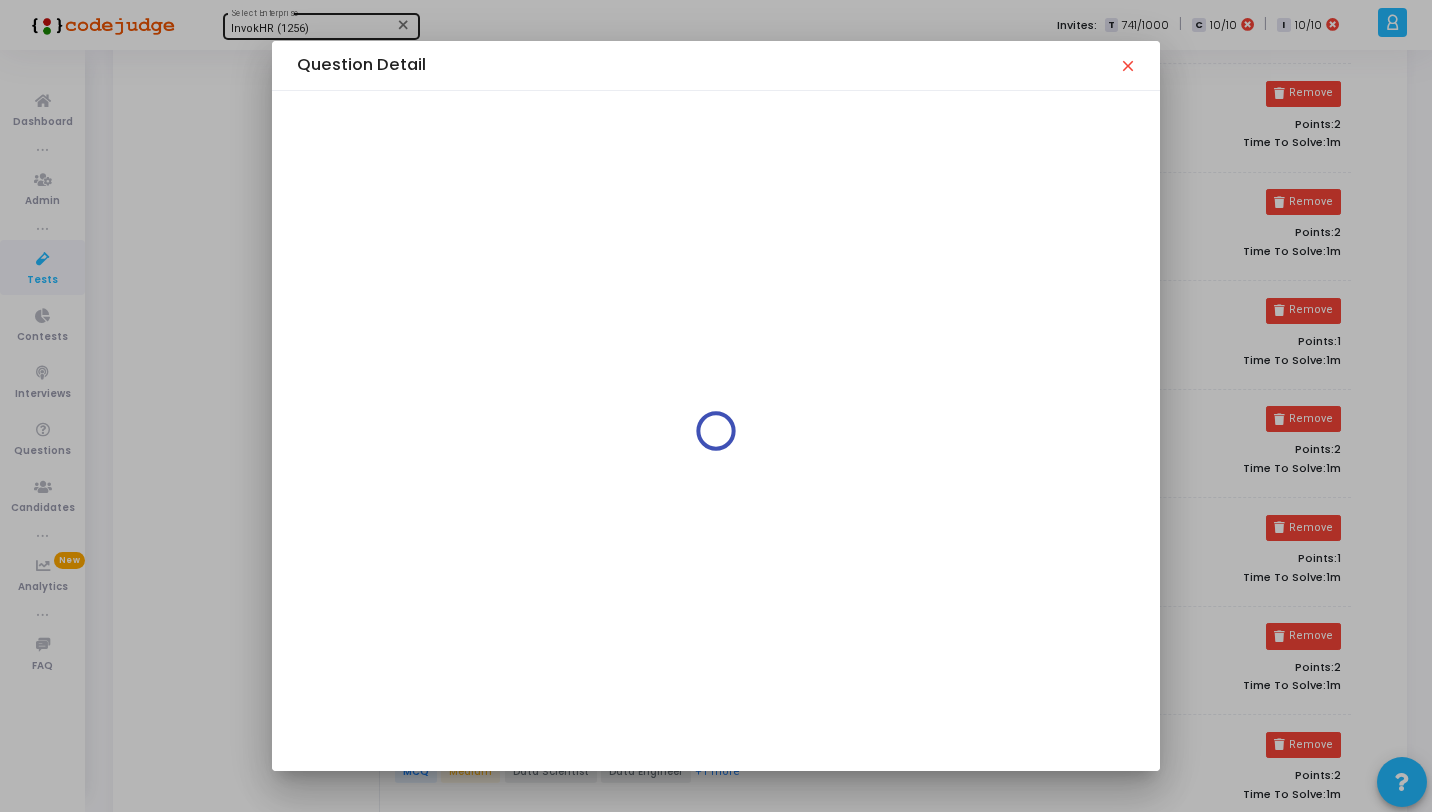 scroll, scrollTop: 0, scrollLeft: 0, axis: both 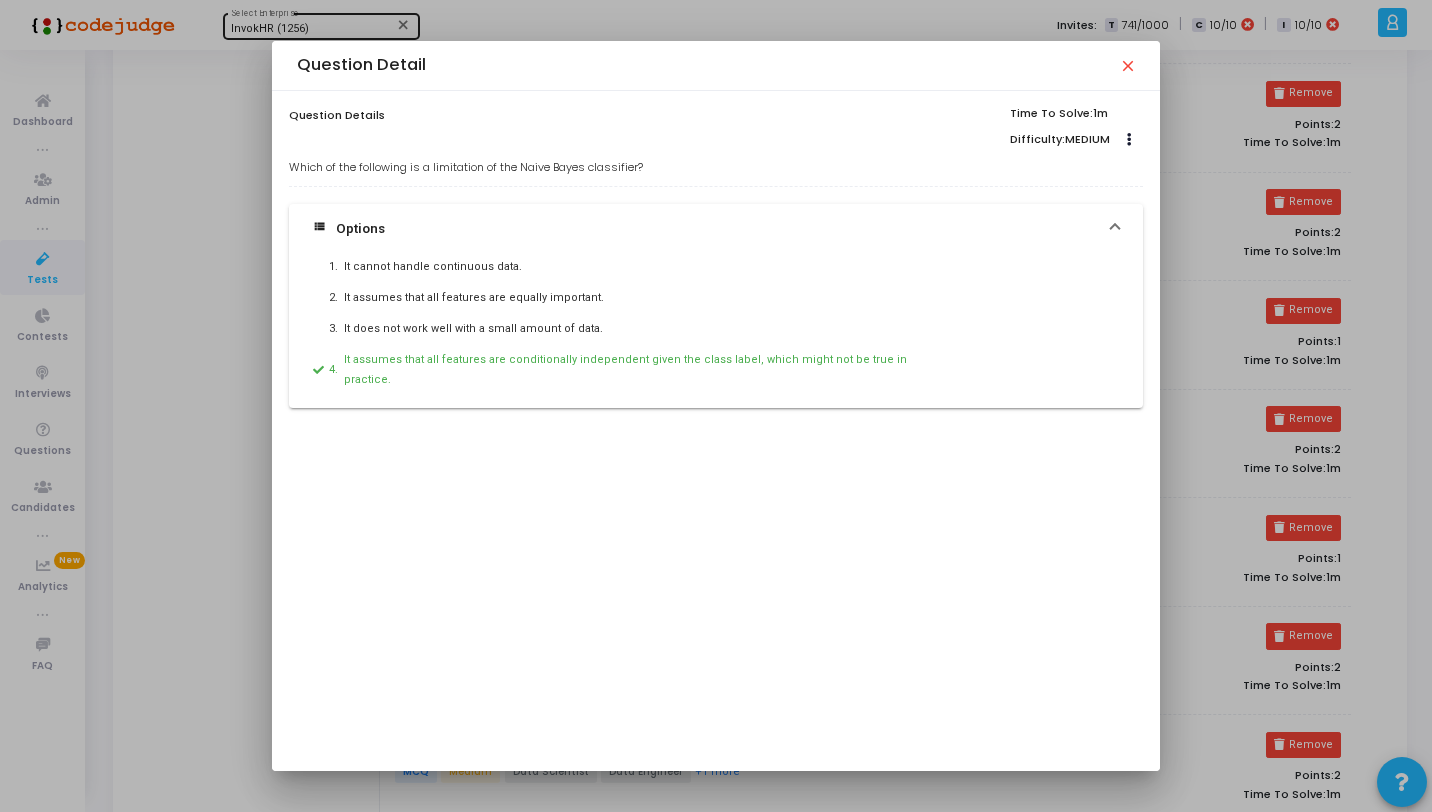 drag, startPoint x: 649, startPoint y: 162, endPoint x: 285, endPoint y: 168, distance: 364.04944 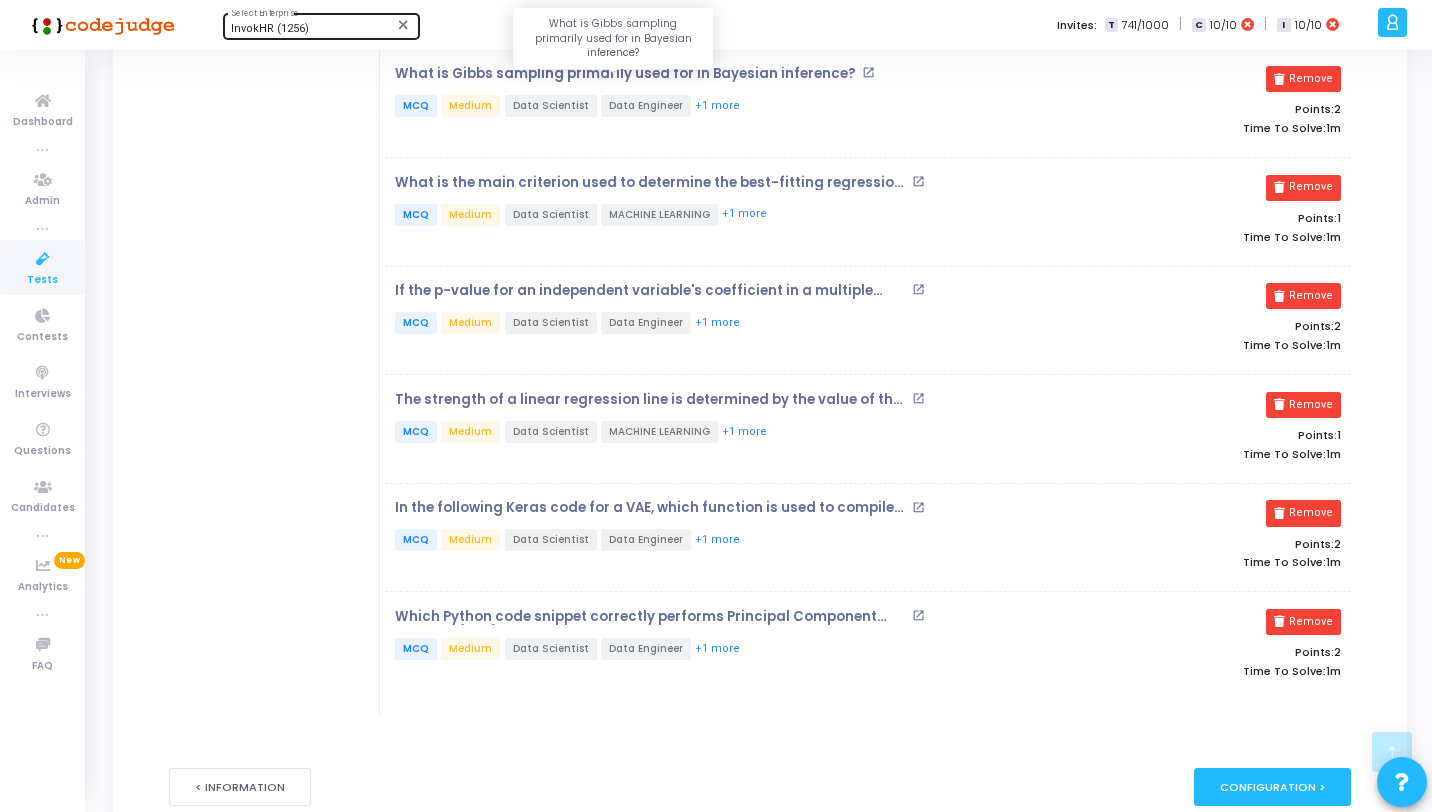 scroll, scrollTop: 1799, scrollLeft: 0, axis: vertical 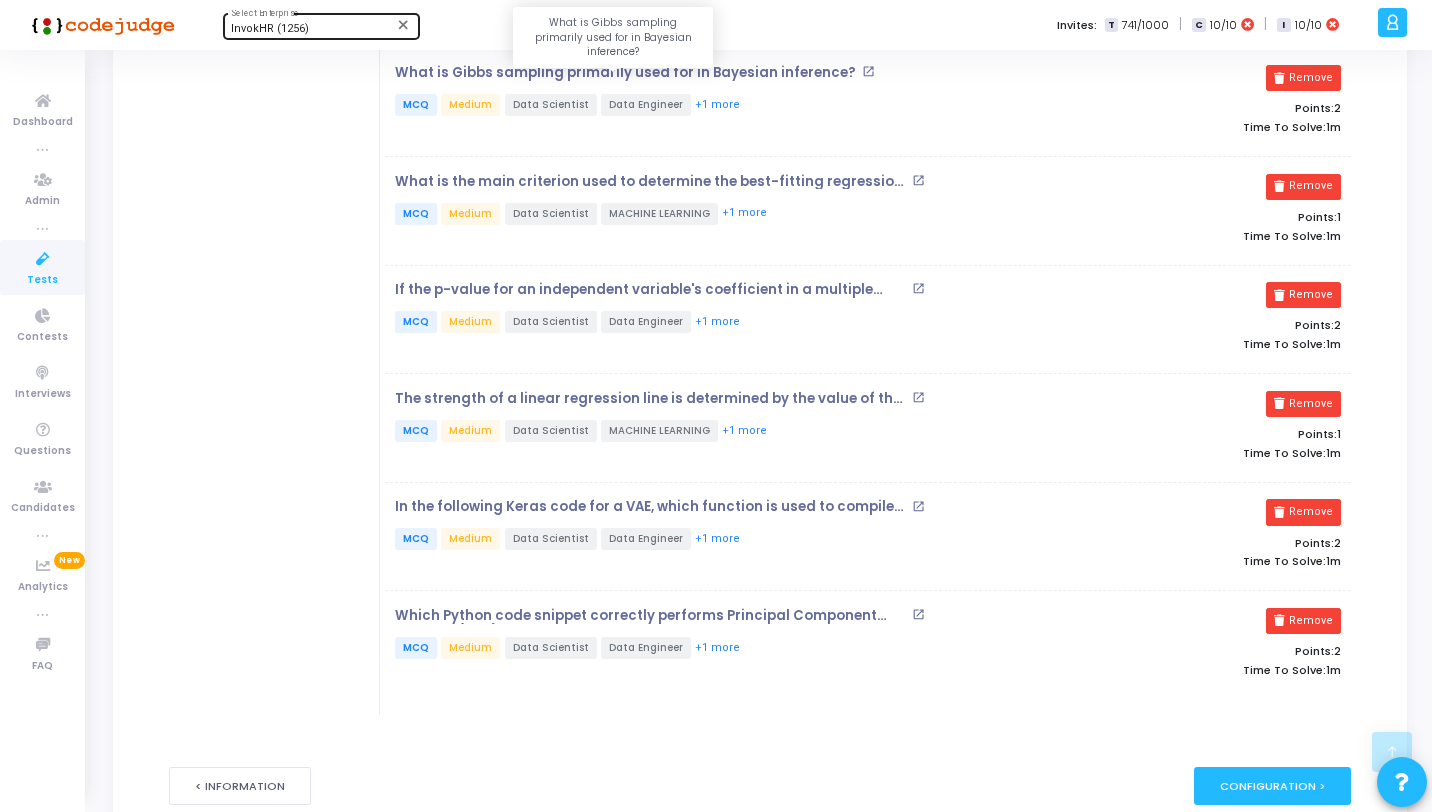 click on "What is Gibbs sampling primarily used for in Bayesian inference?" at bounding box center (625, 73) 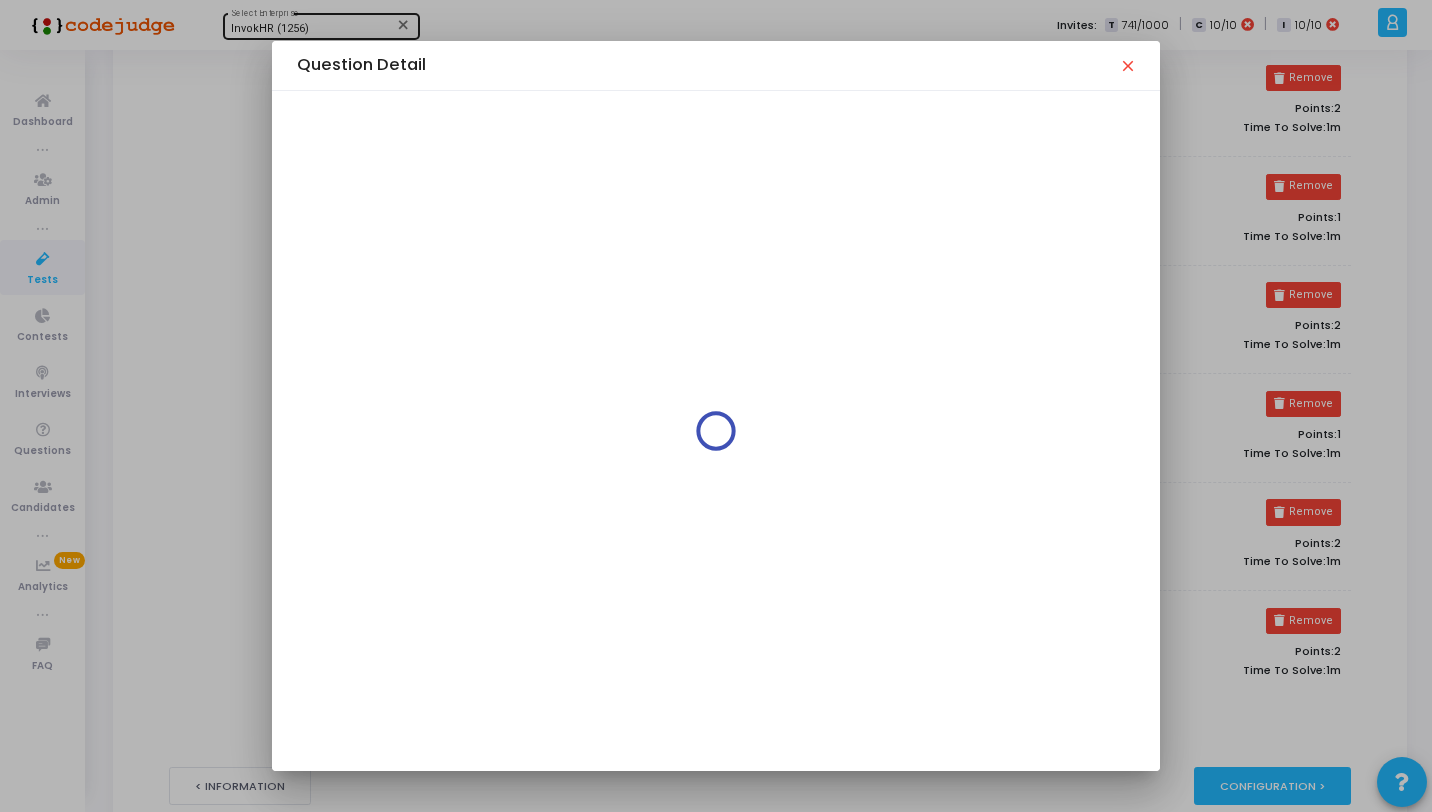 scroll, scrollTop: 0, scrollLeft: 0, axis: both 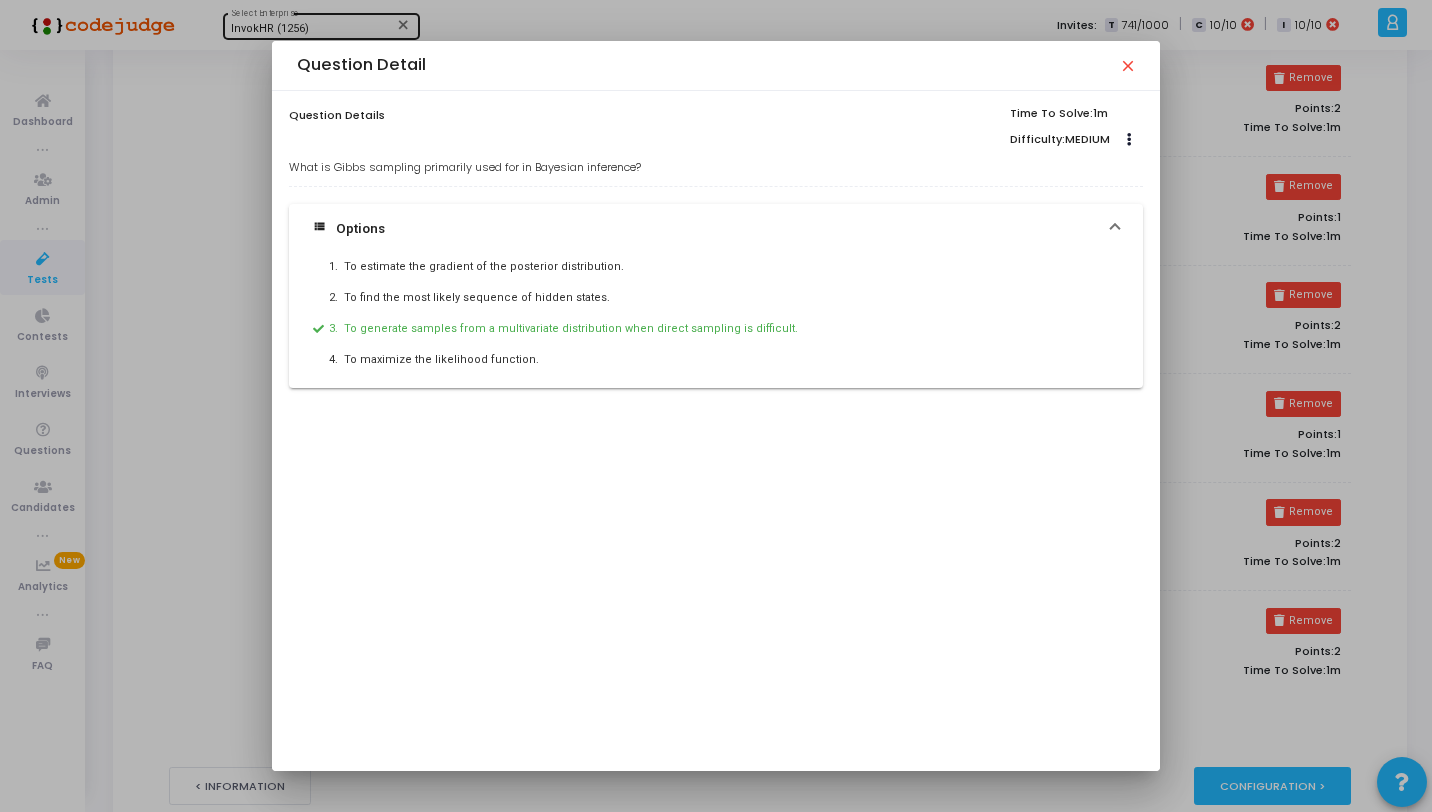 drag, startPoint x: 637, startPoint y: 170, endPoint x: 282, endPoint y: 160, distance: 355.1408 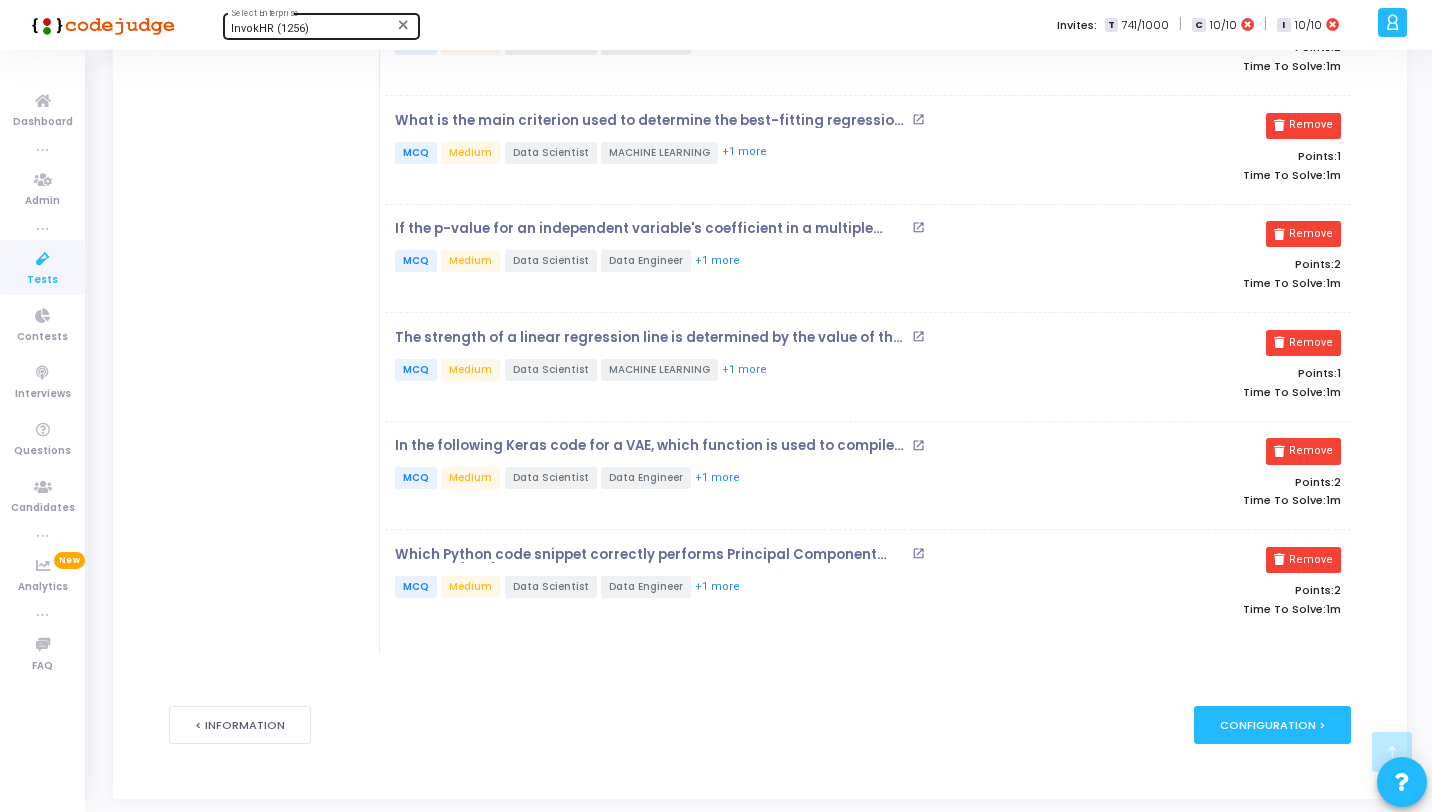 scroll, scrollTop: 1871, scrollLeft: 0, axis: vertical 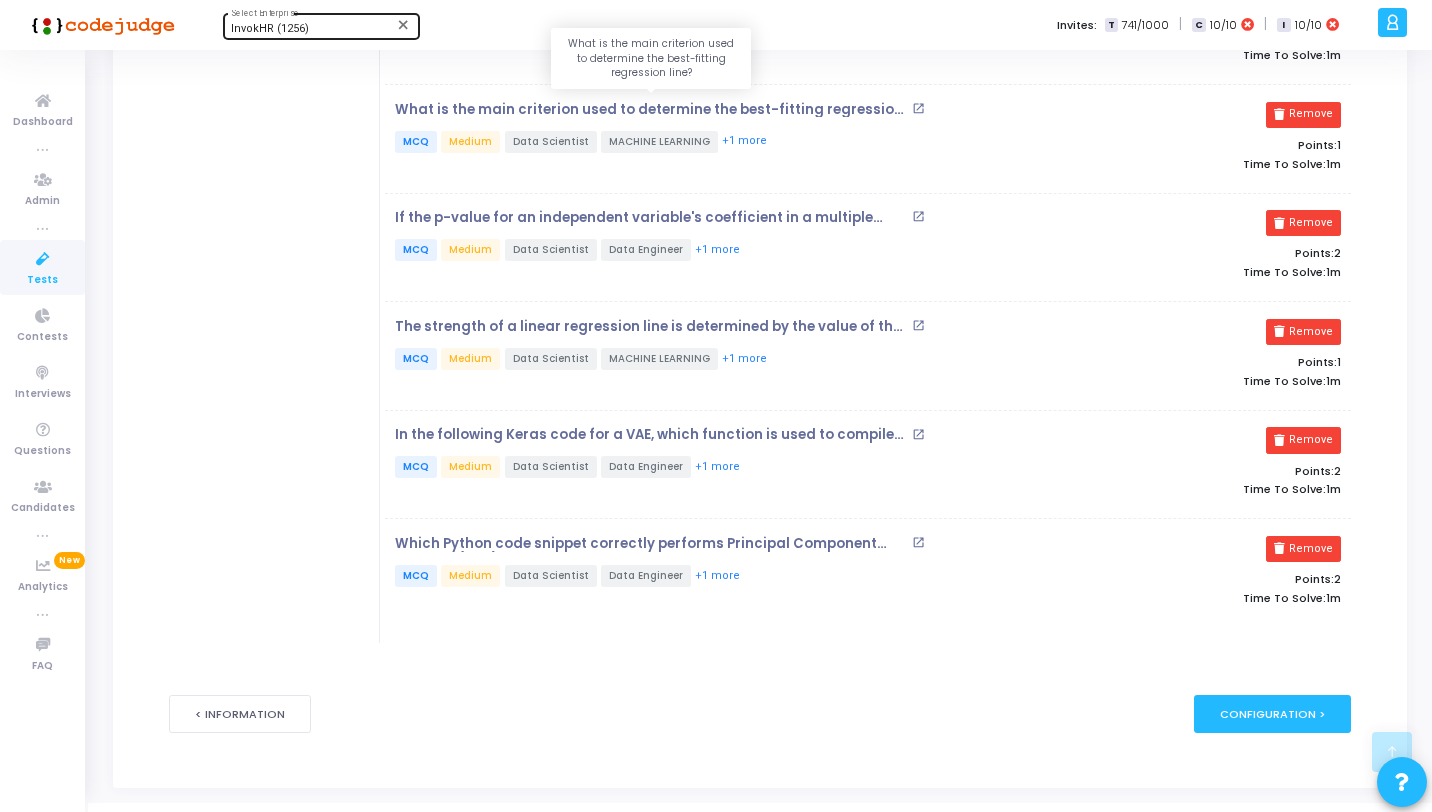 click on "What is the main criterion used to determine the best-fitting regression line?" at bounding box center (651, 110) 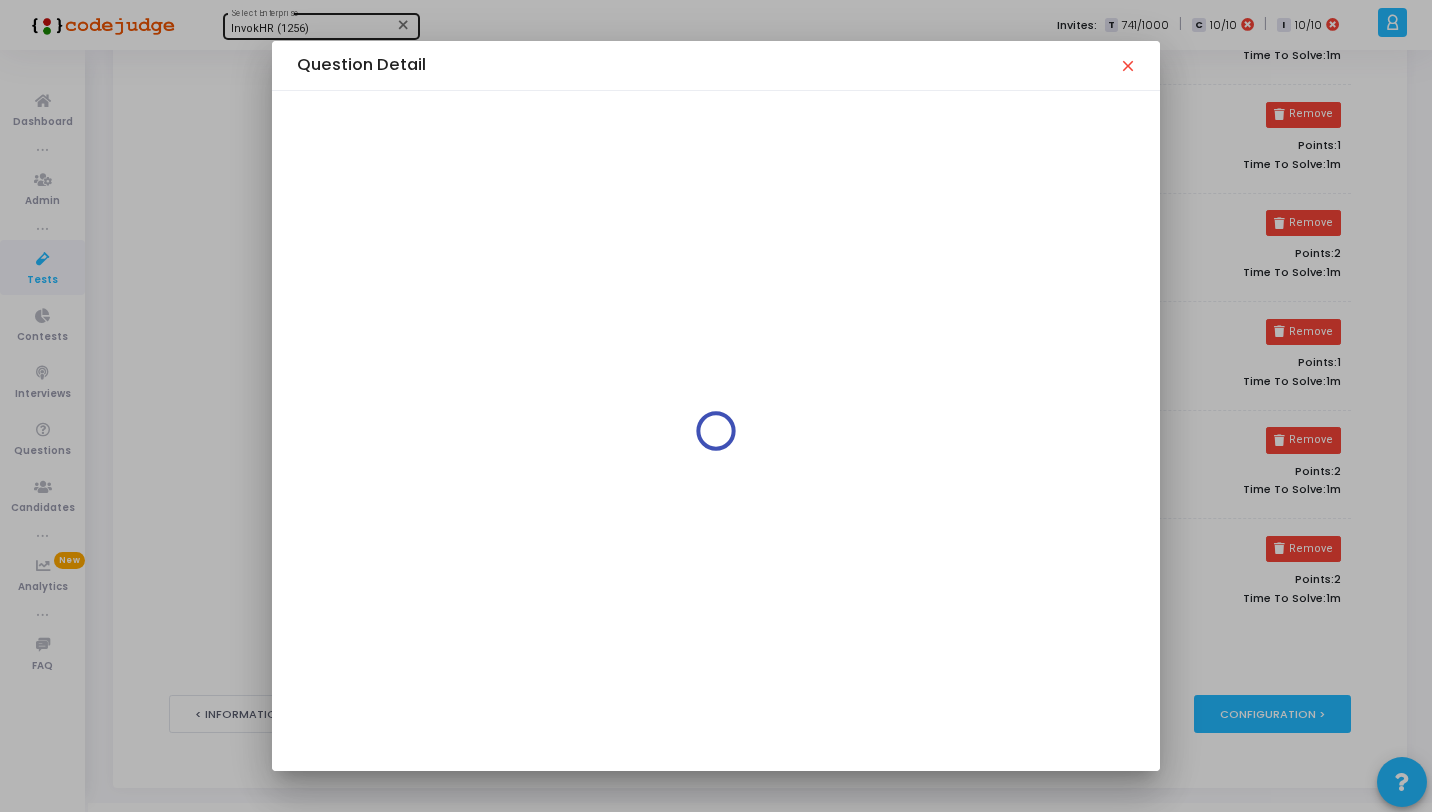 scroll, scrollTop: 0, scrollLeft: 0, axis: both 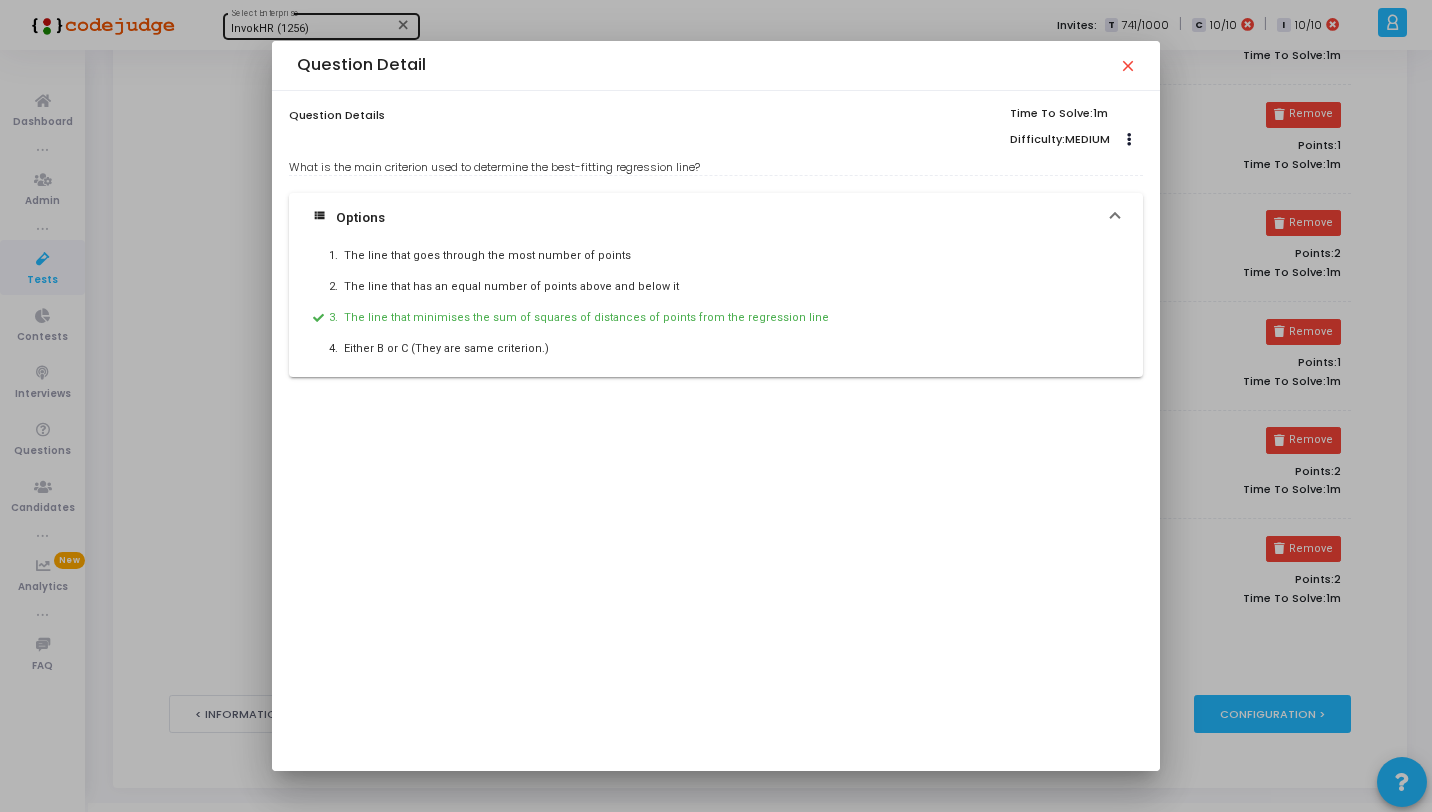 drag, startPoint x: 703, startPoint y: 165, endPoint x: 269, endPoint y: 175, distance: 434.1152 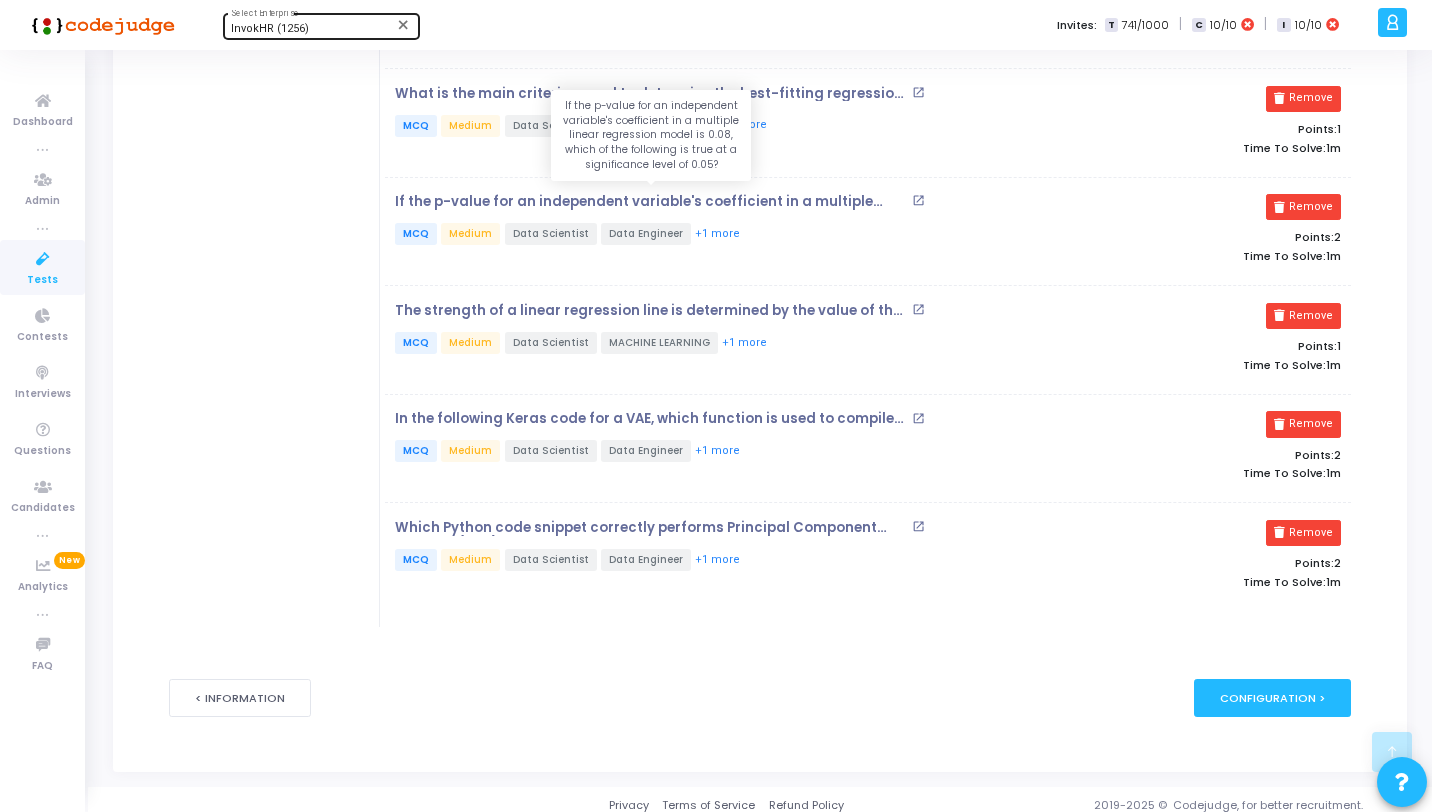 scroll, scrollTop: 1889, scrollLeft: 0, axis: vertical 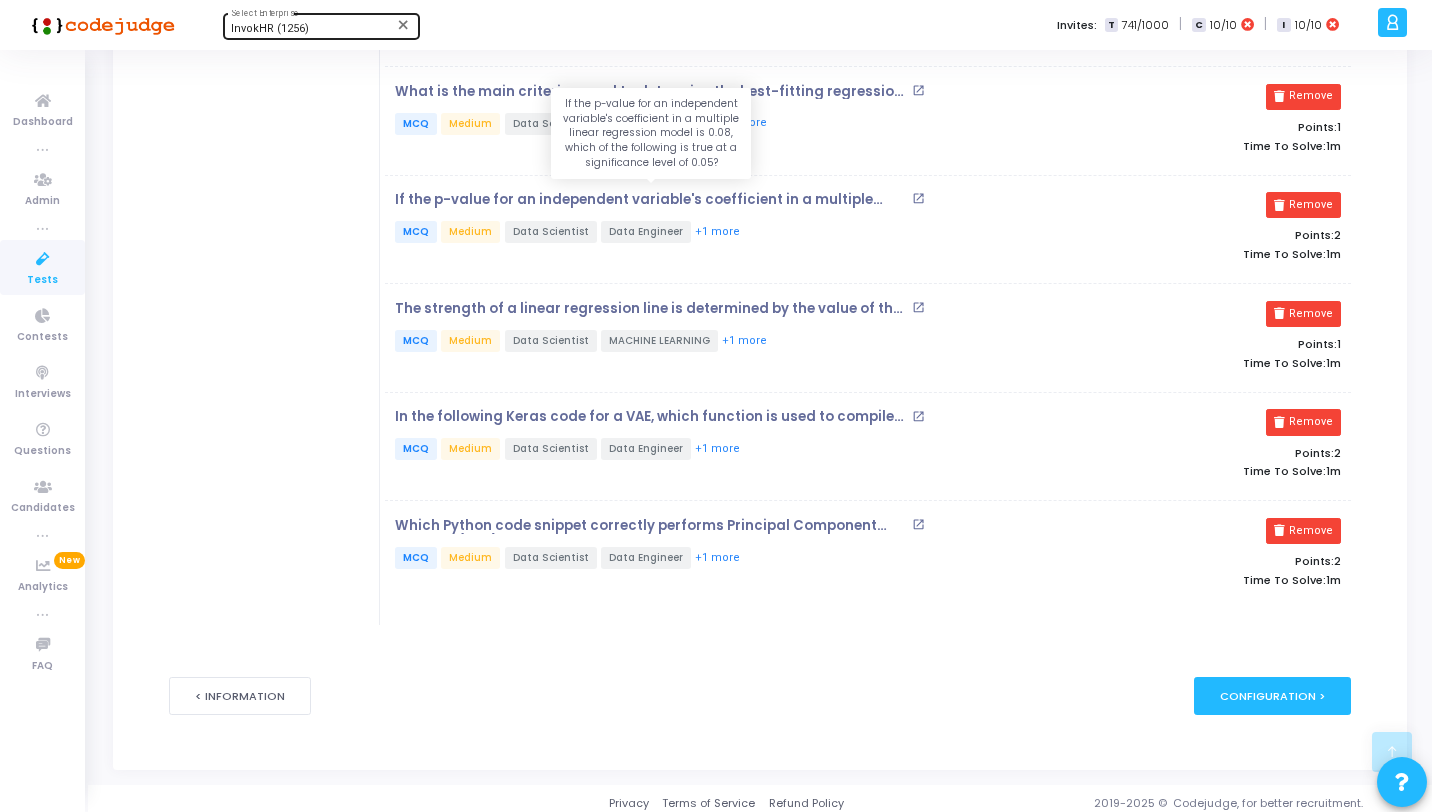 click on "If the p-value for an independent variable's coefficient in a multiple linear regression model is 0.08, which of the following is true at a significance level of 0.05?" at bounding box center (651, 200) 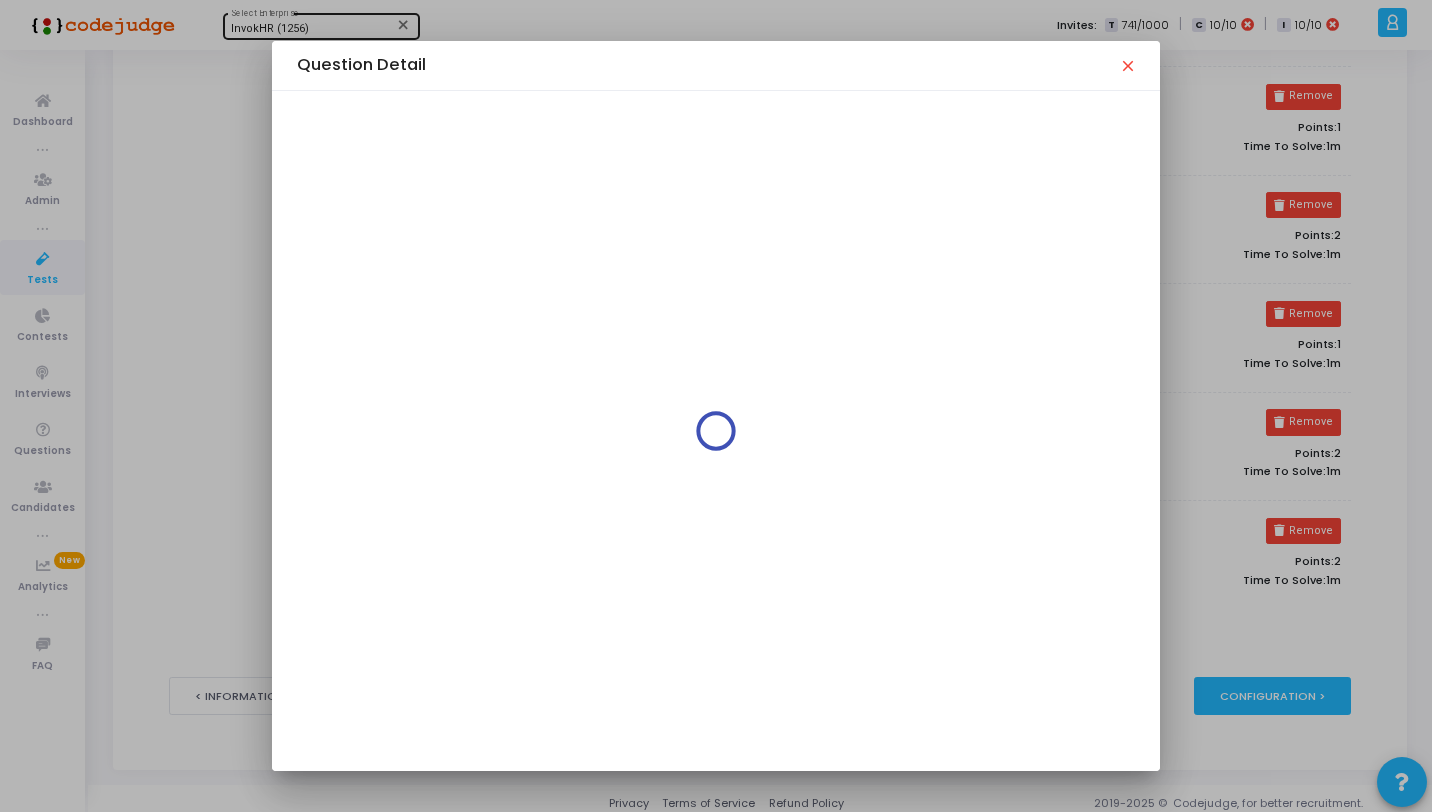 scroll, scrollTop: 0, scrollLeft: 0, axis: both 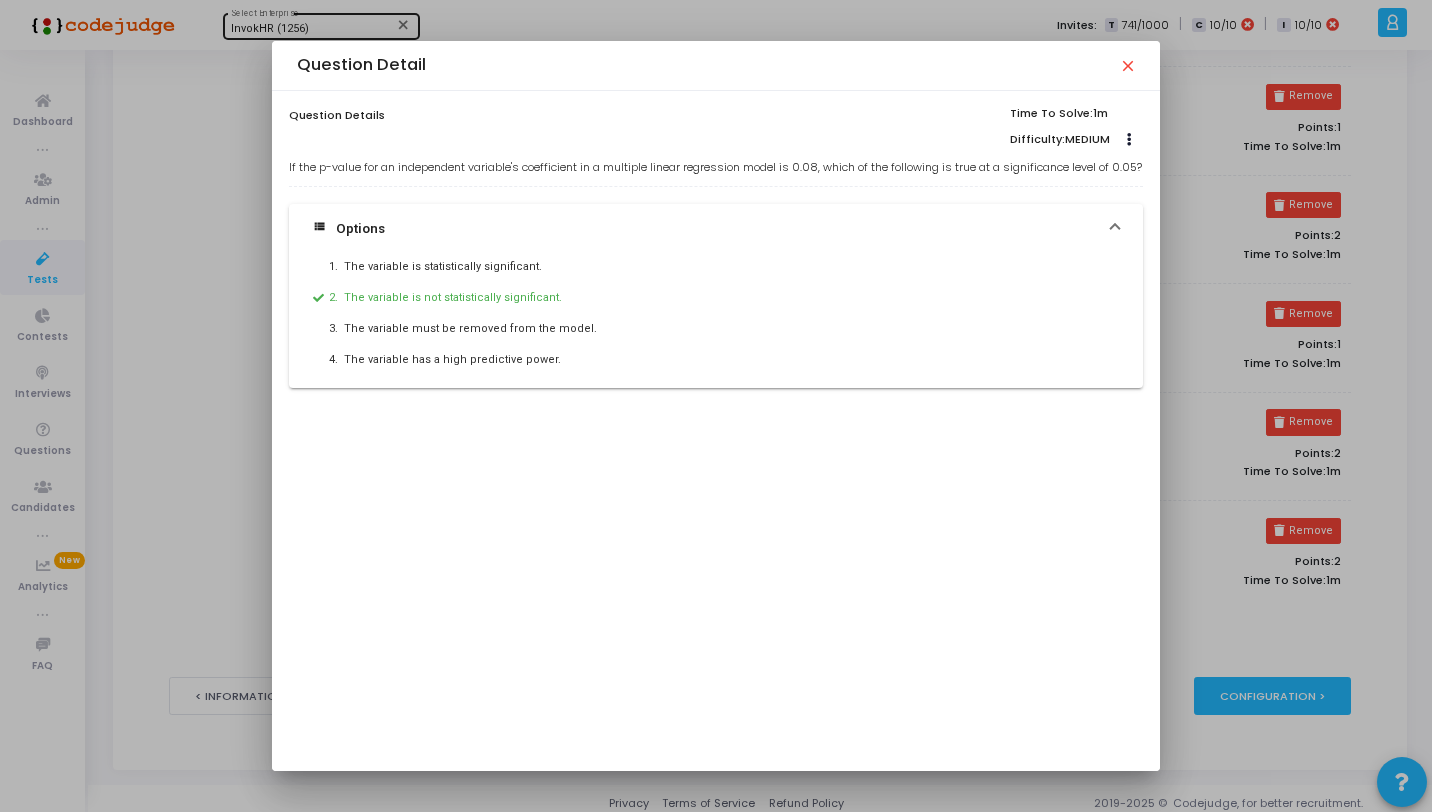 drag, startPoint x: 1149, startPoint y: 165, endPoint x: 280, endPoint y: 172, distance: 869.0282 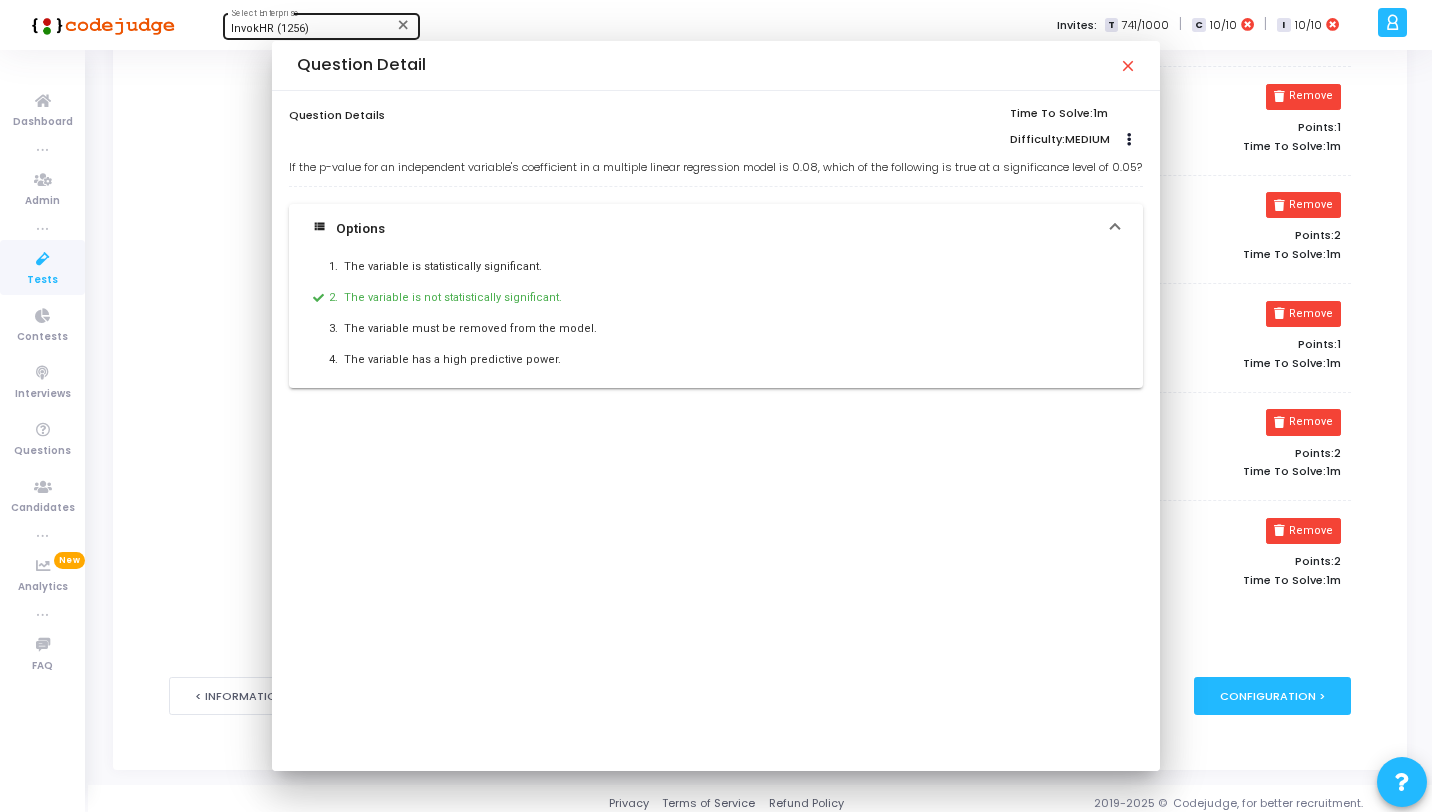 scroll, scrollTop: 1889, scrollLeft: 0, axis: vertical 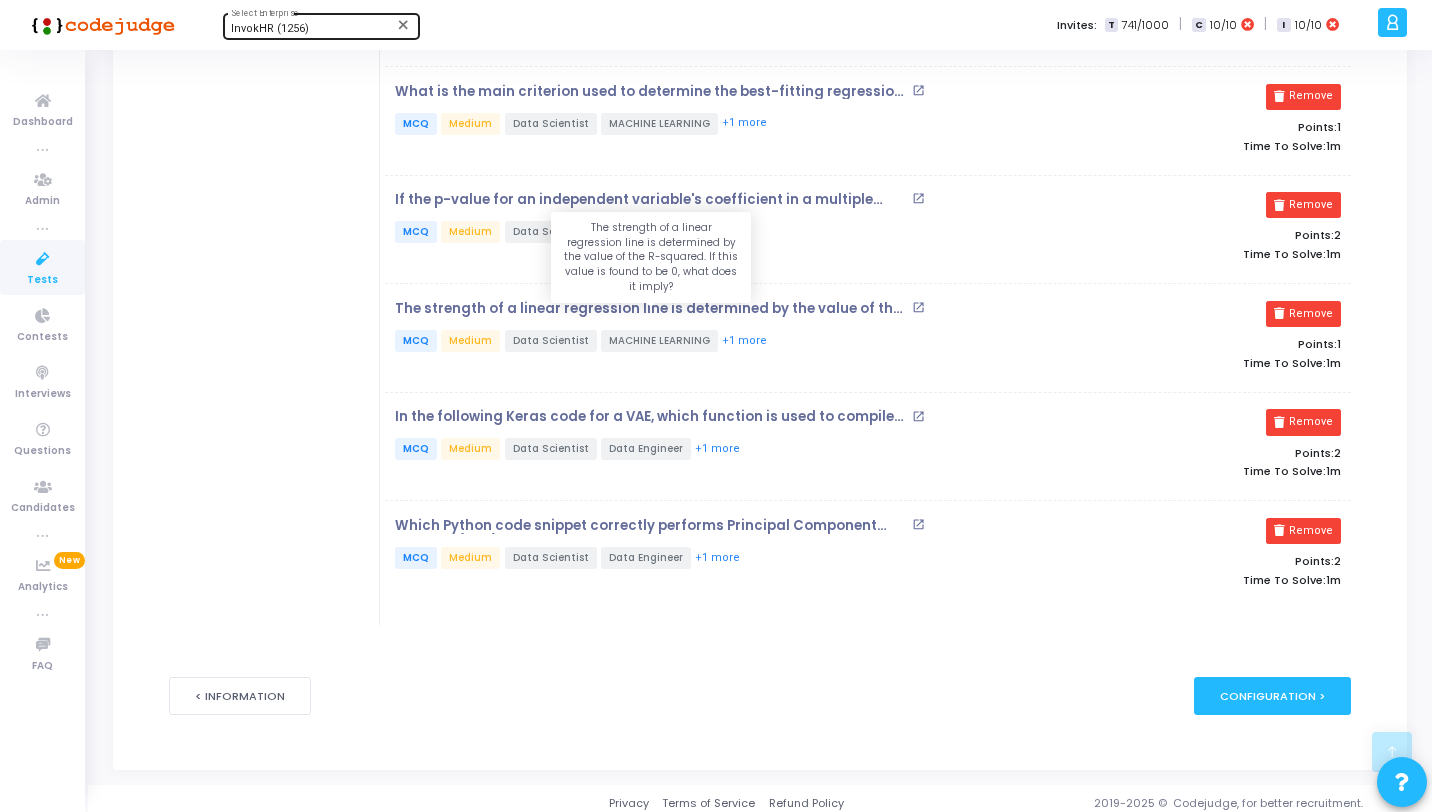 click on "The strength of a linear regression line is determined by the value of the R-squared. If this value is found to be 0, what does it imply?" at bounding box center (651, 309) 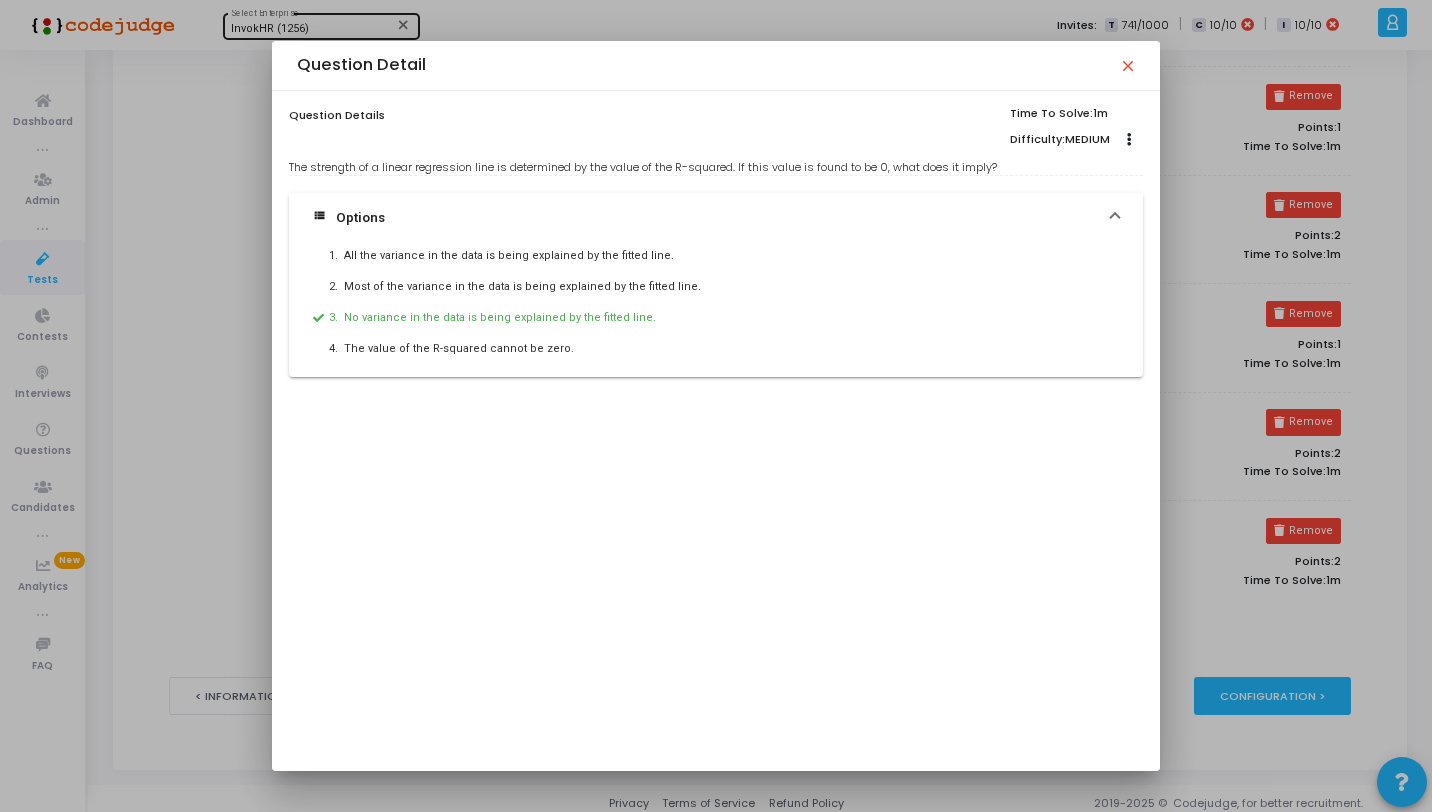drag, startPoint x: 1005, startPoint y: 171, endPoint x: 284, endPoint y: 163, distance: 721.0444 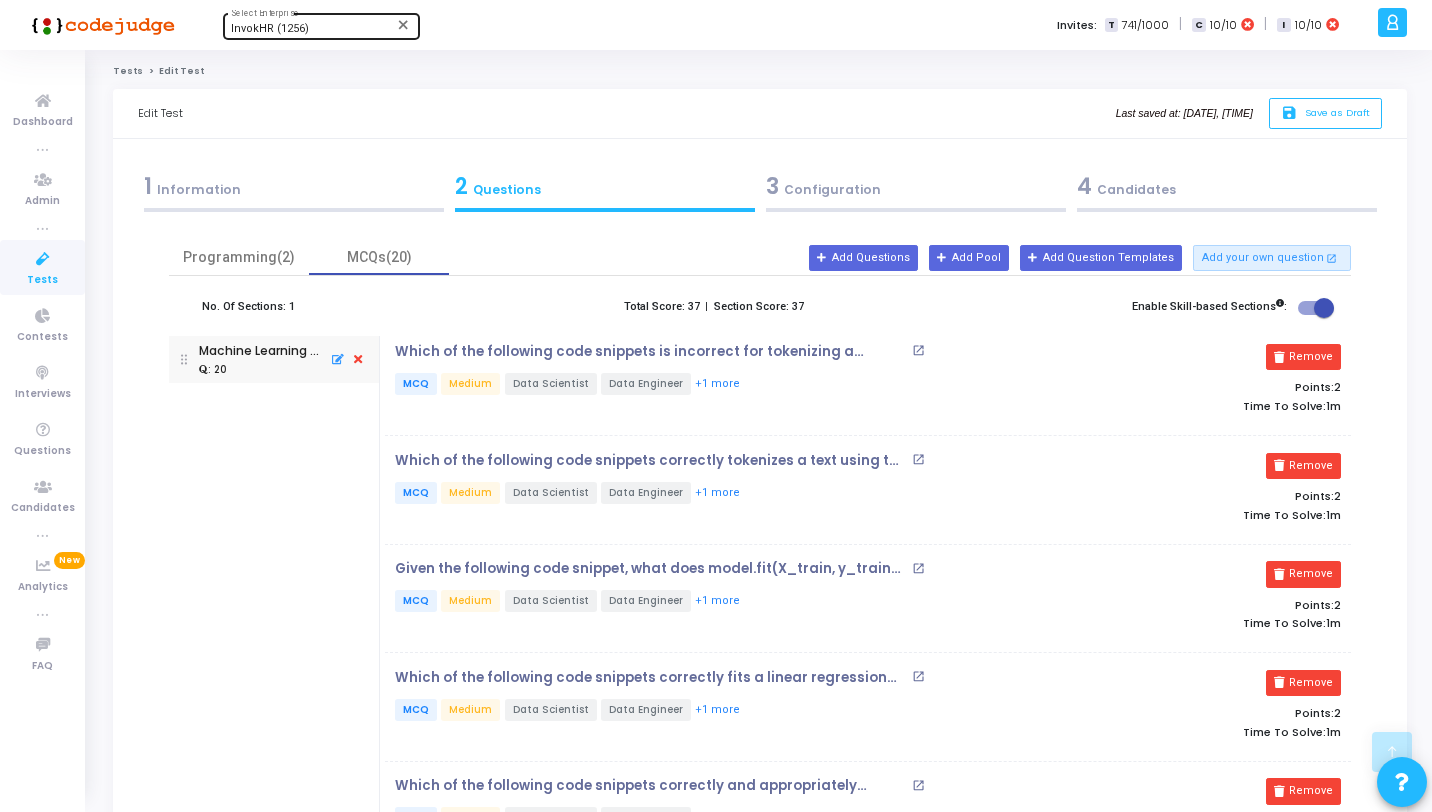 scroll, scrollTop: 1889, scrollLeft: 0, axis: vertical 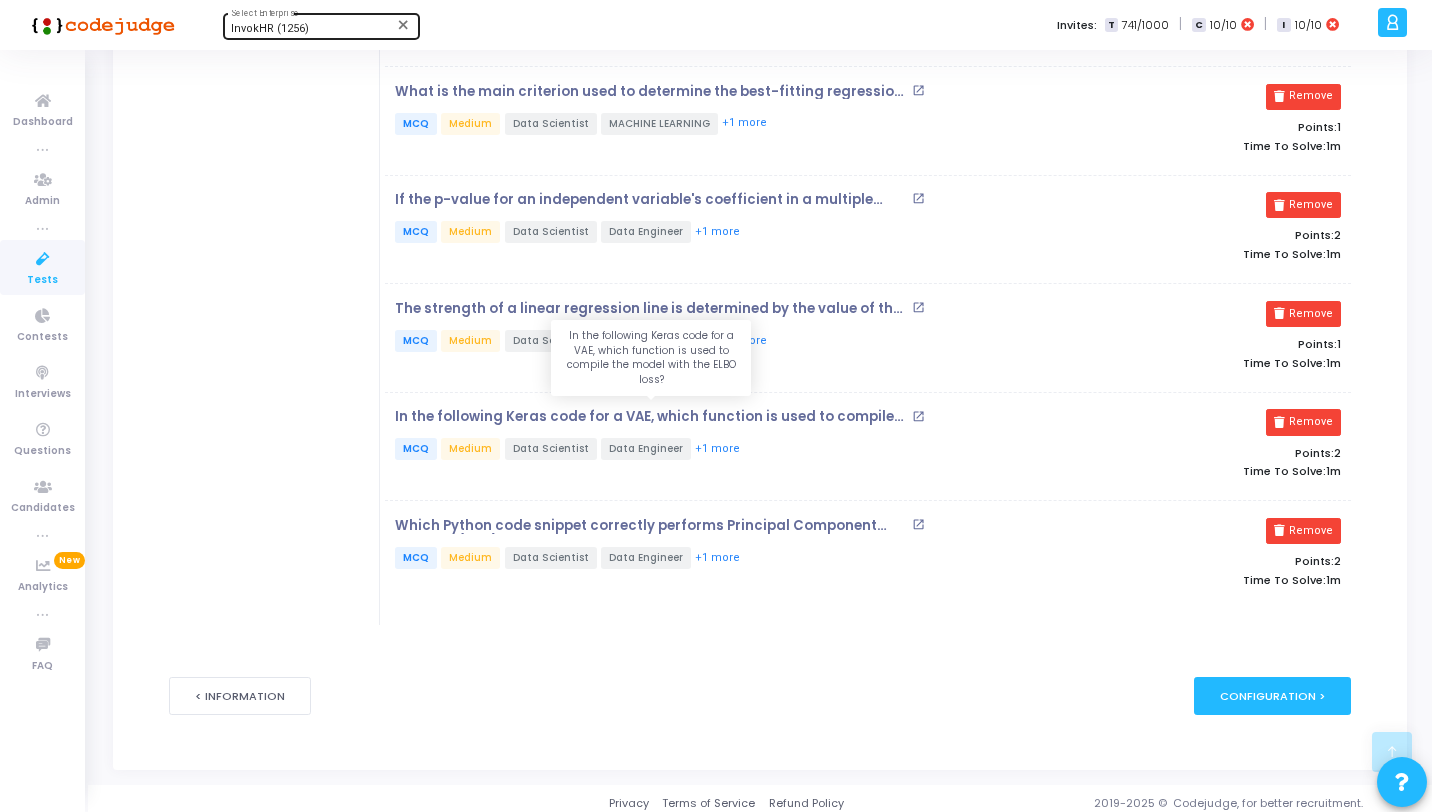 click on "In the following Keras code for a VAE, which function is used to compile the model with the ELBO loss?" at bounding box center [651, 417] 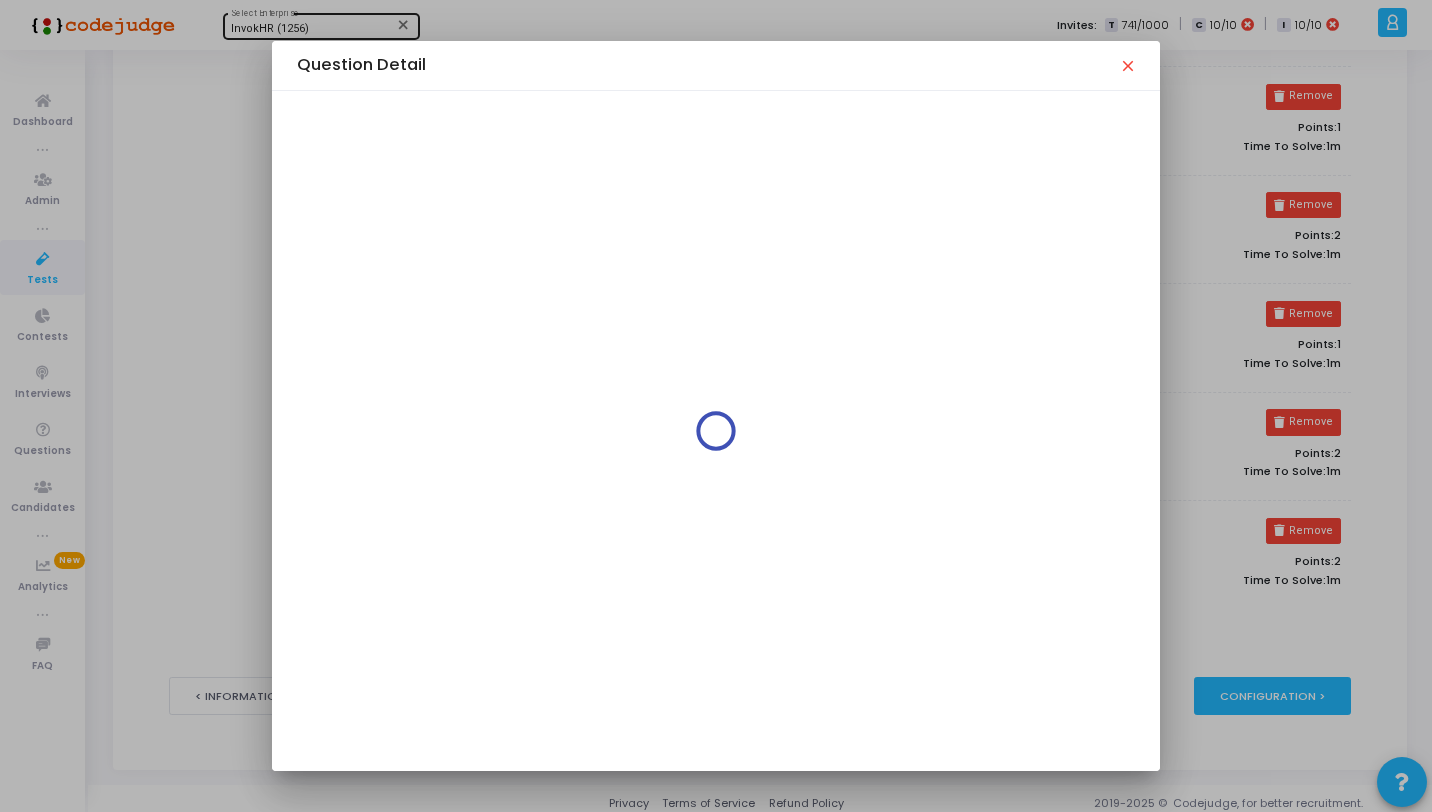 scroll, scrollTop: 0, scrollLeft: 0, axis: both 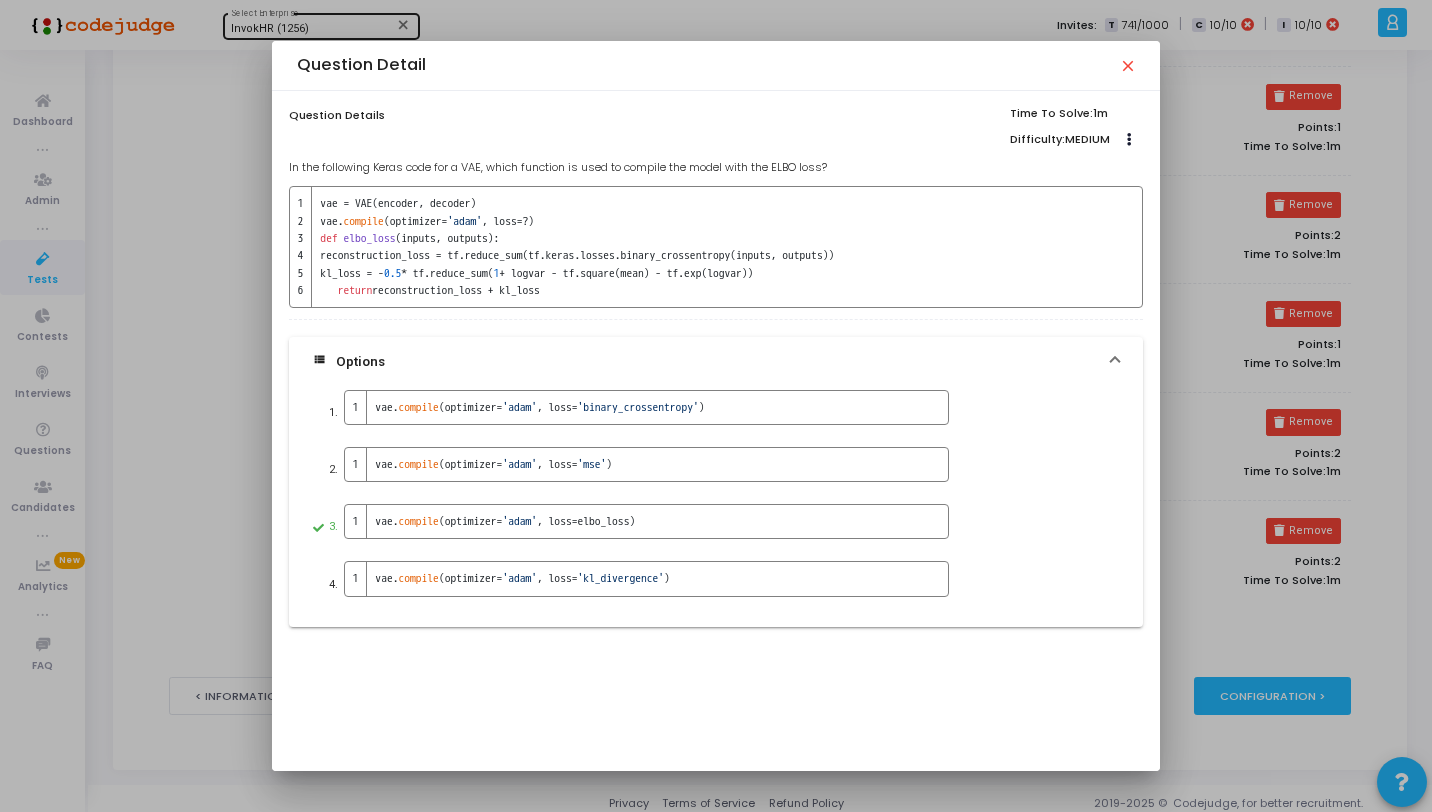 drag, startPoint x: 852, startPoint y: 158, endPoint x: 837, endPoint y: 171, distance: 19.849434 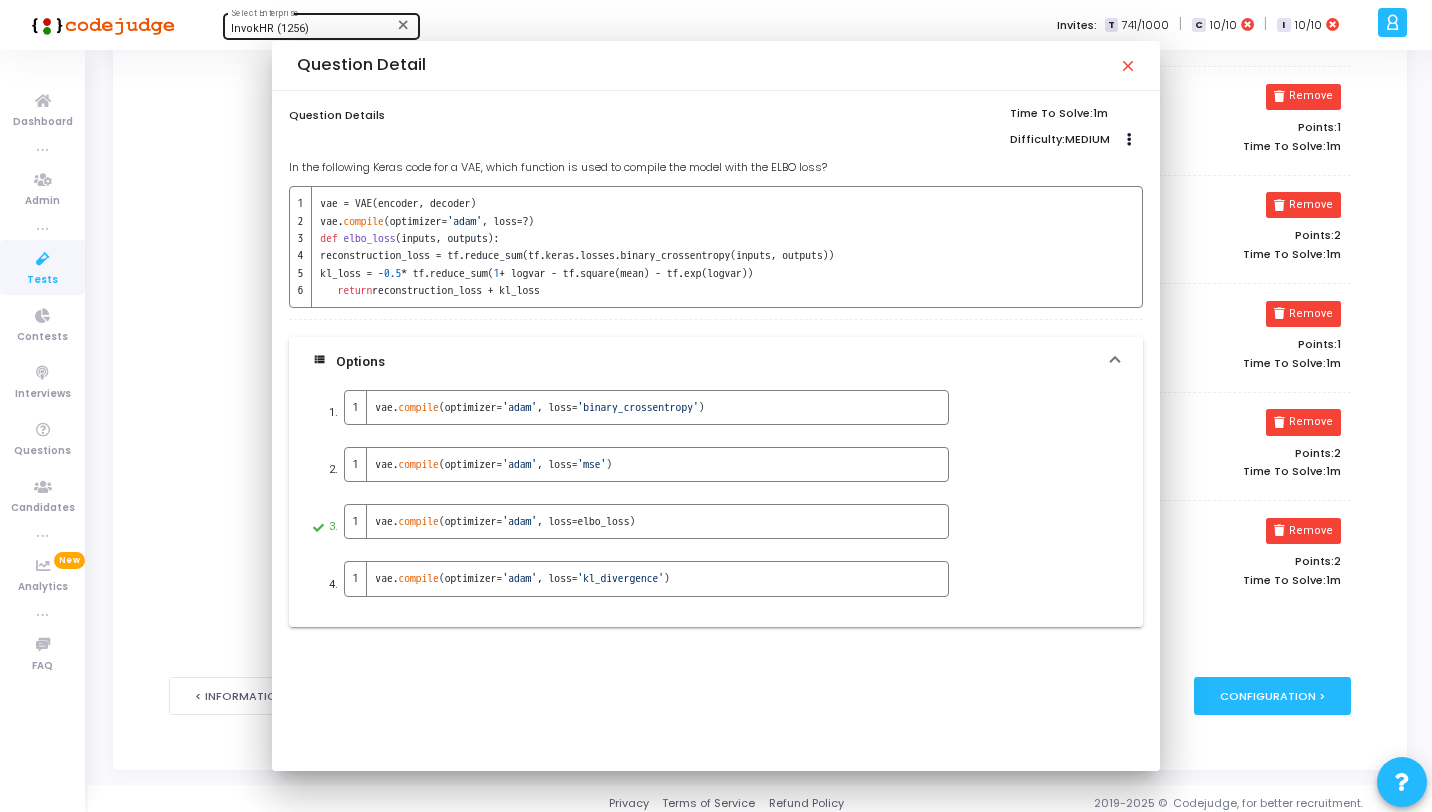 scroll, scrollTop: 1889, scrollLeft: 0, axis: vertical 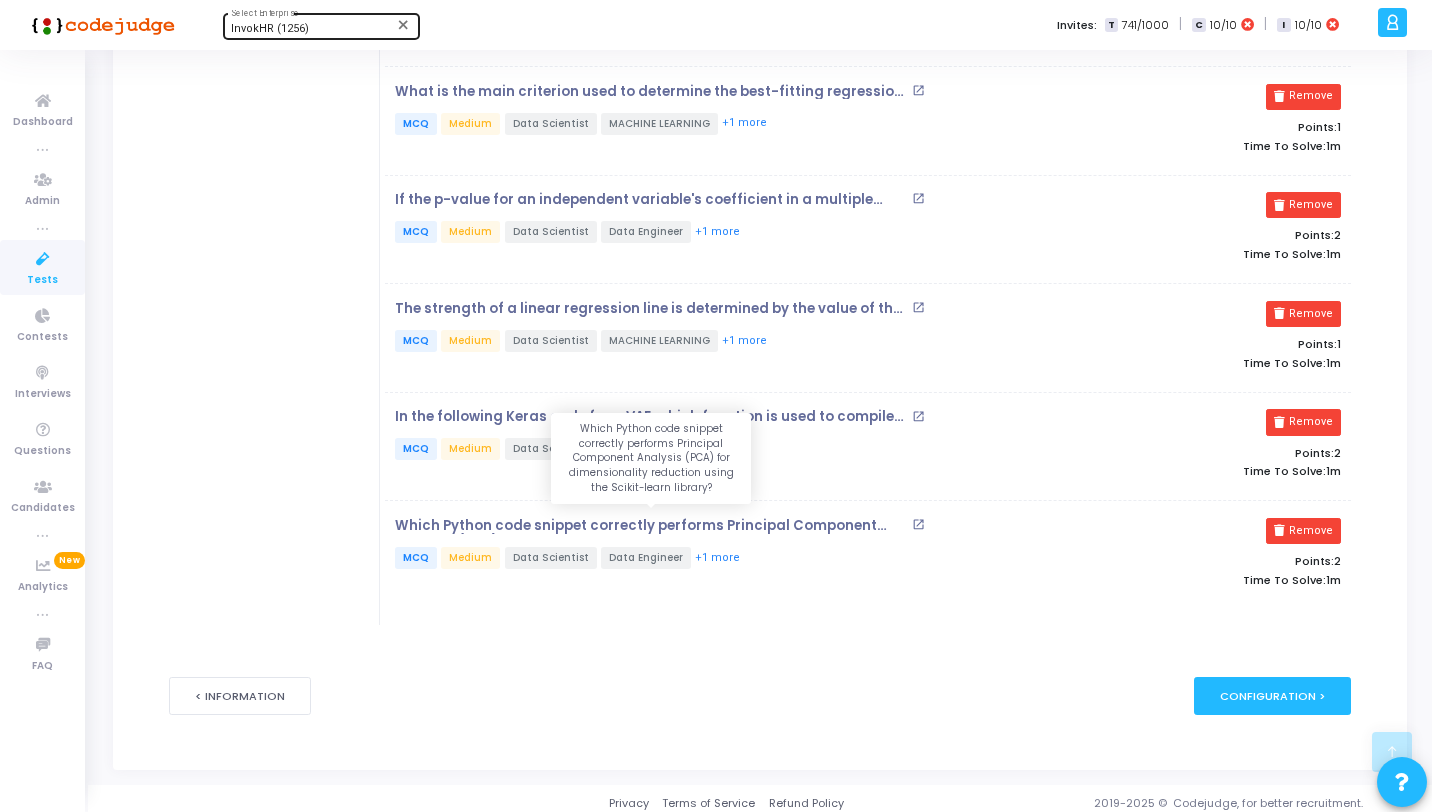 click on "Which Python code snippet correctly performs Principal Component Analysis (PCA) for dimensionality reduction using the Scikit-learn library?" at bounding box center (651, 526) 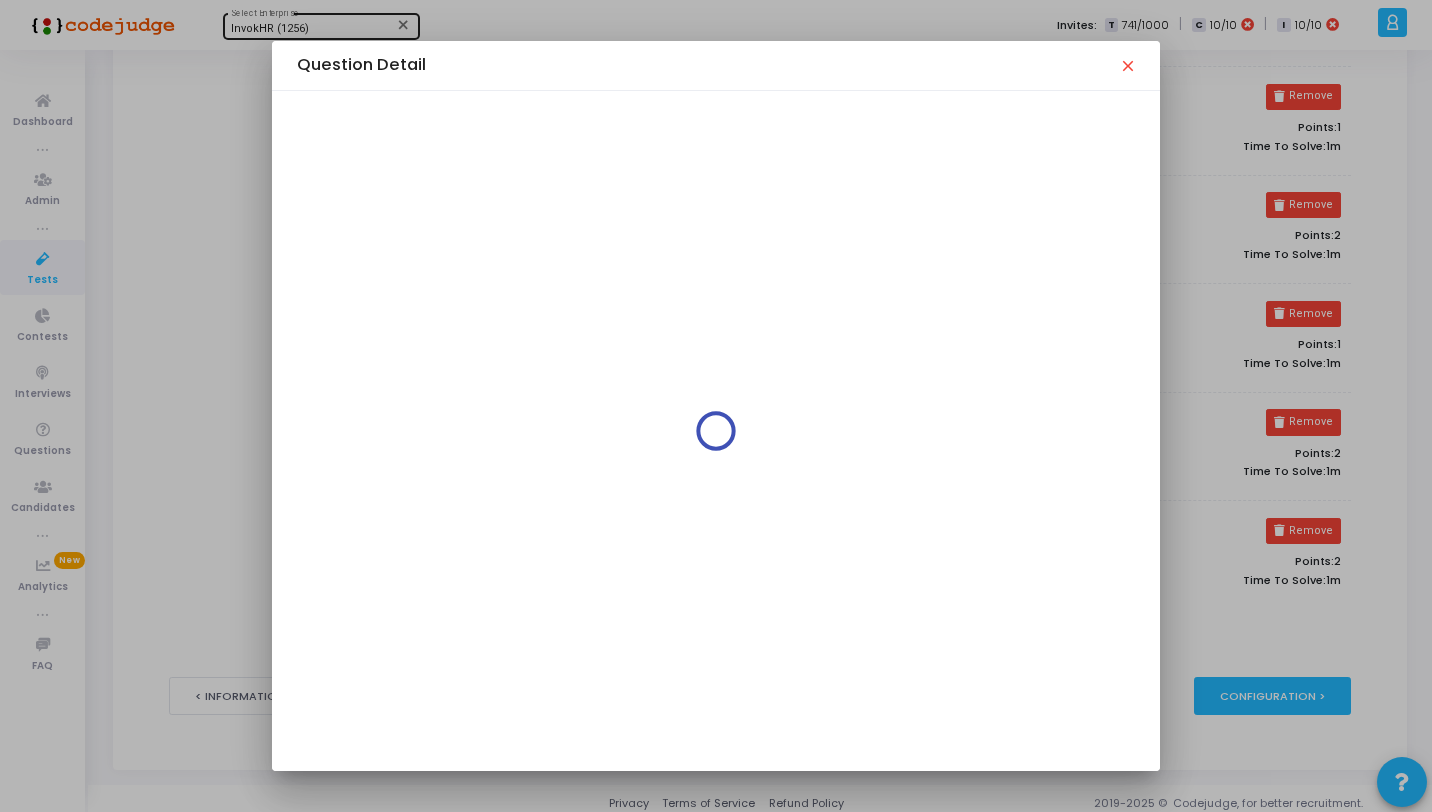 scroll, scrollTop: 0, scrollLeft: 0, axis: both 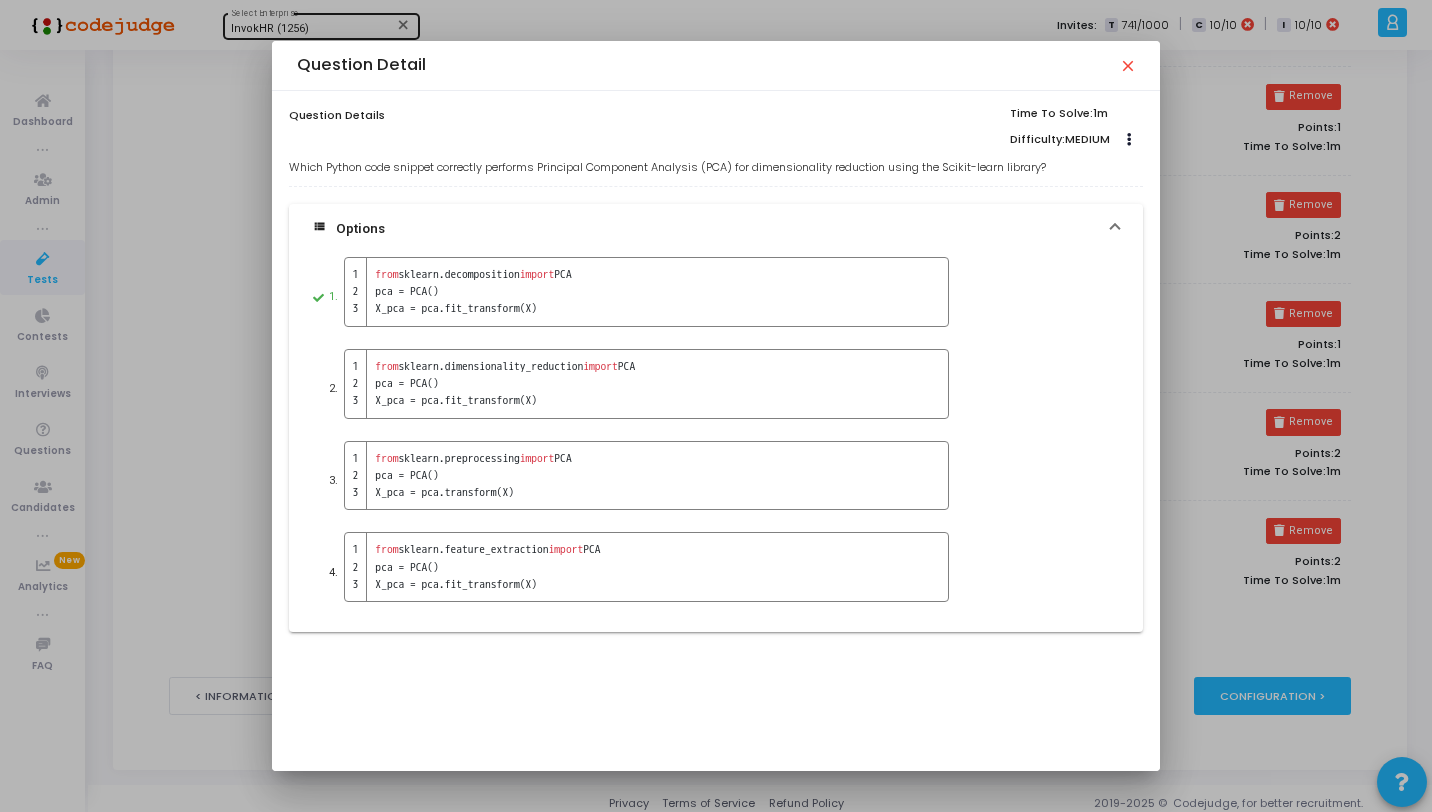 drag, startPoint x: 1055, startPoint y: 163, endPoint x: 282, endPoint y: 172, distance: 773.05237 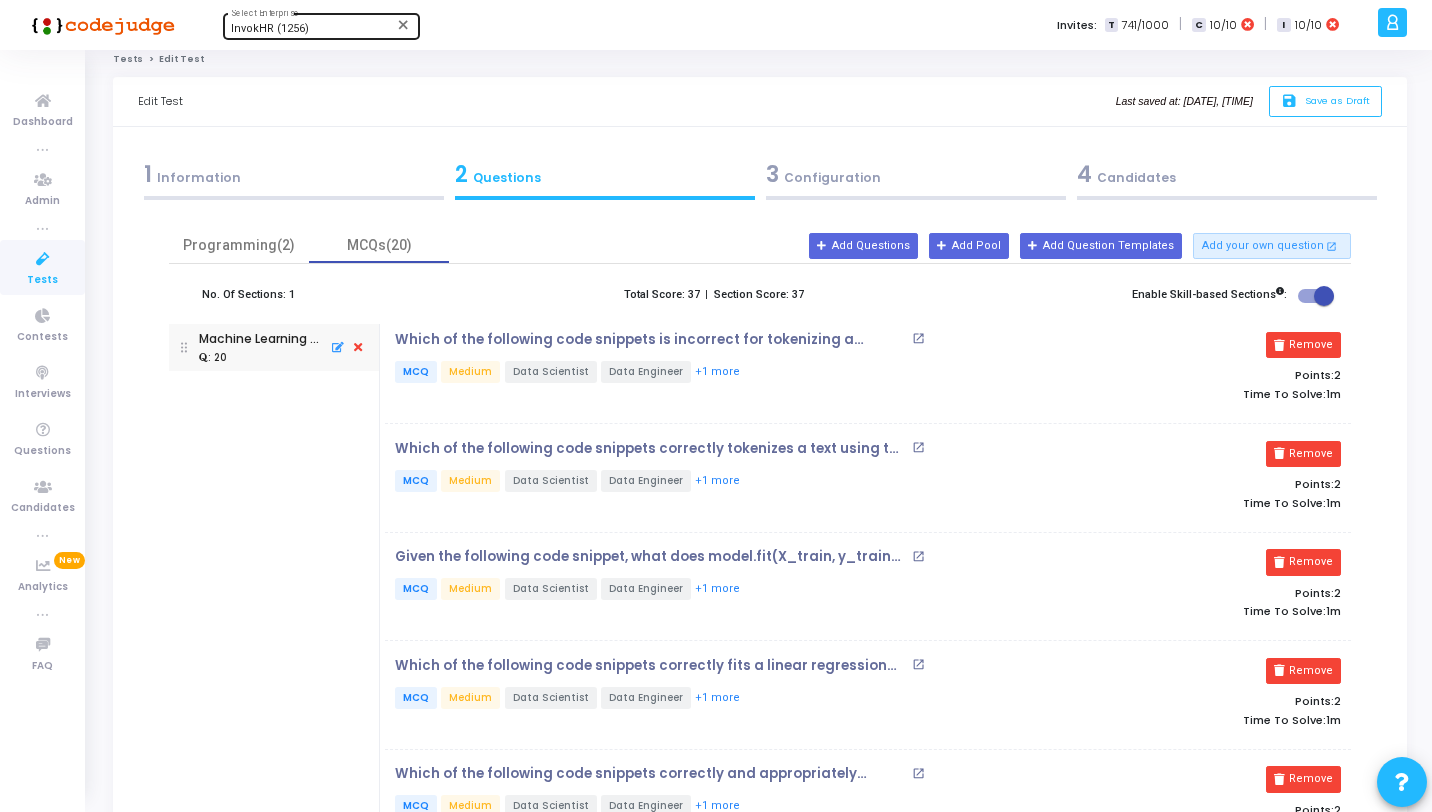 scroll, scrollTop: 0, scrollLeft: 0, axis: both 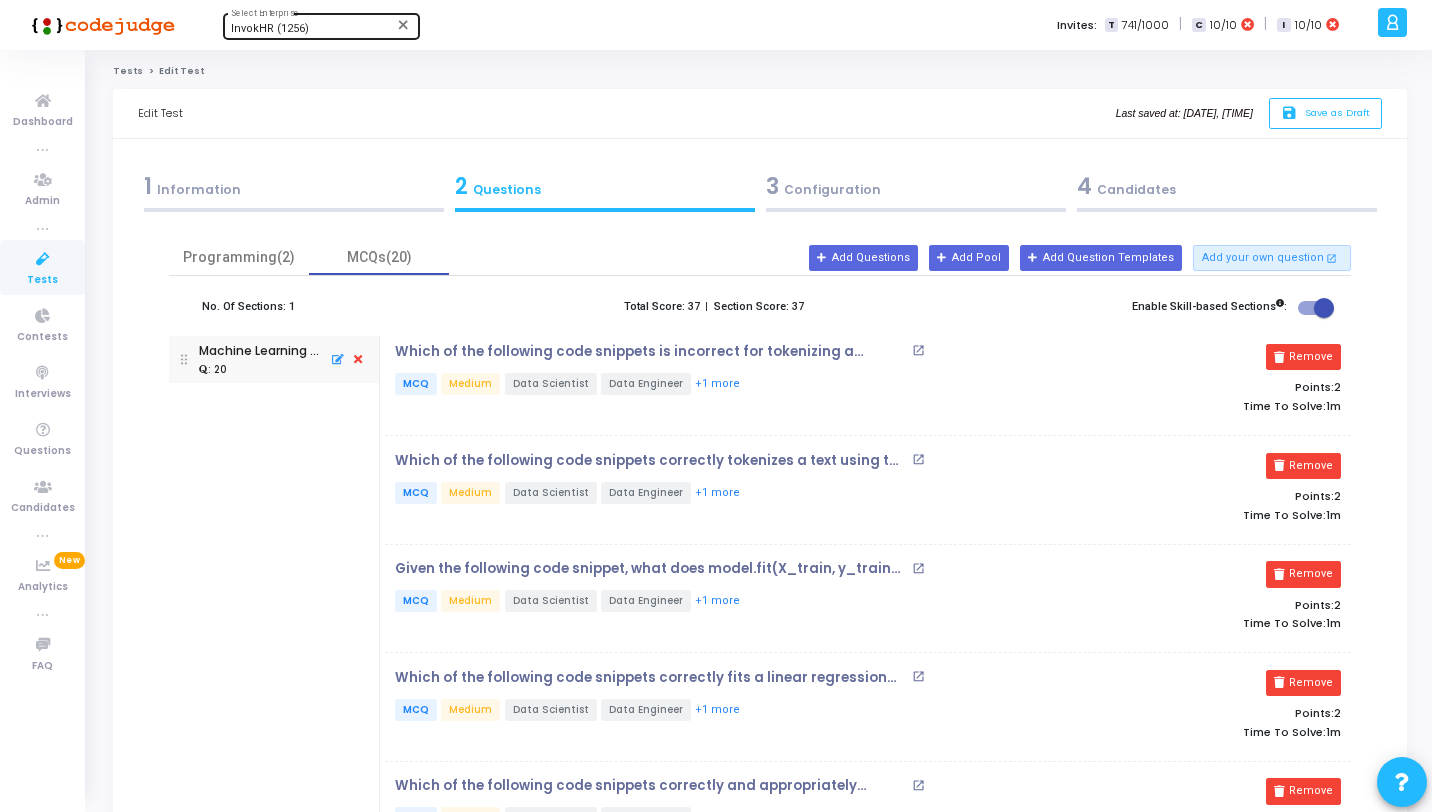 click on "3  Configuration" at bounding box center [916, 186] 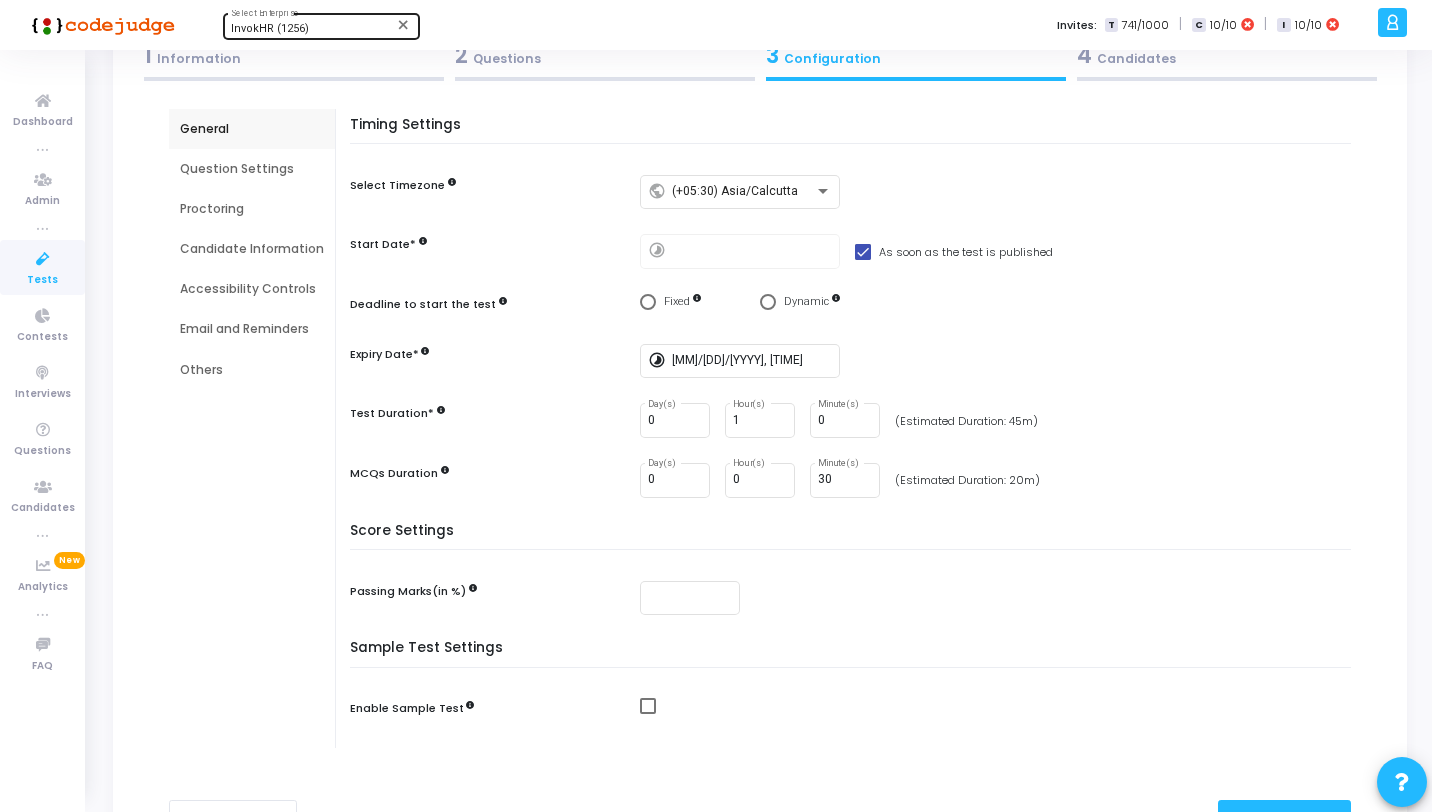 scroll, scrollTop: 127, scrollLeft: 0, axis: vertical 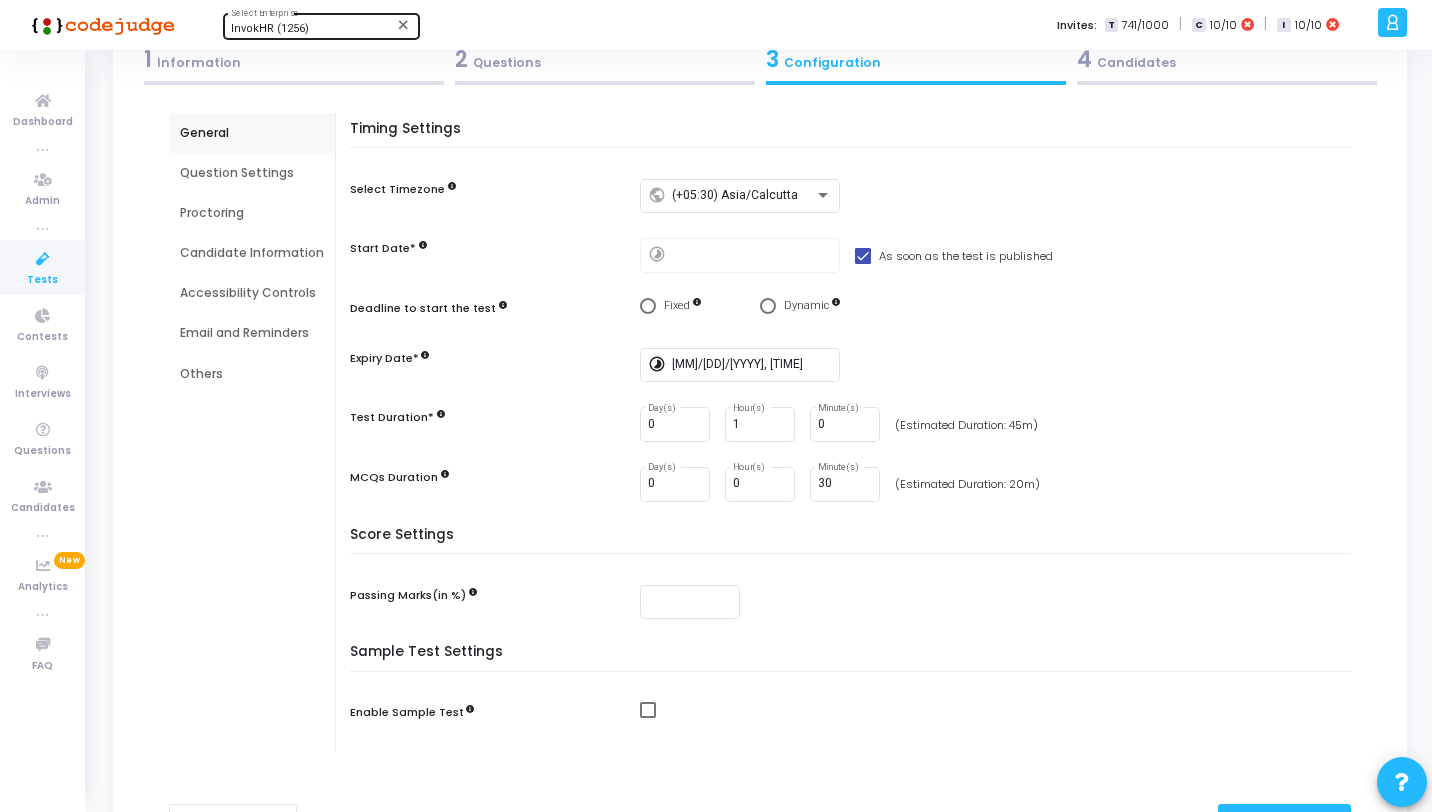 click on "Question Settings" at bounding box center [252, 173] 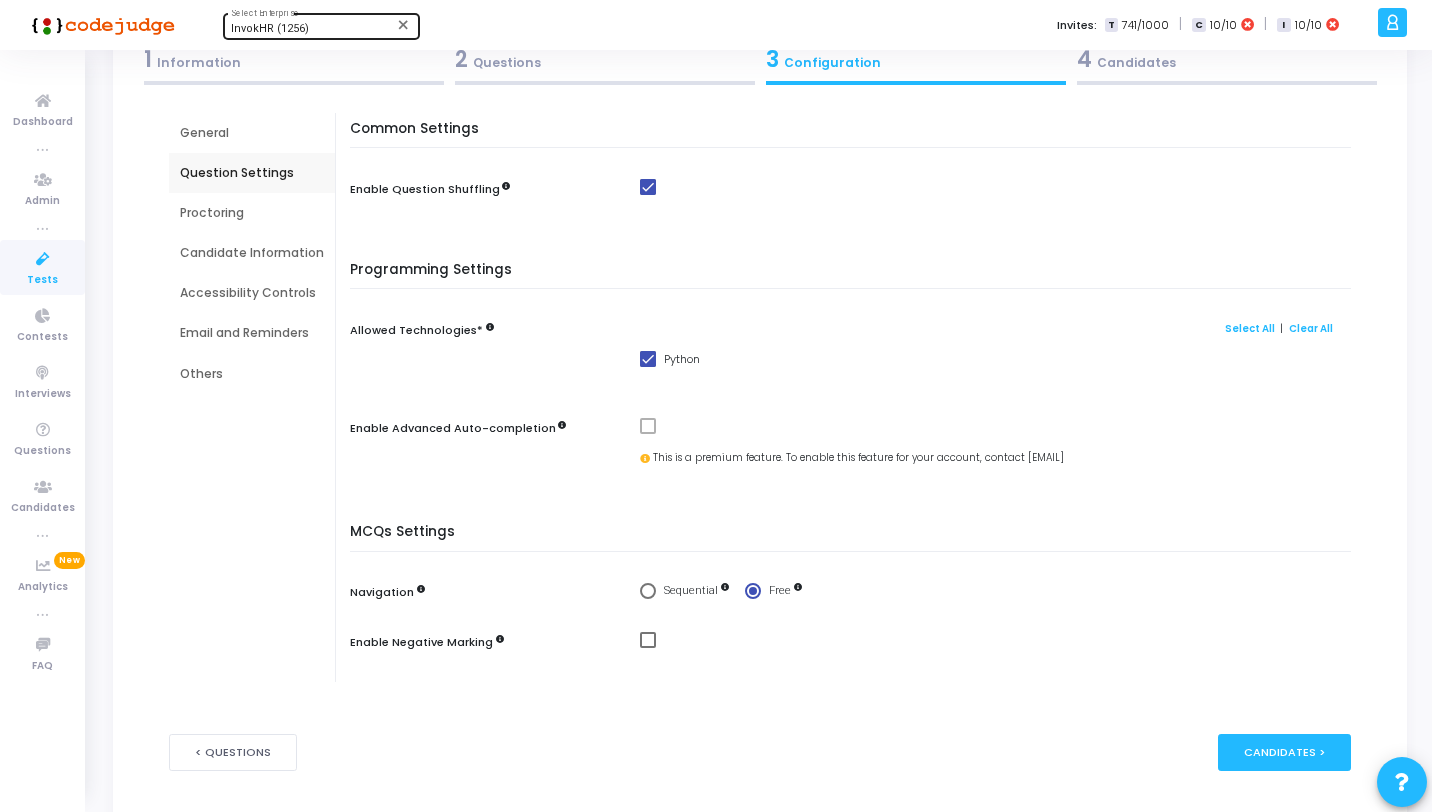 scroll, scrollTop: 0, scrollLeft: 0, axis: both 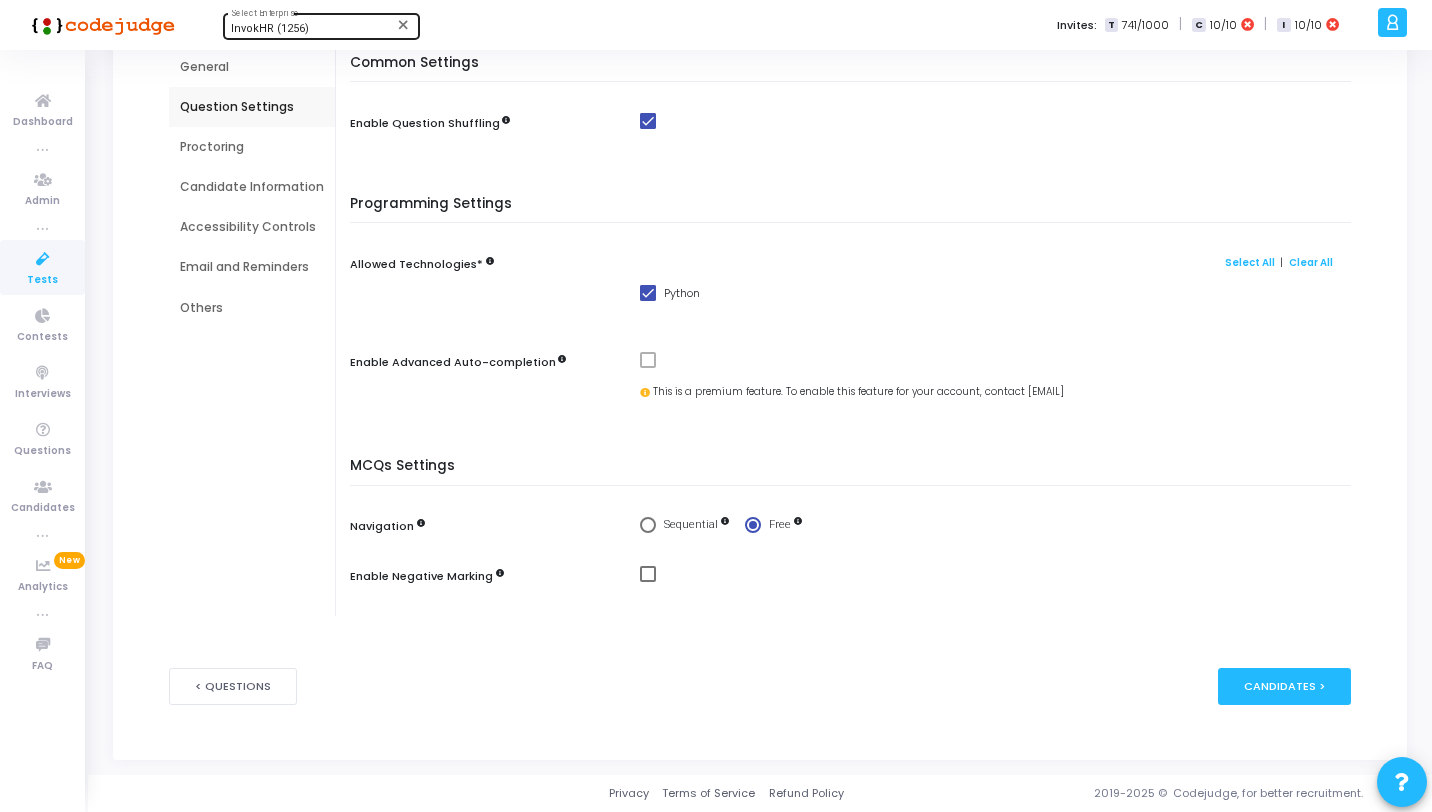click on "Proctoring" at bounding box center [252, 147] 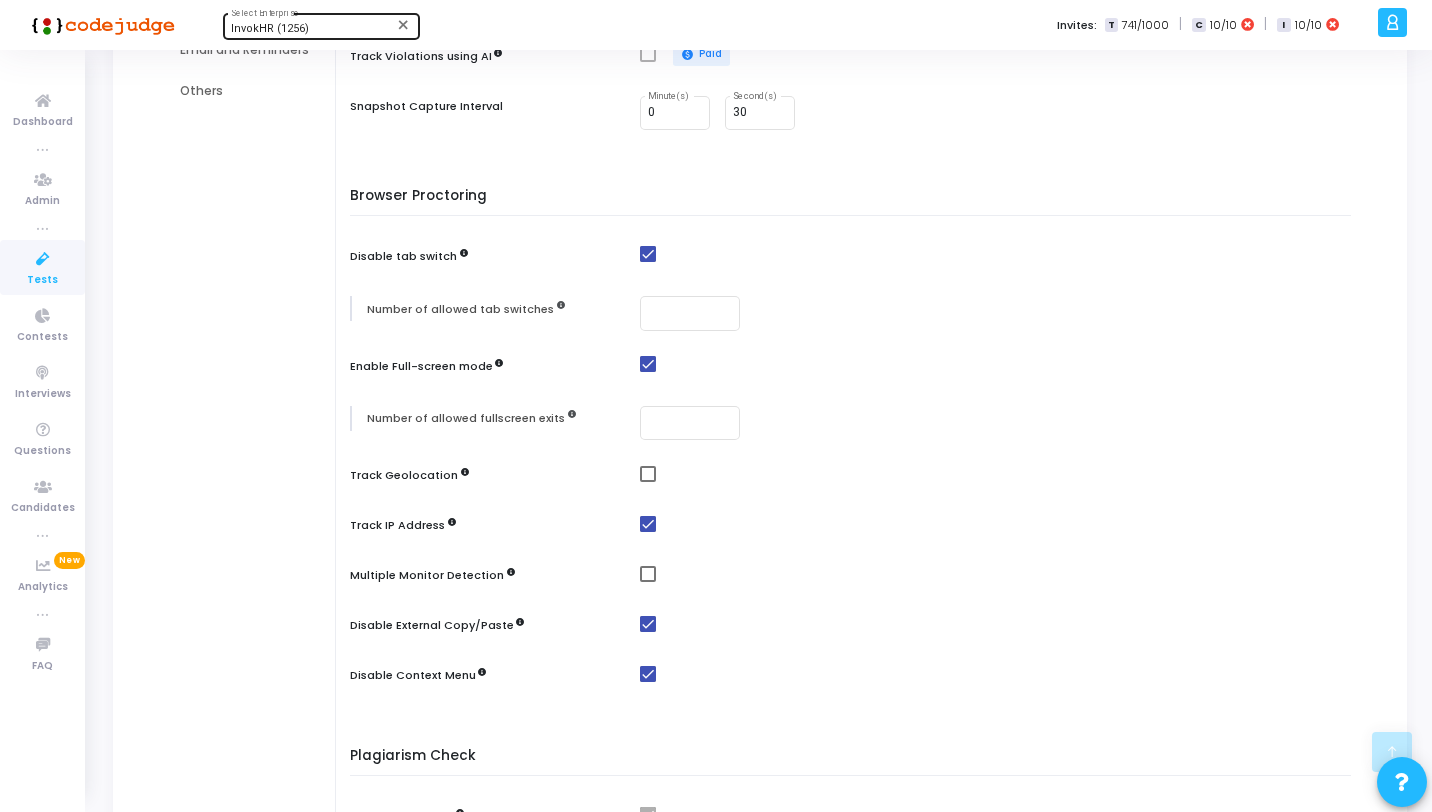 scroll, scrollTop: 501, scrollLeft: 0, axis: vertical 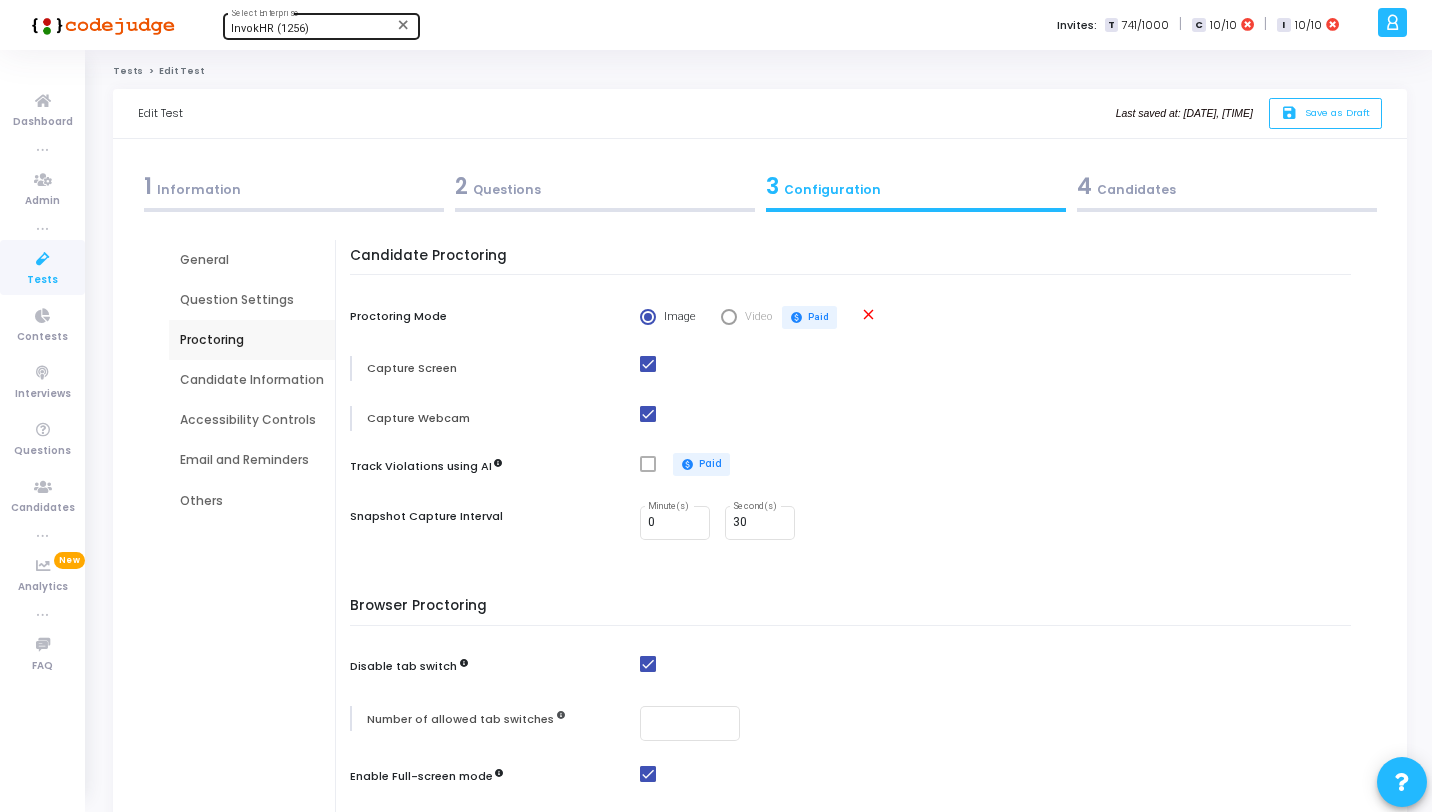 click on "Candidate Information" at bounding box center (252, 380) 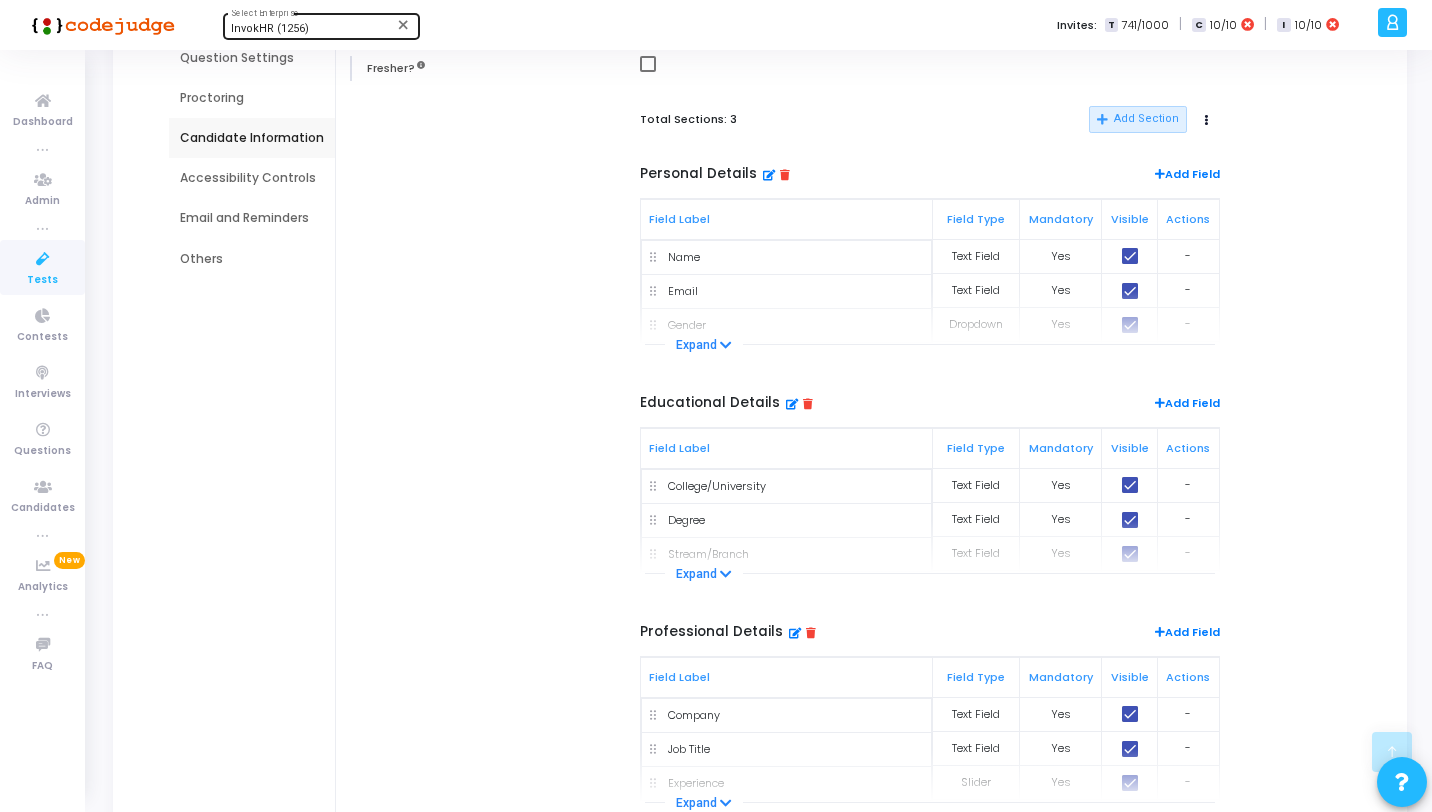 scroll, scrollTop: 382, scrollLeft: 0, axis: vertical 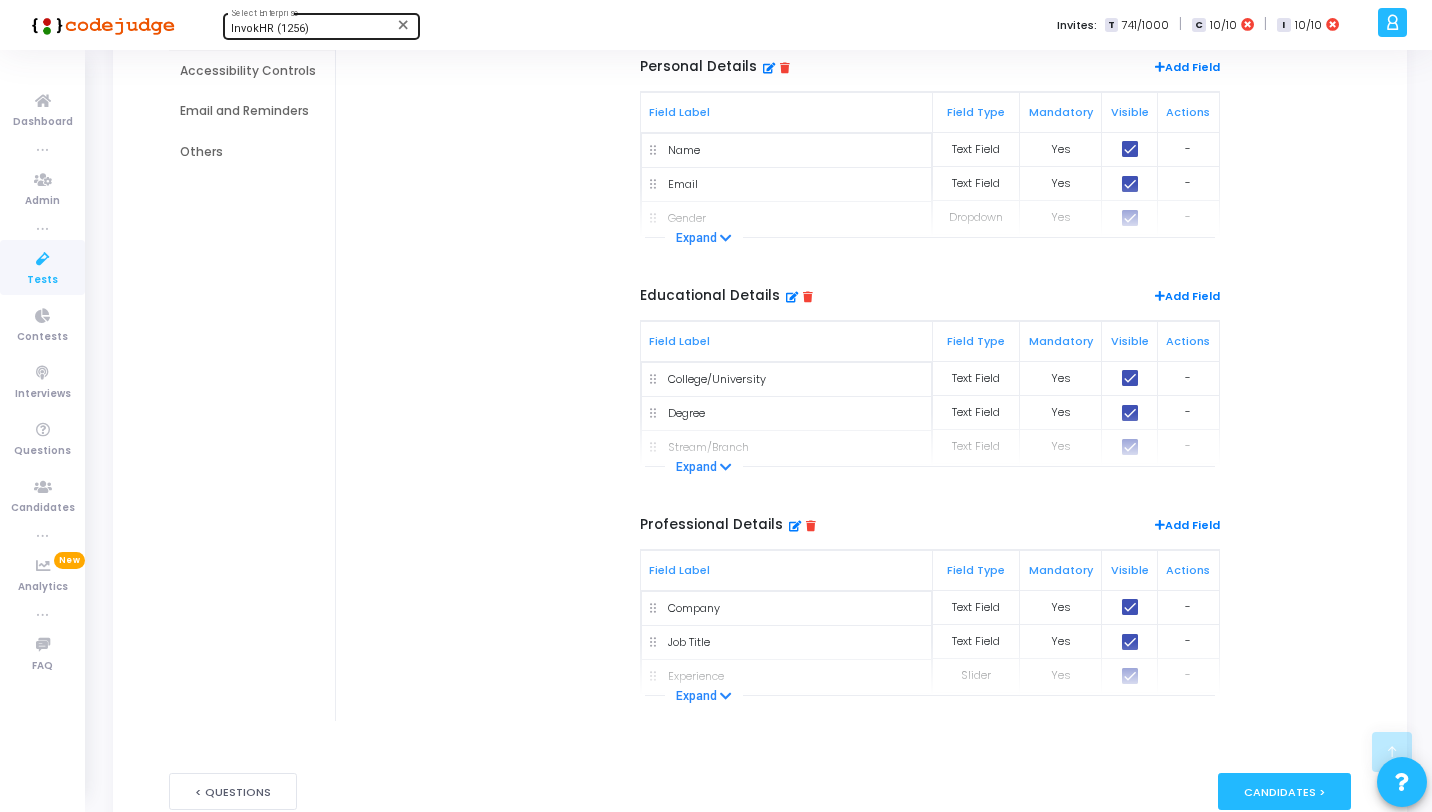 click on "Accessibility Controls" at bounding box center [252, 71] 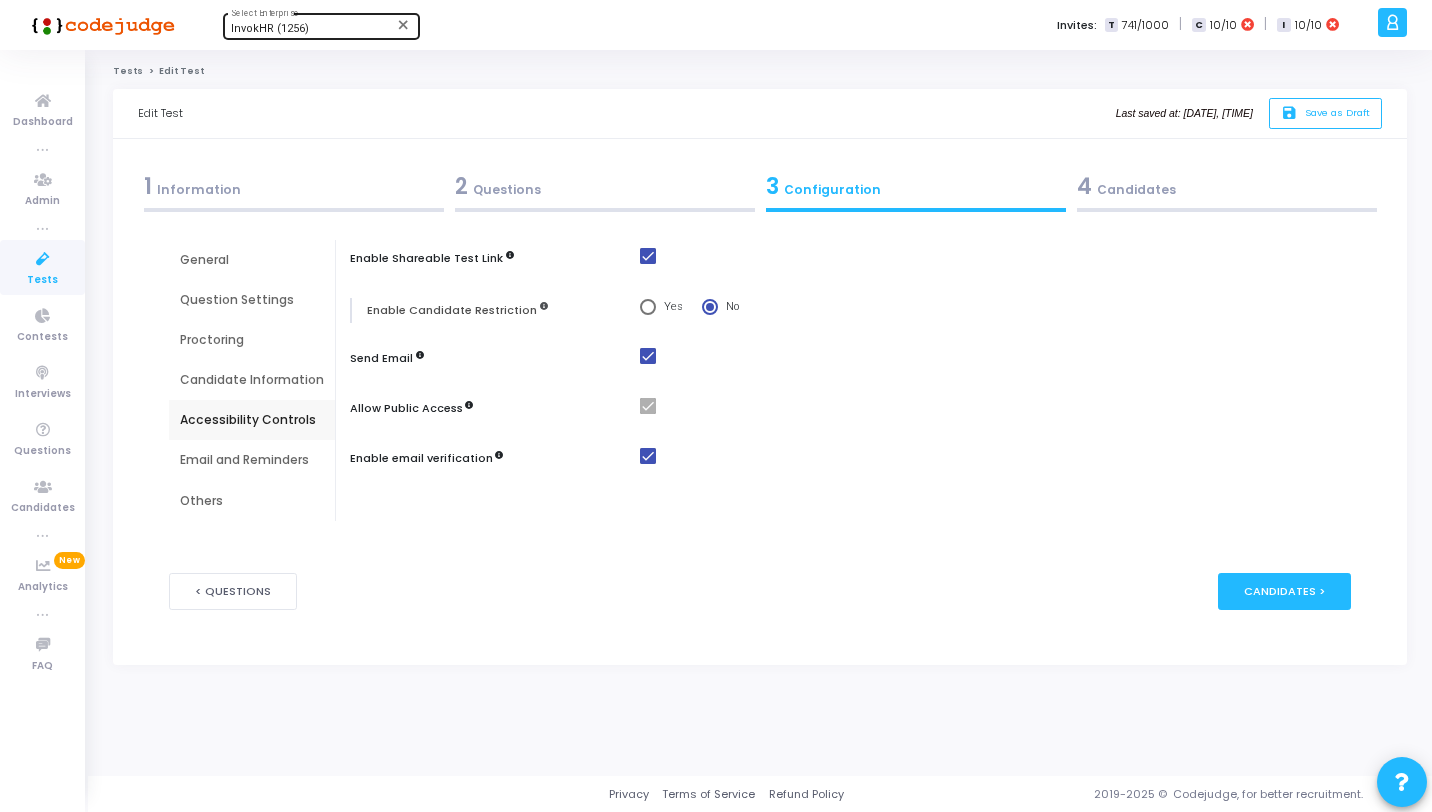 scroll, scrollTop: 0, scrollLeft: 0, axis: both 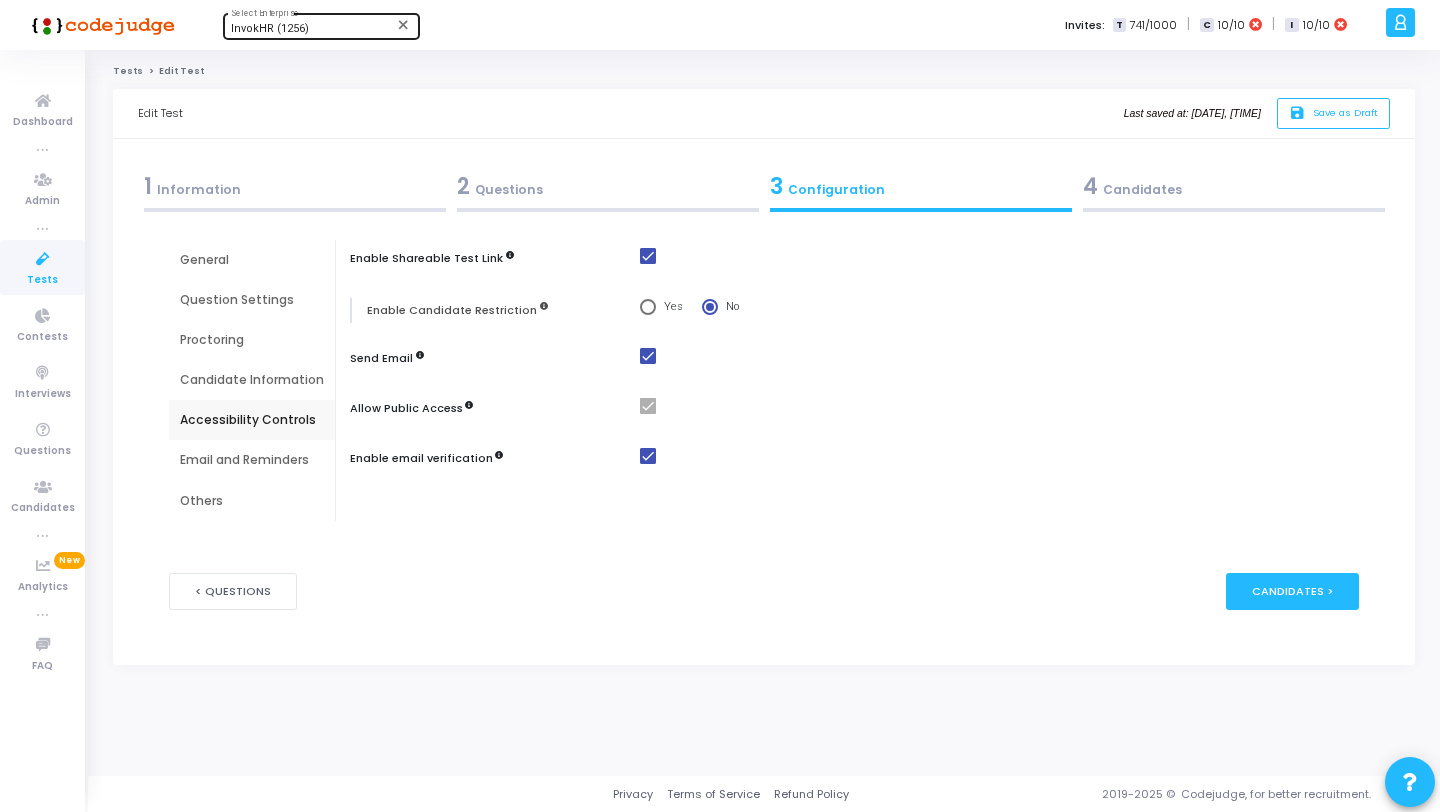 click on "Email and Reminders" at bounding box center (252, 460) 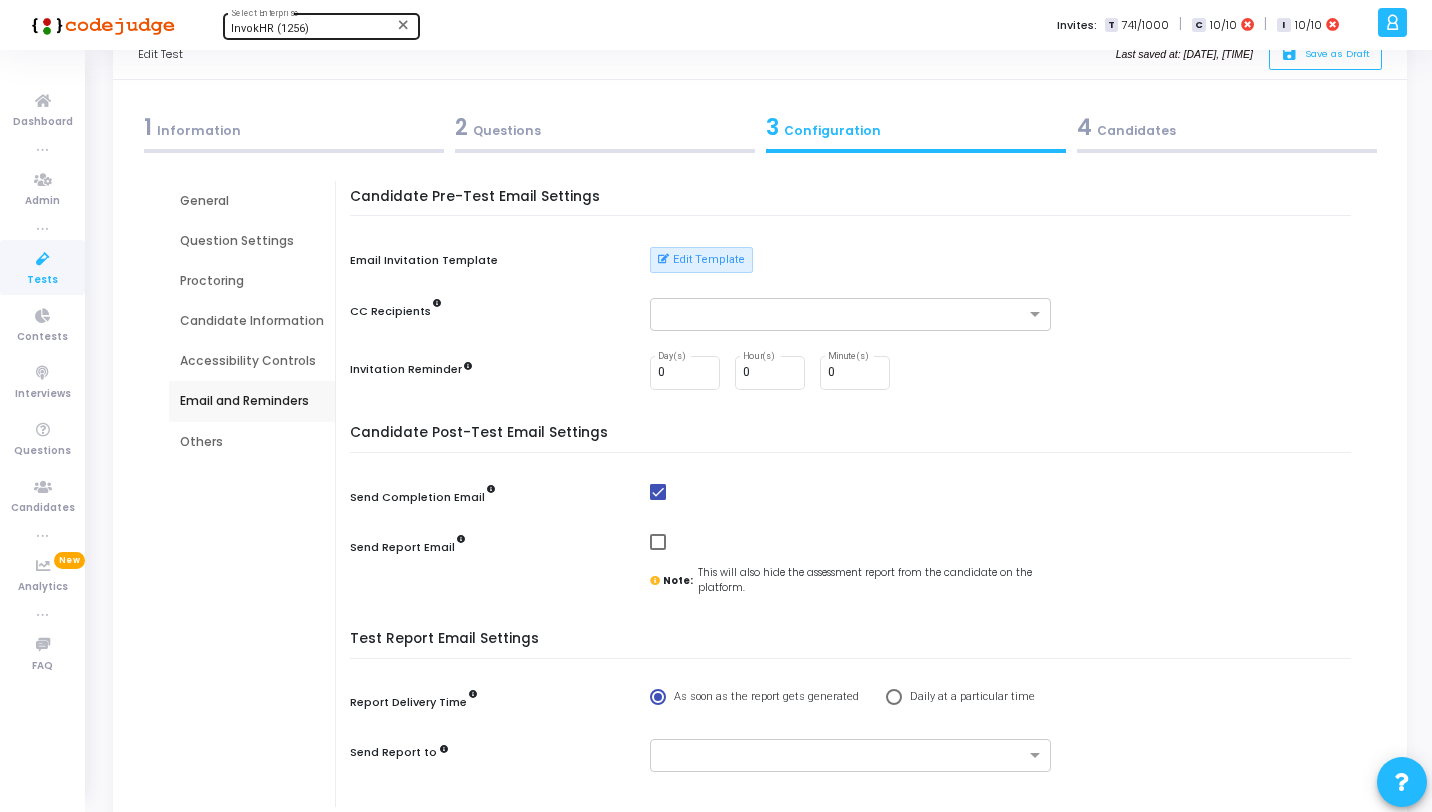 scroll, scrollTop: 128, scrollLeft: 0, axis: vertical 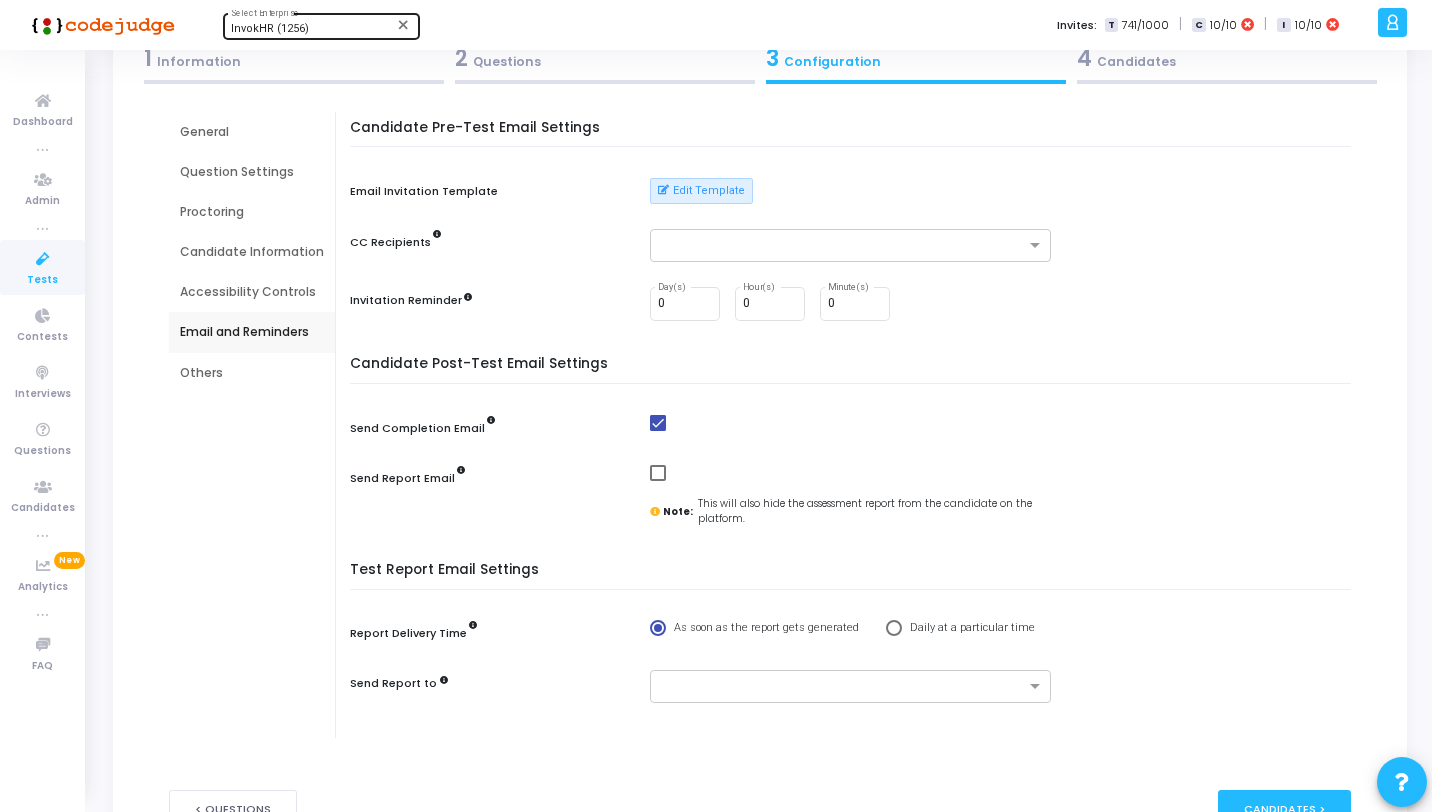 click on "Others" at bounding box center (252, 373) 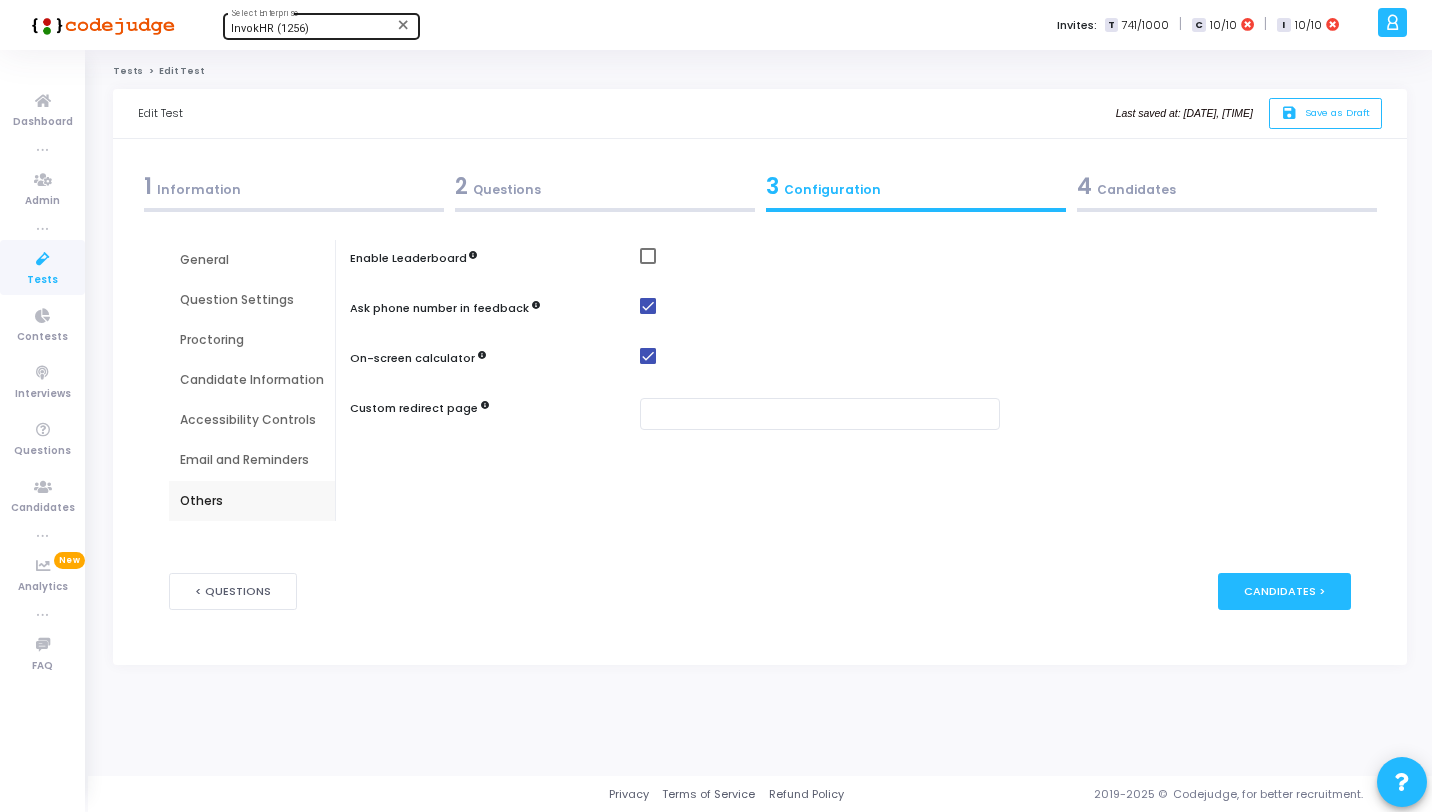 scroll, scrollTop: 0, scrollLeft: 0, axis: both 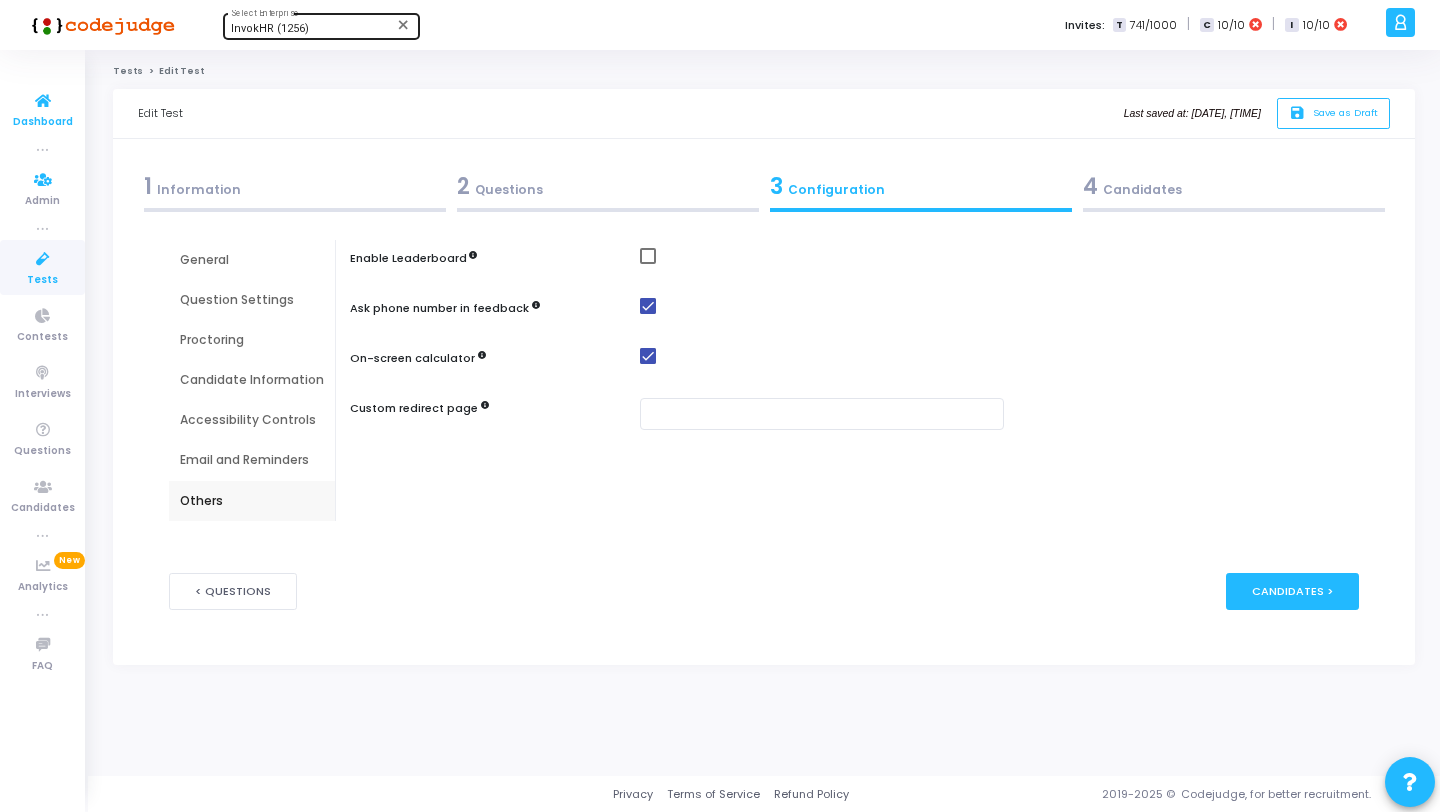 click at bounding box center (43, 259) 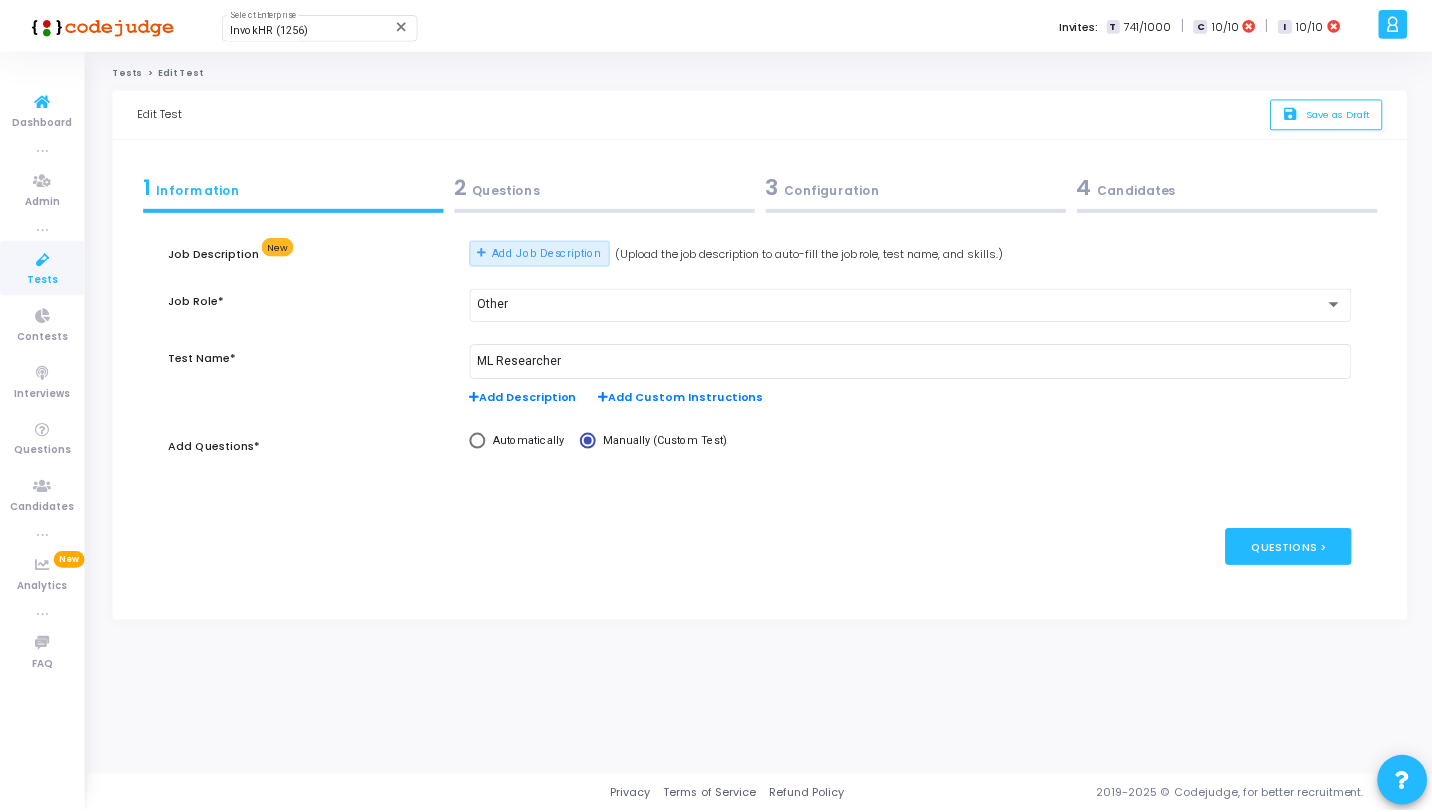 scroll, scrollTop: 0, scrollLeft: 0, axis: both 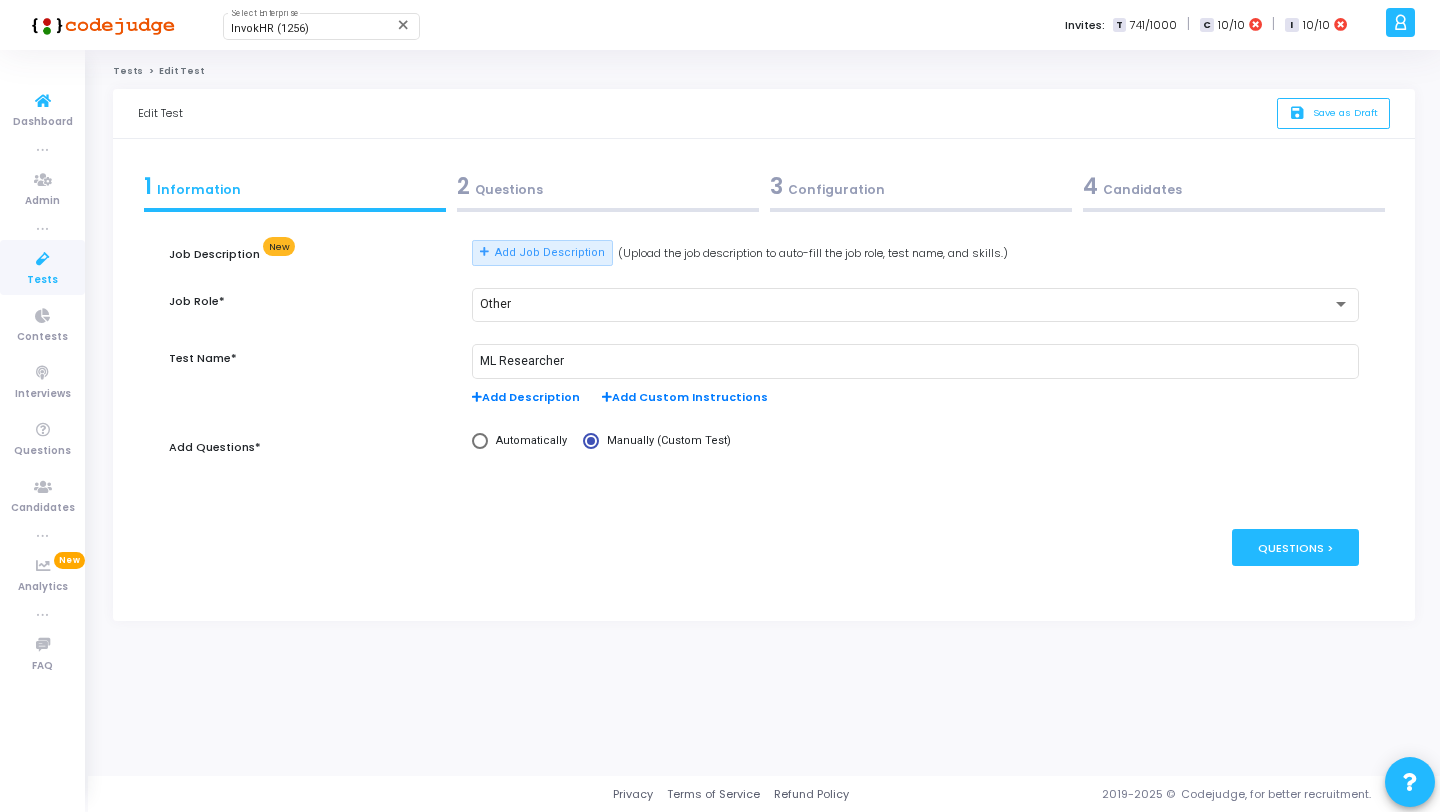 click on "Dashboard" at bounding box center [43, 122] 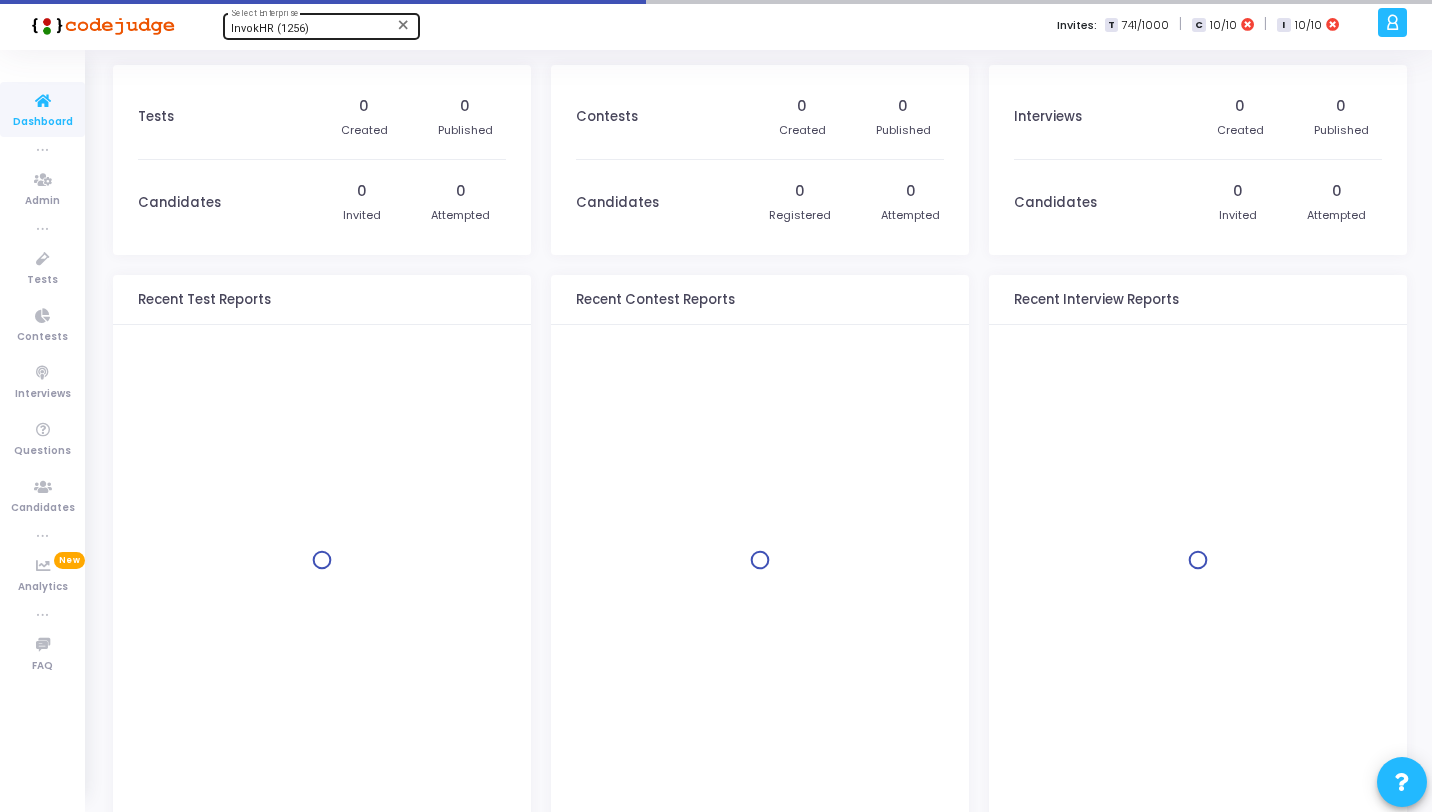 click on "InvokHR (1256)" at bounding box center (270, 28) 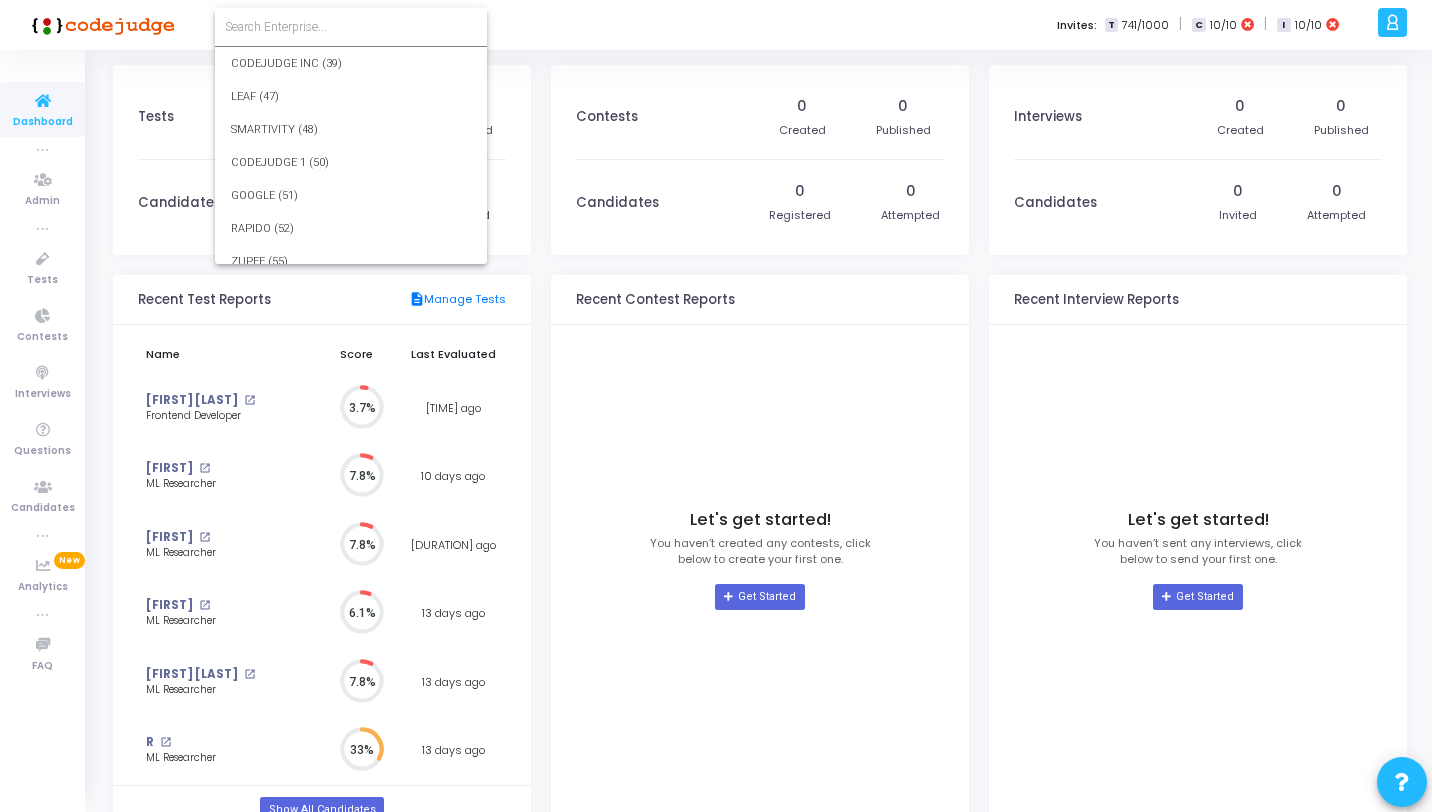 scroll, scrollTop: 35173, scrollLeft: 0, axis: vertical 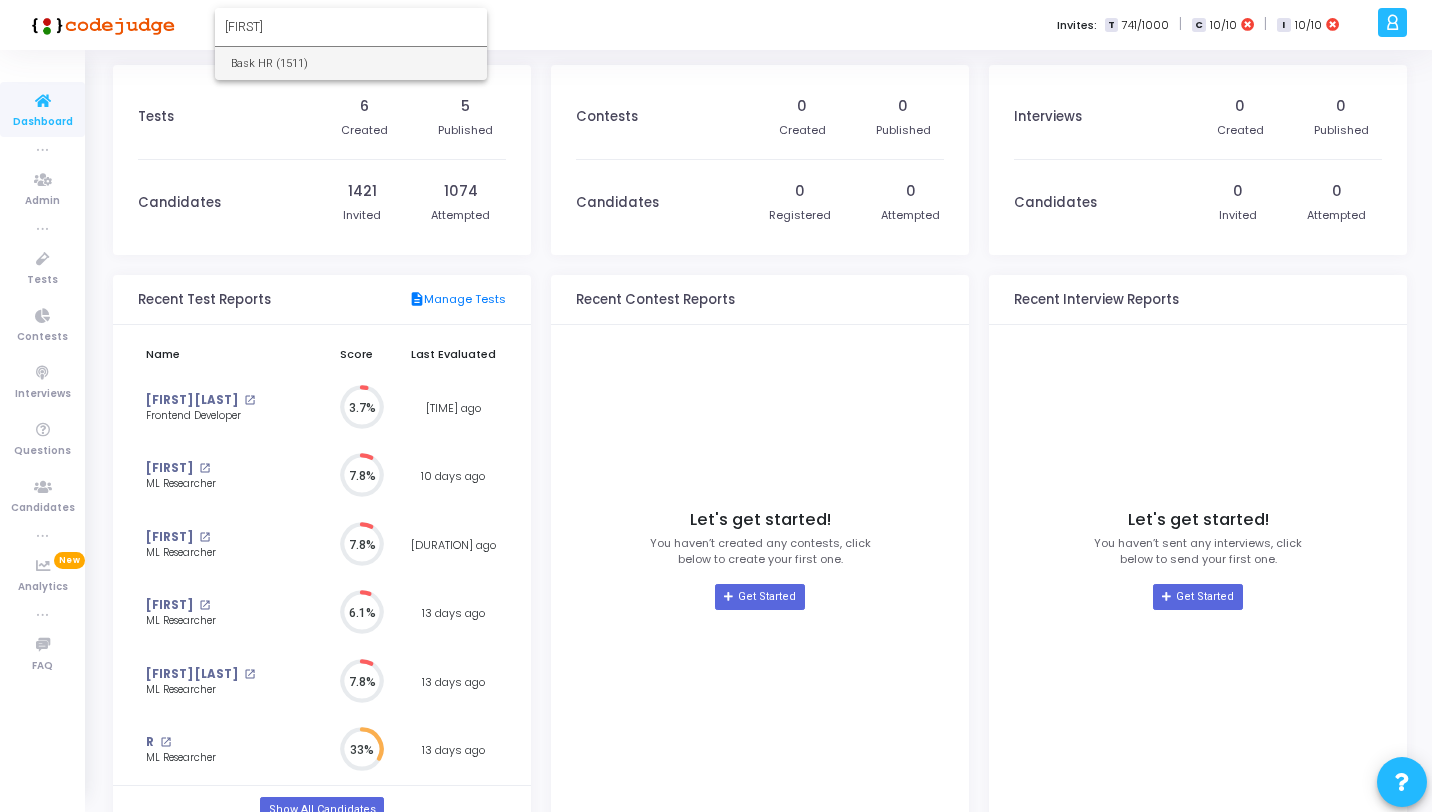 type on "[FIRST]" 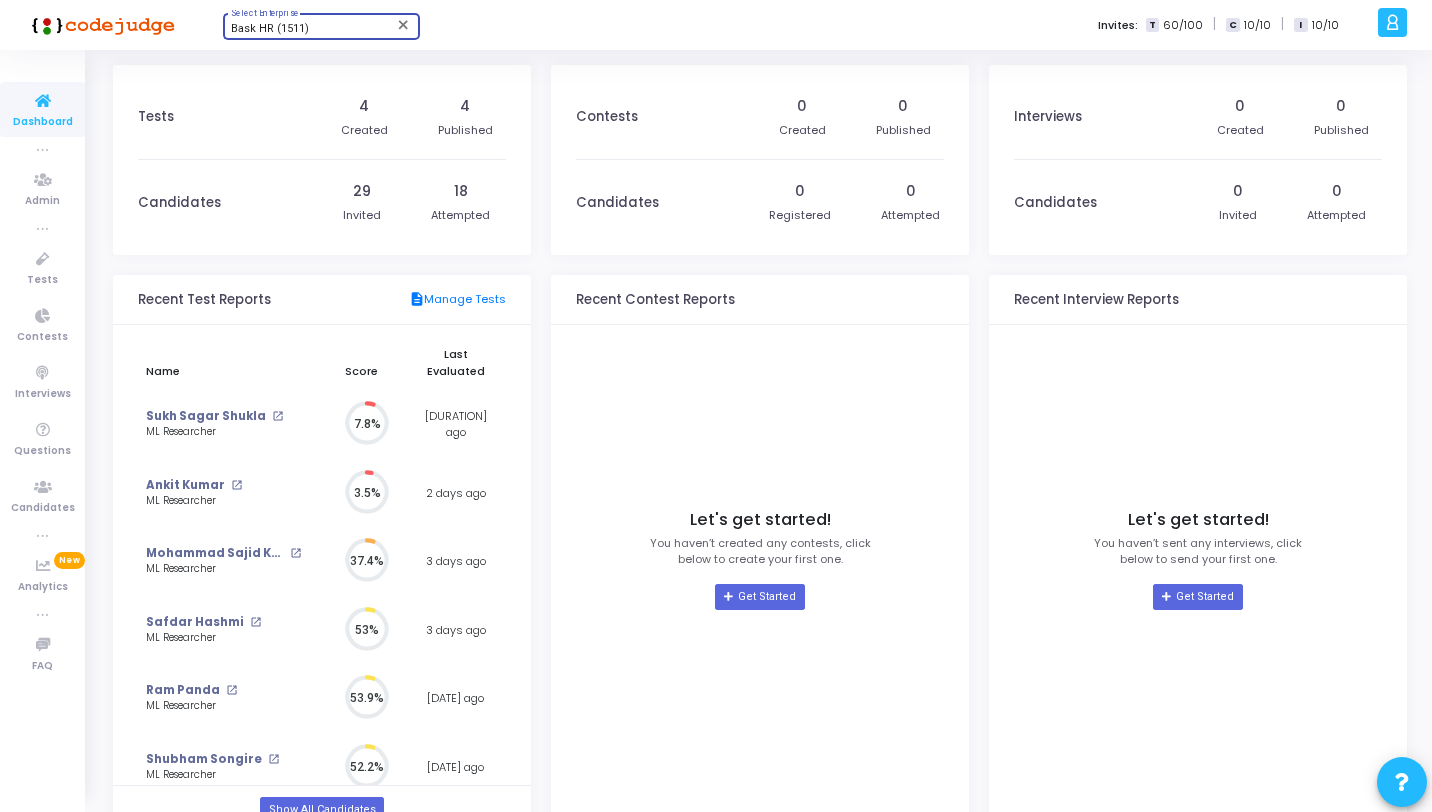 scroll, scrollTop: 9, scrollLeft: 9, axis: both 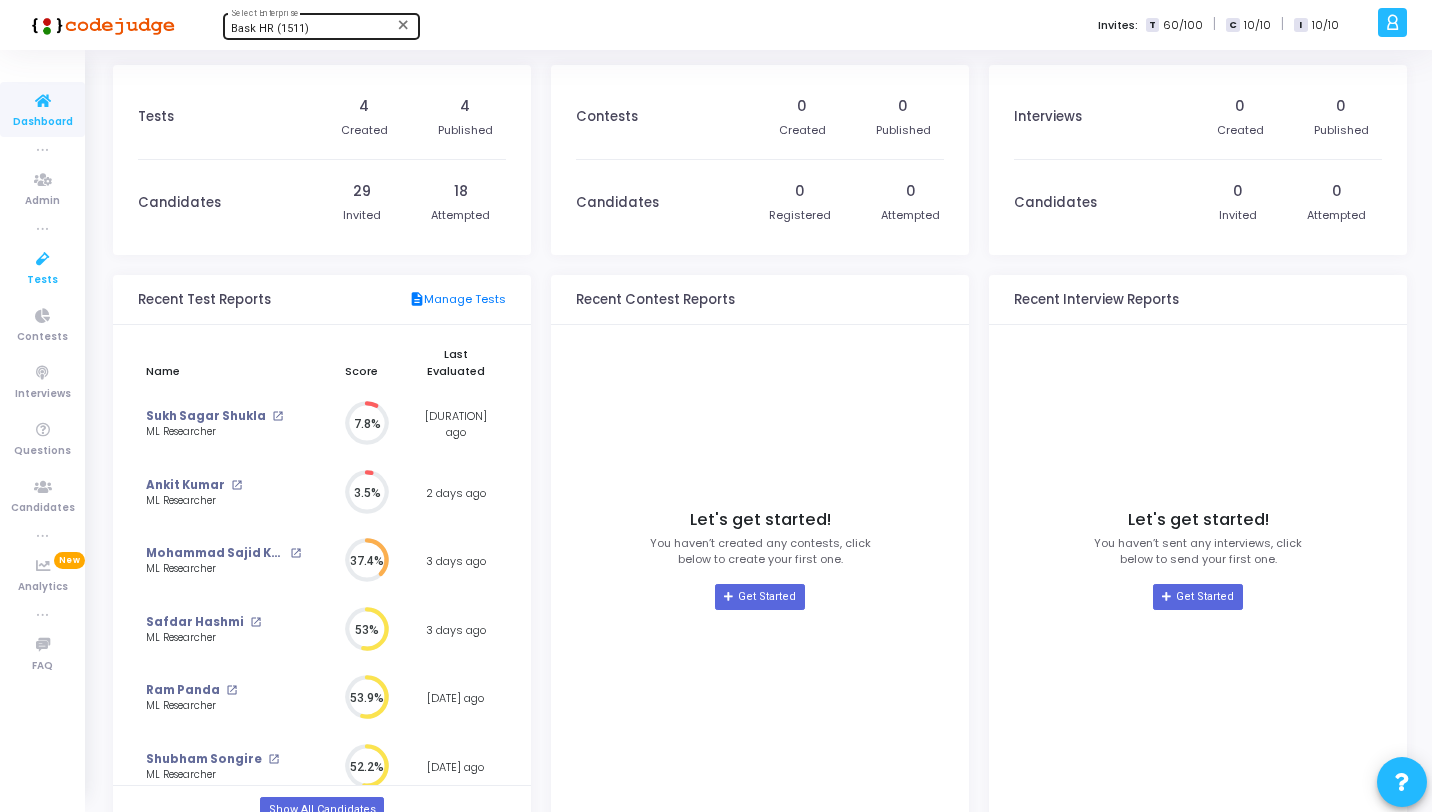 click at bounding box center (43, 259) 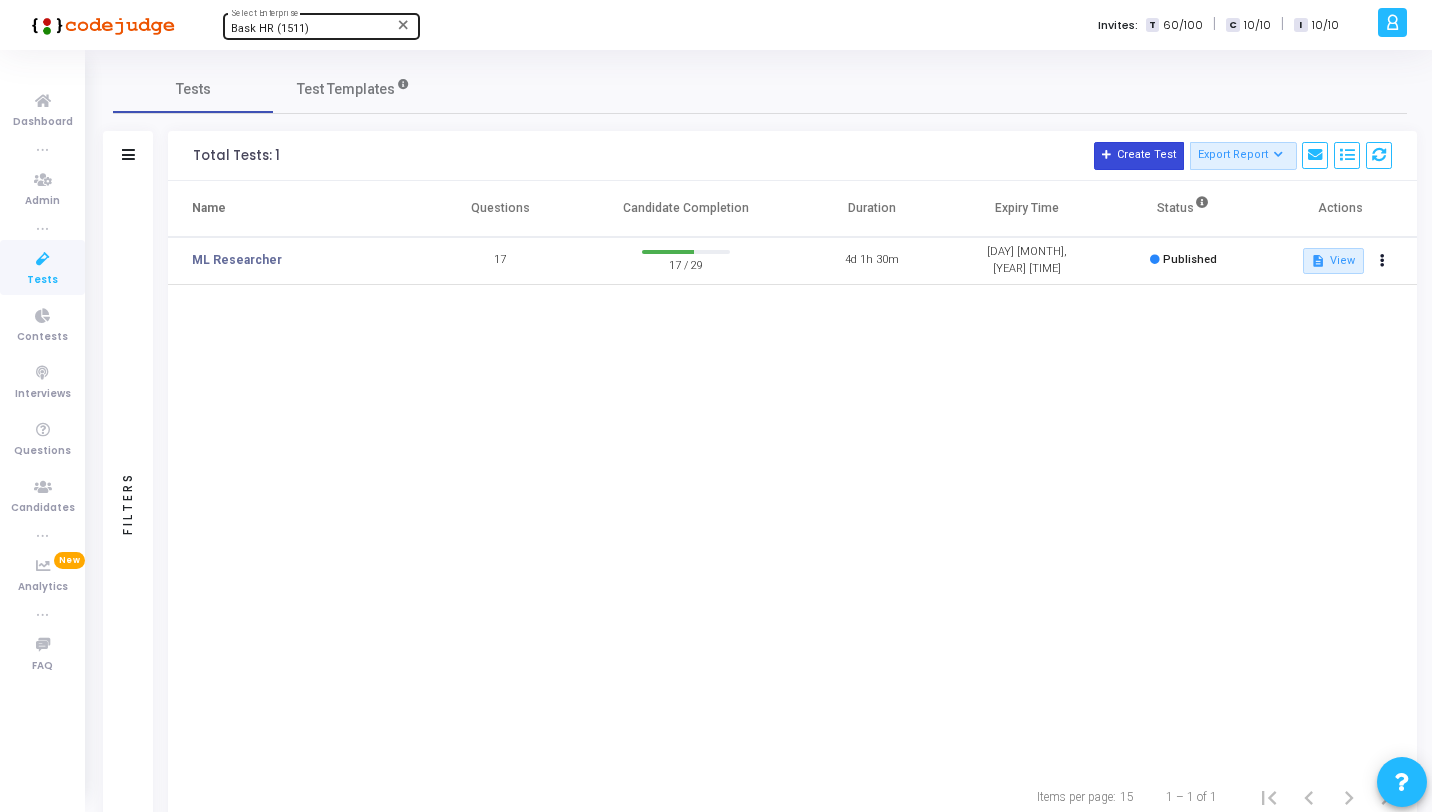 click on "Create Test" at bounding box center [1139, 156] 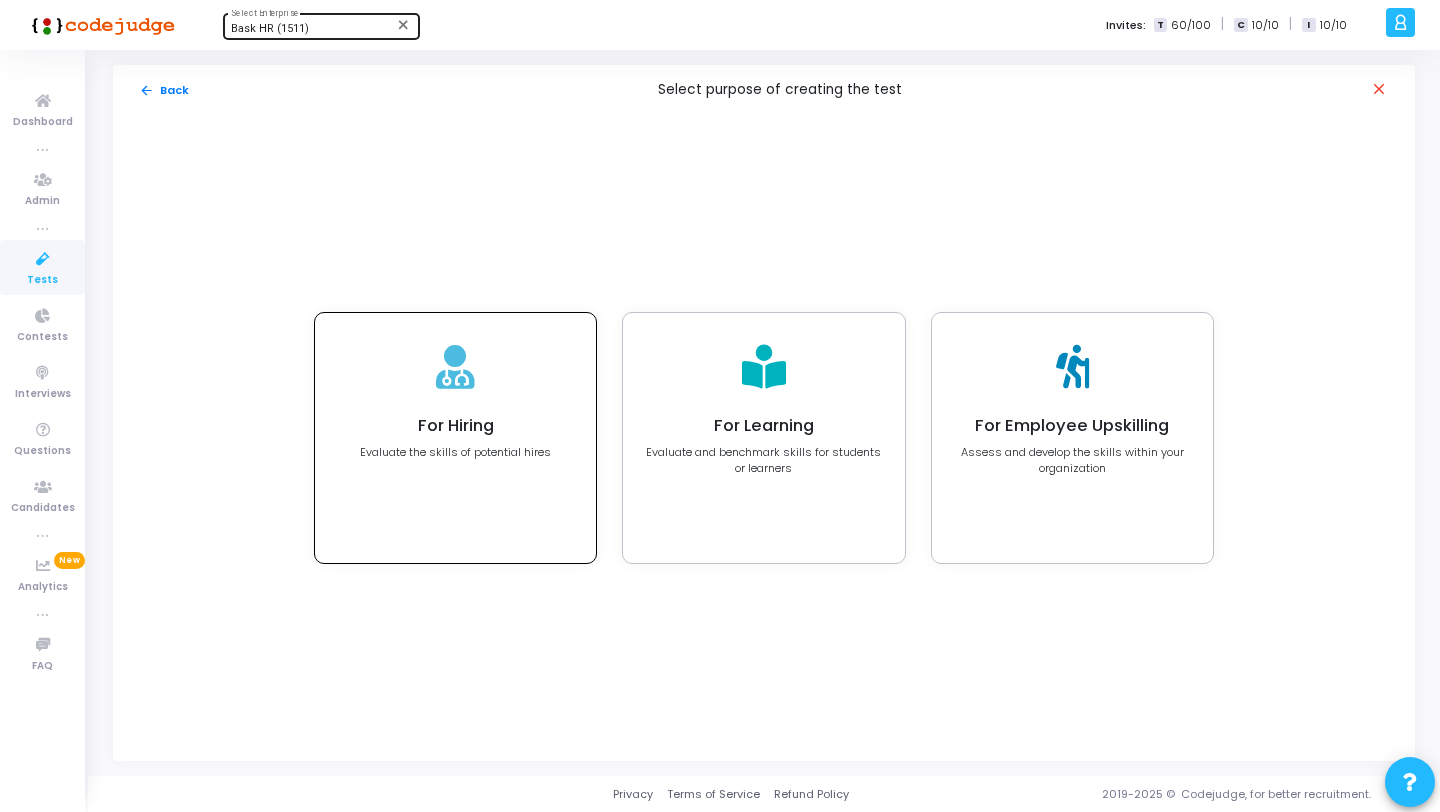 click on "For Hiring Evaluate the skills of potential hires" 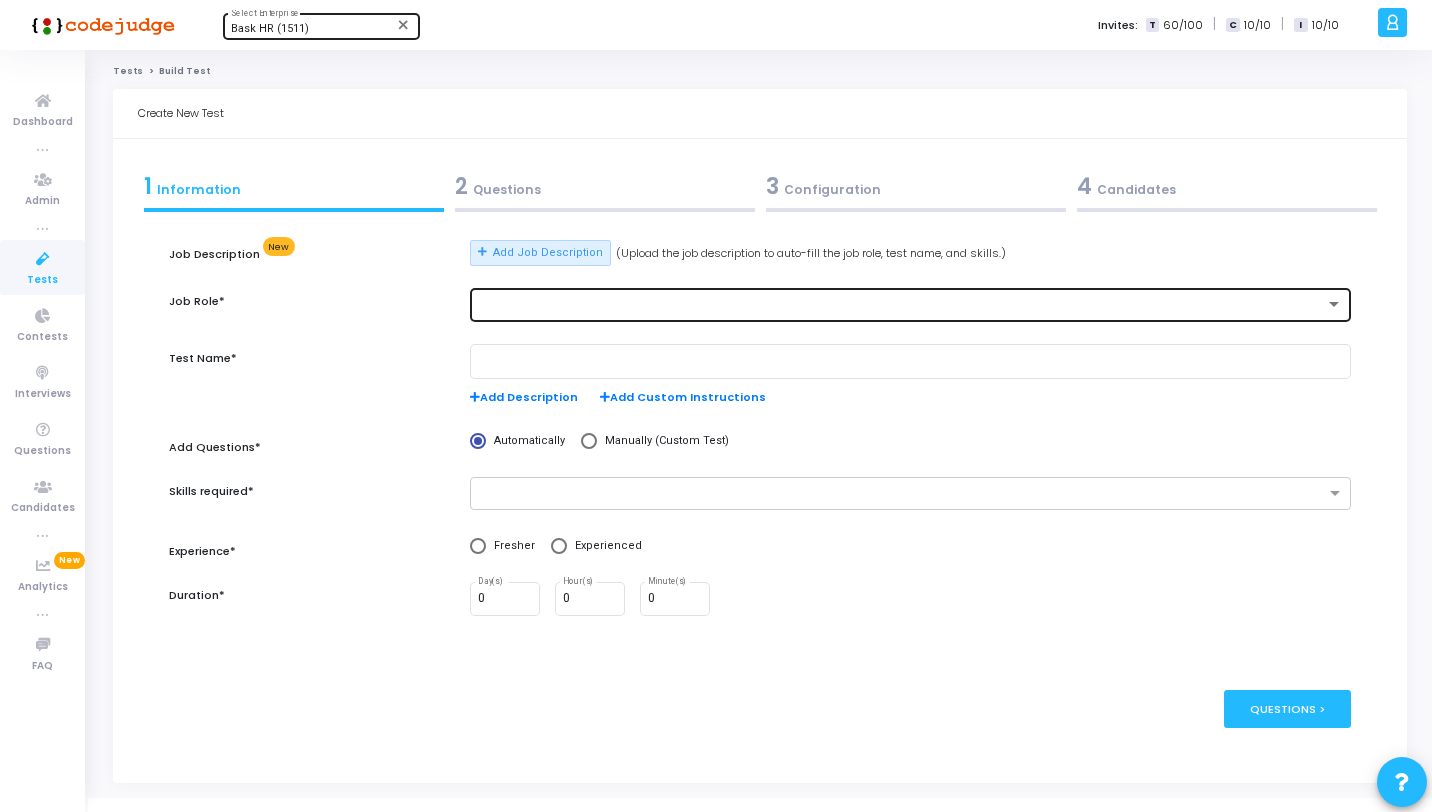 click at bounding box center (901, 305) 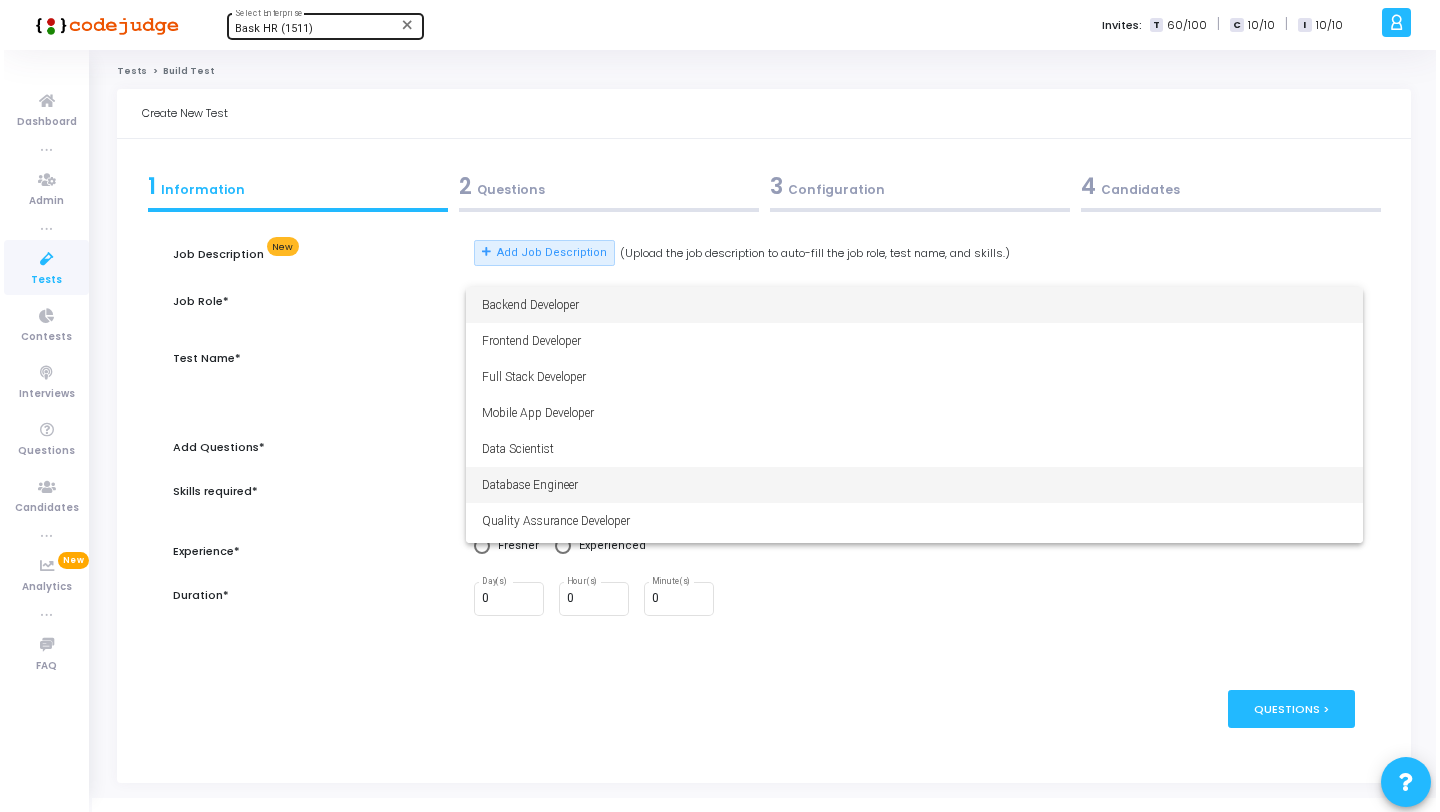 scroll, scrollTop: 140, scrollLeft: 0, axis: vertical 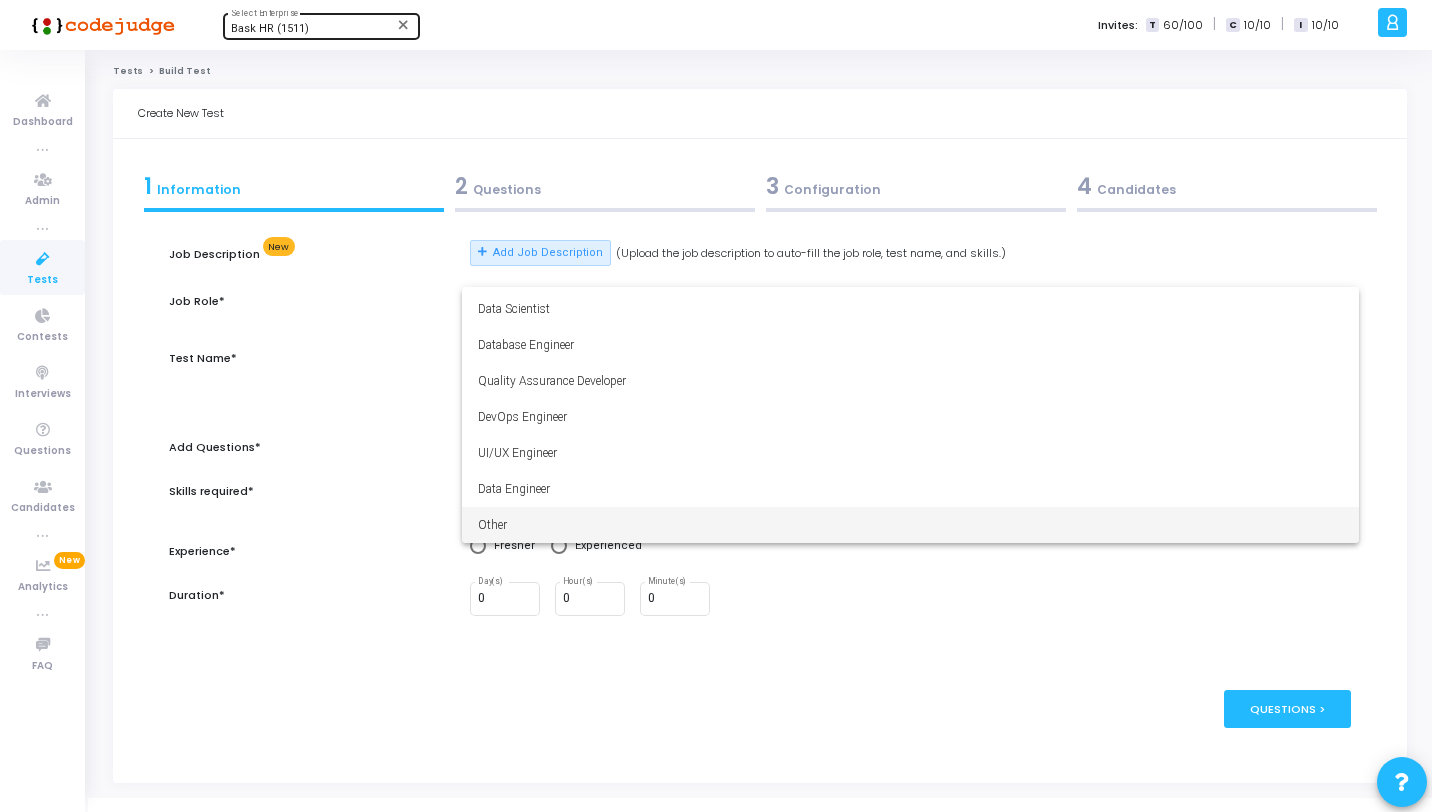 click on "Other" at bounding box center (910, 525) 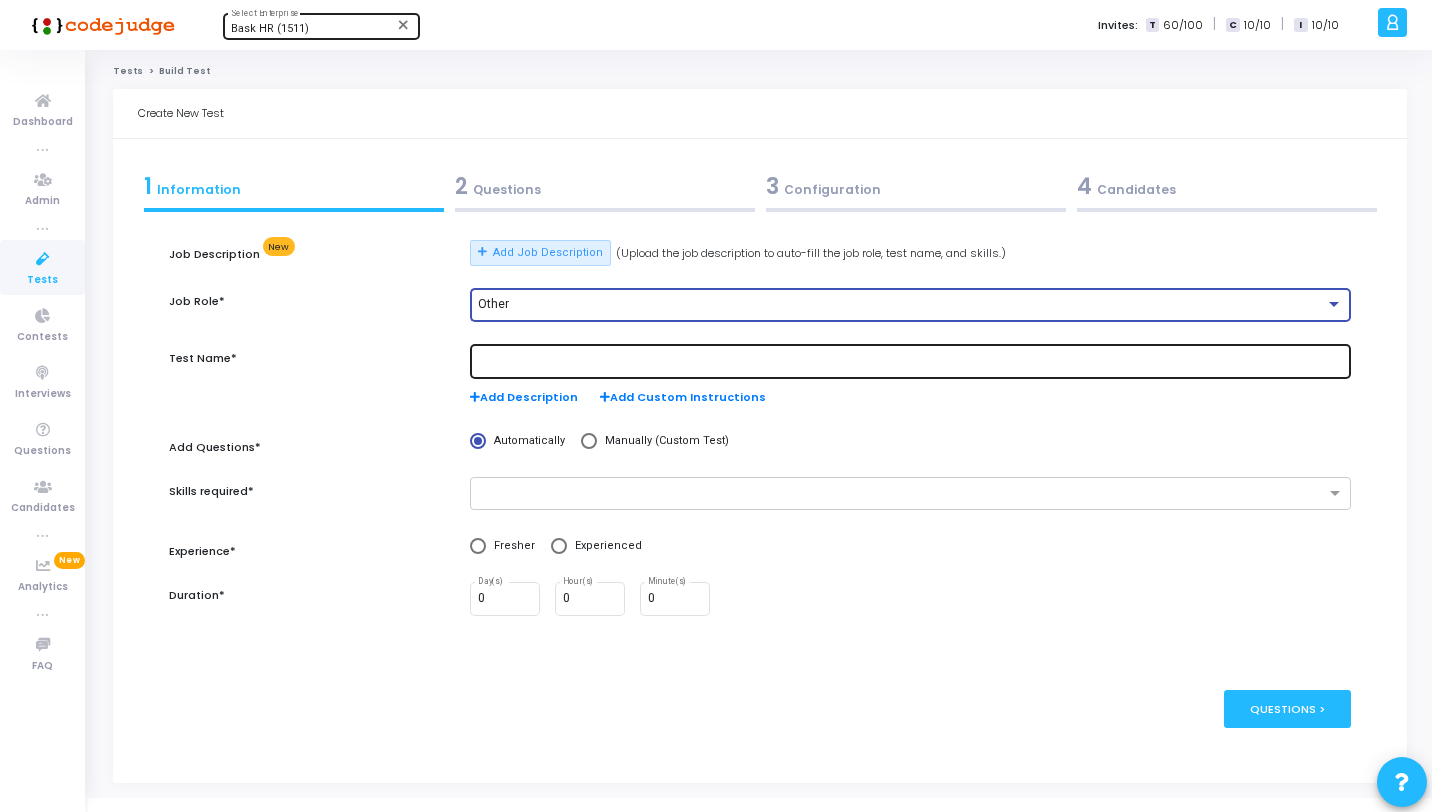 click at bounding box center (910, 360) 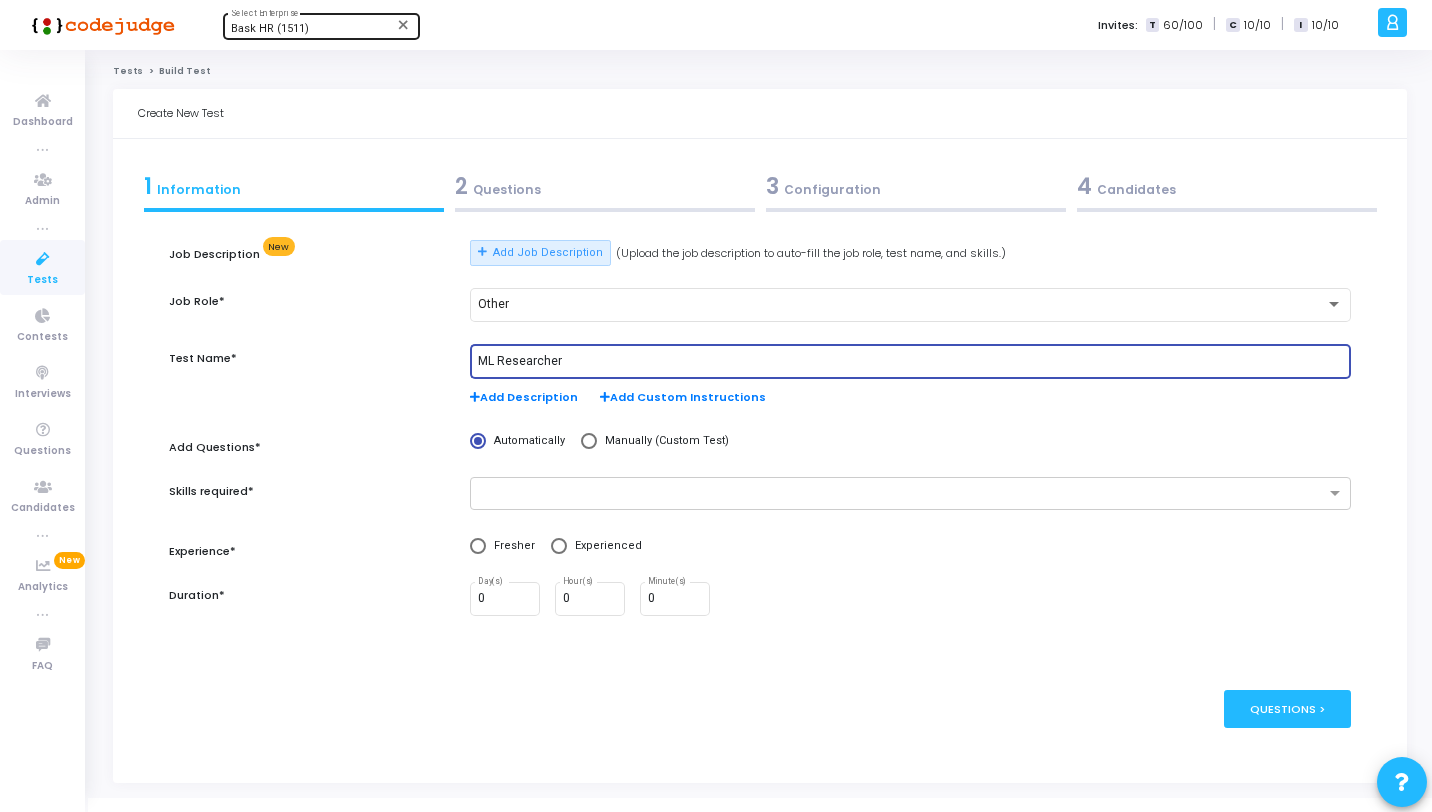 type on "ML Researcher" 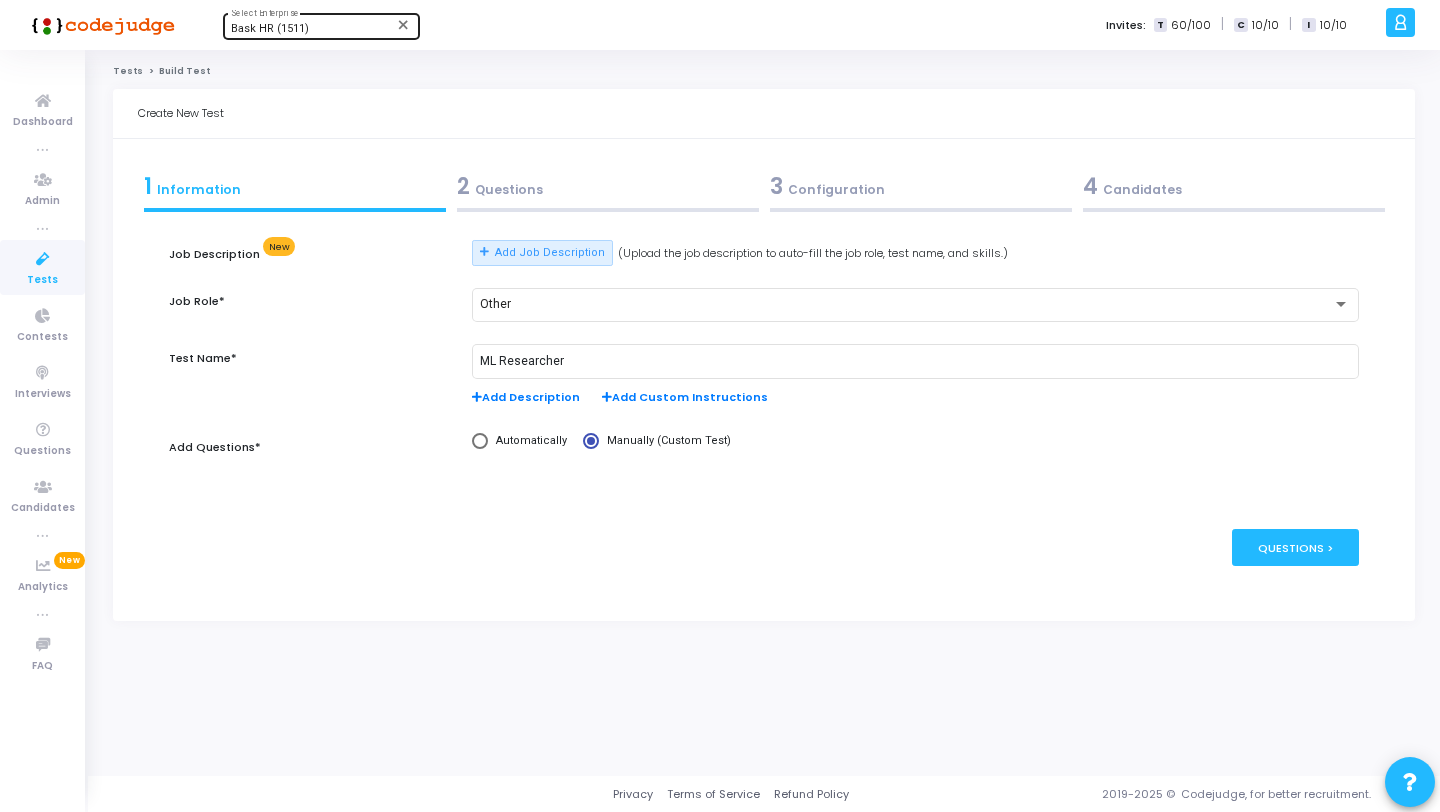 click on "2  Questions" at bounding box center (608, 186) 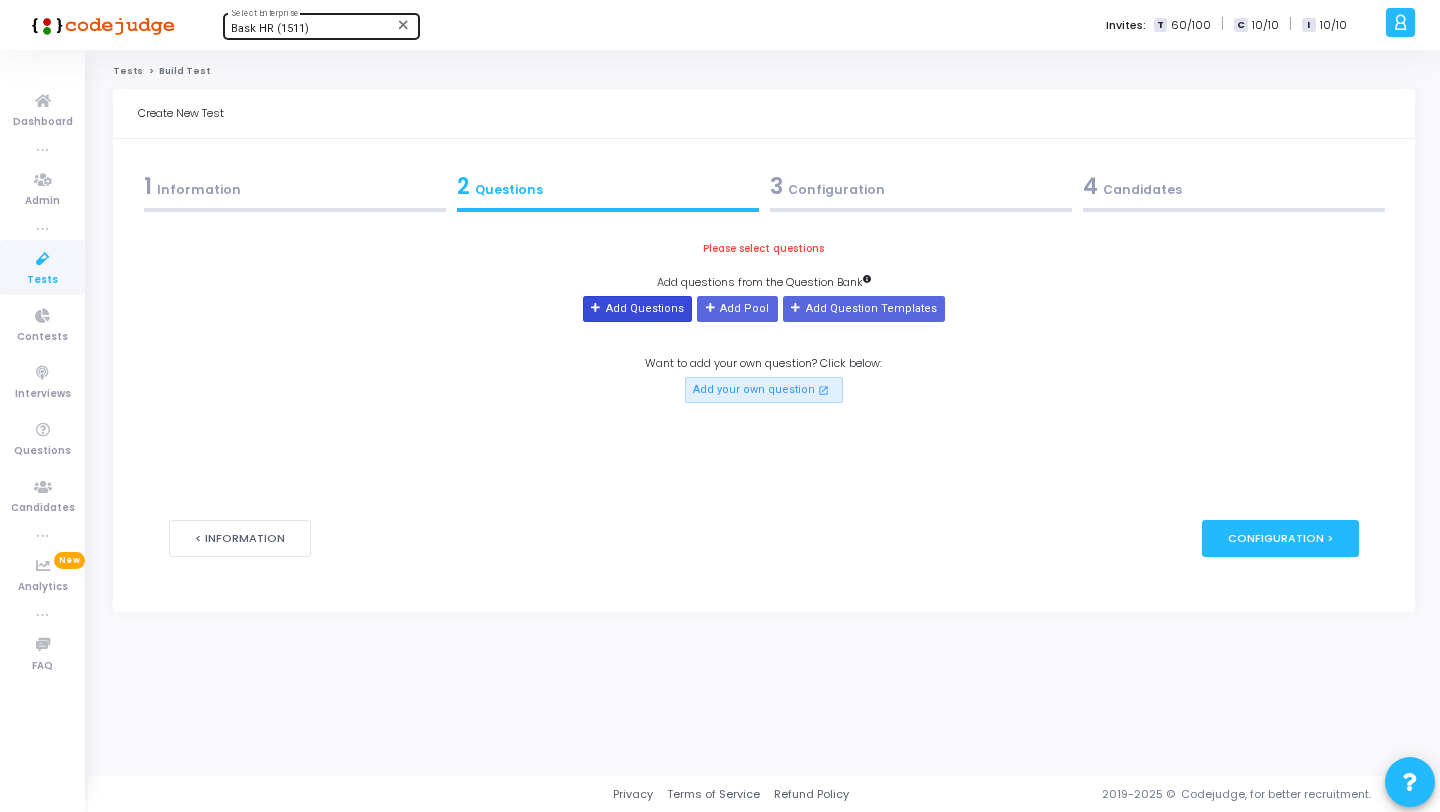 click on "Add Questions" at bounding box center [637, 309] 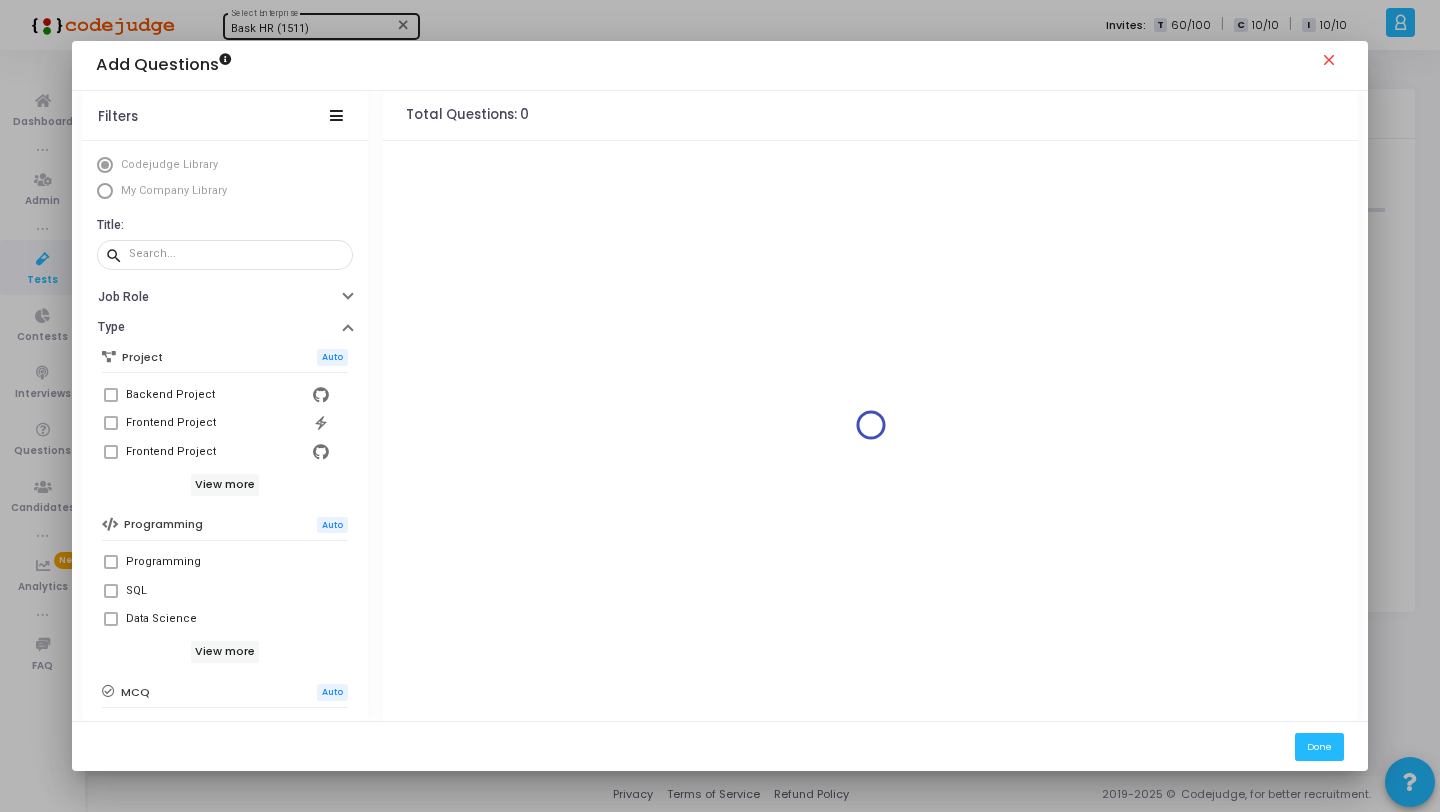 scroll, scrollTop: 343, scrollLeft: 0, axis: vertical 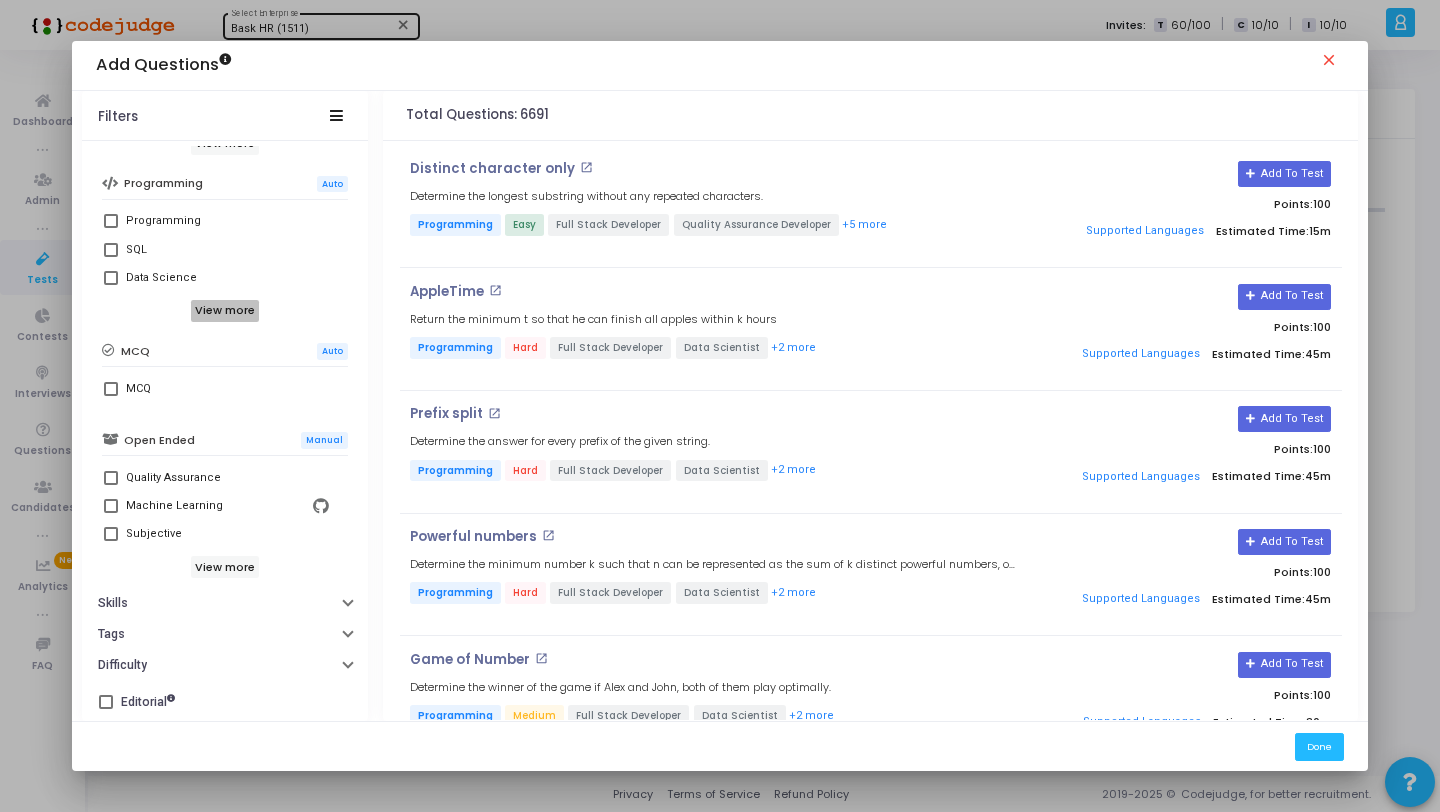 click on "View more" at bounding box center [225, 311] 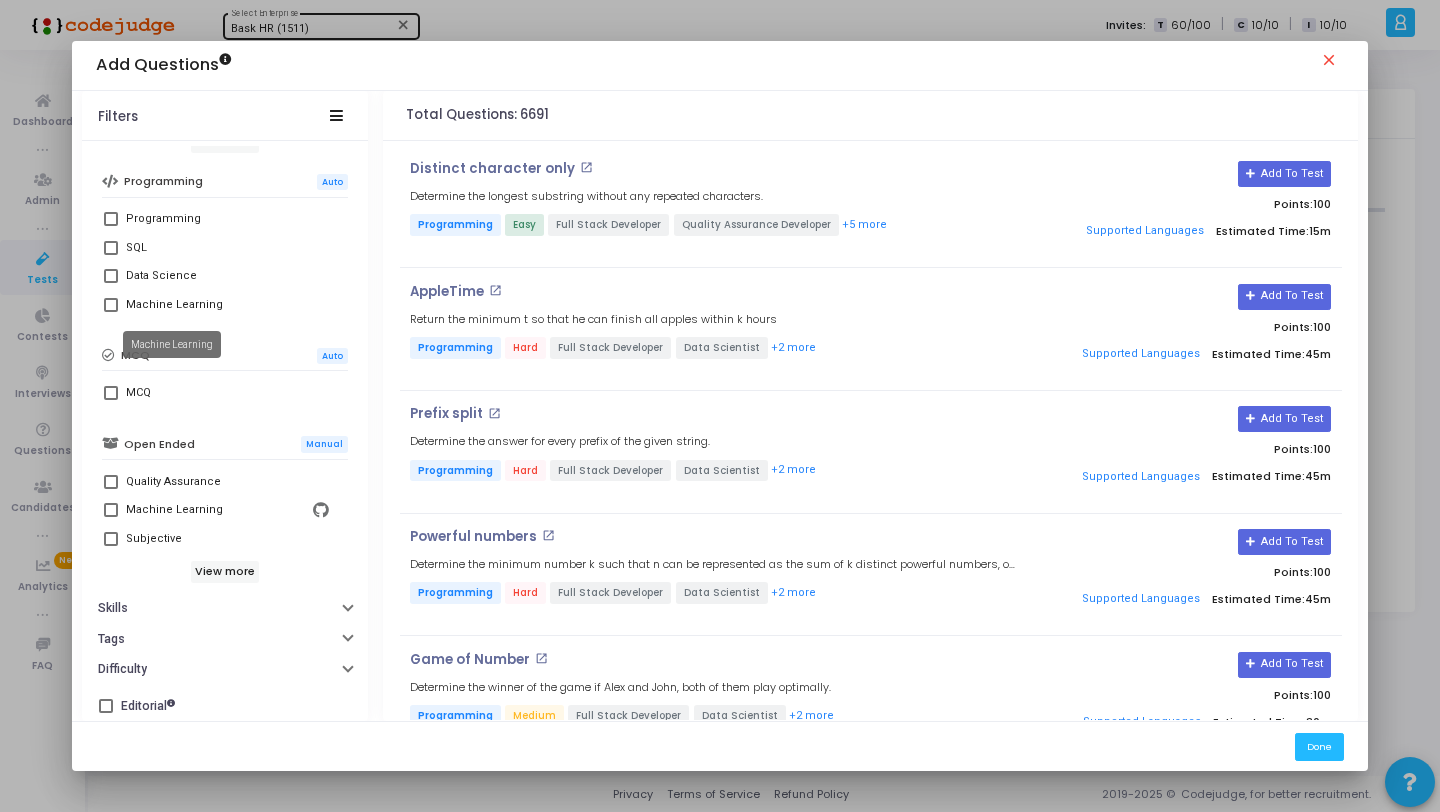 click on "Machine Learning" at bounding box center (174, 305) 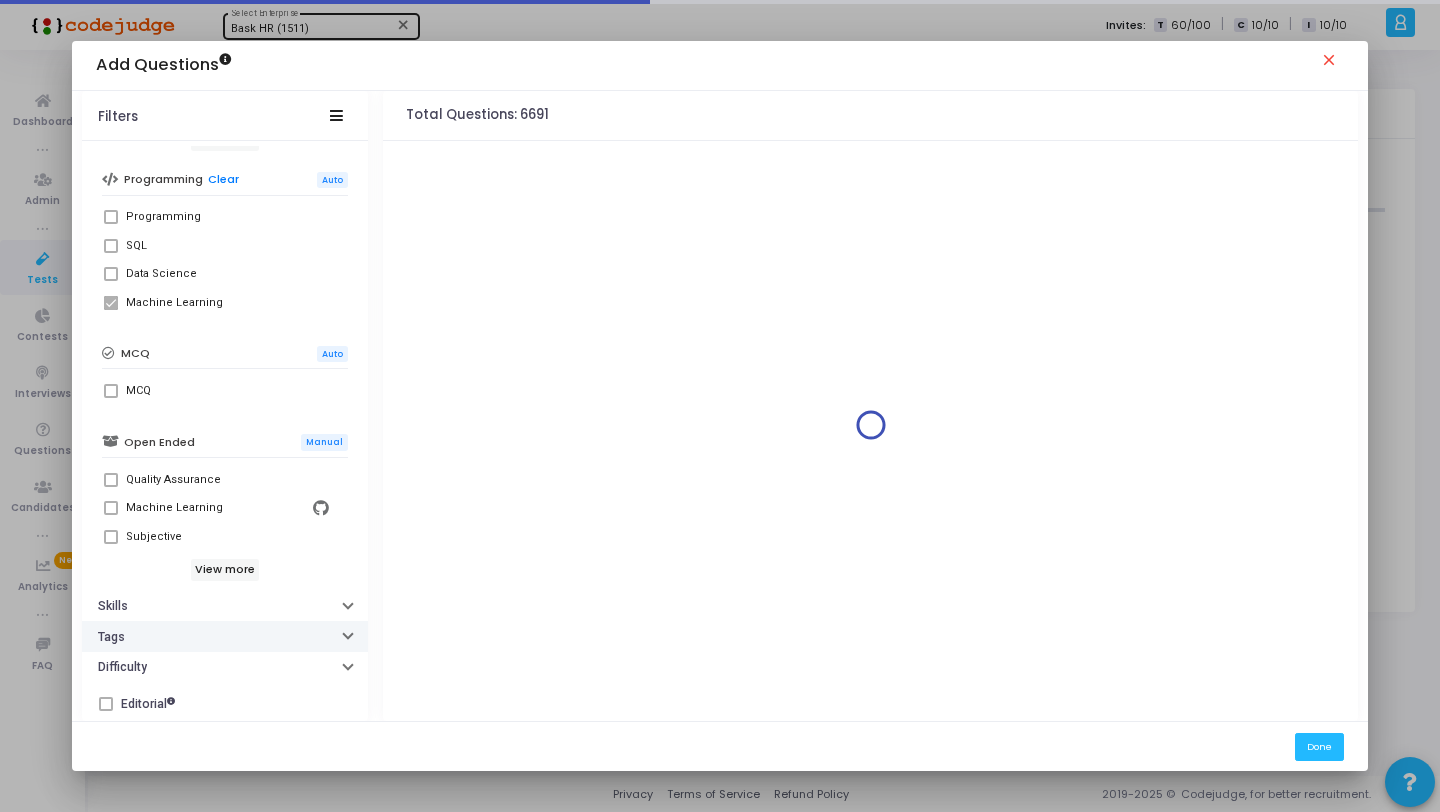 scroll, scrollTop: 349, scrollLeft: 0, axis: vertical 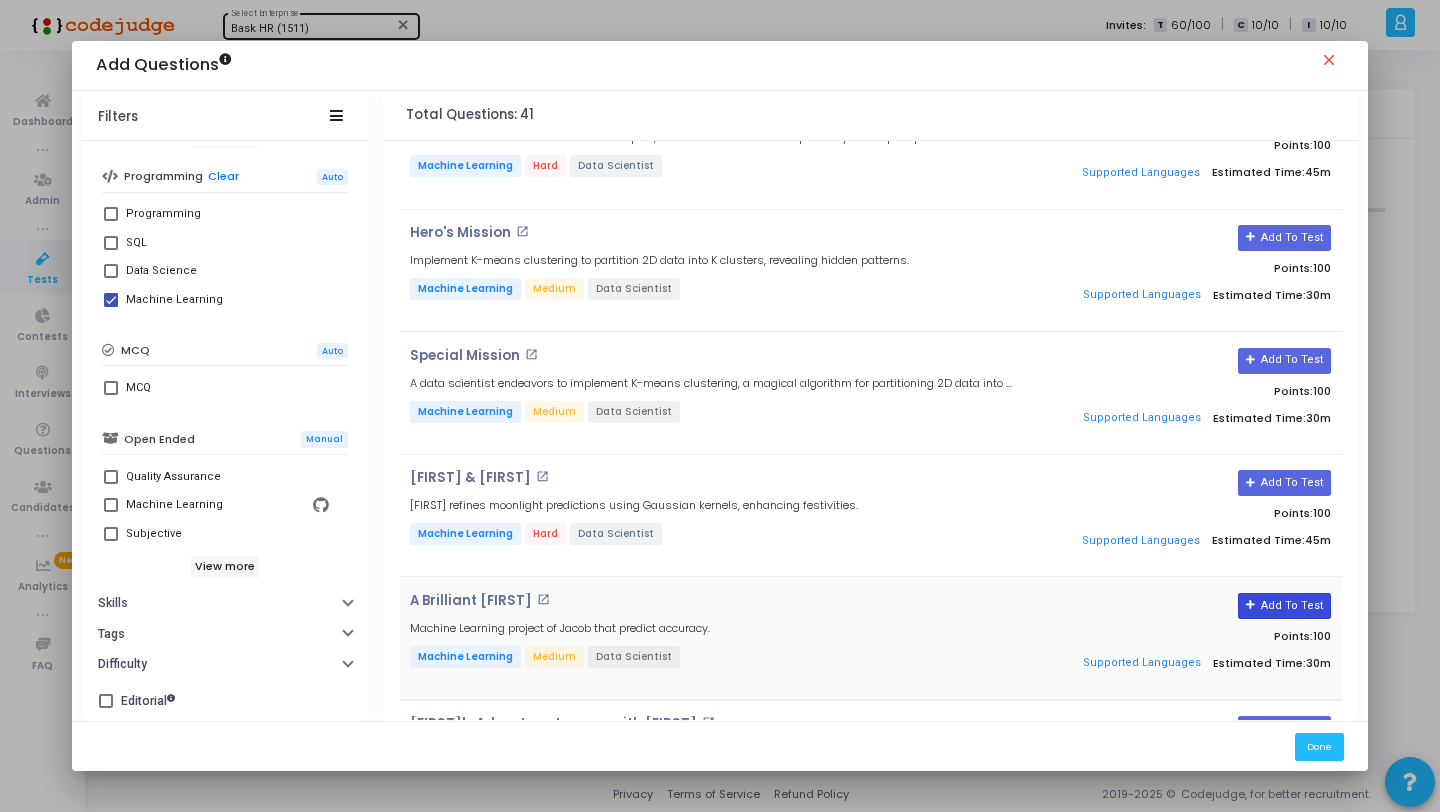click on "Add To Test" at bounding box center (1284, 606) 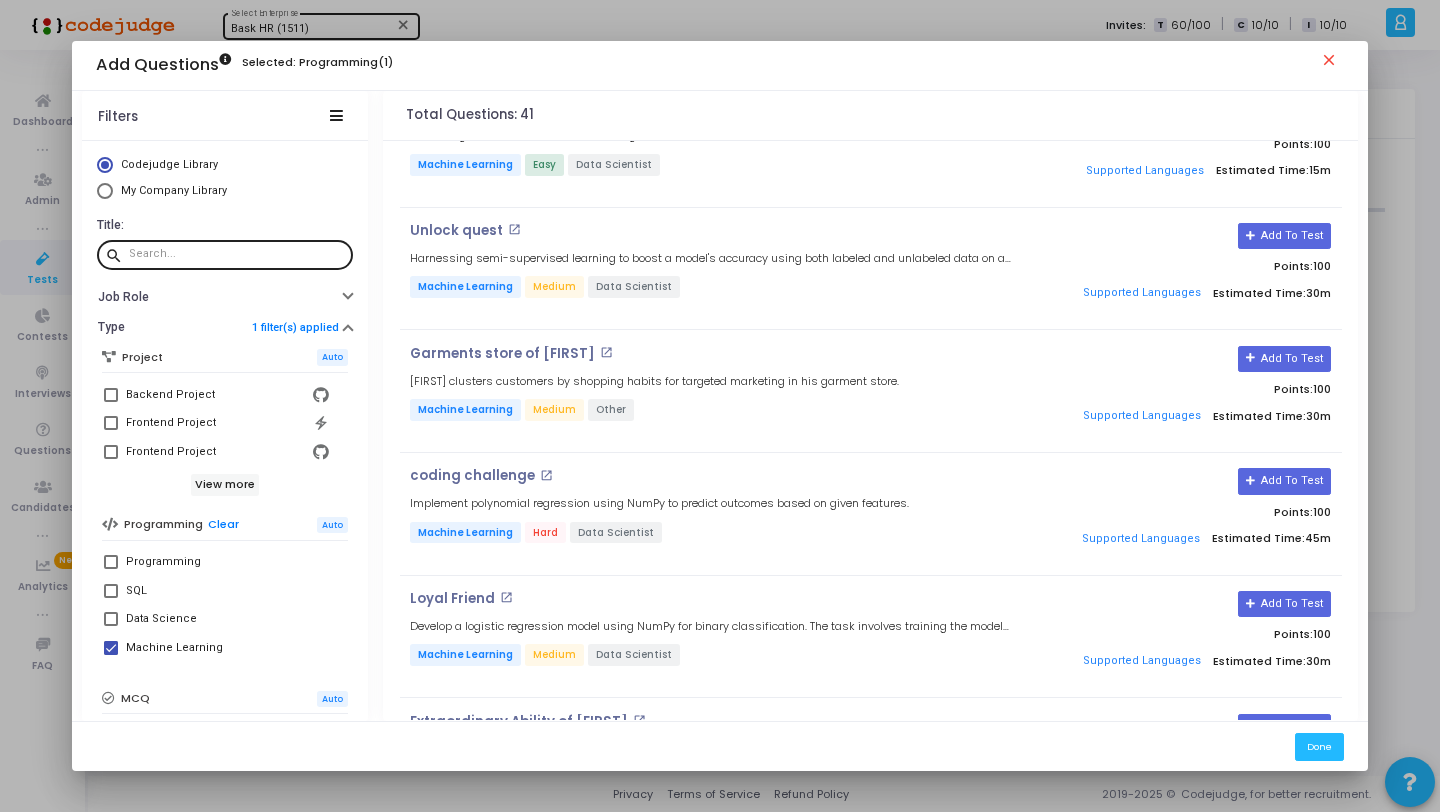 click at bounding box center (237, 254) 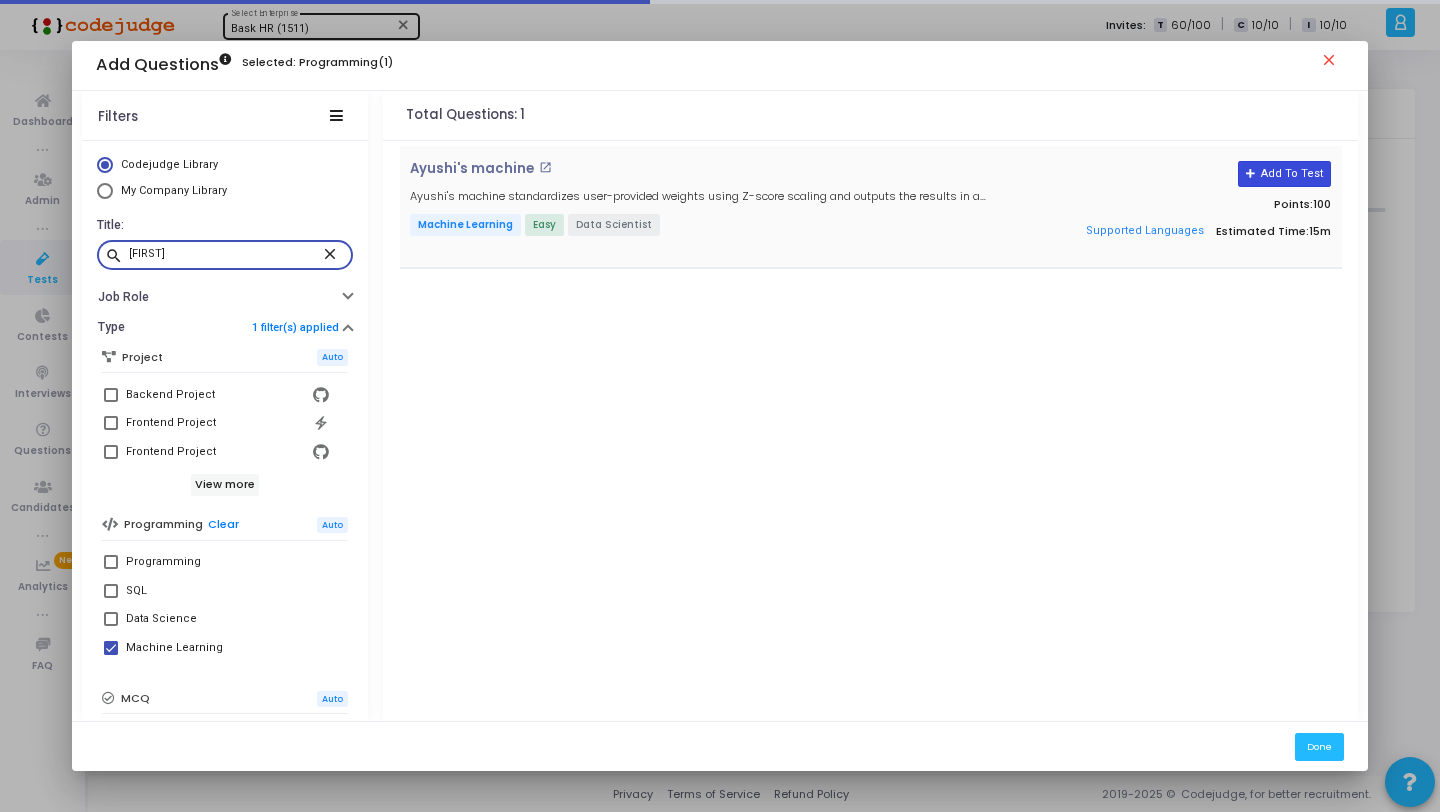 type on "[FIRST]" 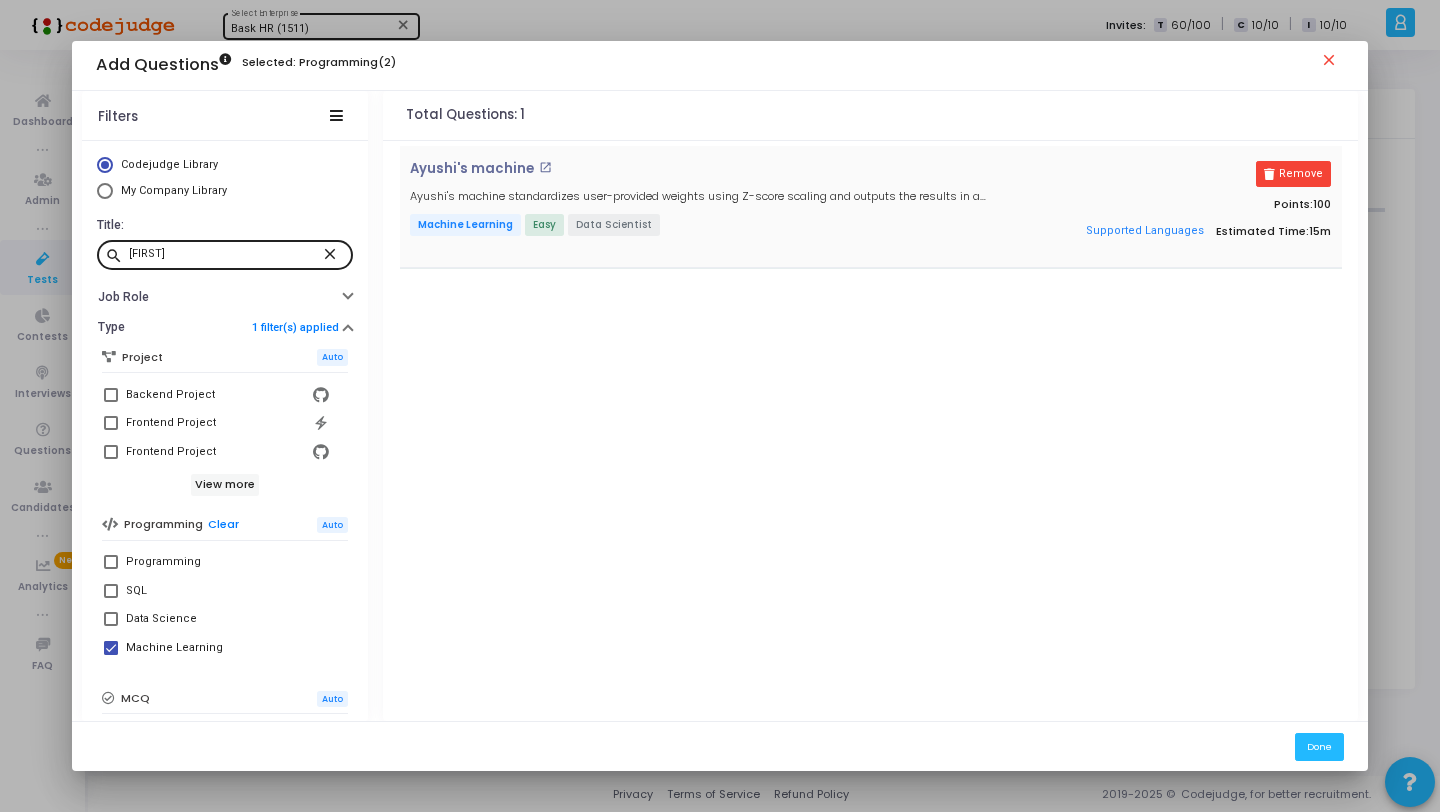 click on "close" at bounding box center (333, 253) 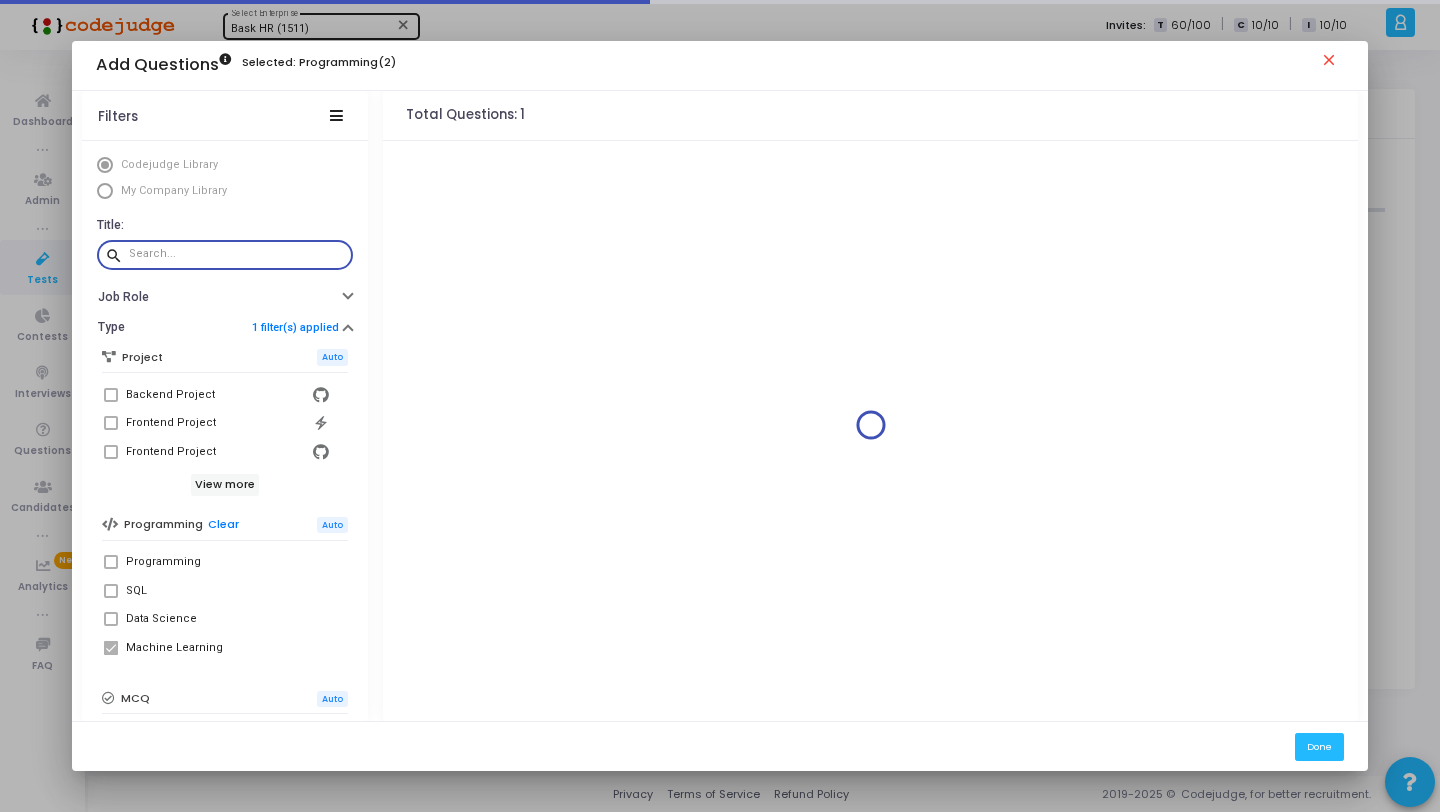 scroll, scrollTop: 349, scrollLeft: 0, axis: vertical 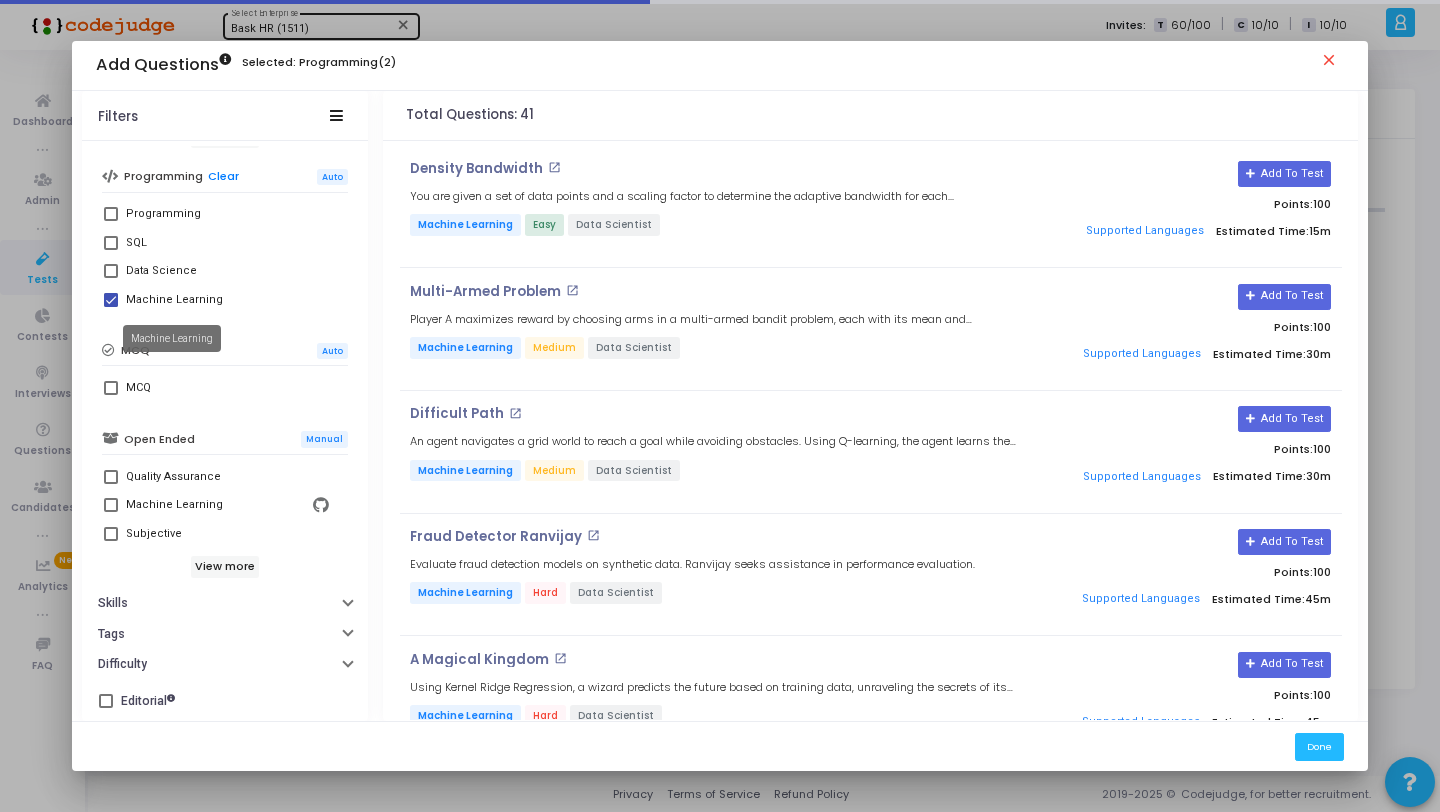 click on "Machine Learning" at bounding box center (174, 300) 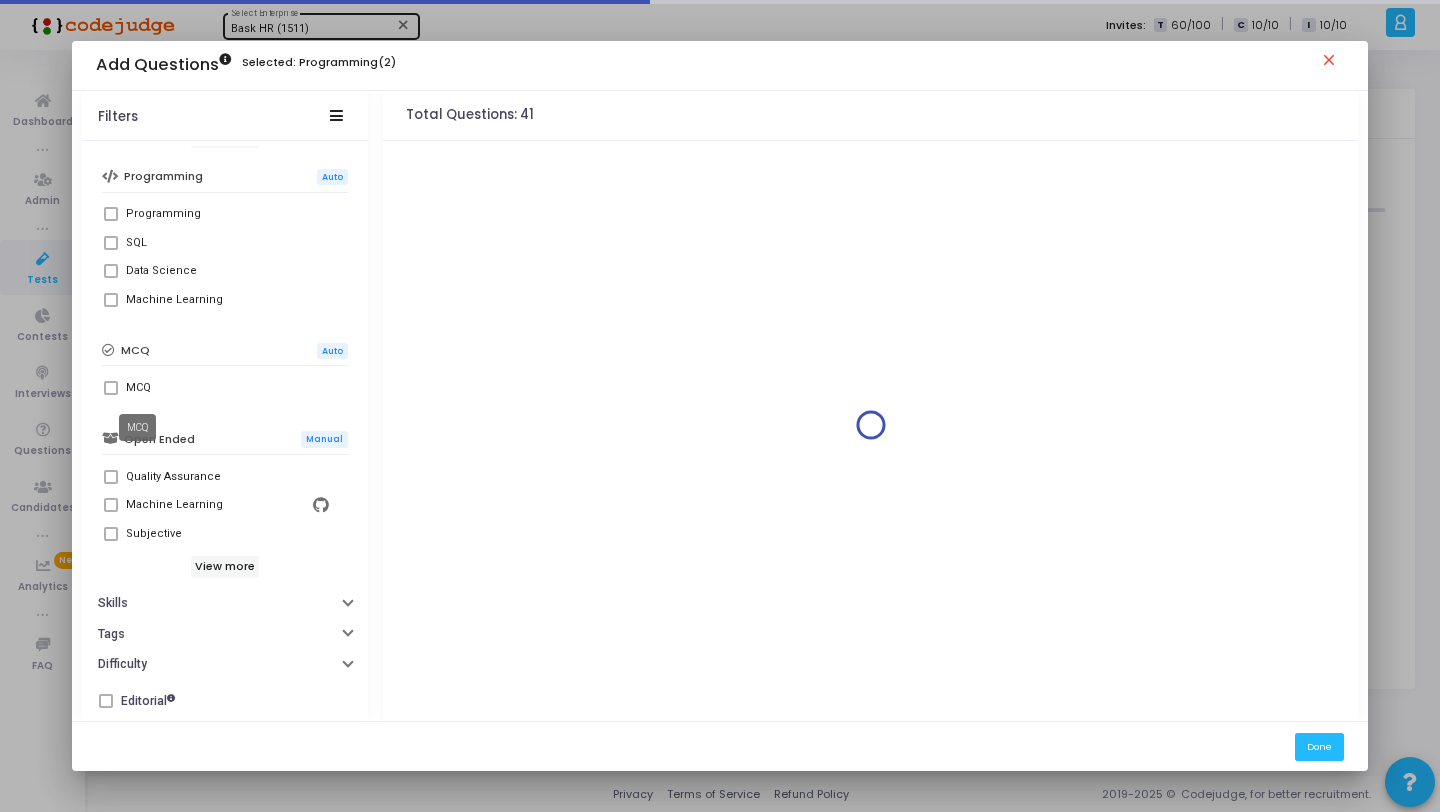 click on "MCQ" at bounding box center [138, 388] 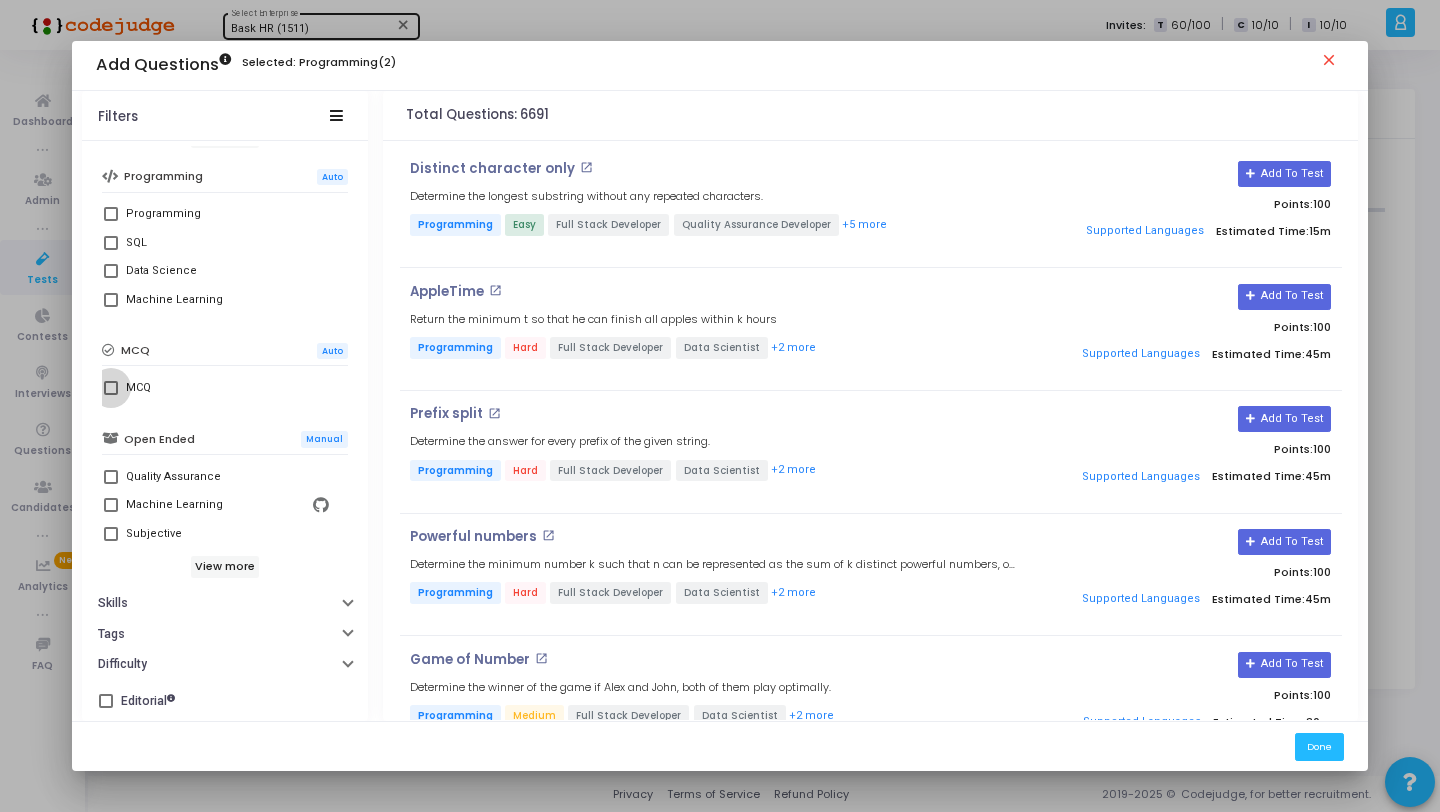 click on "MCQ" at bounding box center (138, 388) 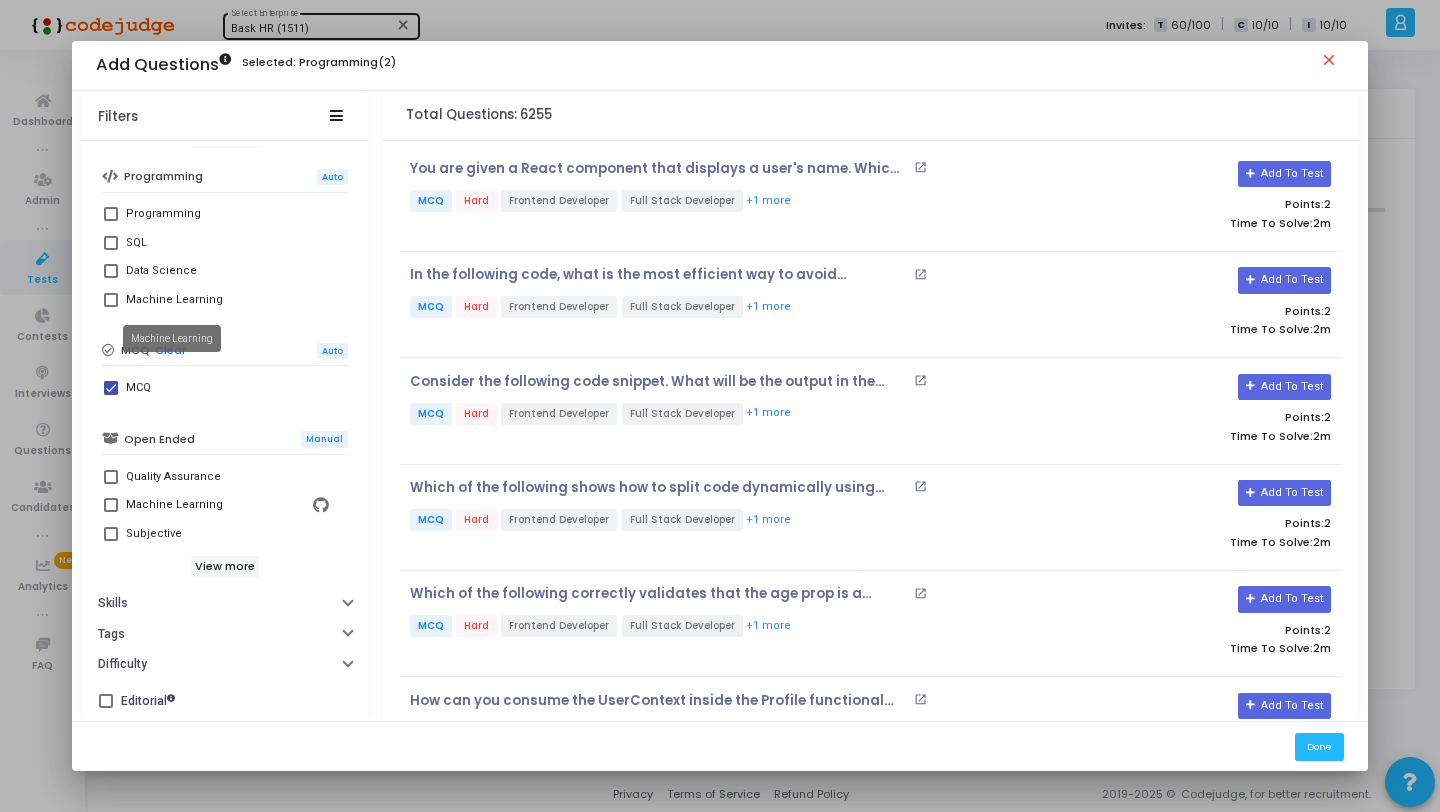 click on "Machine Learning" at bounding box center (174, 300) 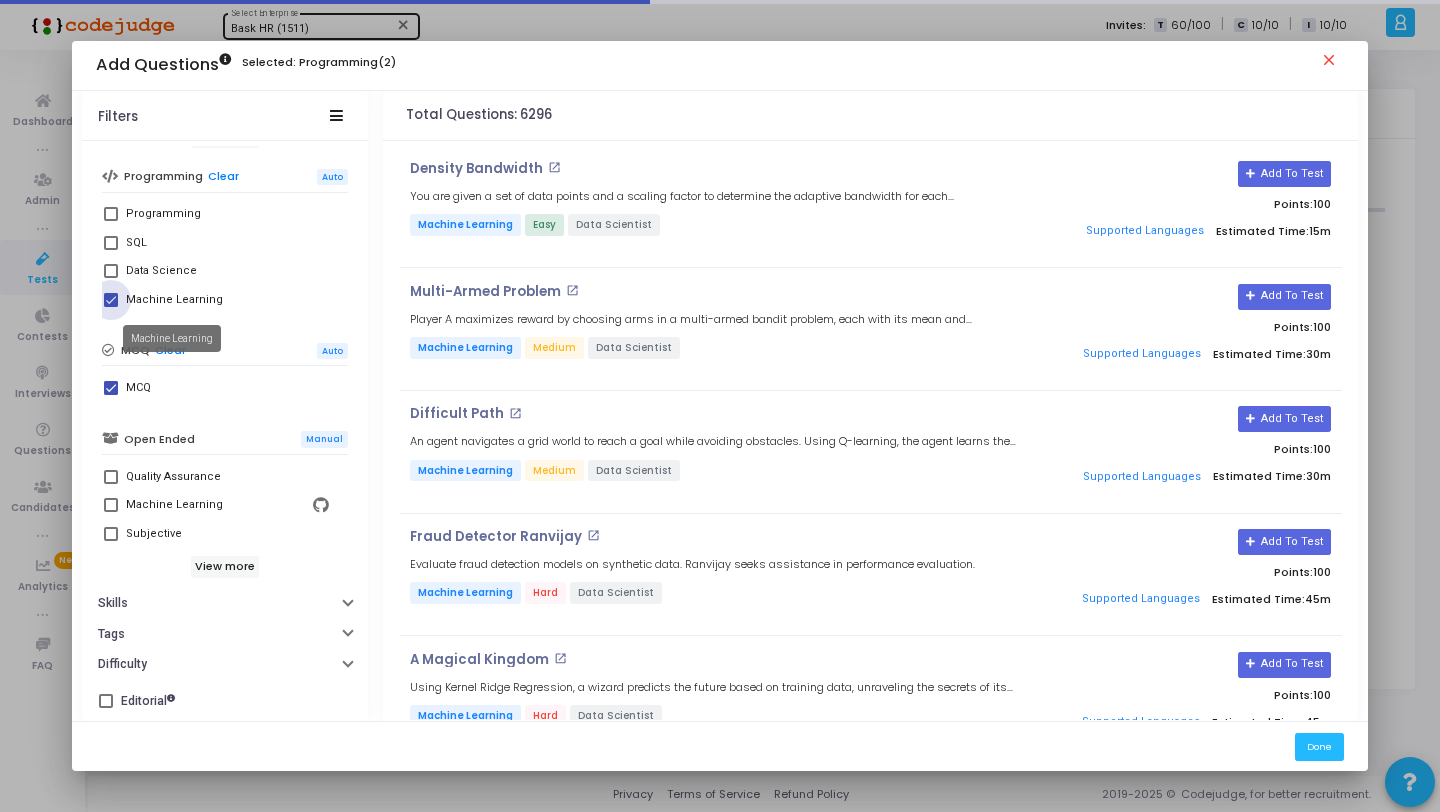 click on "Machine Learning" at bounding box center (174, 300) 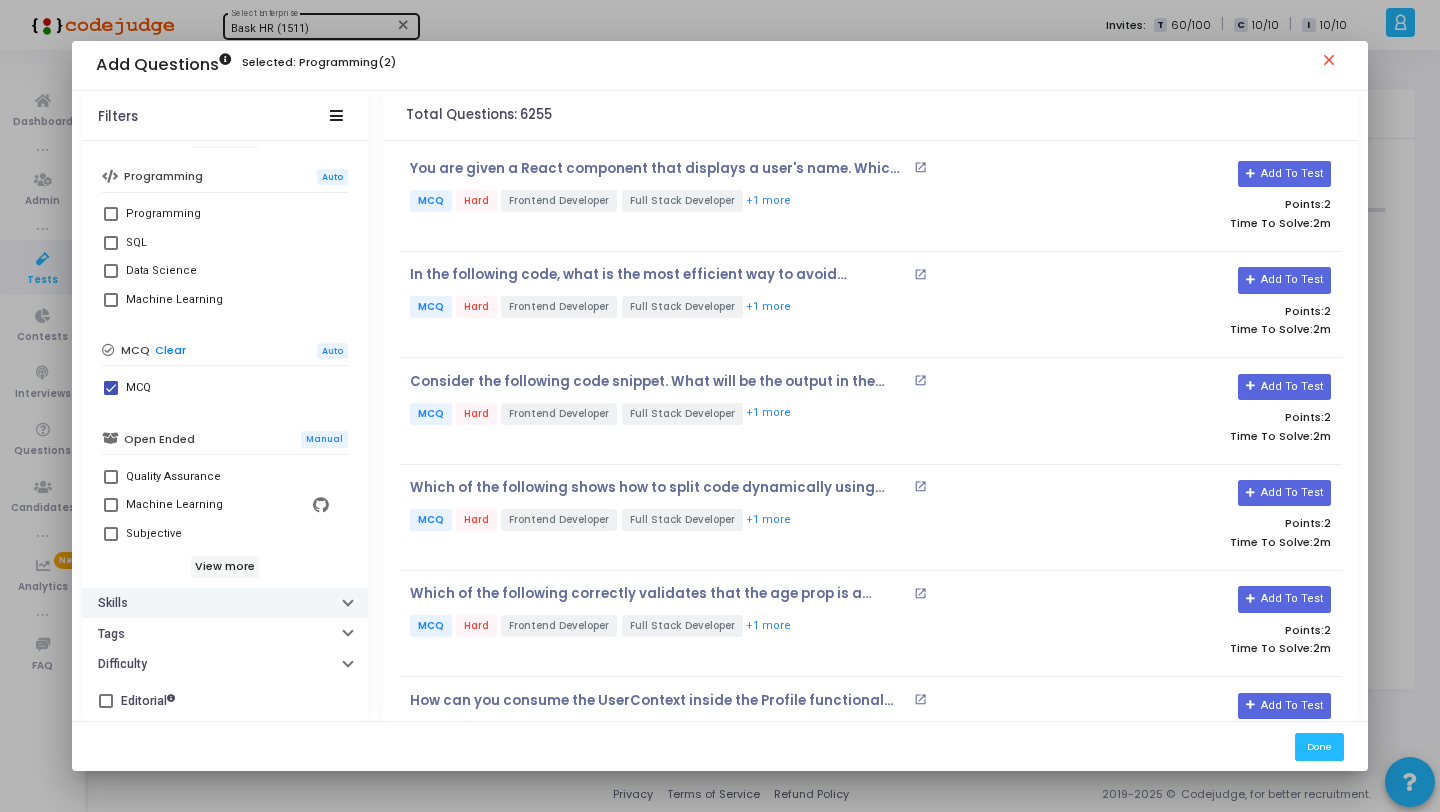 click on "Skills" at bounding box center (225, 603) 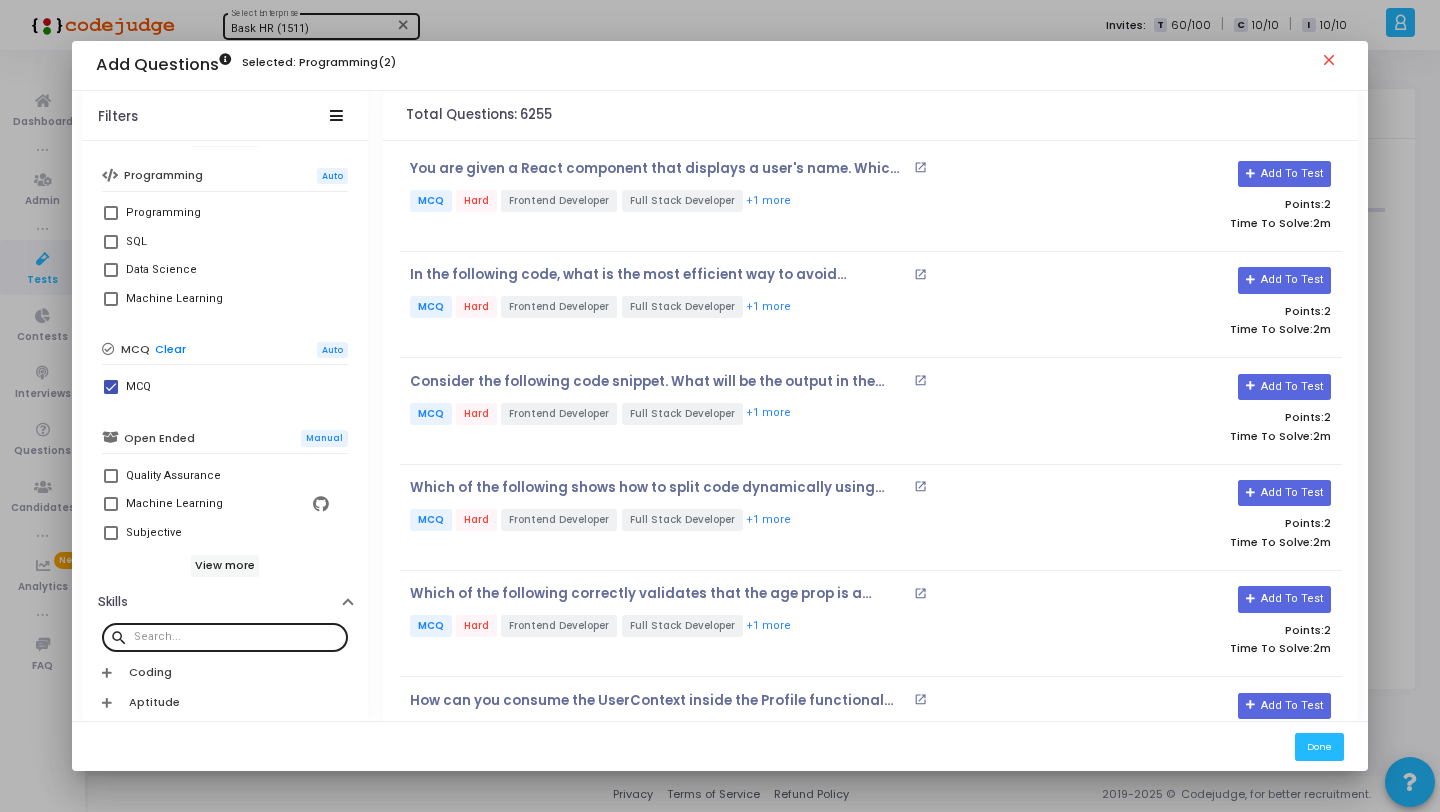 click at bounding box center [237, 636] 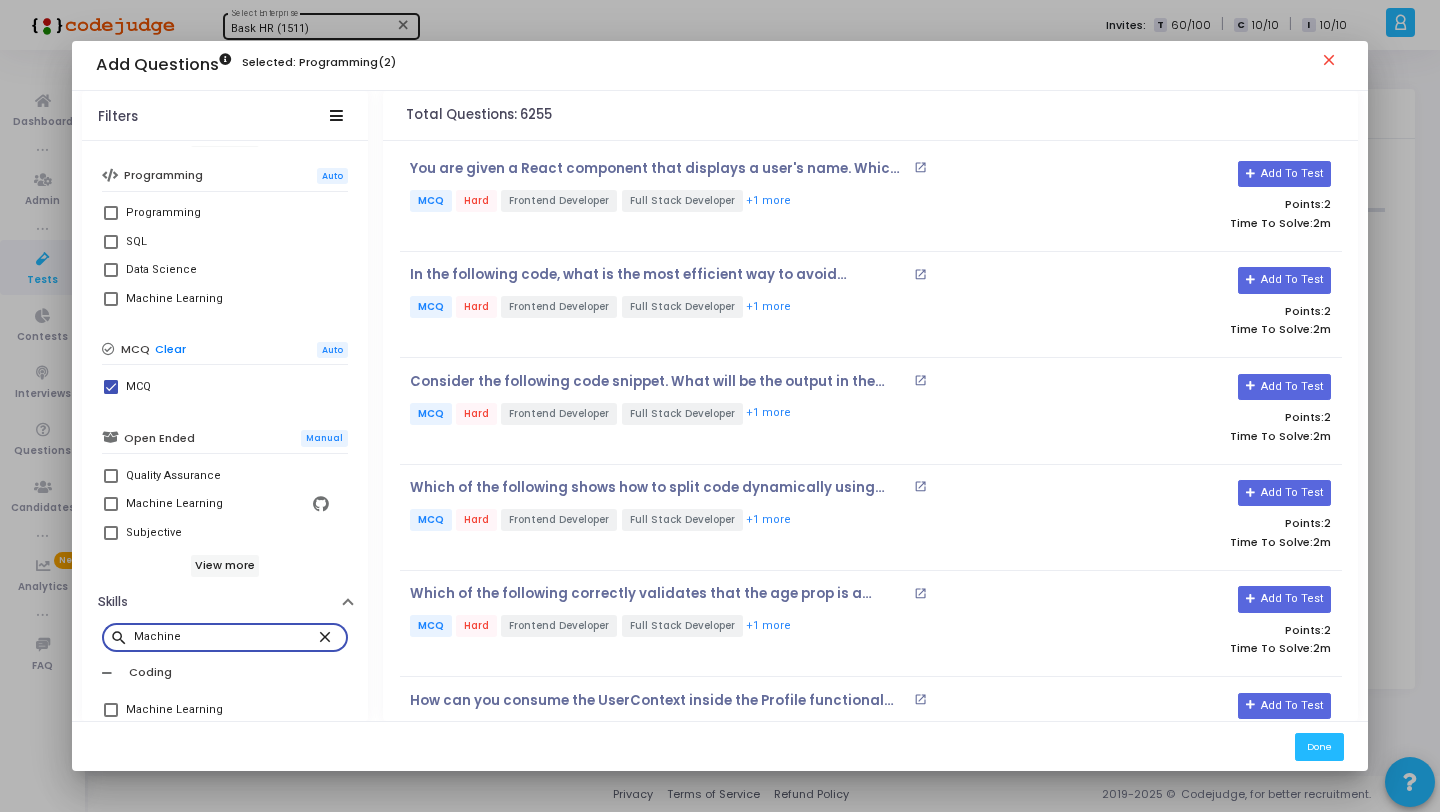 scroll, scrollTop: 663, scrollLeft: 0, axis: vertical 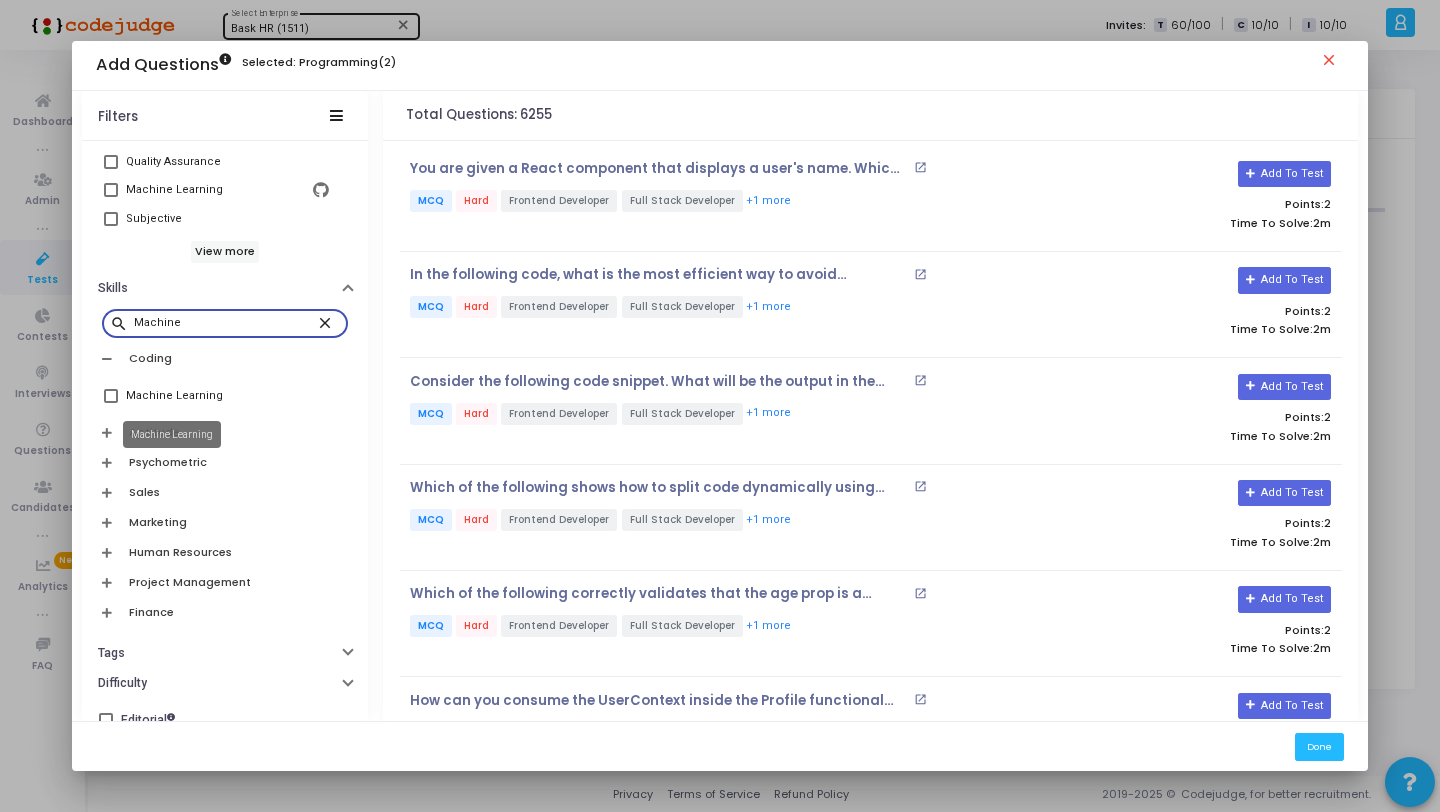 type on "Machine" 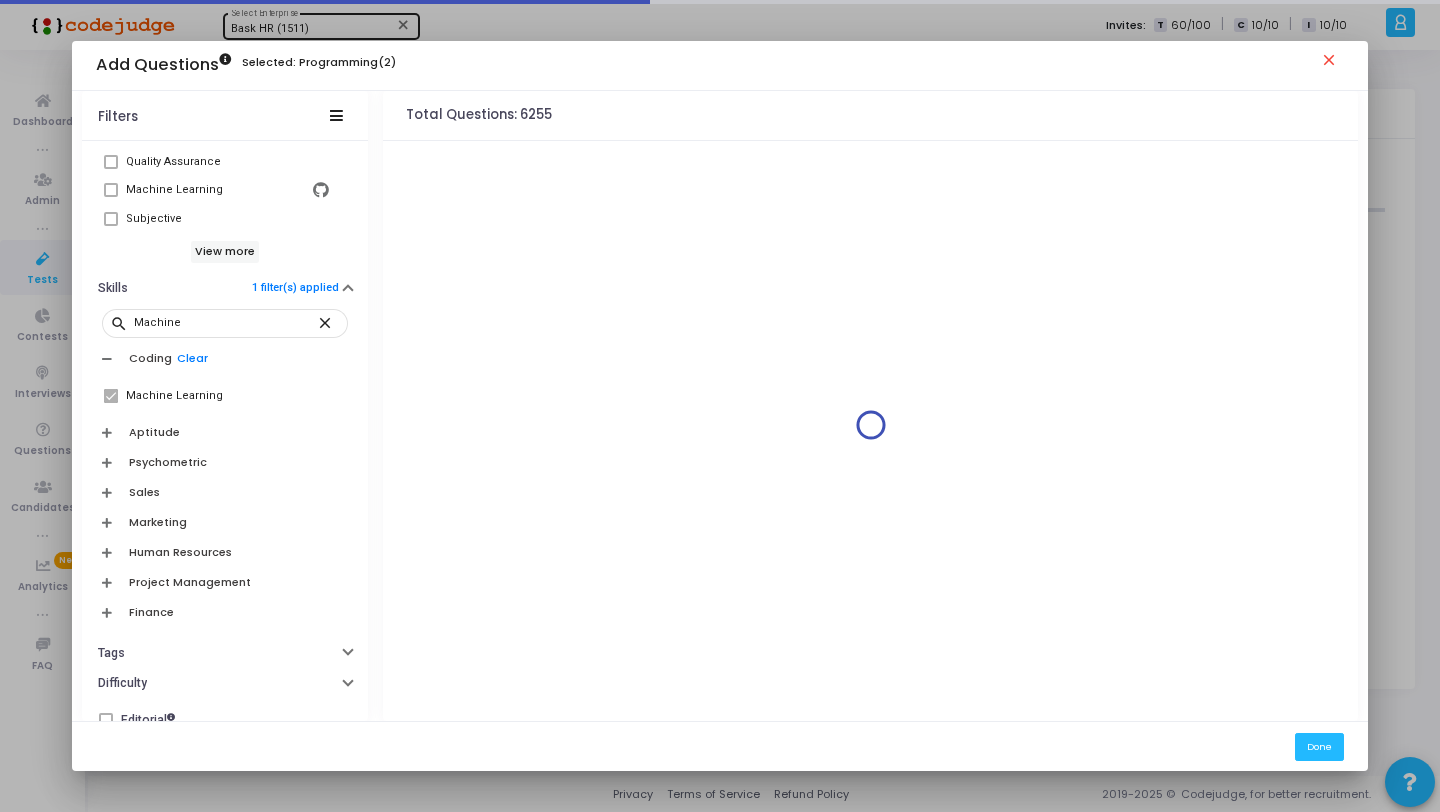 scroll, scrollTop: 683, scrollLeft: 0, axis: vertical 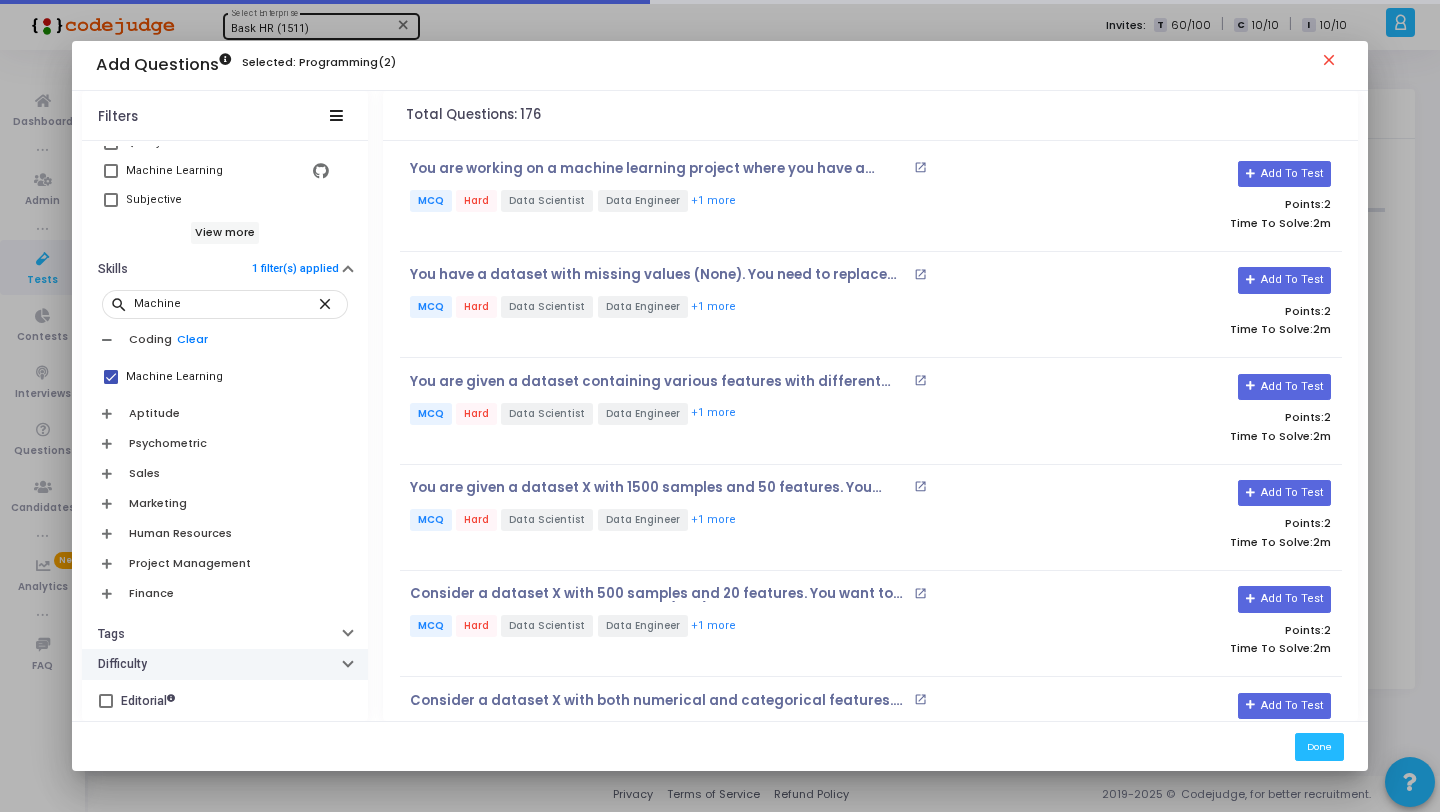 click on "Difficulty" at bounding box center [225, 664] 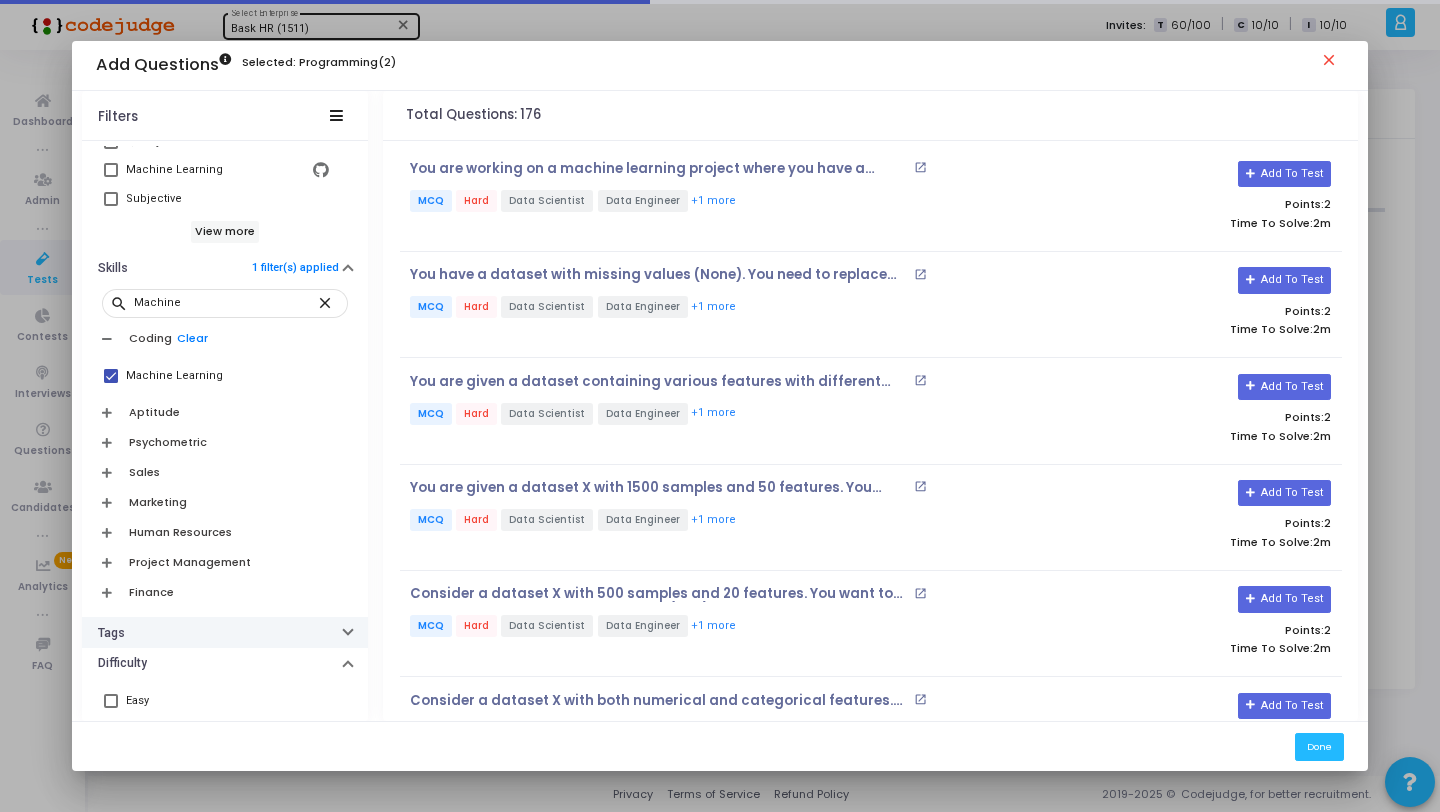 scroll, scrollTop: 793, scrollLeft: 0, axis: vertical 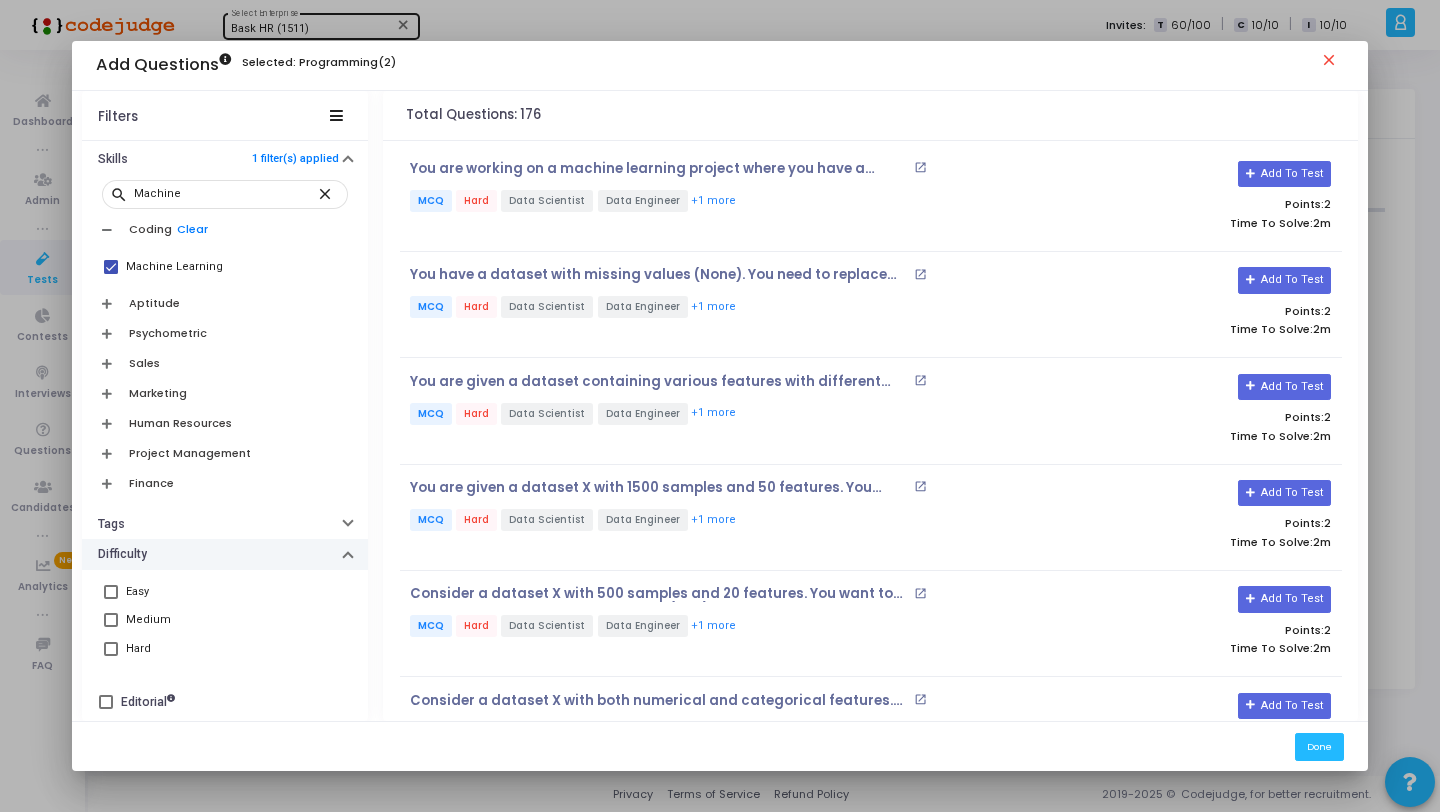 click on "Difficulty" at bounding box center (225, 554) 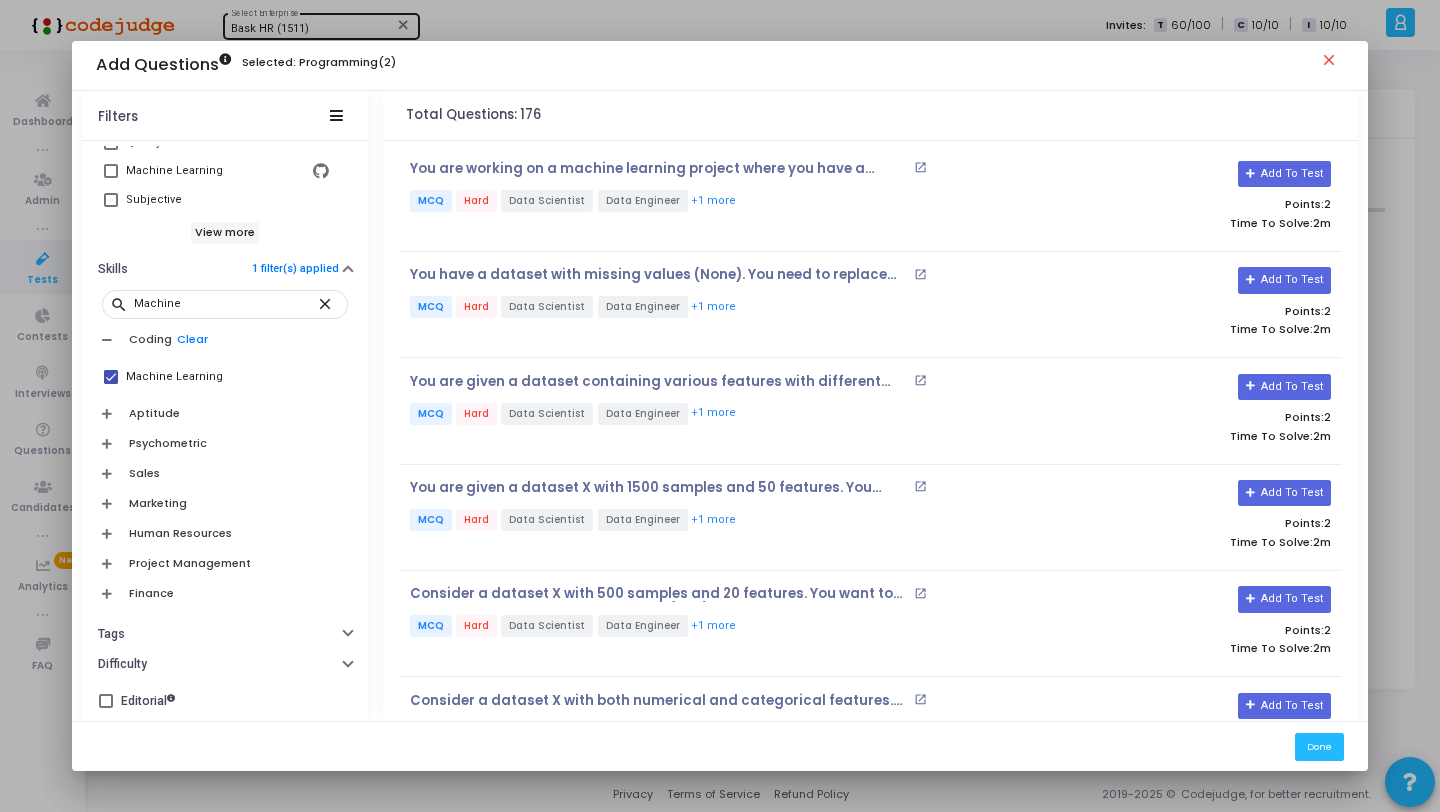 scroll, scrollTop: 0, scrollLeft: 0, axis: both 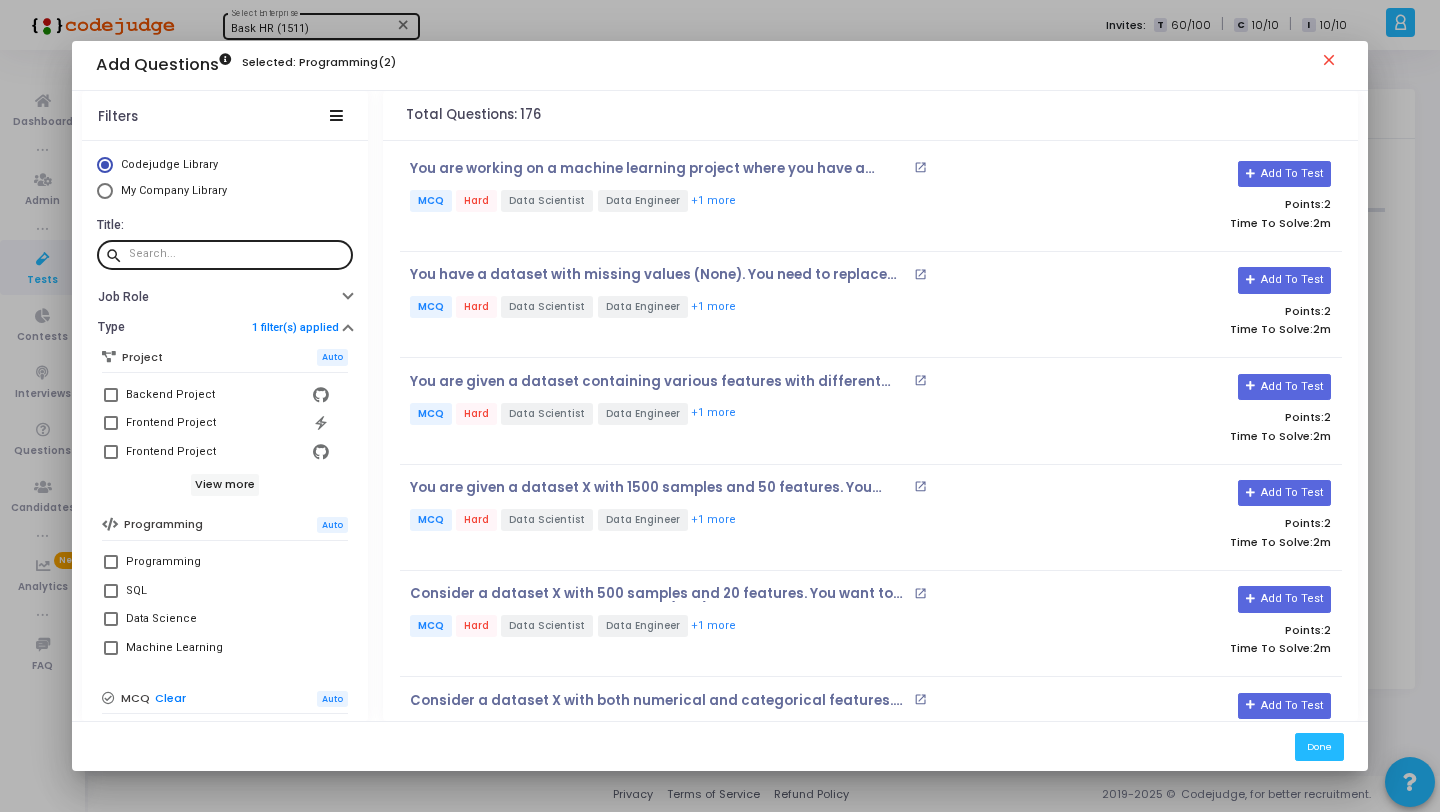 click at bounding box center [237, 254] 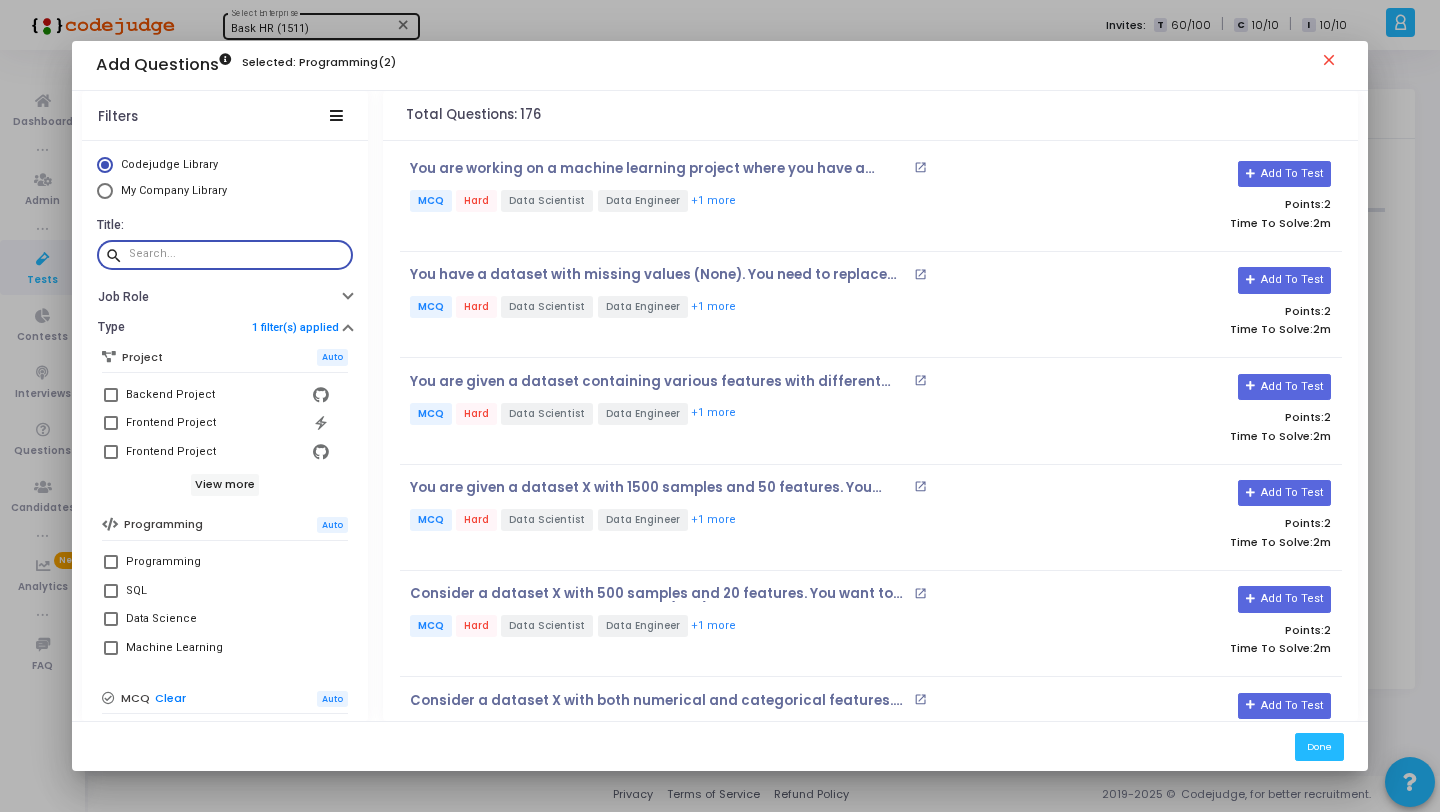 paste on "Which of the following code snippets is incorrect for tokenizing a sentence into words using the nltk library?" 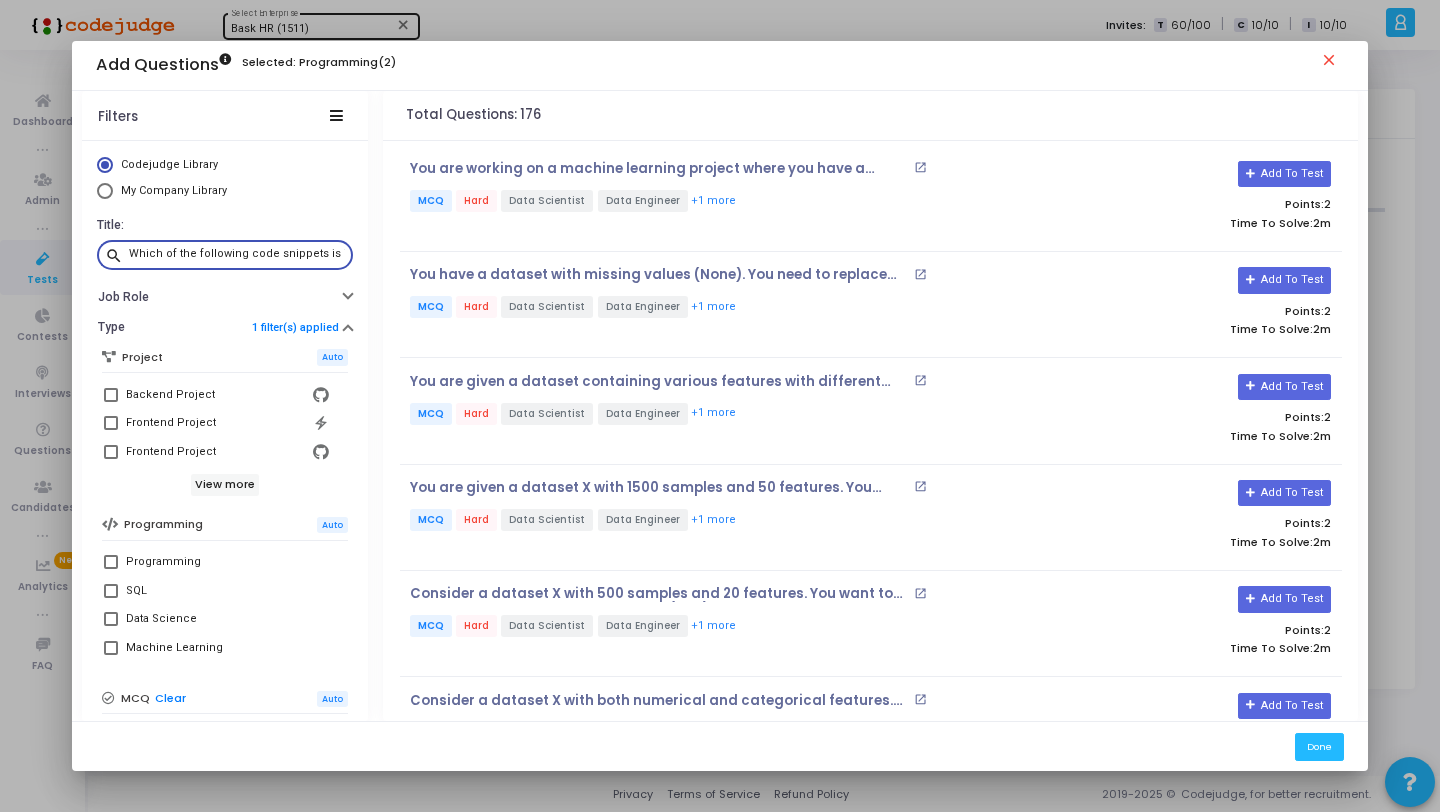scroll, scrollTop: 0, scrollLeft: 340, axis: horizontal 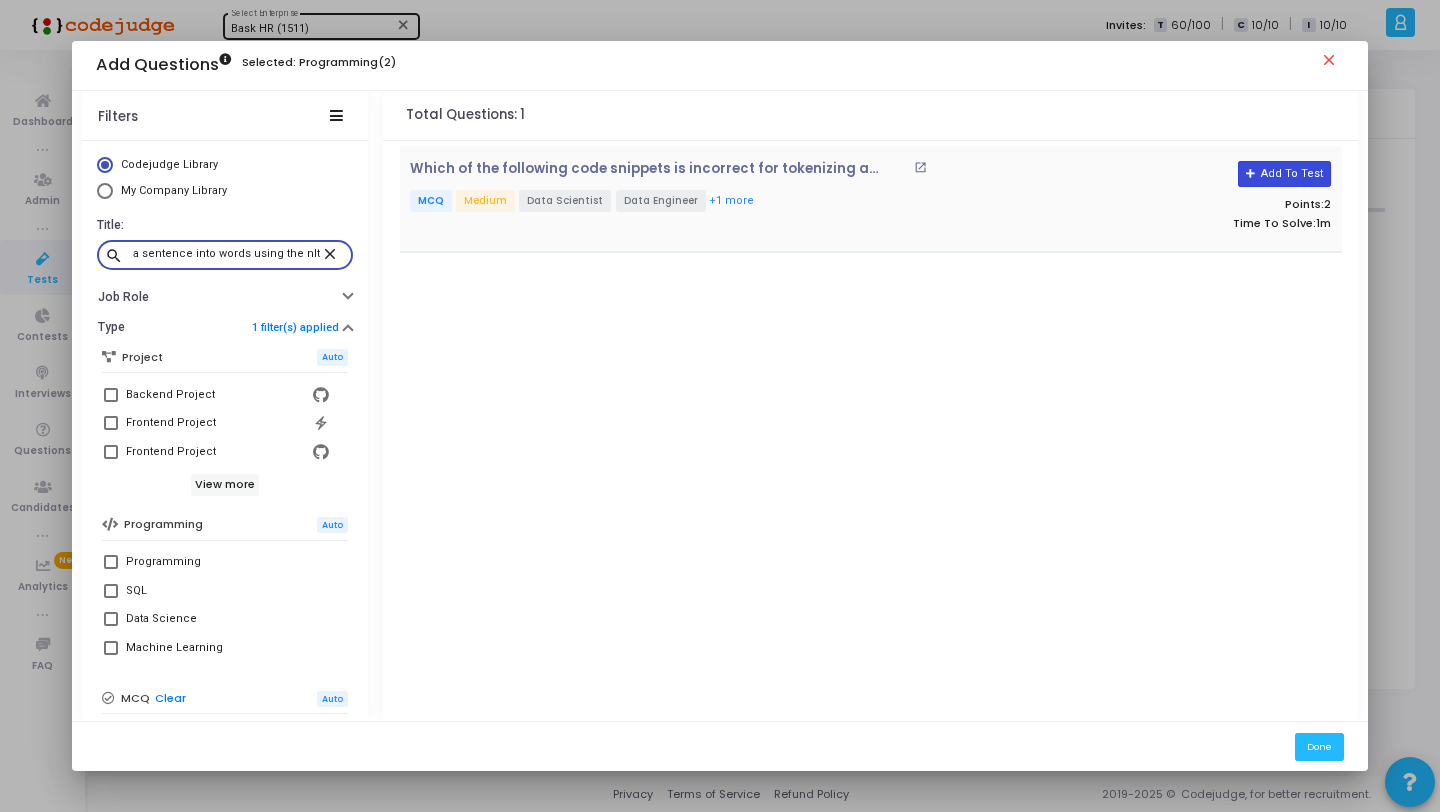 type on "Which of the following code snippets is incorrect for tokenizing a sentence into words using the nltk library?" 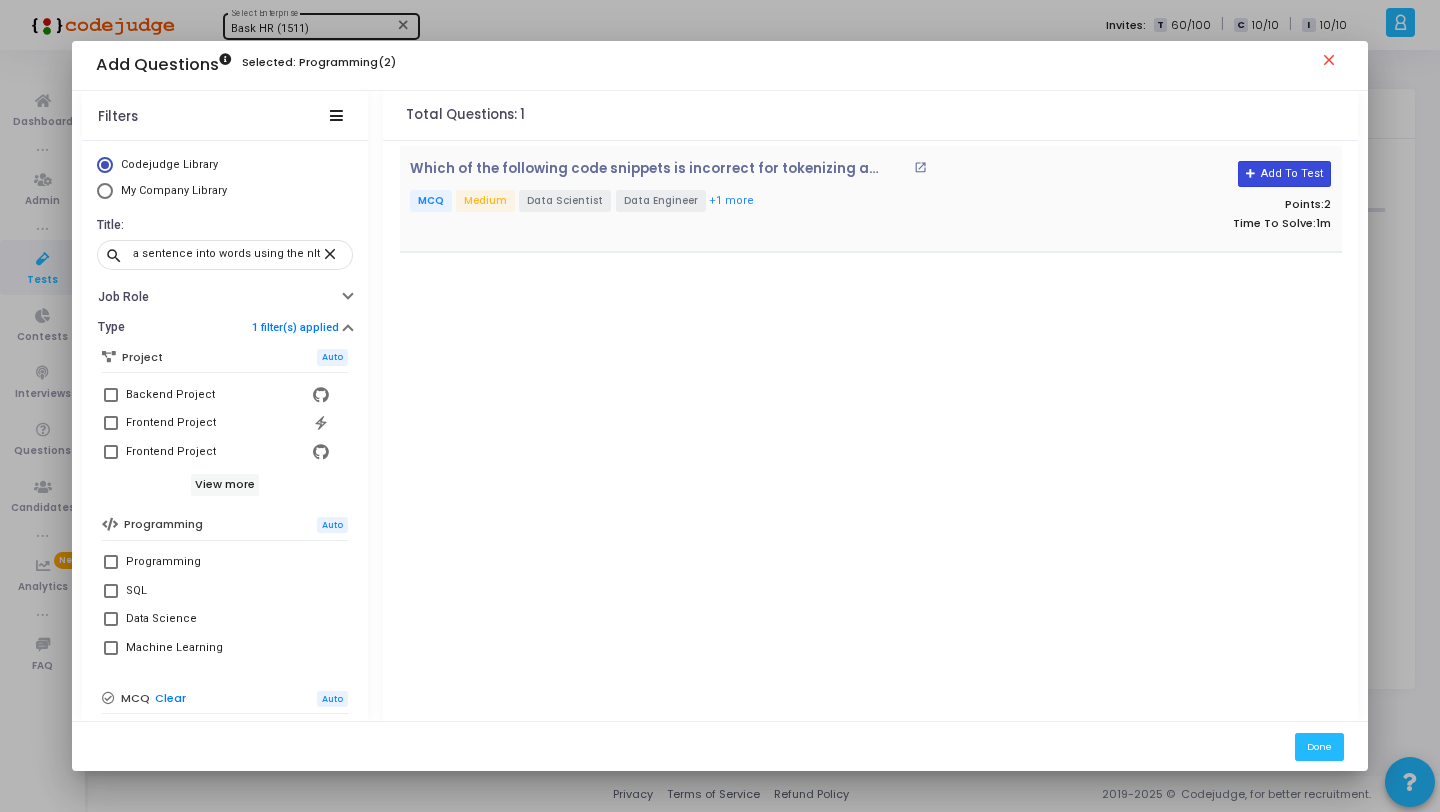 scroll, scrollTop: 0, scrollLeft: 0, axis: both 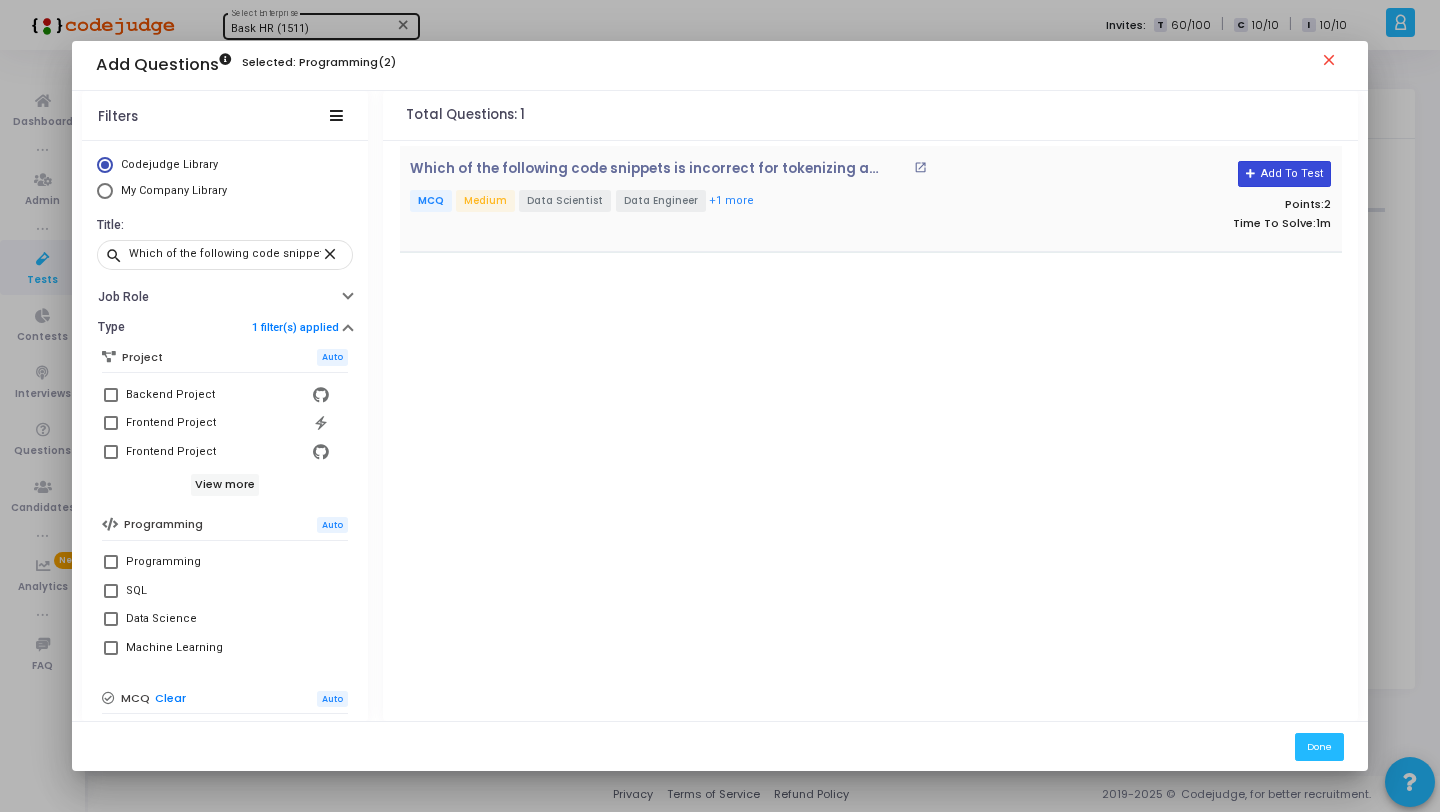 click on "Add To Test" at bounding box center (1284, 174) 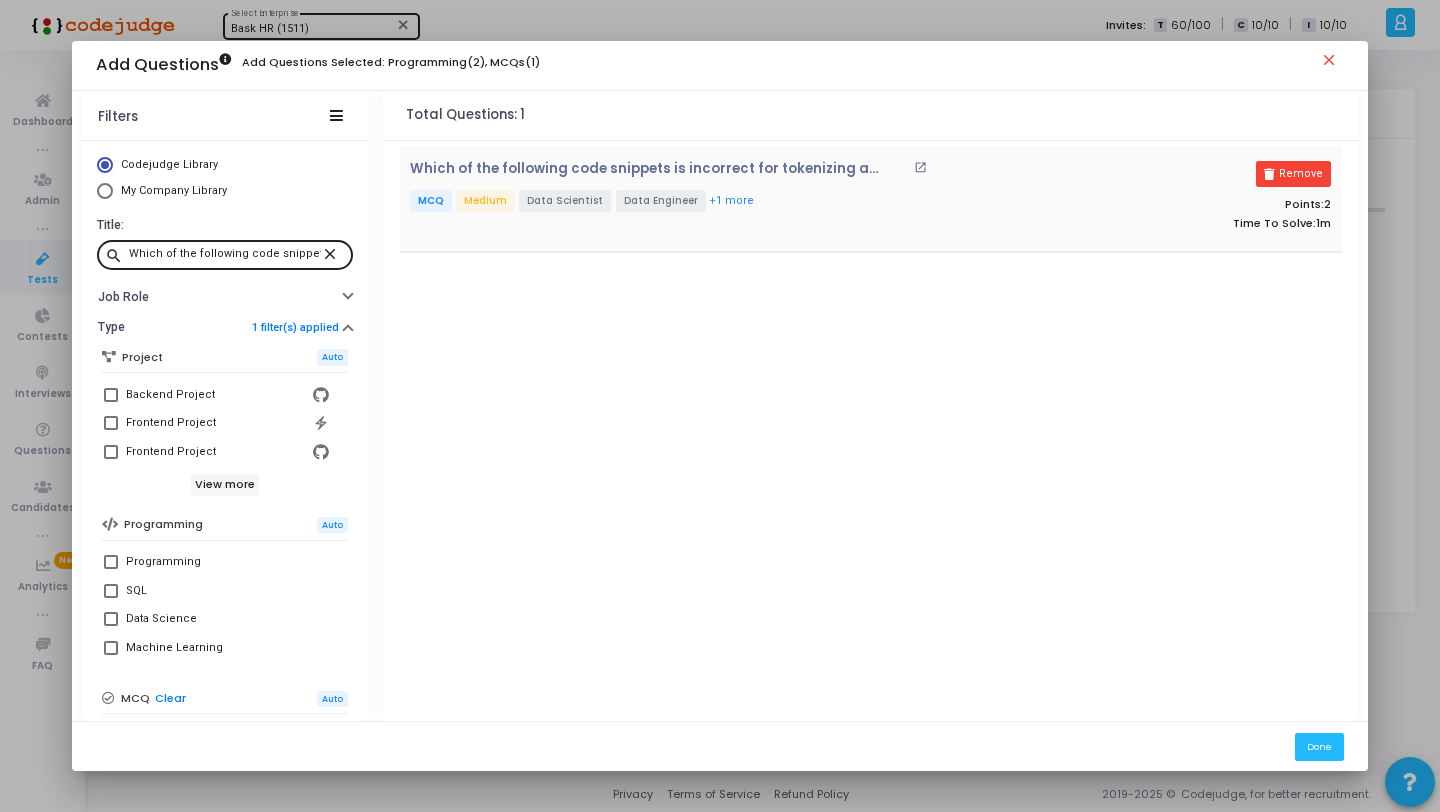 click on "close" at bounding box center [333, 253] 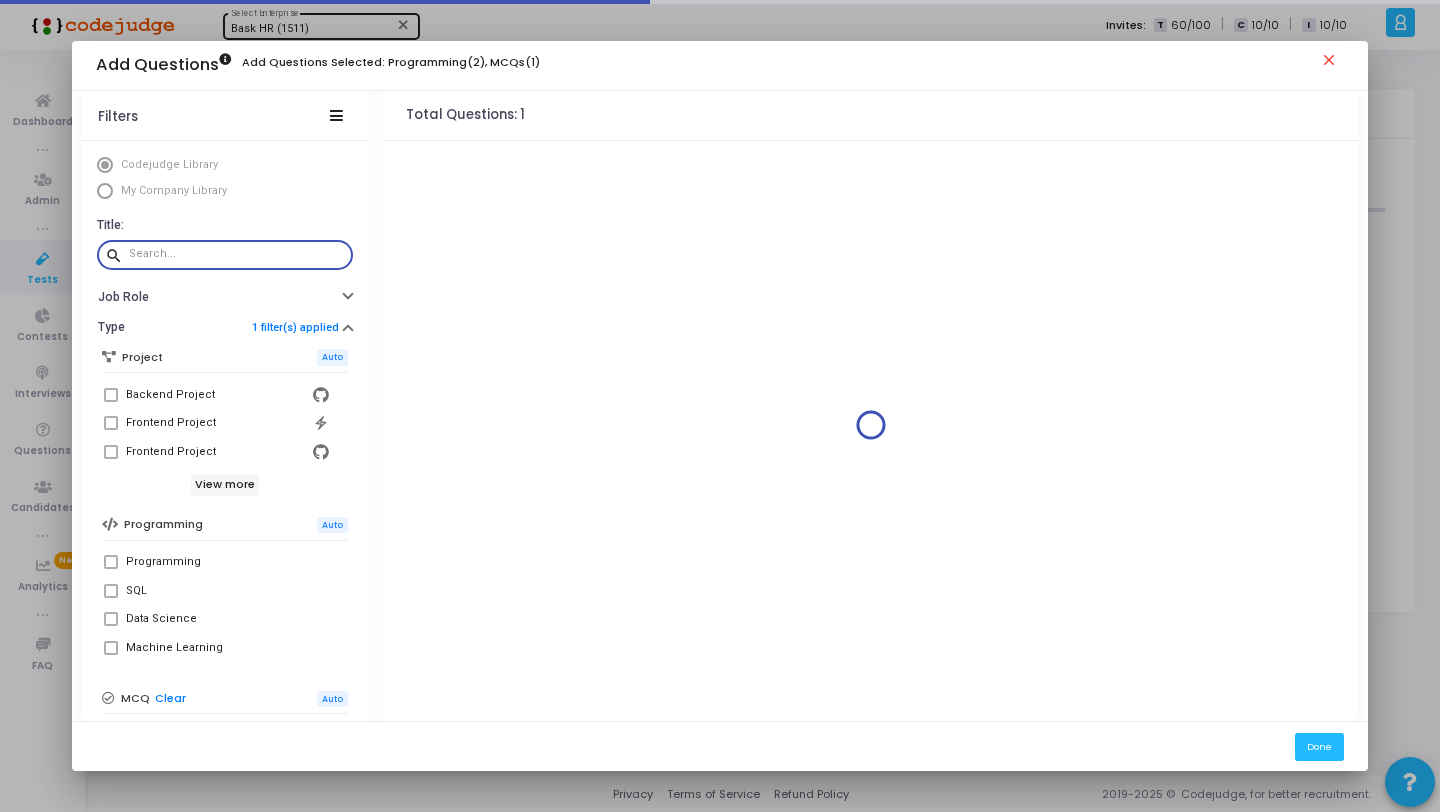 paste on "Which of the following code snippets correctly tokenizes a text using the nltk library?" 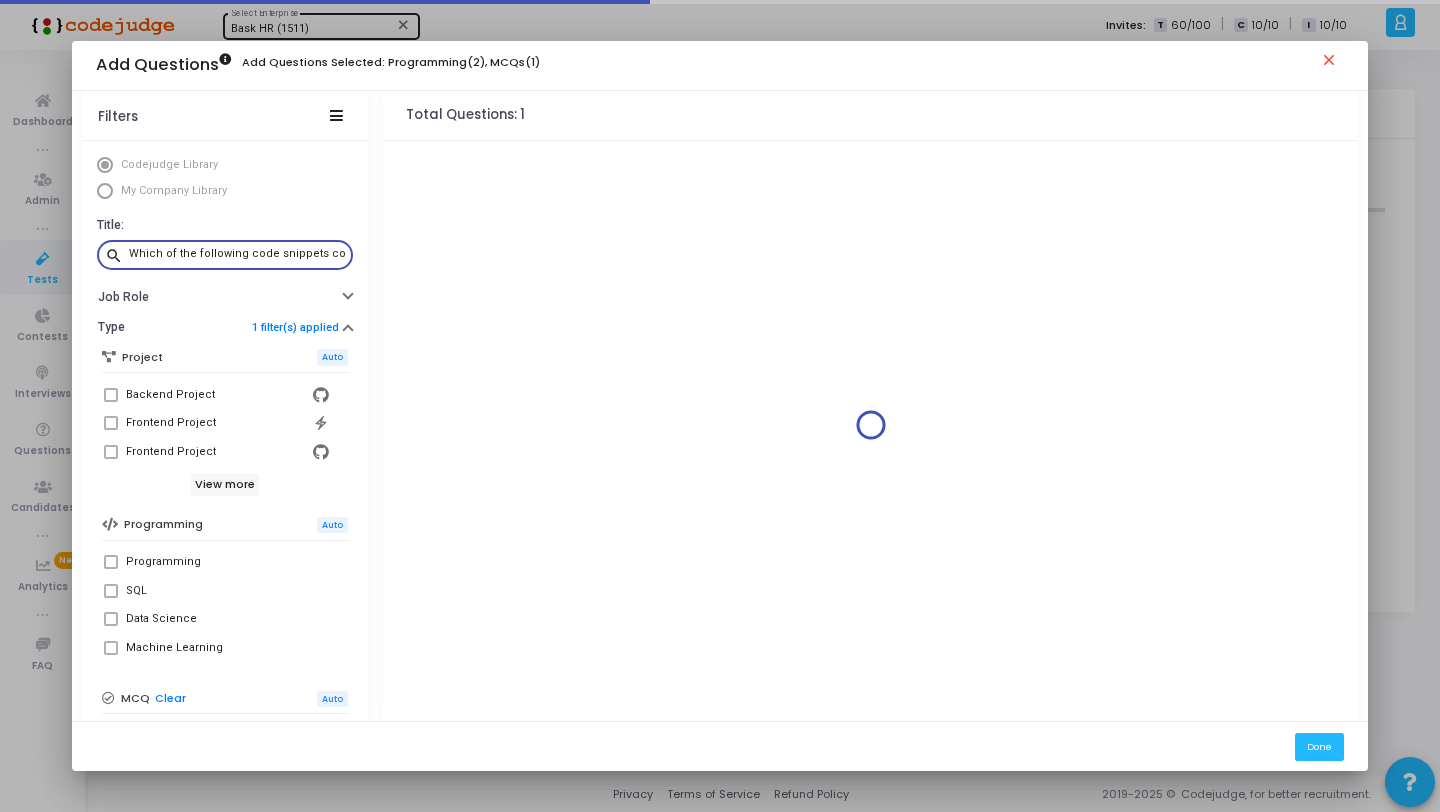 scroll, scrollTop: 0, scrollLeft: 227, axis: horizontal 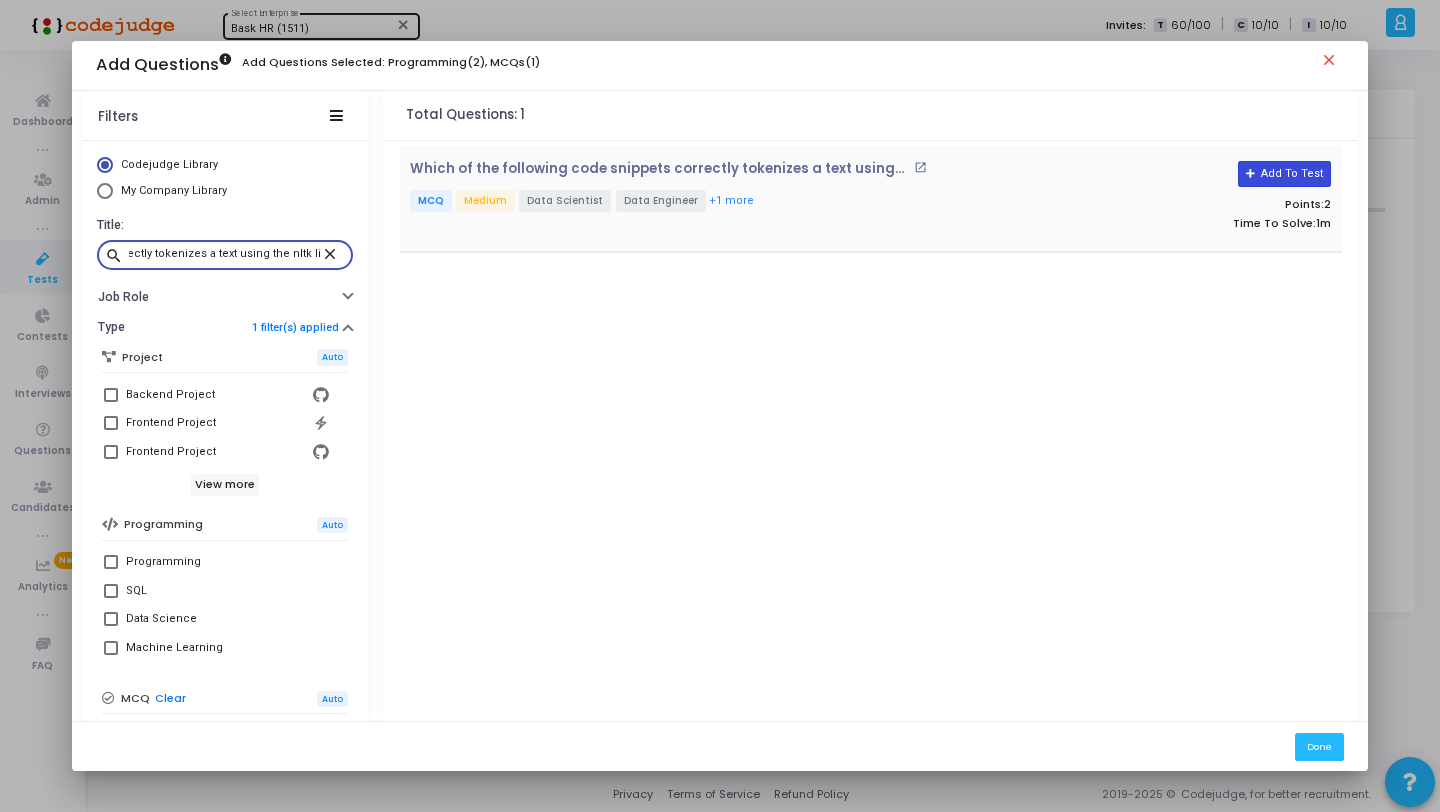type on "Which of the following code snippets correctly tokenizes a text using the nltk library?" 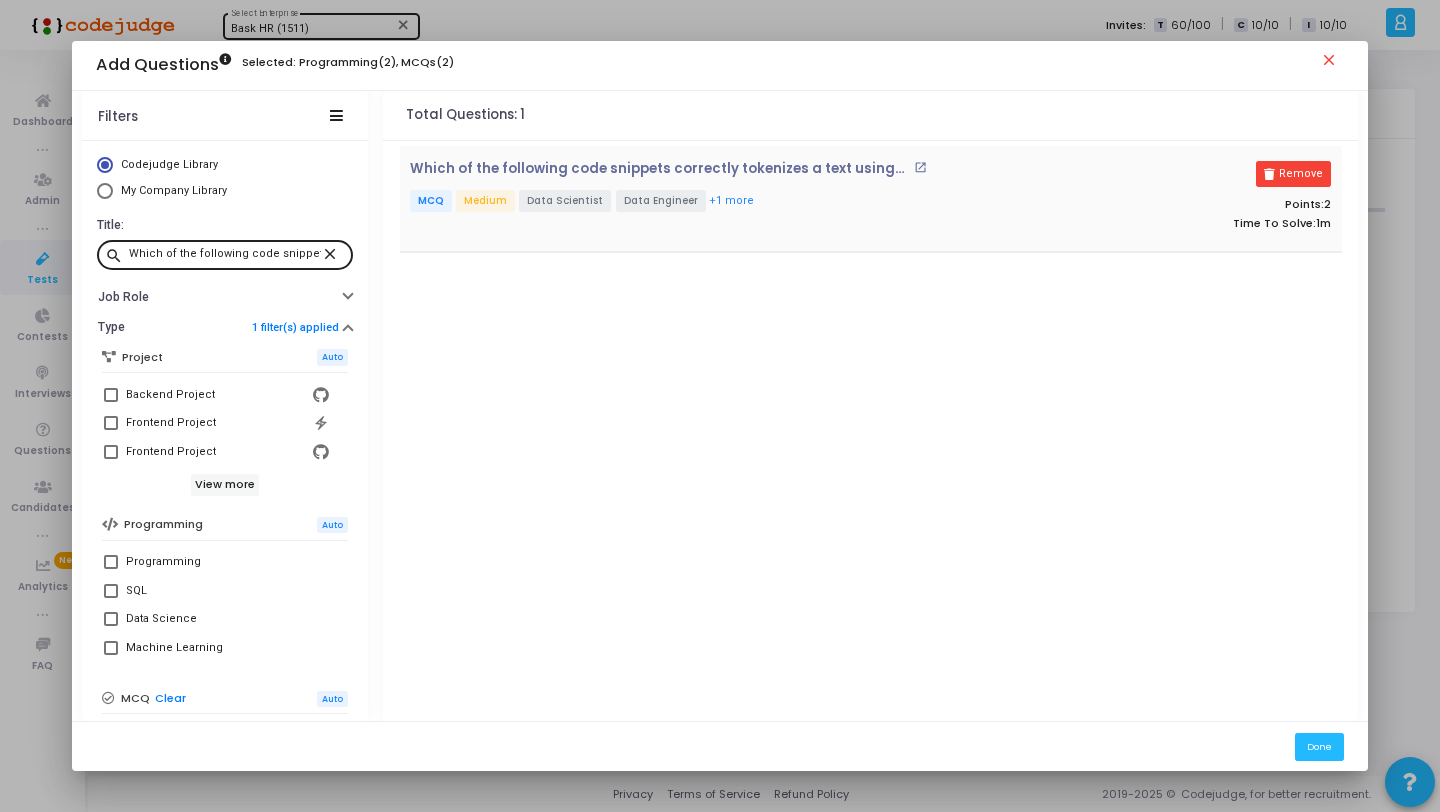 click on "close" at bounding box center (333, 253) 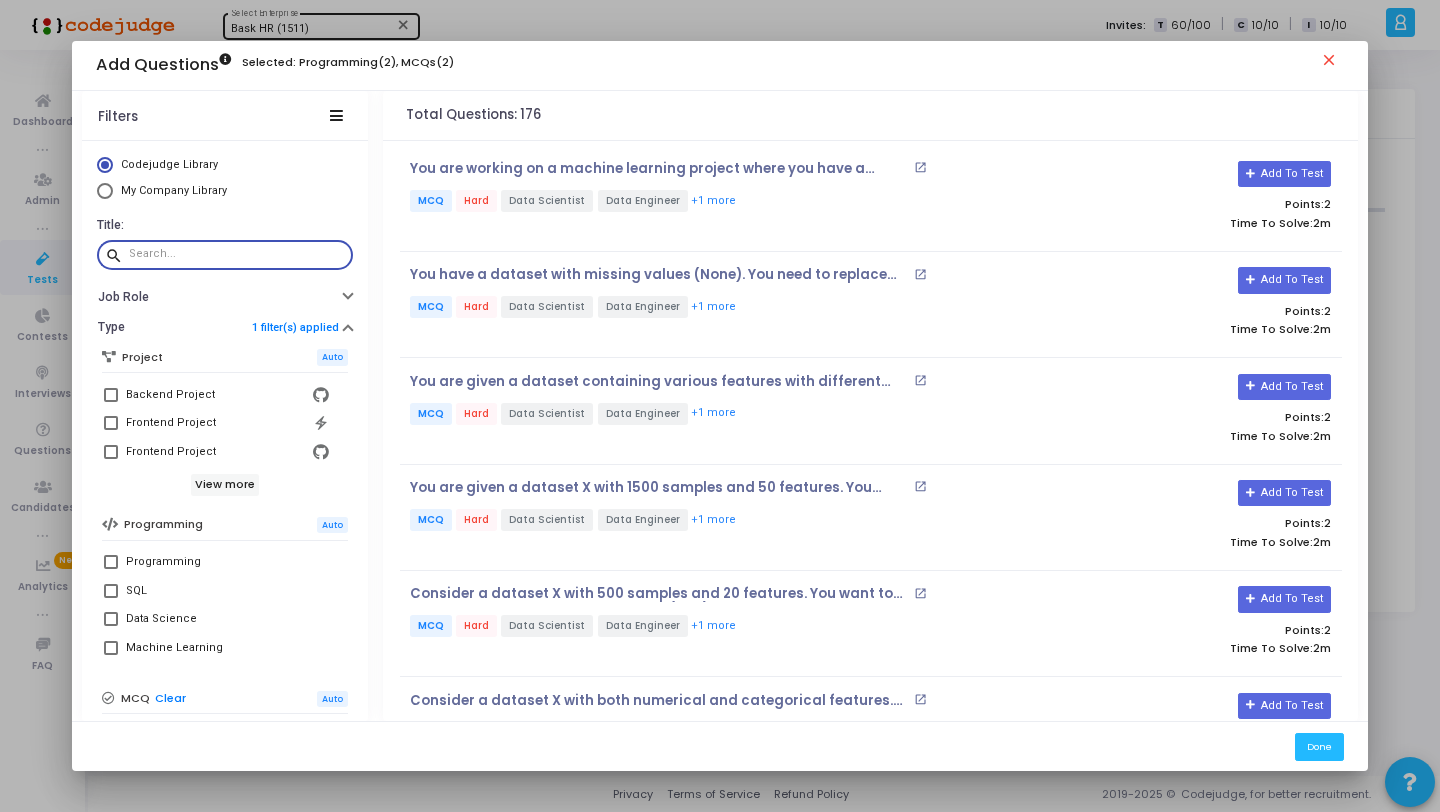 paste on "Time To Solve: [TIME]  Difficulty: [DIFFICULTY]  Given the following code snippet, what does model.fit(X_train, y_train) do?" 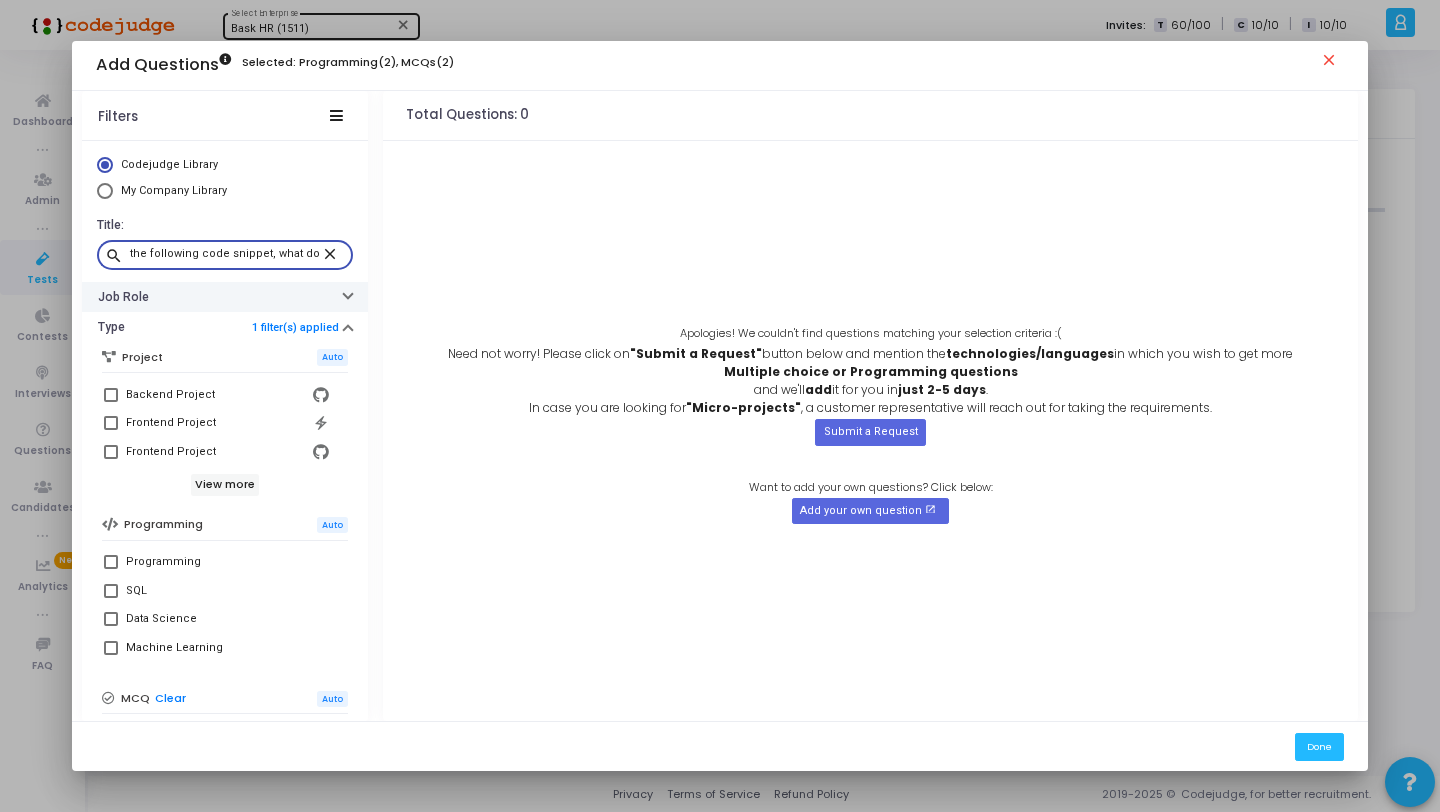 scroll, scrollTop: 0, scrollLeft: 271, axis: horizontal 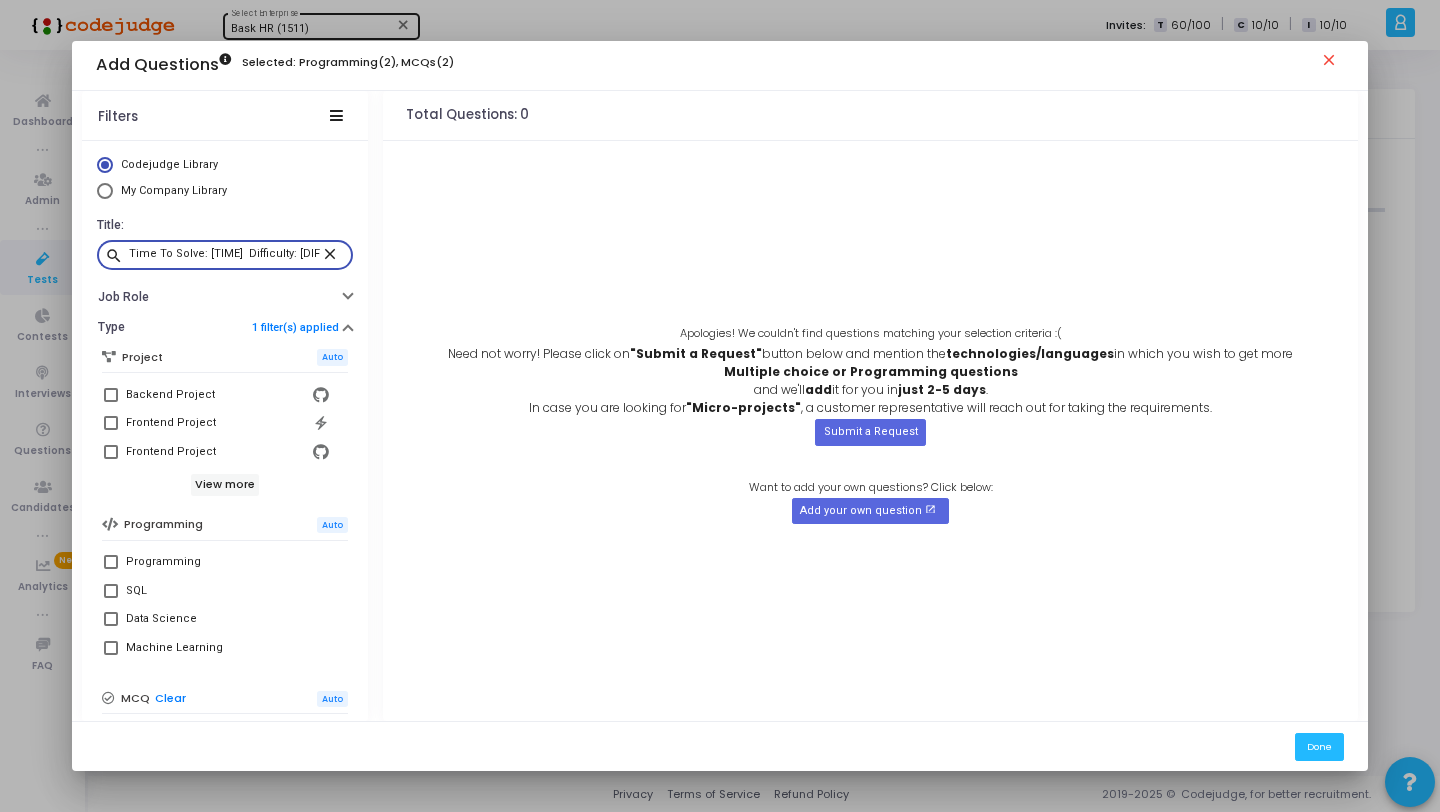 click on "Time To Solve: [TIME]  Difficulty: [DIFFICULTY]  Given the following code snippet, what does model.fit" at bounding box center (225, 254) 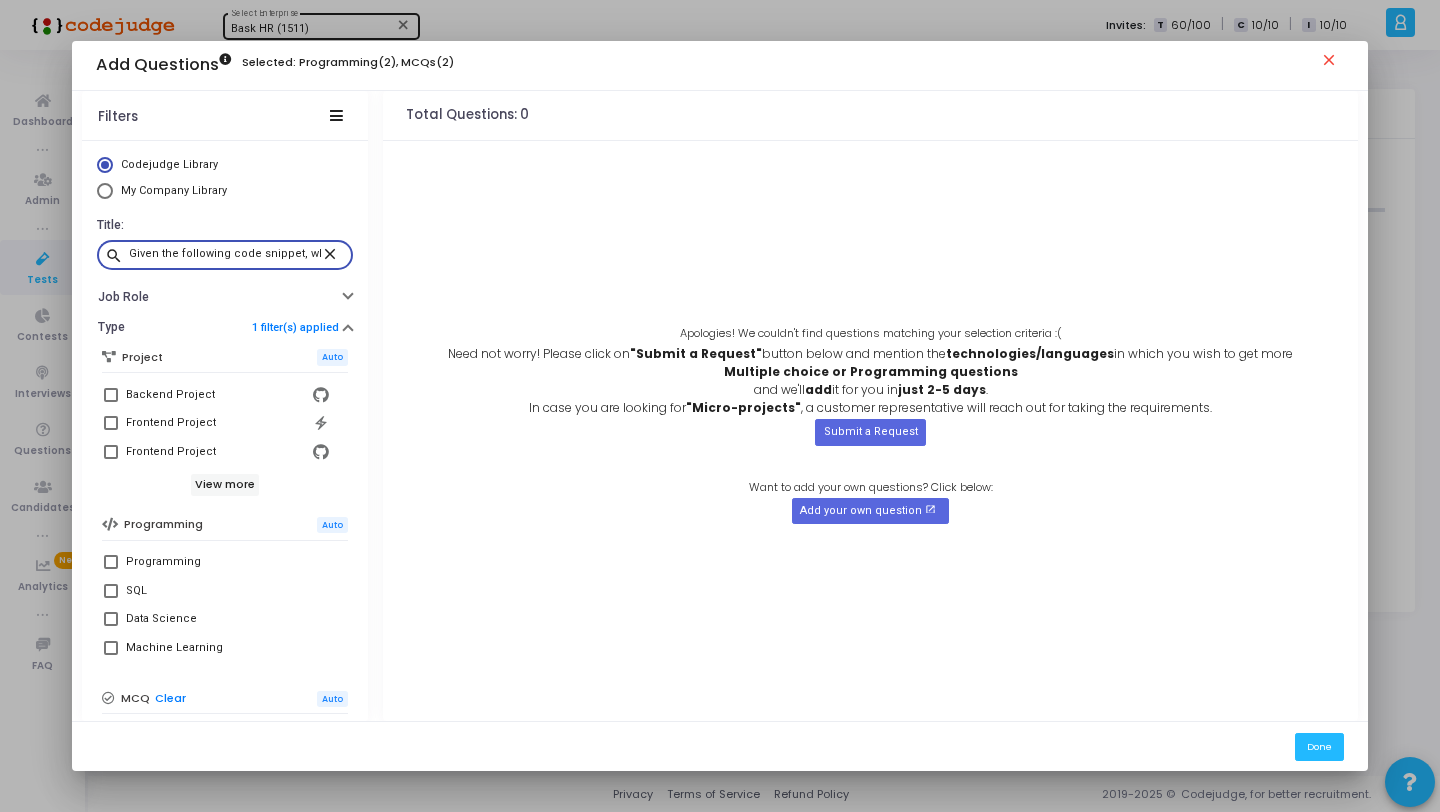 scroll, scrollTop: 0, scrollLeft: 175, axis: horizontal 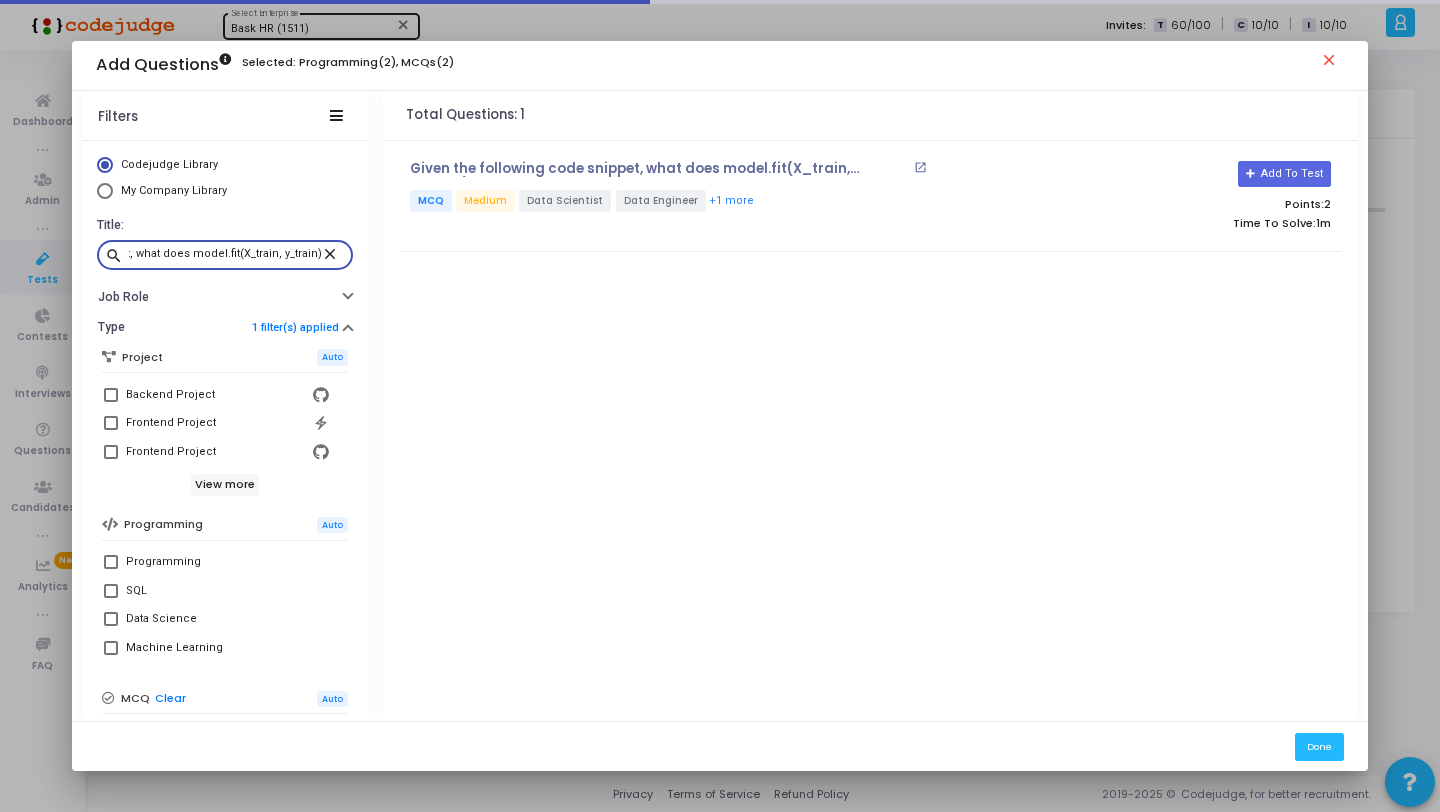 type on "Given the following code snippet, what does model.fit(X_train, y_train) do?" 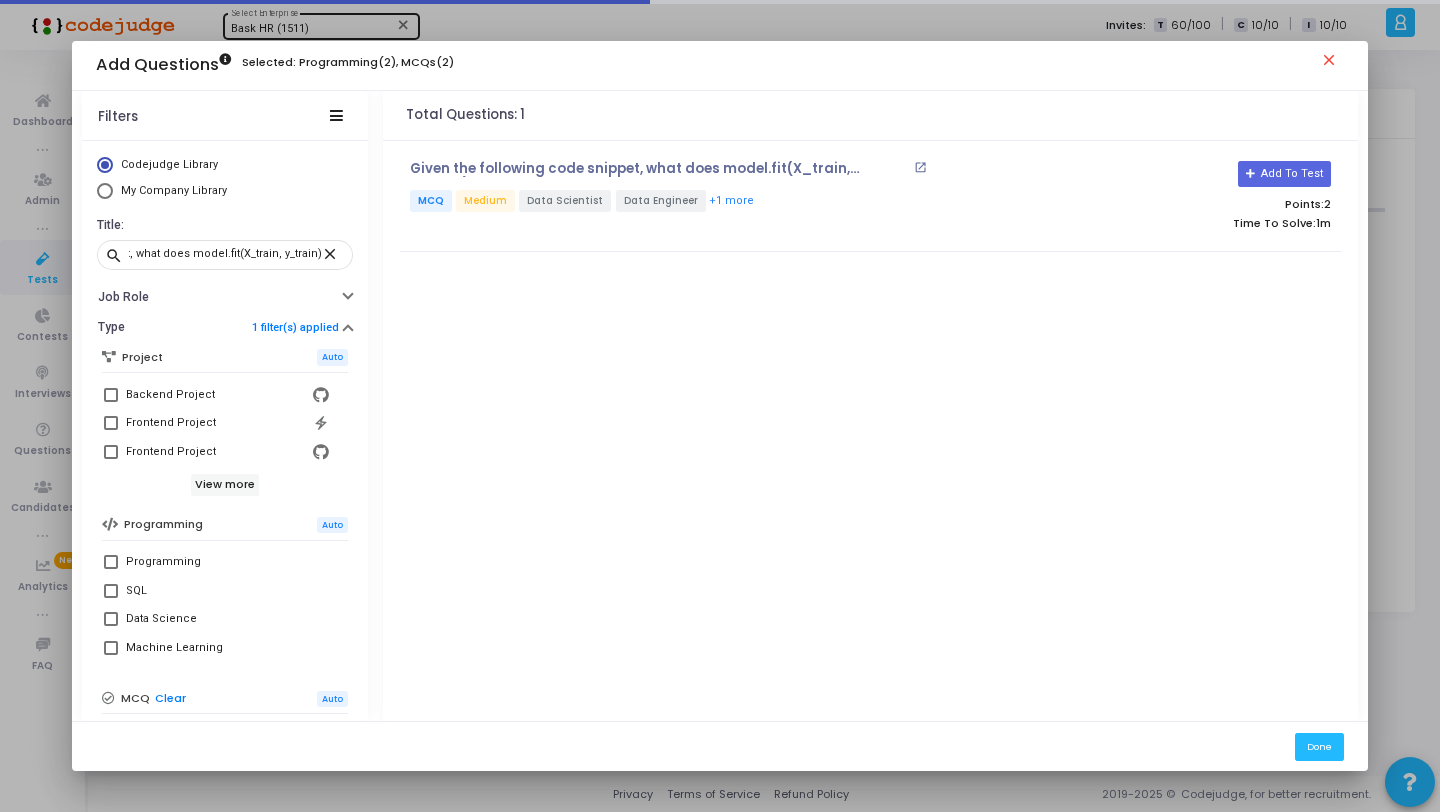 click on "Add To Test" at bounding box center [1284, 174] 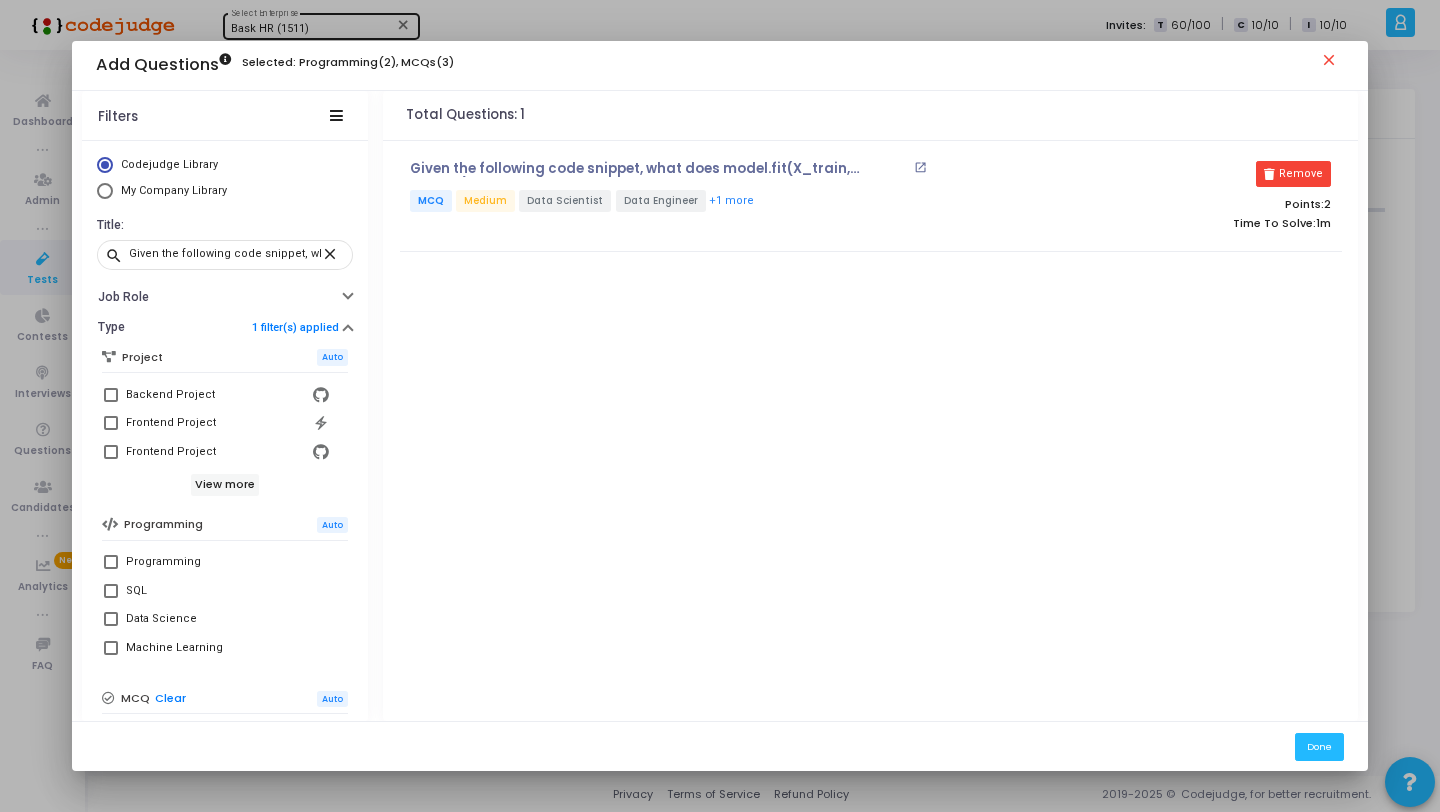 drag, startPoint x: 324, startPoint y: 260, endPoint x: 356, endPoint y: 226, distance: 46.69047 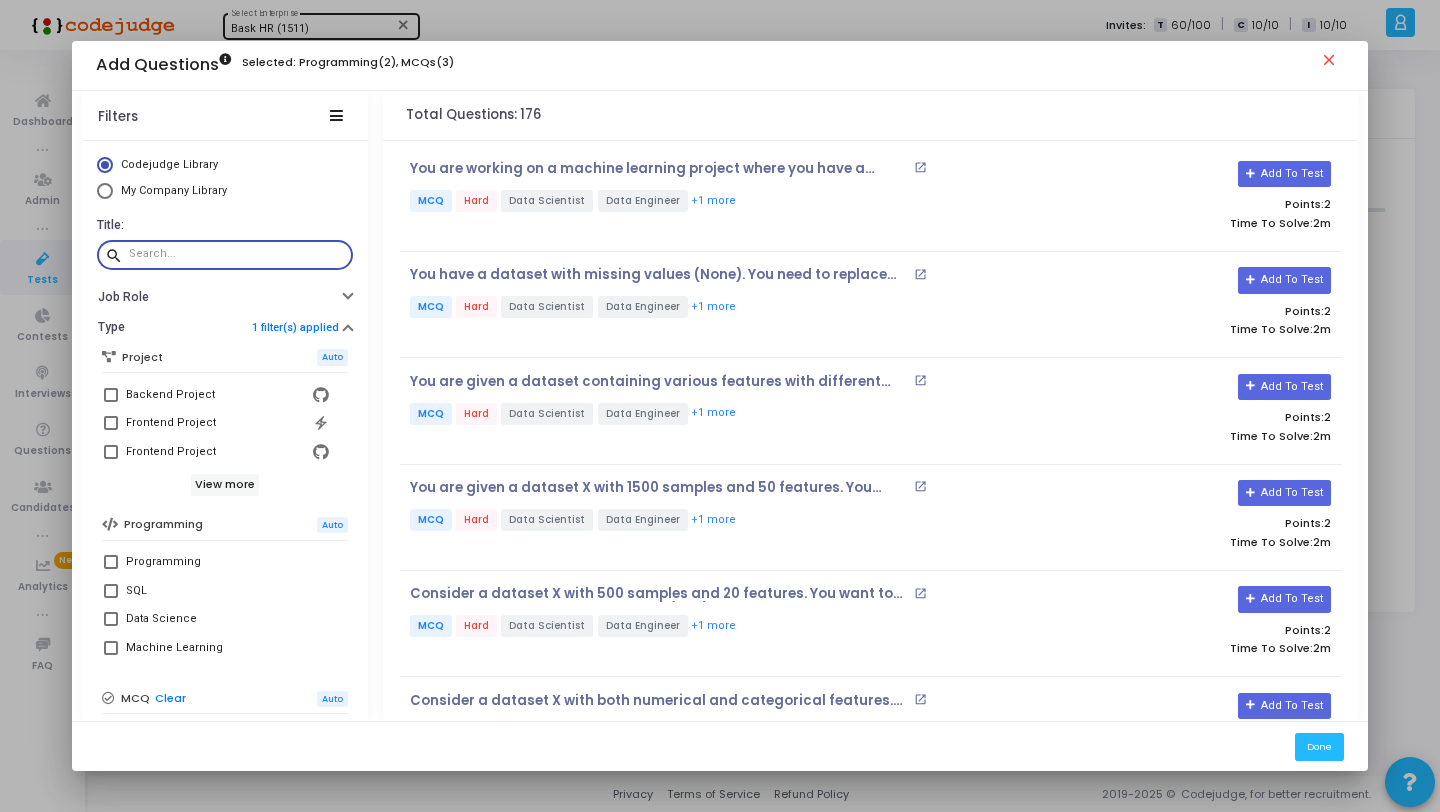 paste on "Which of the following code snippets correctly fits a linear regression model to the data x and y?" 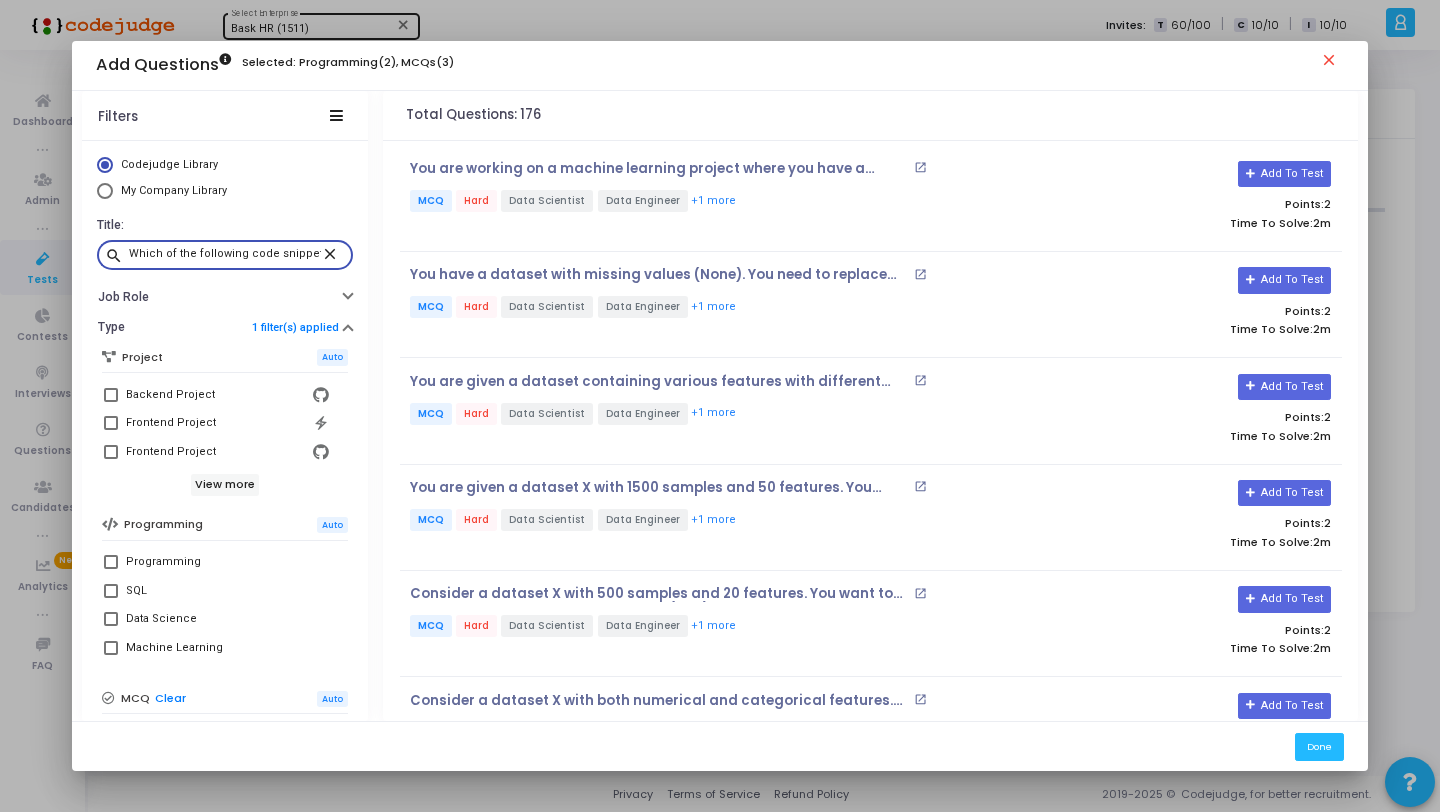 scroll, scrollTop: 0, scrollLeft: 283, axis: horizontal 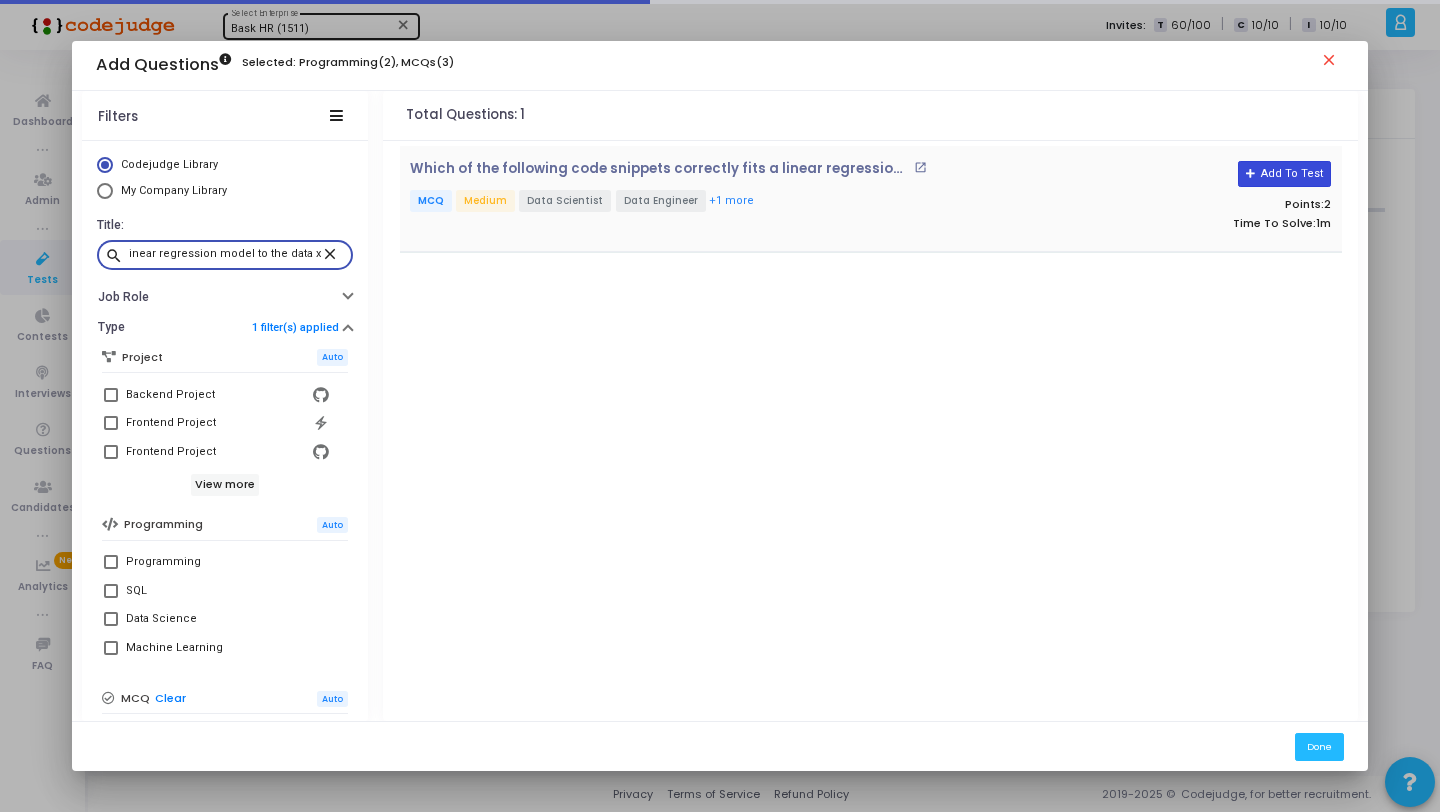 type on "Which of the following code snippets correctly fits a linear regression model to the data x and y?" 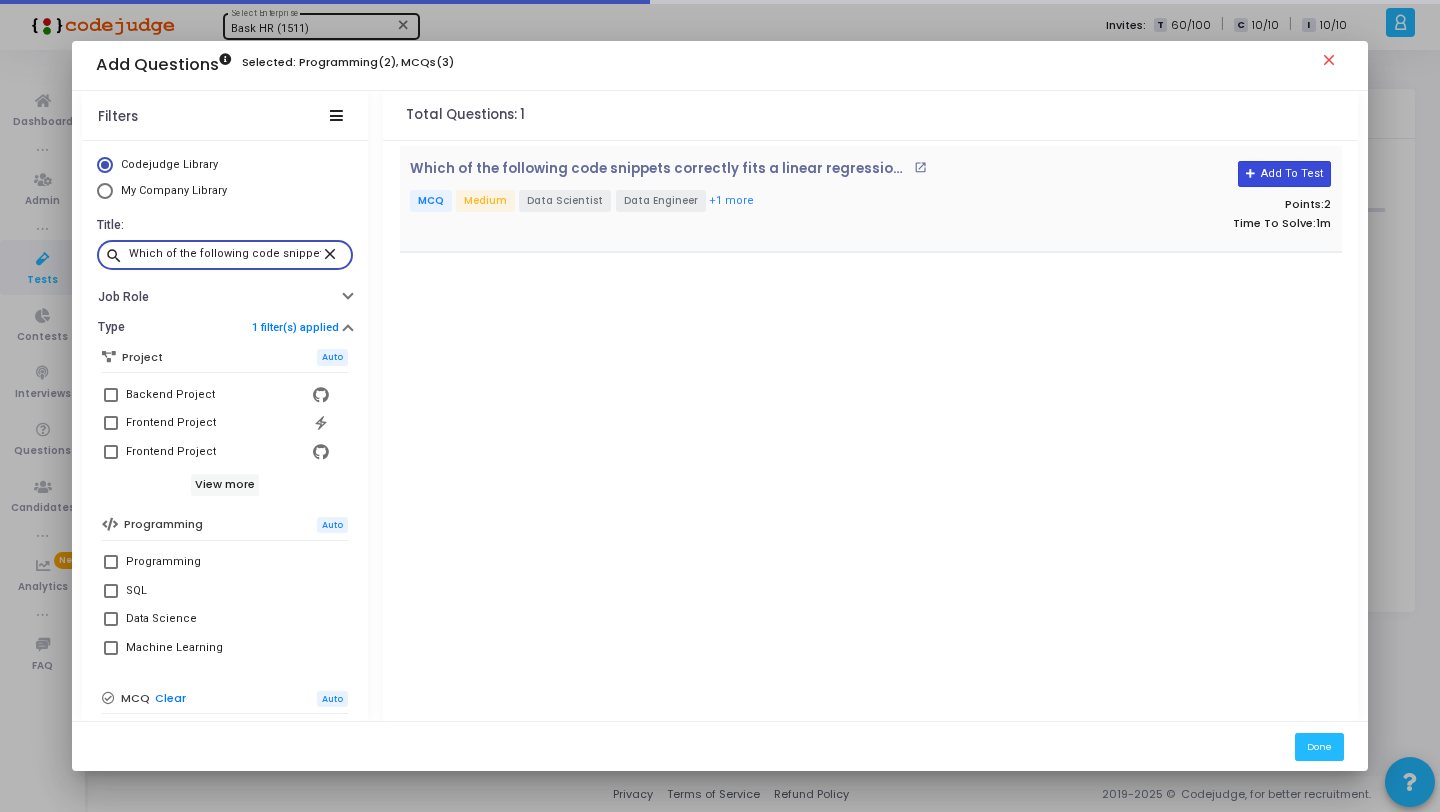 click on "Add To Test" at bounding box center (1284, 174) 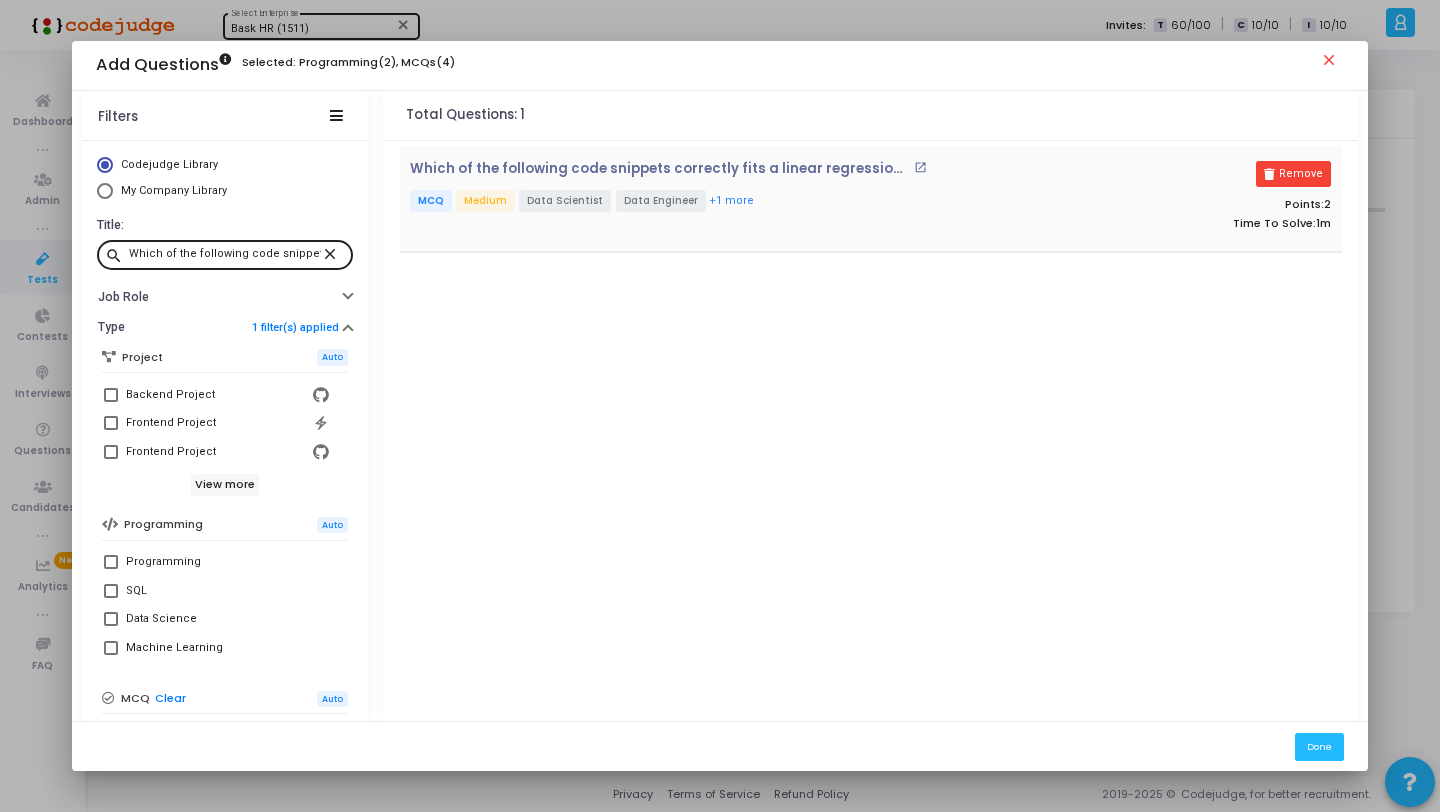 click on "close" at bounding box center (333, 253) 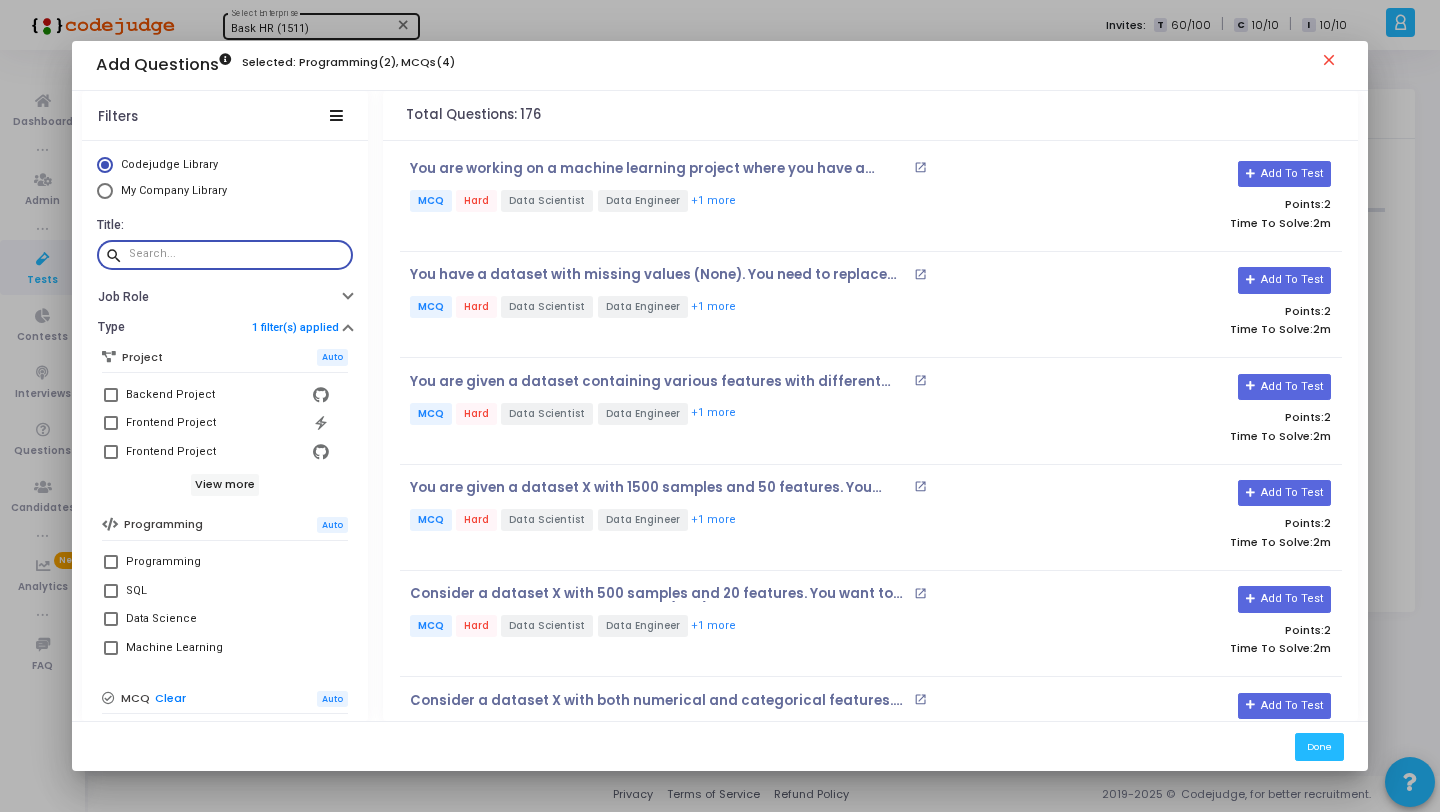paste on "Which of the following code snippets correctly and appropriately calculates the R-squared value for evaluating a linear regression model on the test data?" 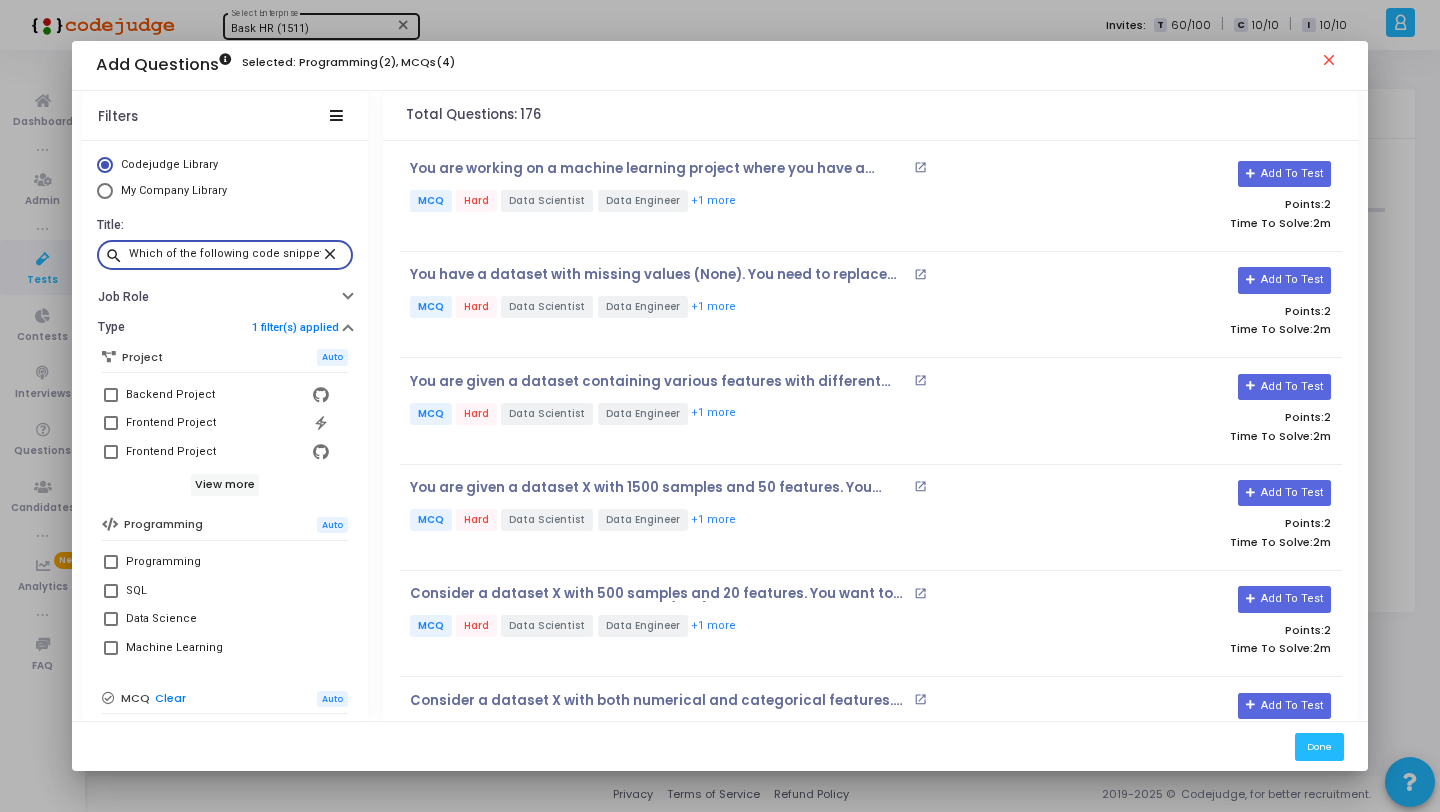 scroll, scrollTop: 0, scrollLeft: 561, axis: horizontal 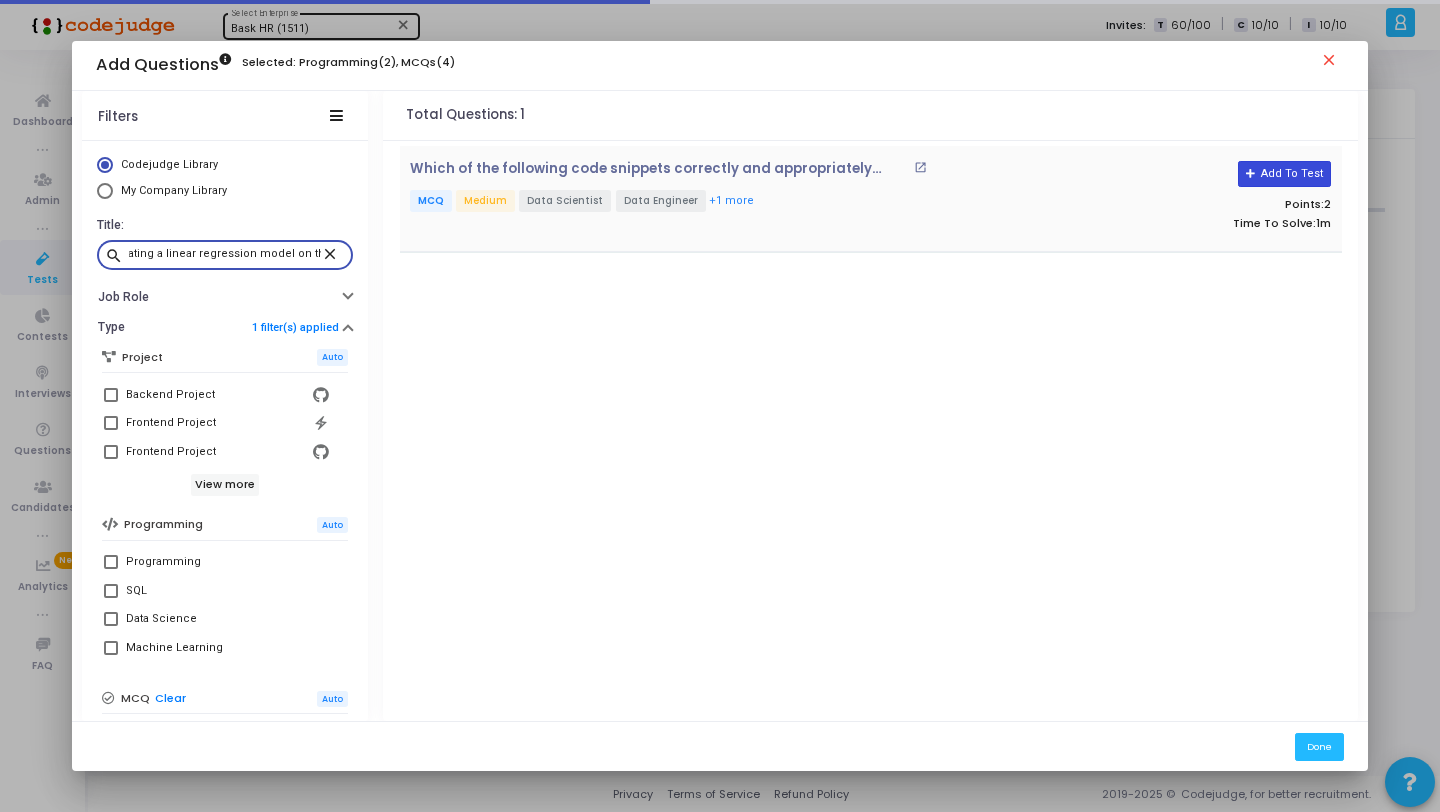 type on "Which of the following code snippets correctly and appropriately calculates the R-squared value for evaluating a linear regression model on the test data?" 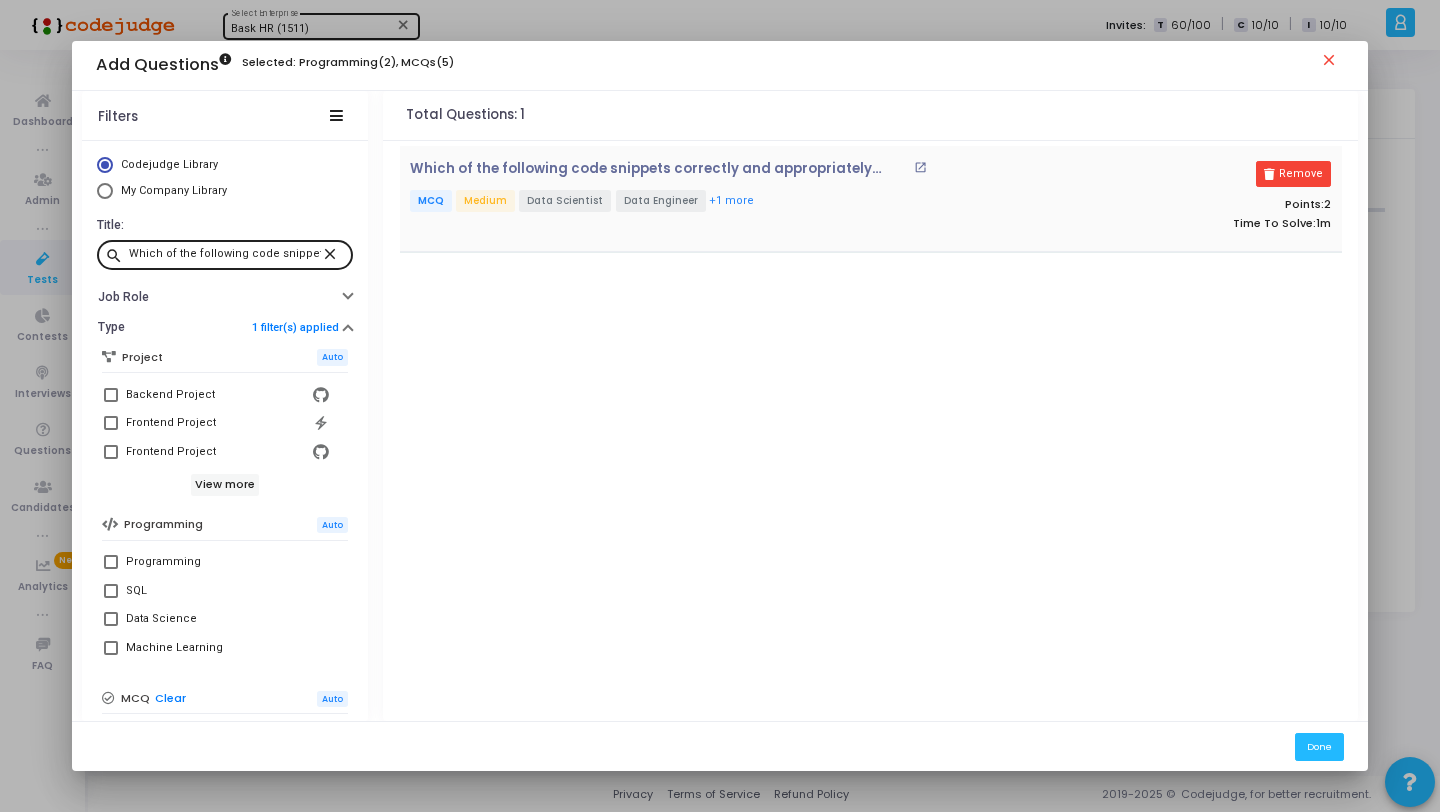 click on "close" at bounding box center (333, 253) 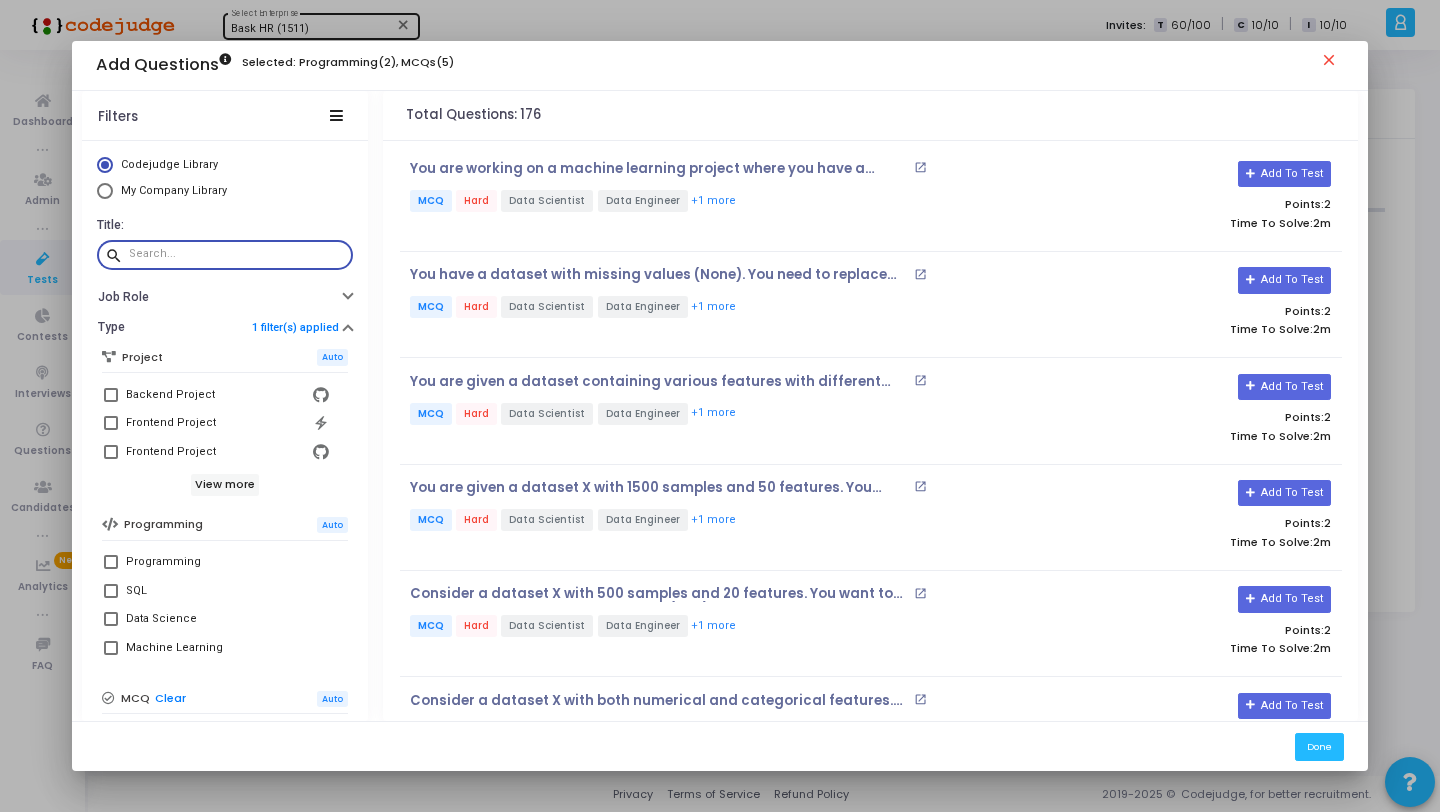 paste on "You train a T-SNE model on the digits dataset using the code below:" 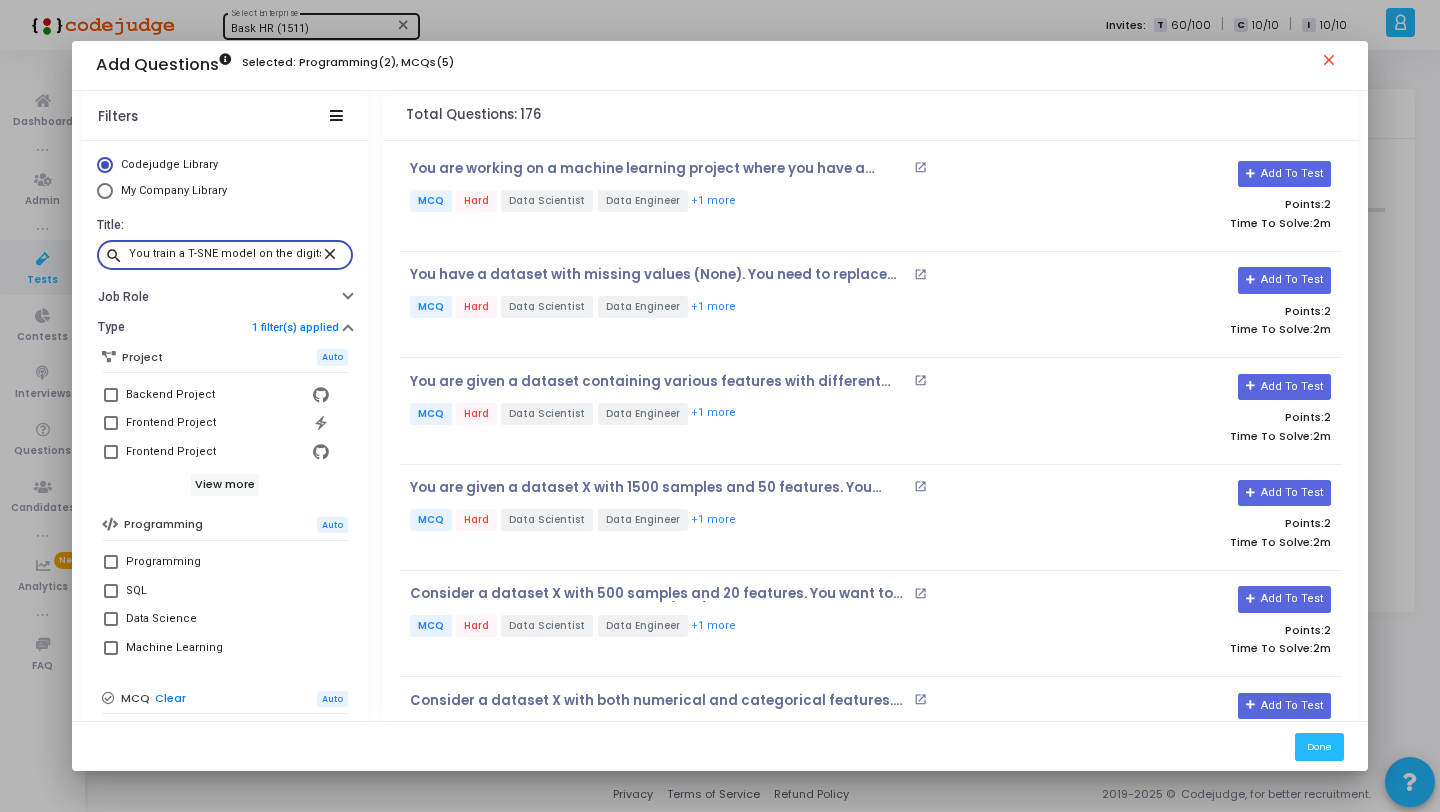 scroll, scrollTop: 0, scrollLeft: 145, axis: horizontal 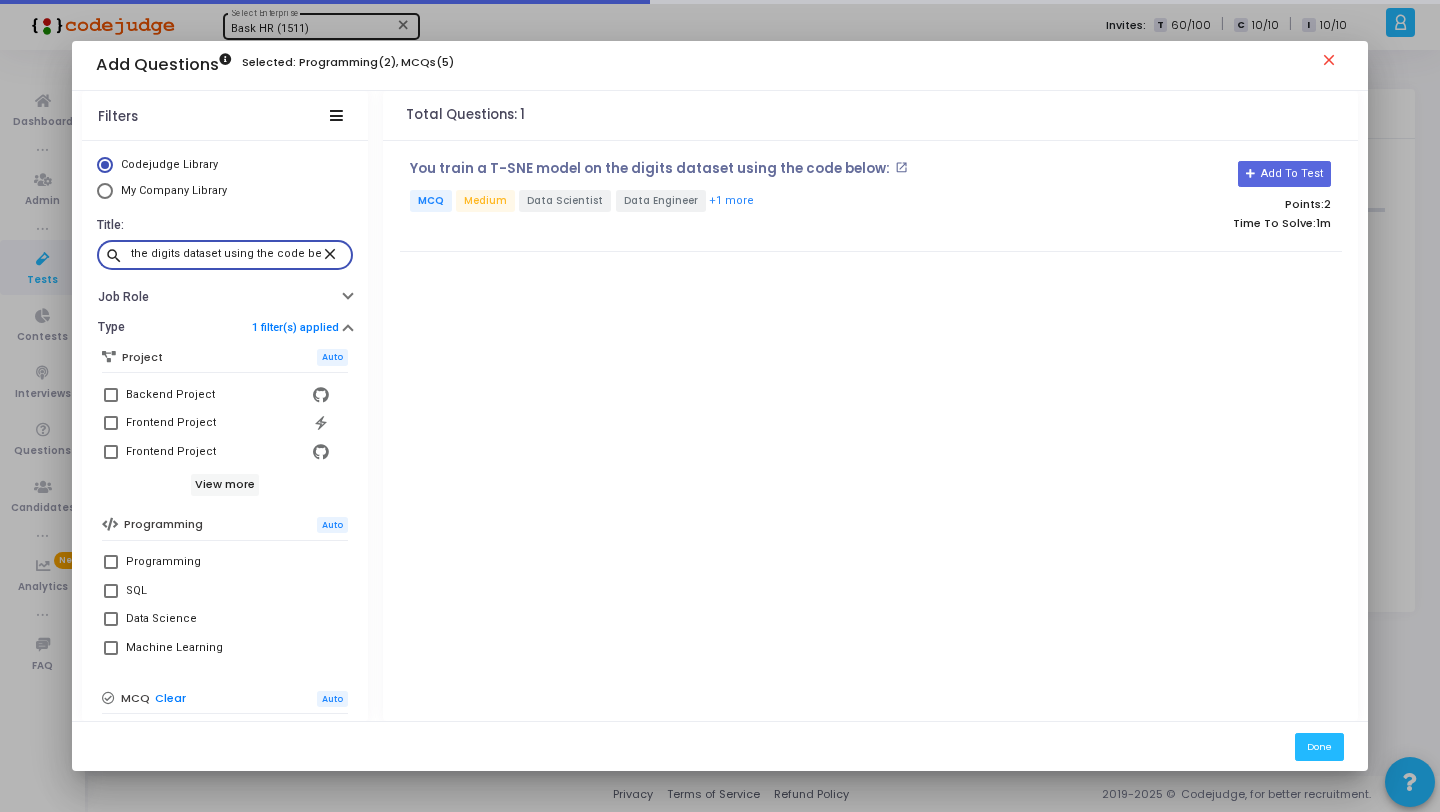 type on "You train a T-SNE model on the digits dataset using the code below:" 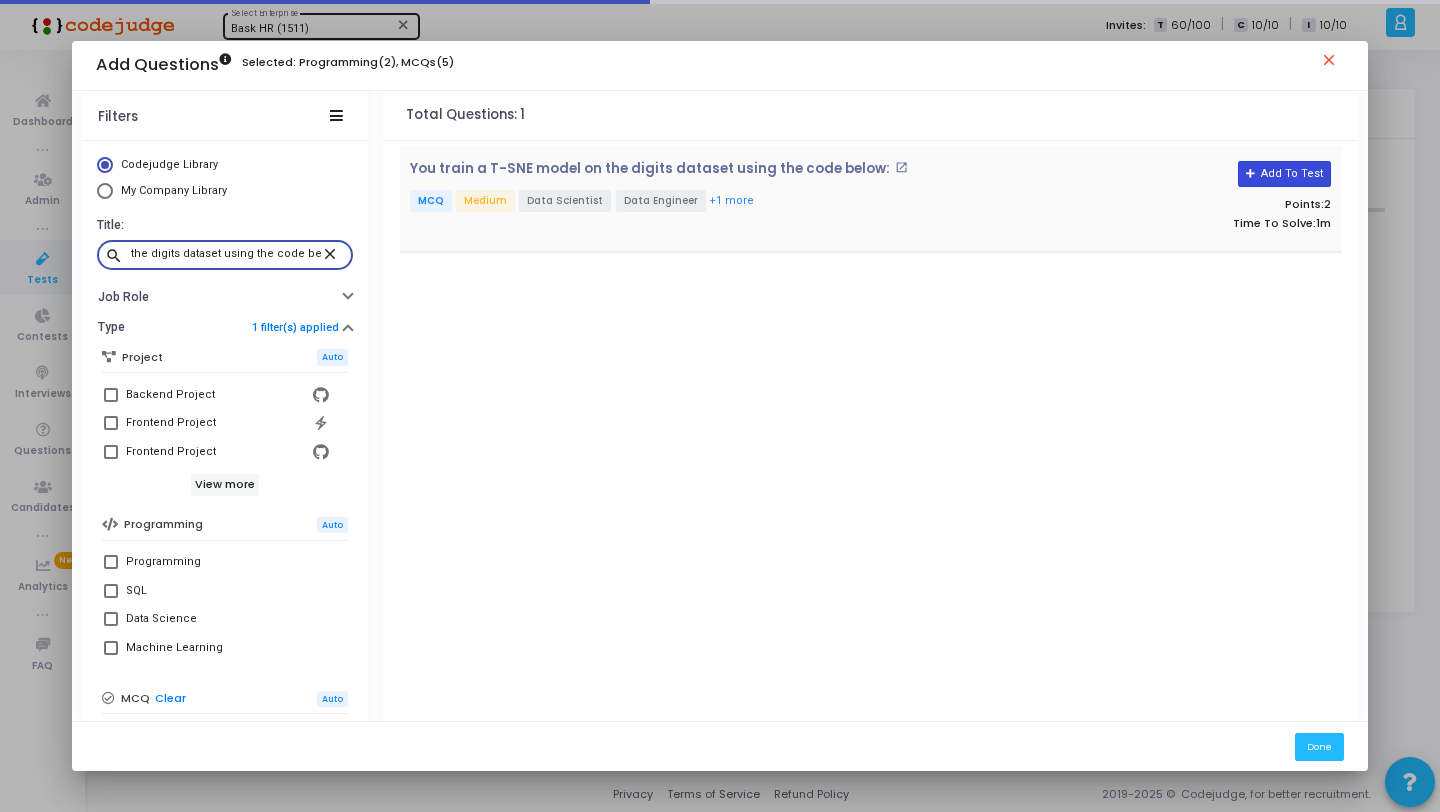 drag, startPoint x: 1312, startPoint y: 167, endPoint x: 1298, endPoint y: 172, distance: 14.866069 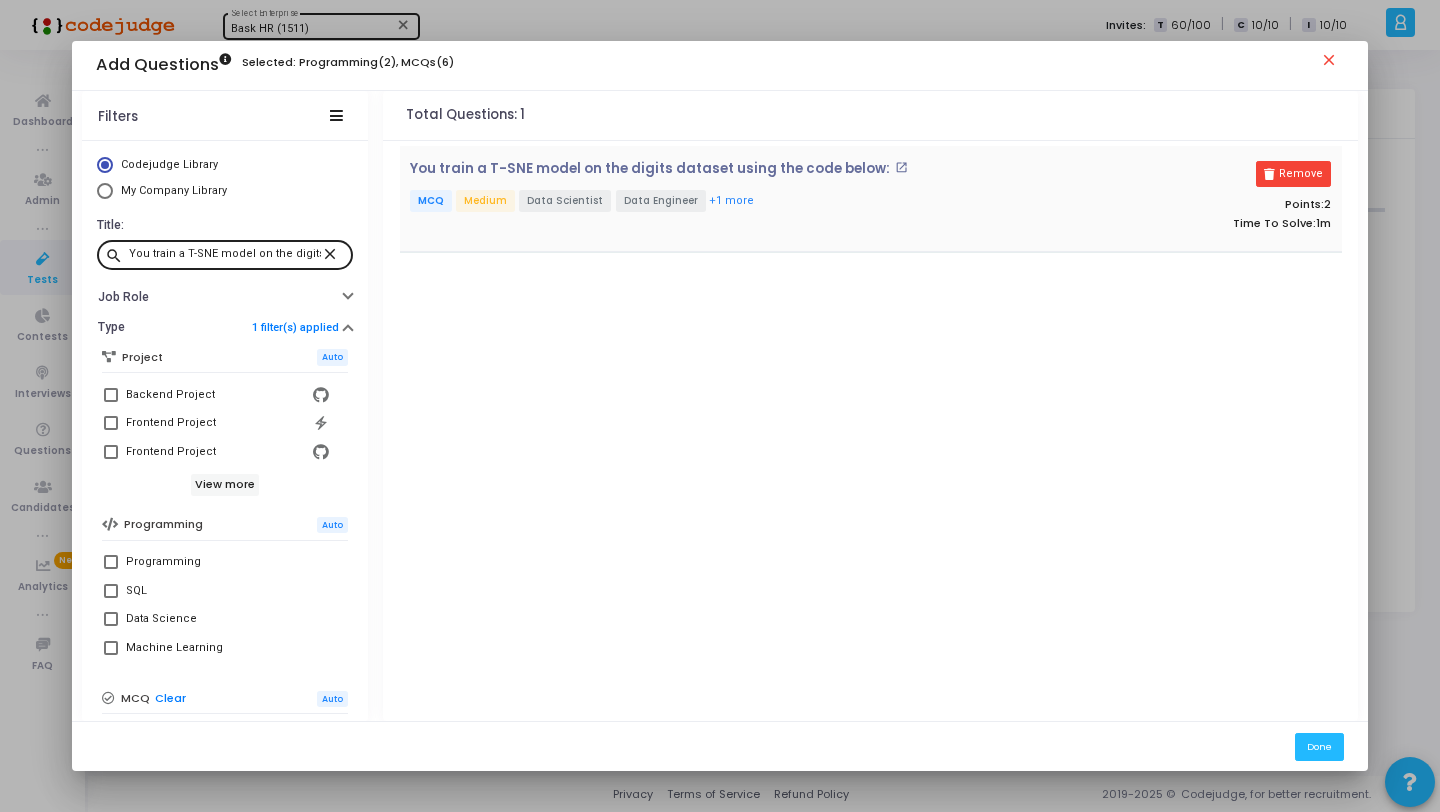 click on "close" at bounding box center (333, 253) 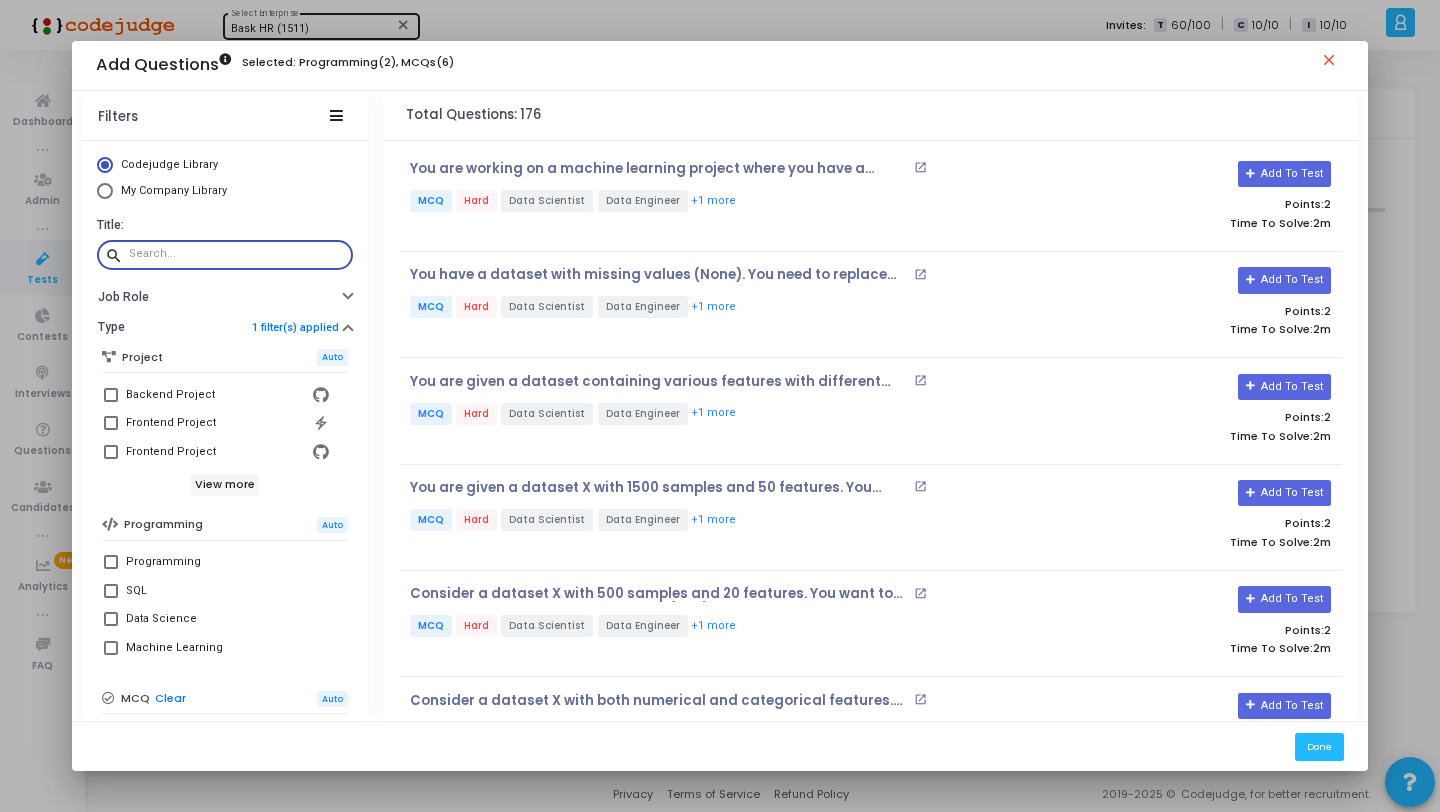paste on "Which of the following lines best initializes the optimizer for training a Variational Autoencoder (VAE) in PyTorch, considering efficiency, stability, and common practice?" 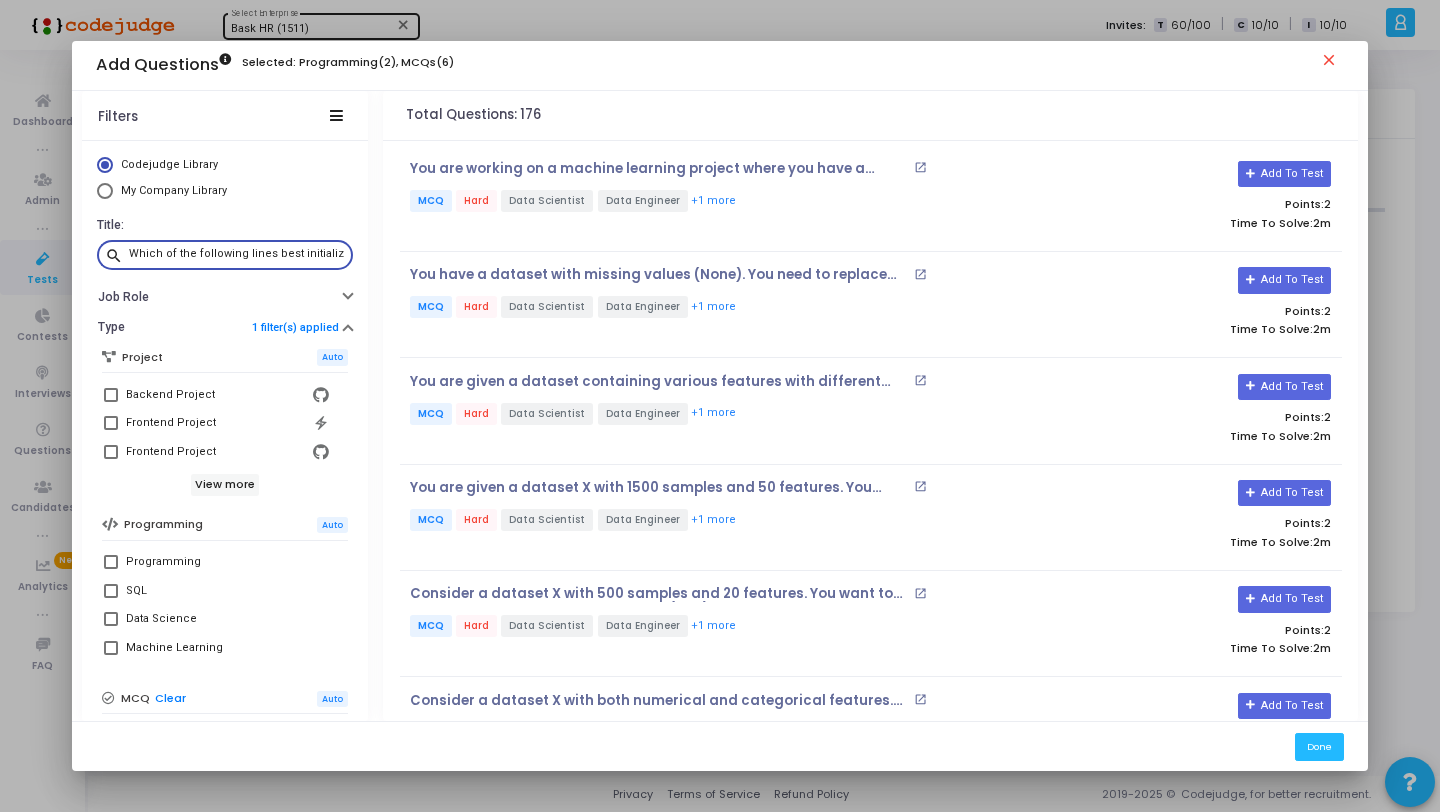 scroll, scrollTop: 0, scrollLeft: 630, axis: horizontal 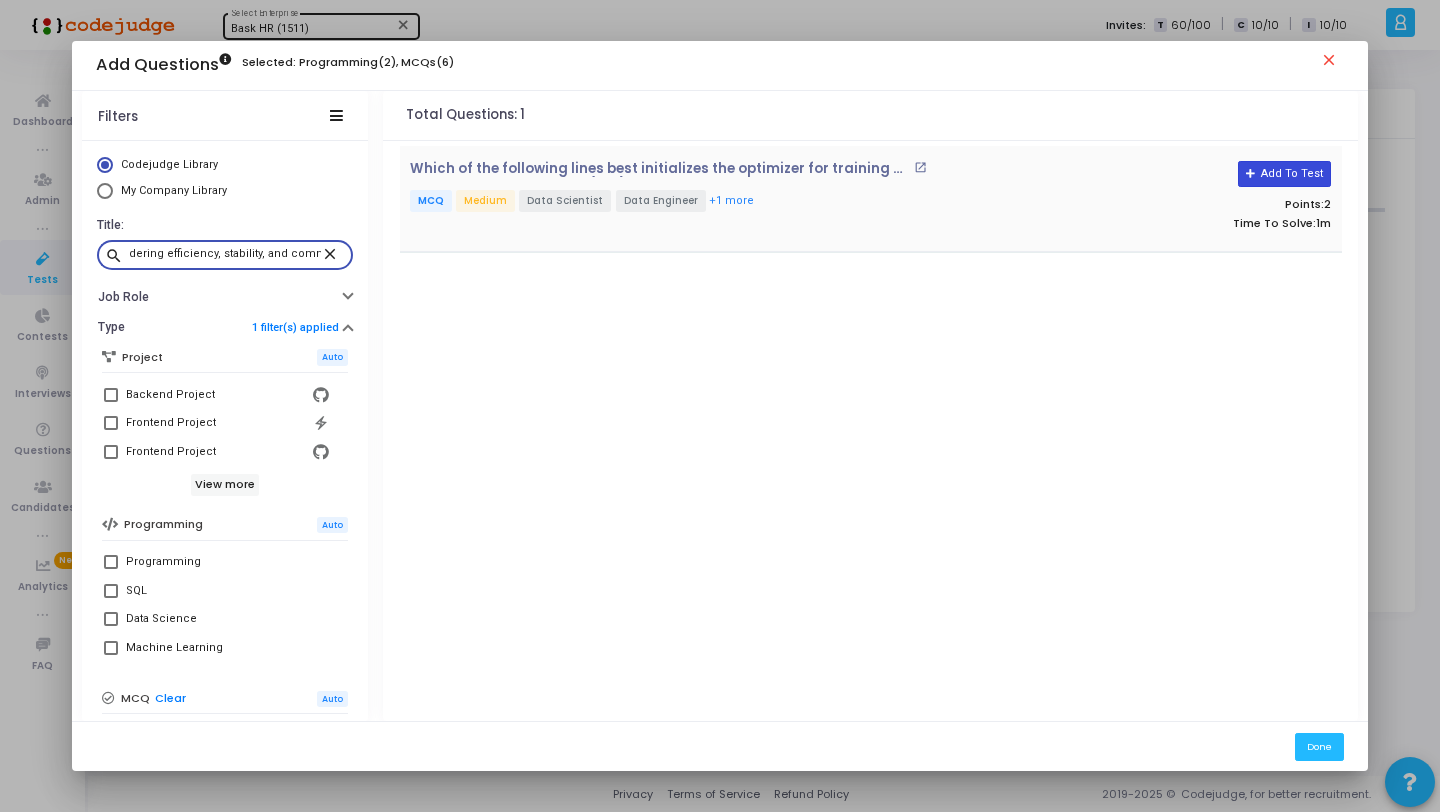type on "Which of the following lines best initializes the optimizer for training a Variational Autoencoder (VAE) in PyTorch, considering efficiency, stability, and common practice?" 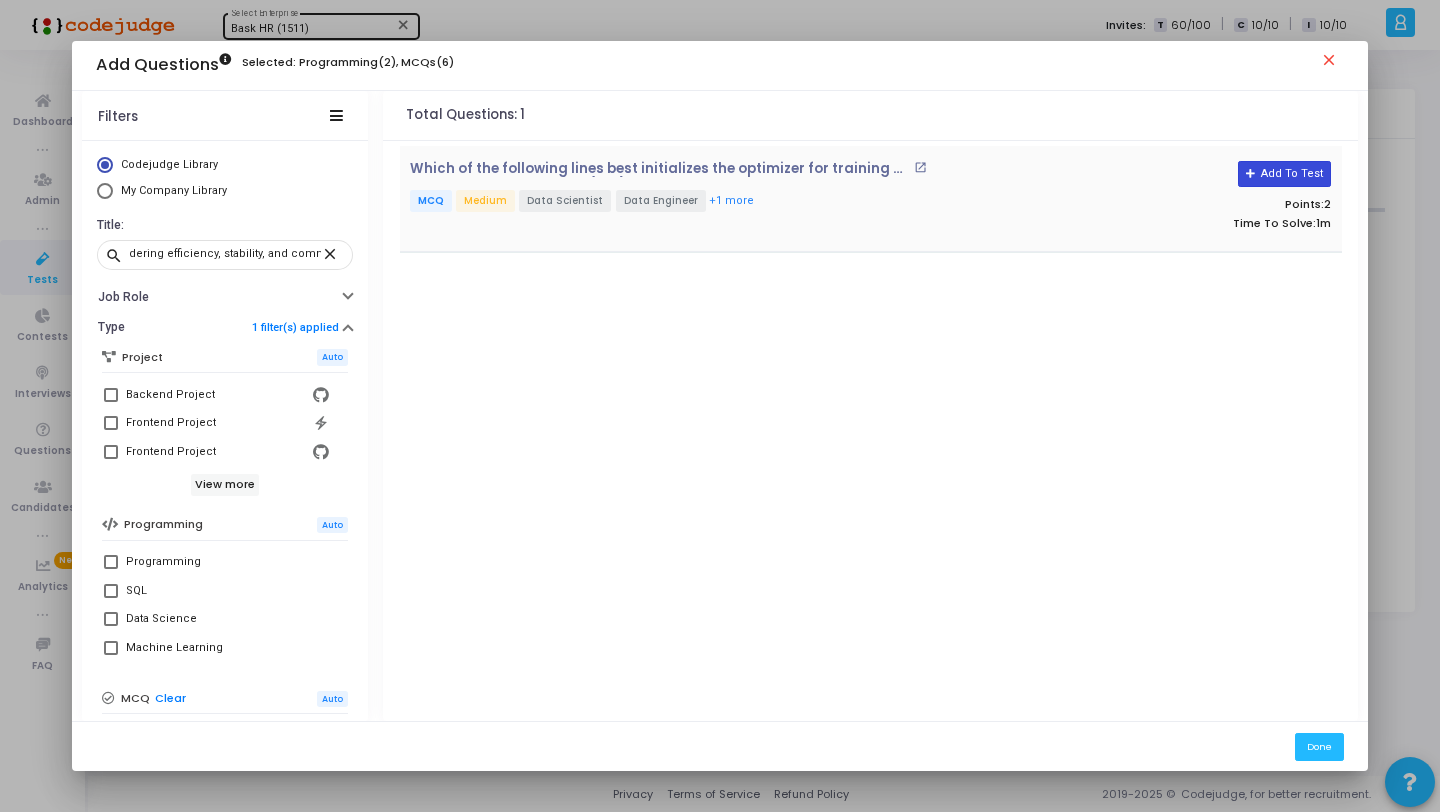 click on "Add To Test" at bounding box center (1284, 174) 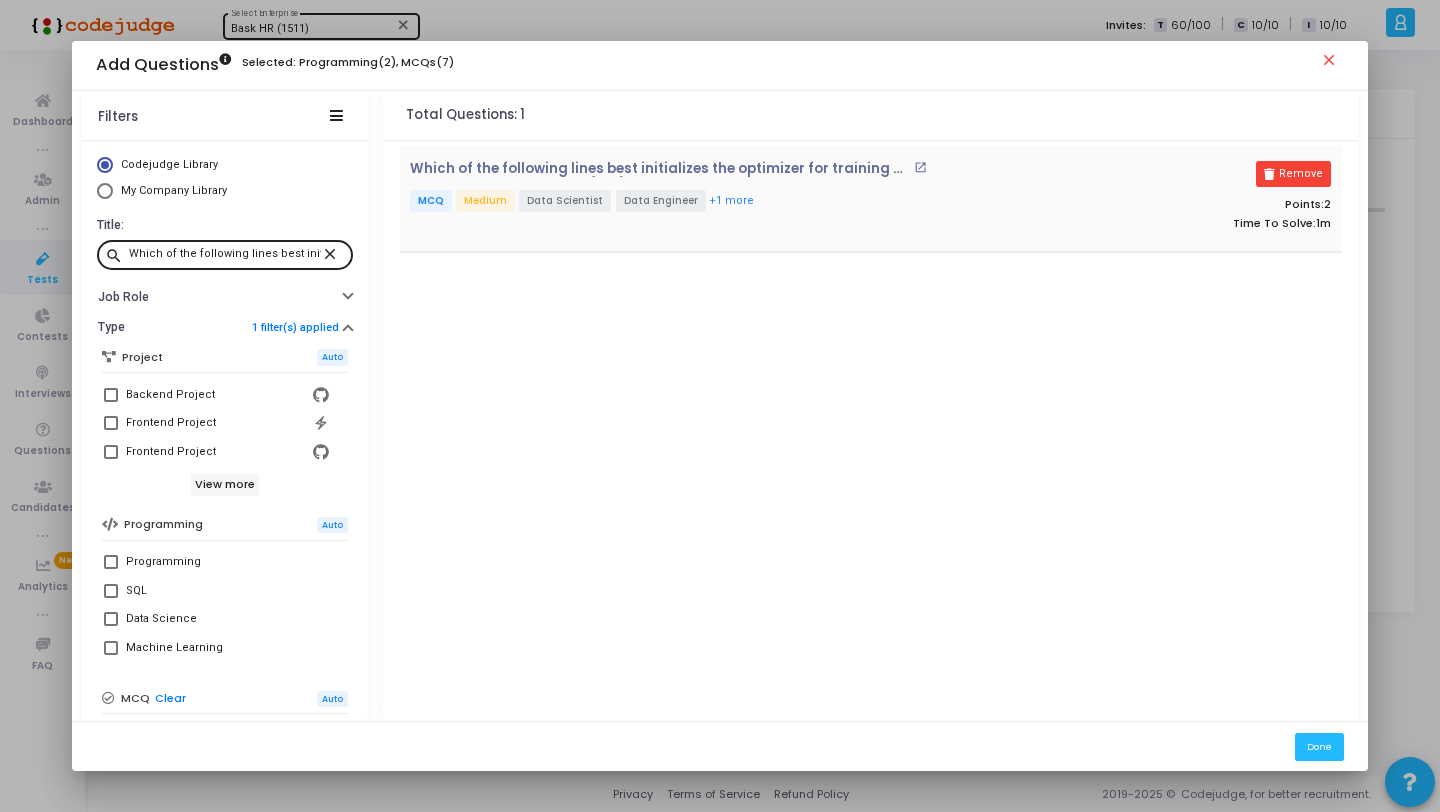 click on "close" at bounding box center [333, 253] 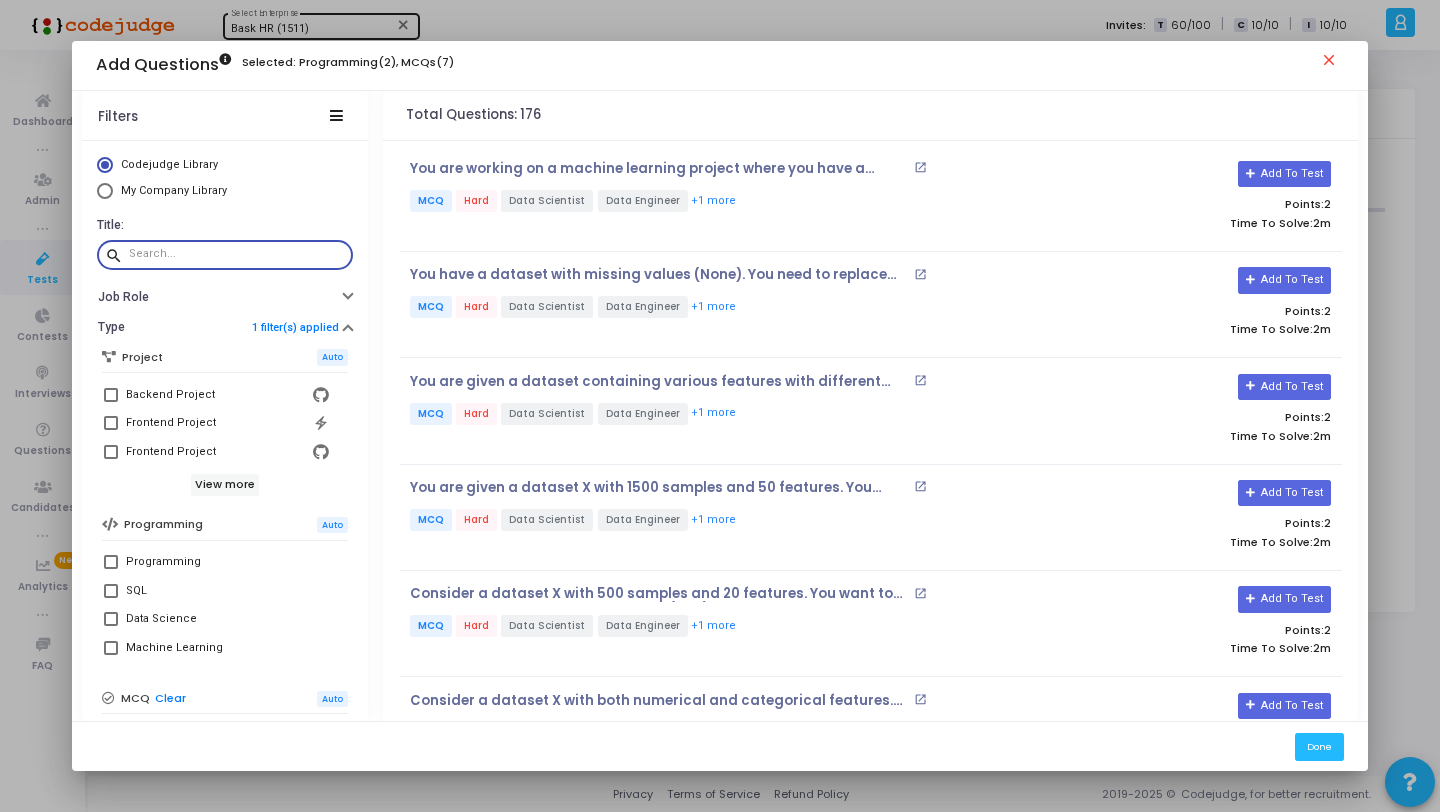 paste on "Which of the following code snippets correctly computes the reconstruction loss for a Variational Autoencoder (VAE) using binary cross-entropy in PyTorch?" 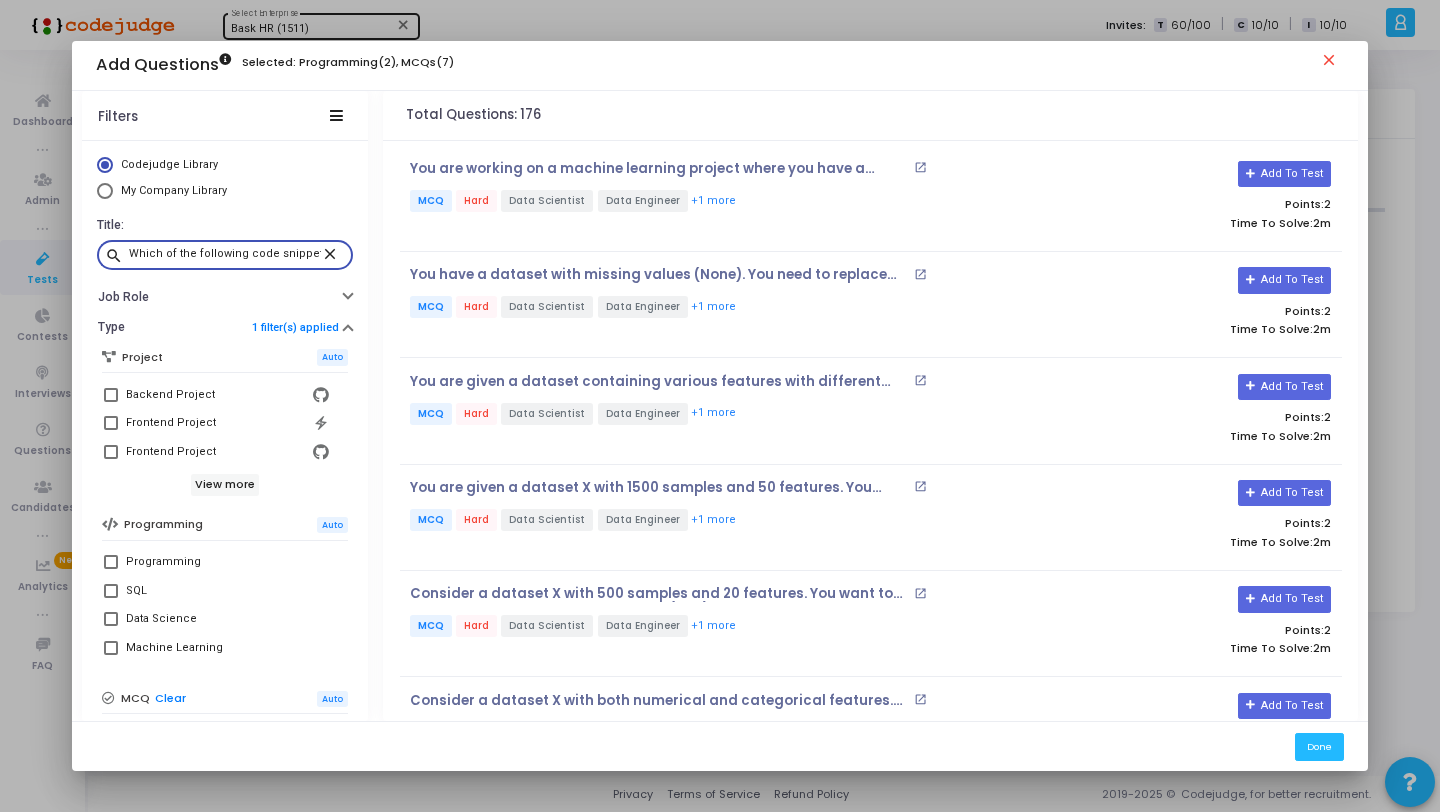 scroll, scrollTop: 0, scrollLeft: 576, axis: horizontal 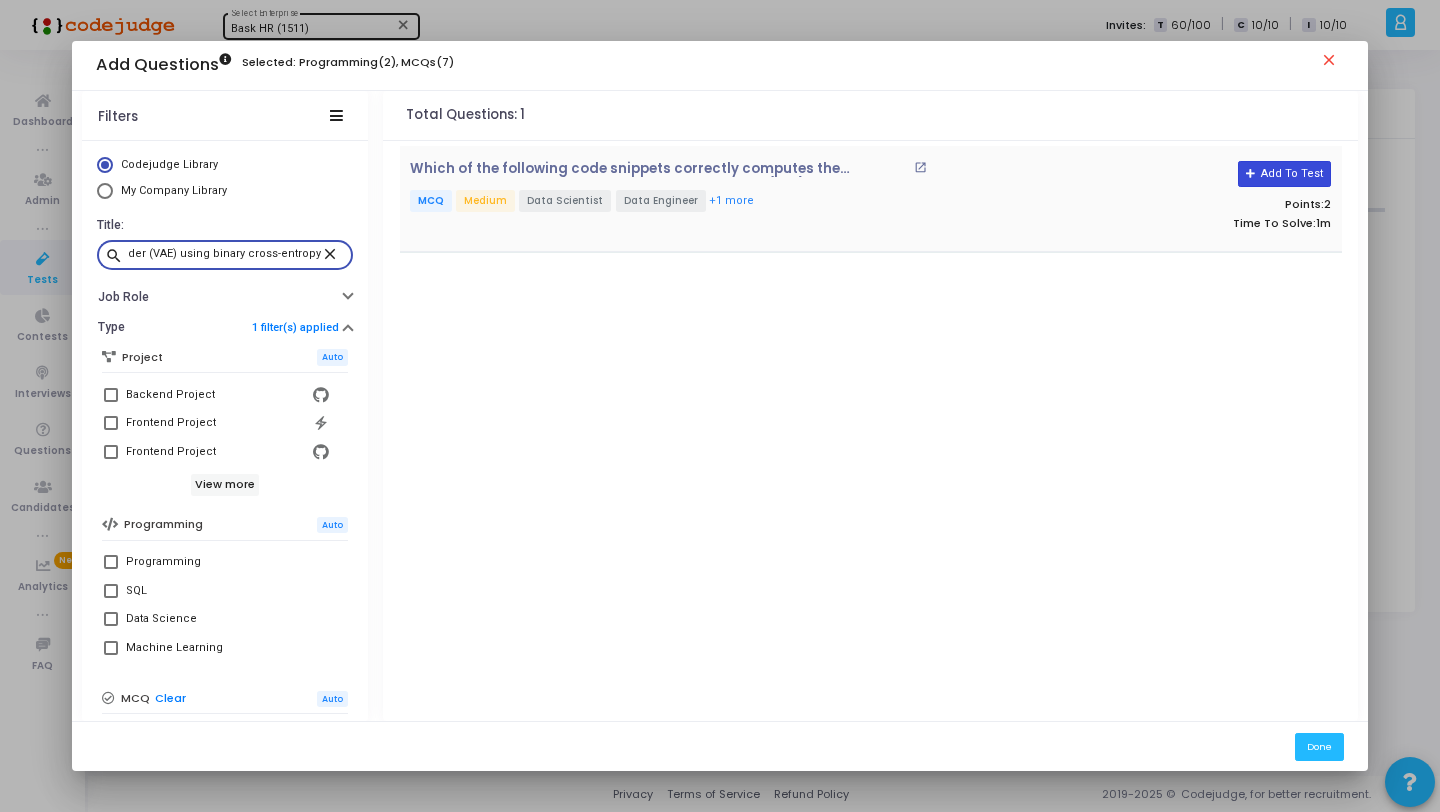 type on "Which of the following code snippets correctly computes the reconstruction loss for a Variational Autoencoder (VAE) using binary cross-entropy in PyTorch?" 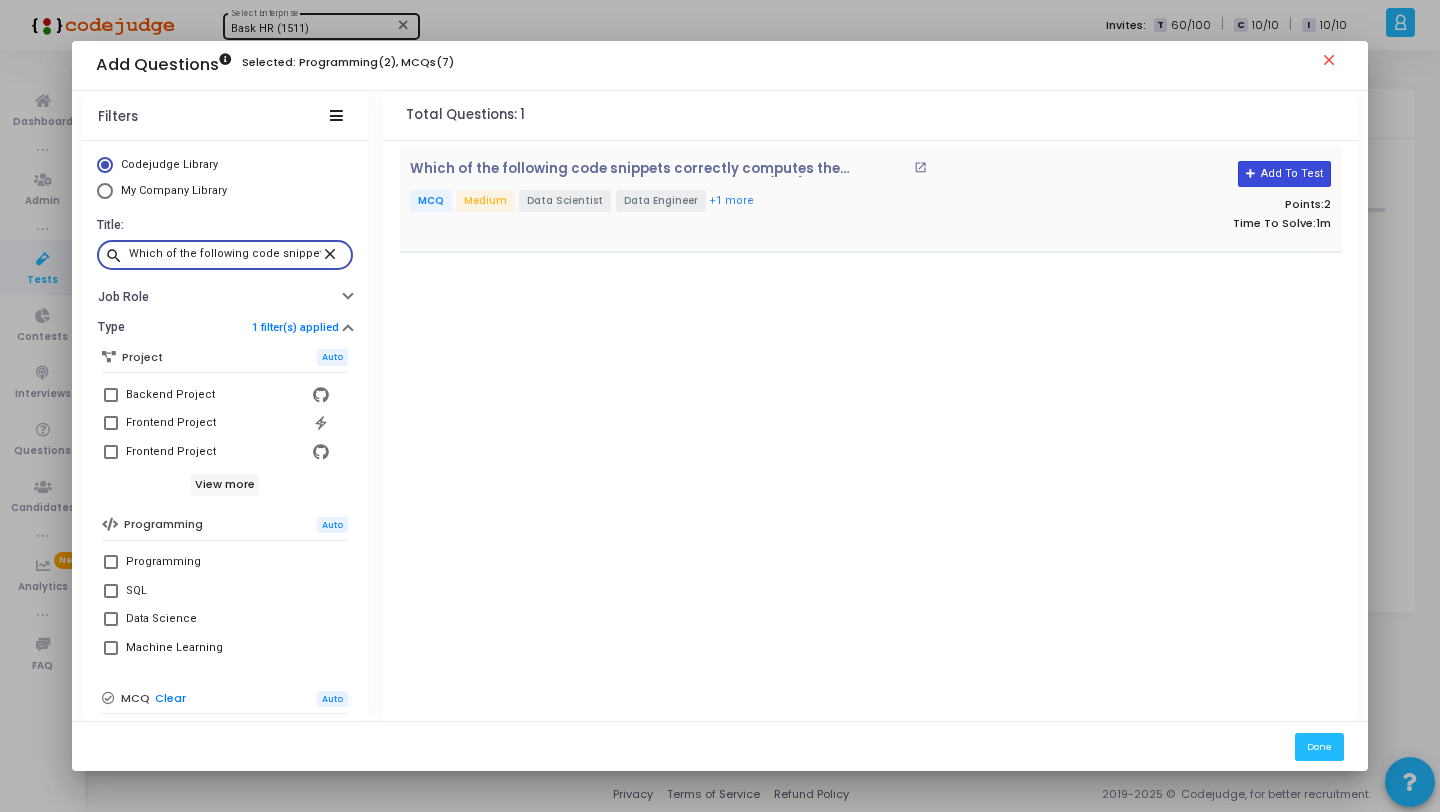 click on "Add To Test" at bounding box center (1284, 174) 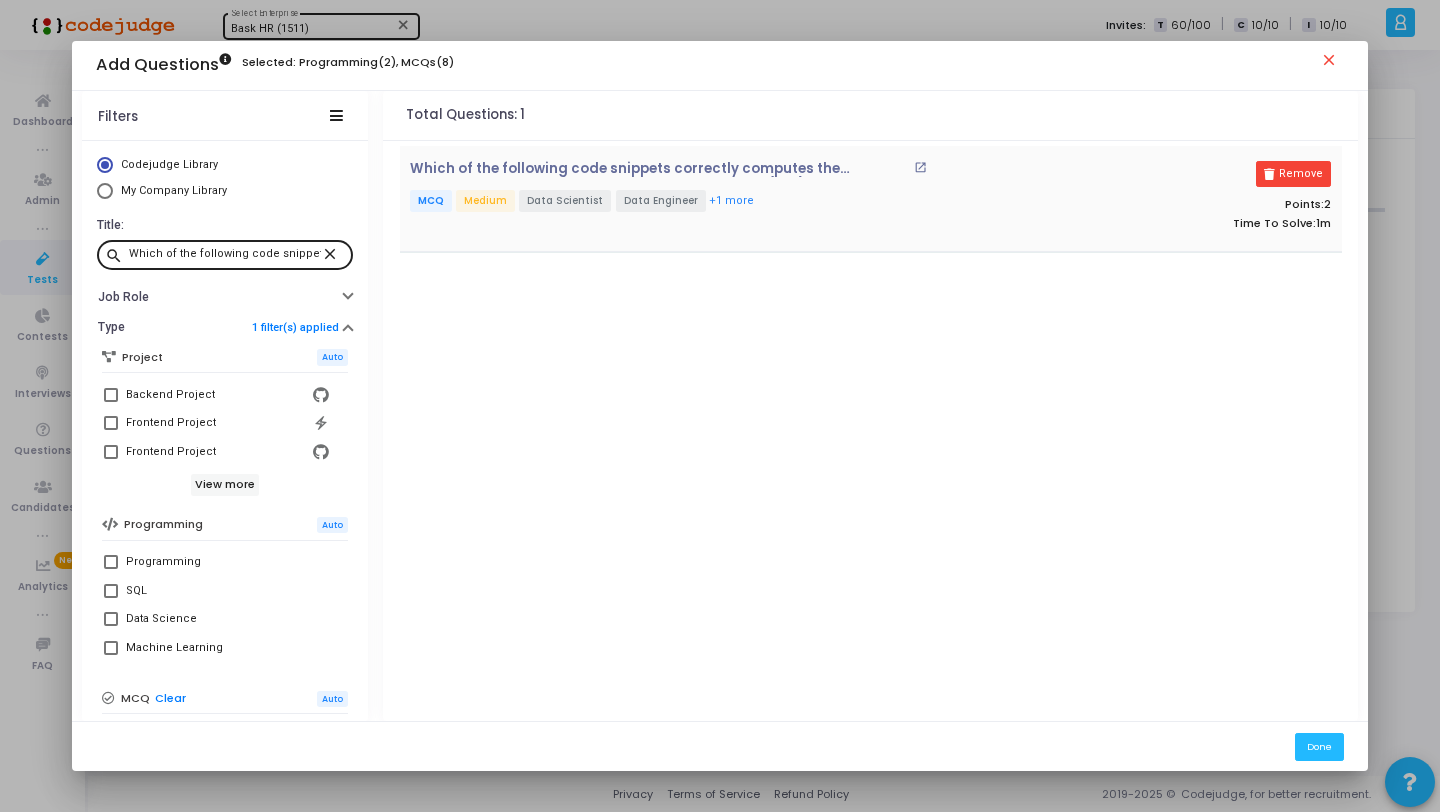 click on "close" at bounding box center [333, 253] 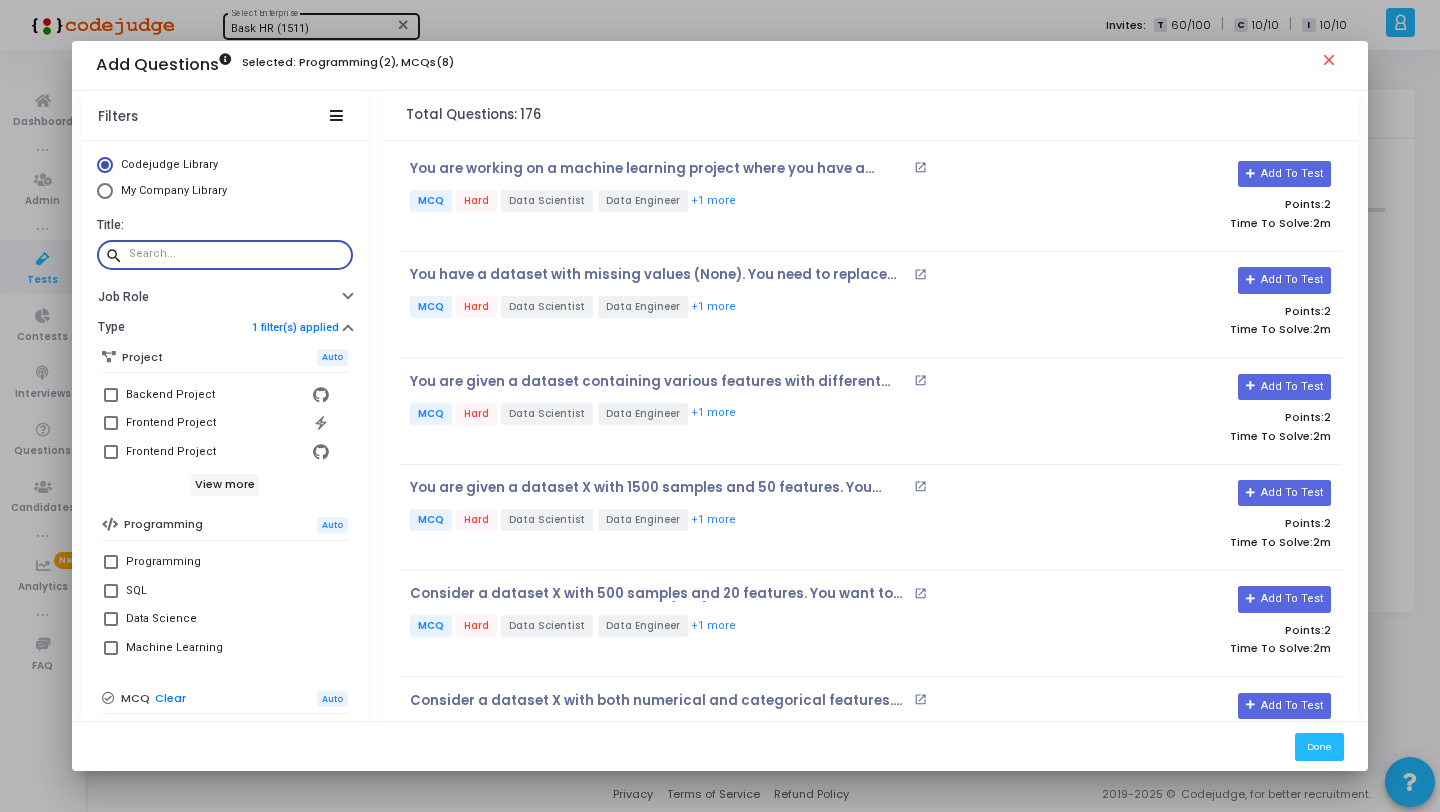 paste on "In the context of Variational Inference, which of the following code snippets correctly demonstrates the use of the reparameterization trick?" 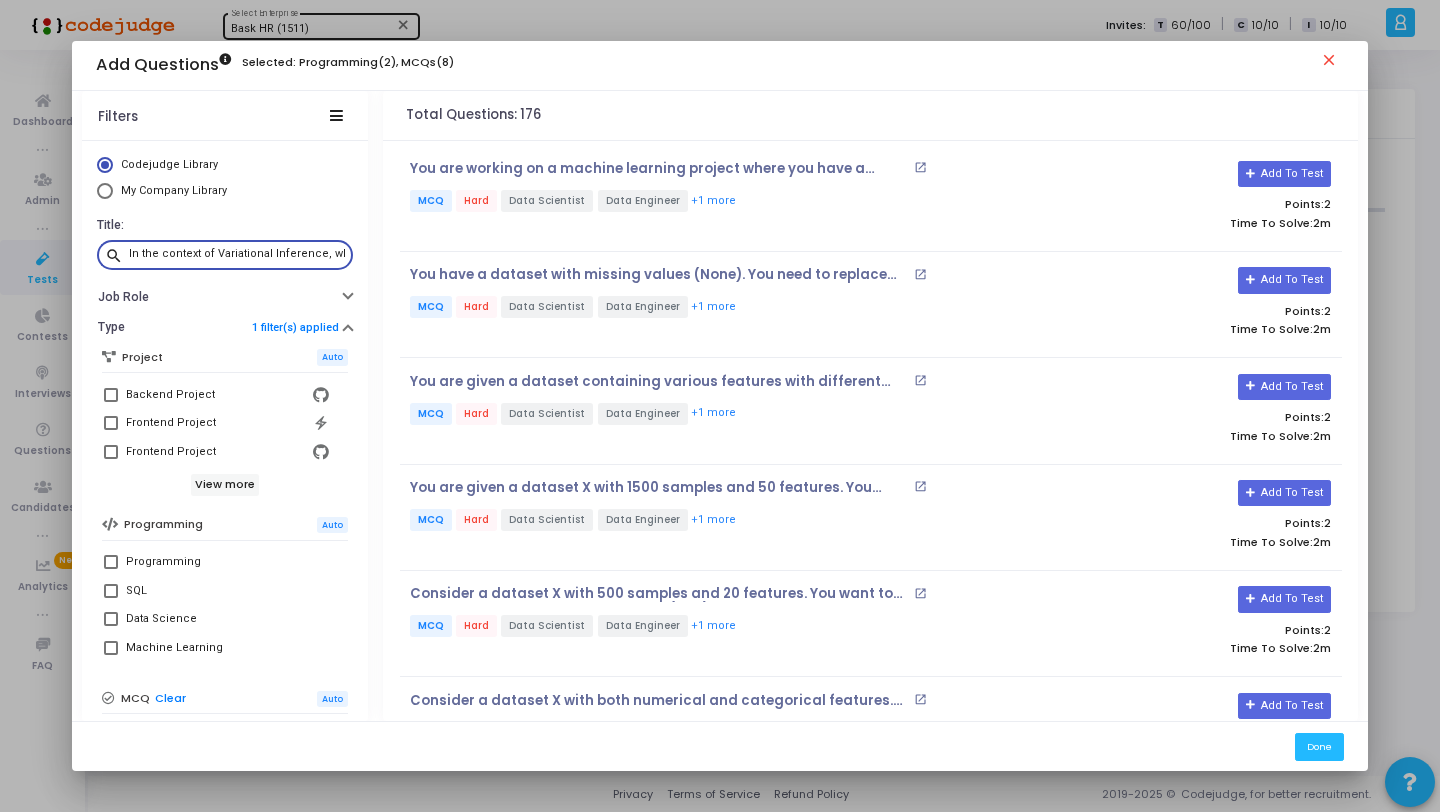 scroll, scrollTop: 0, scrollLeft: 493, axis: horizontal 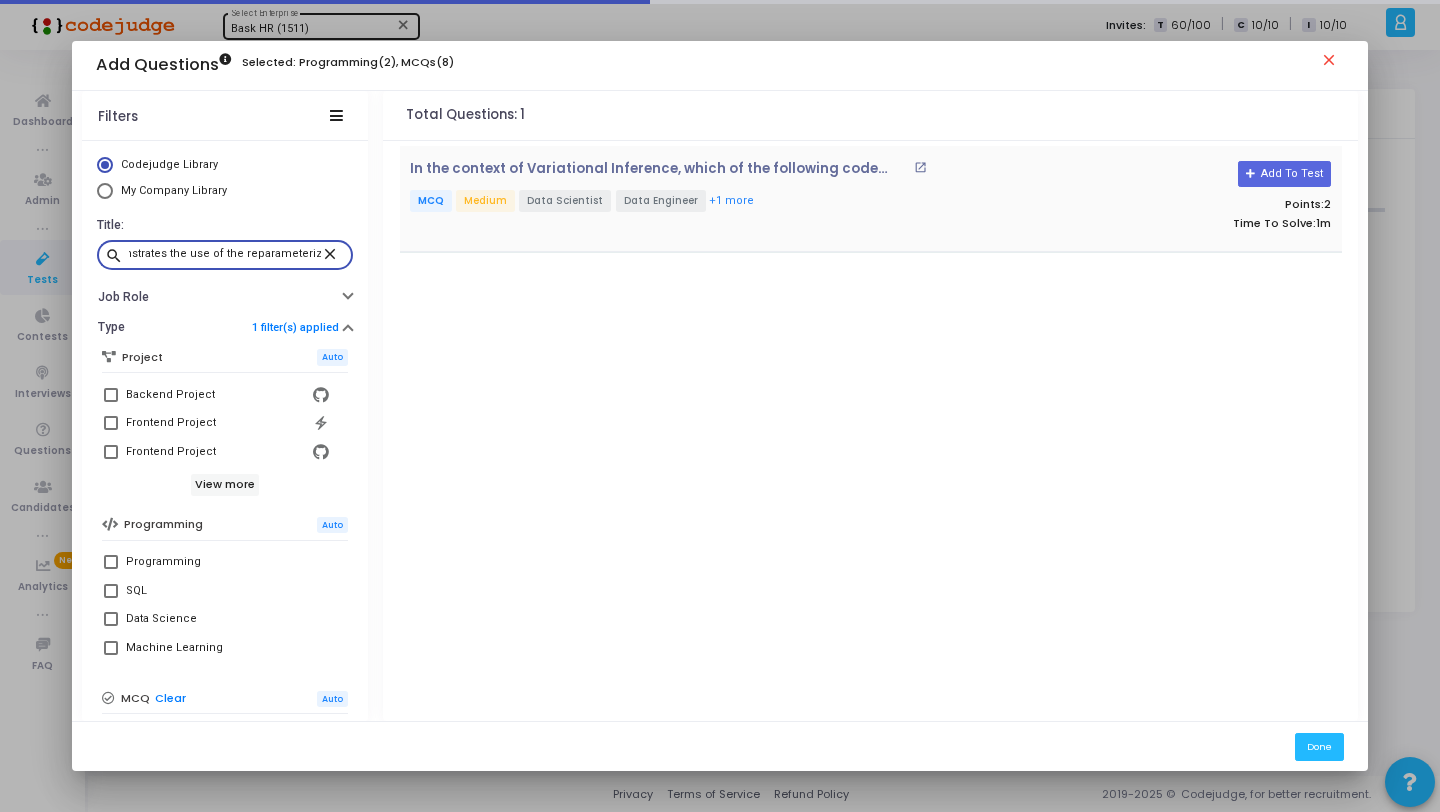 type on "In the context of Variational Inference, which of the following code snippets correctly demonstrates the use of the reparameterization trick?" 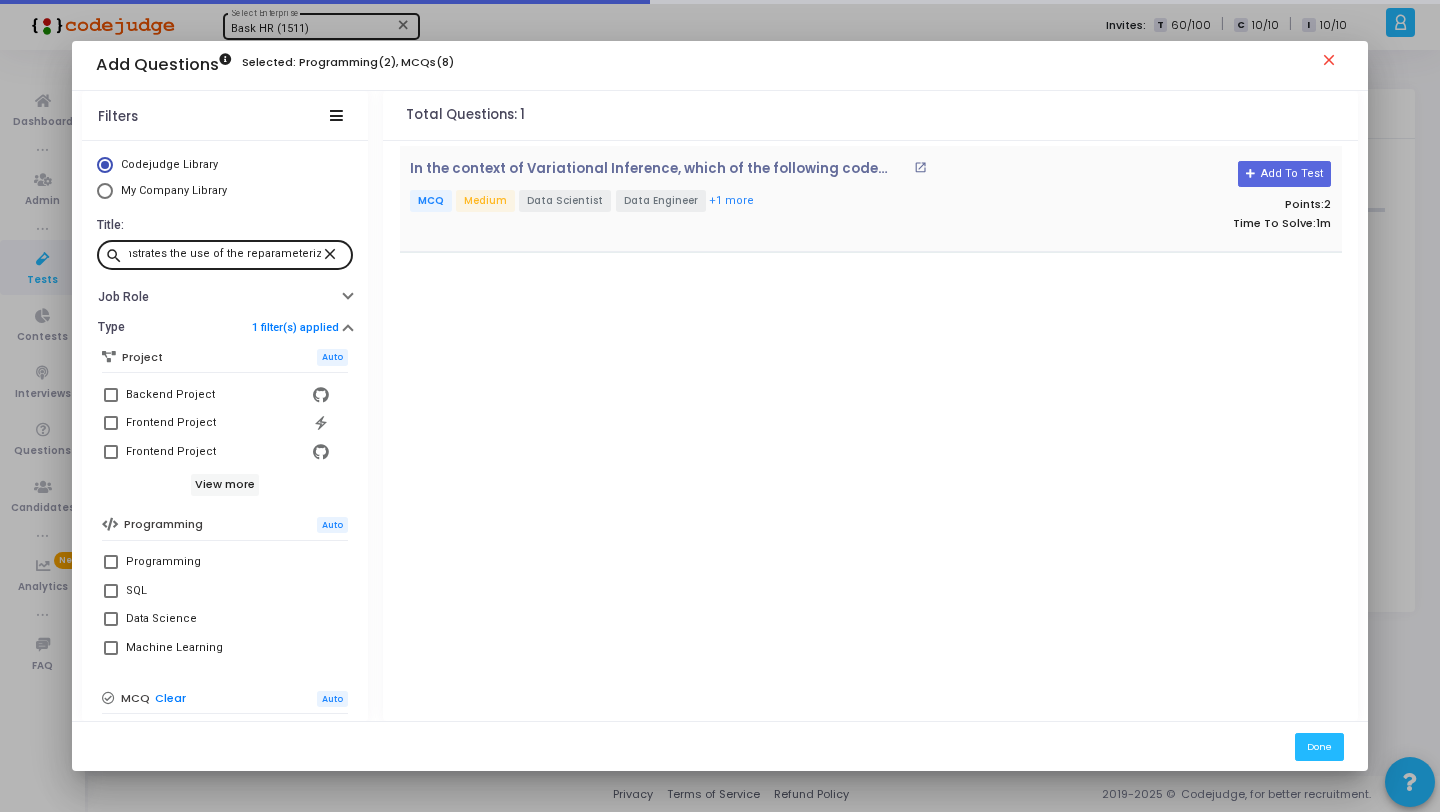 scroll, scrollTop: 0, scrollLeft: 0, axis: both 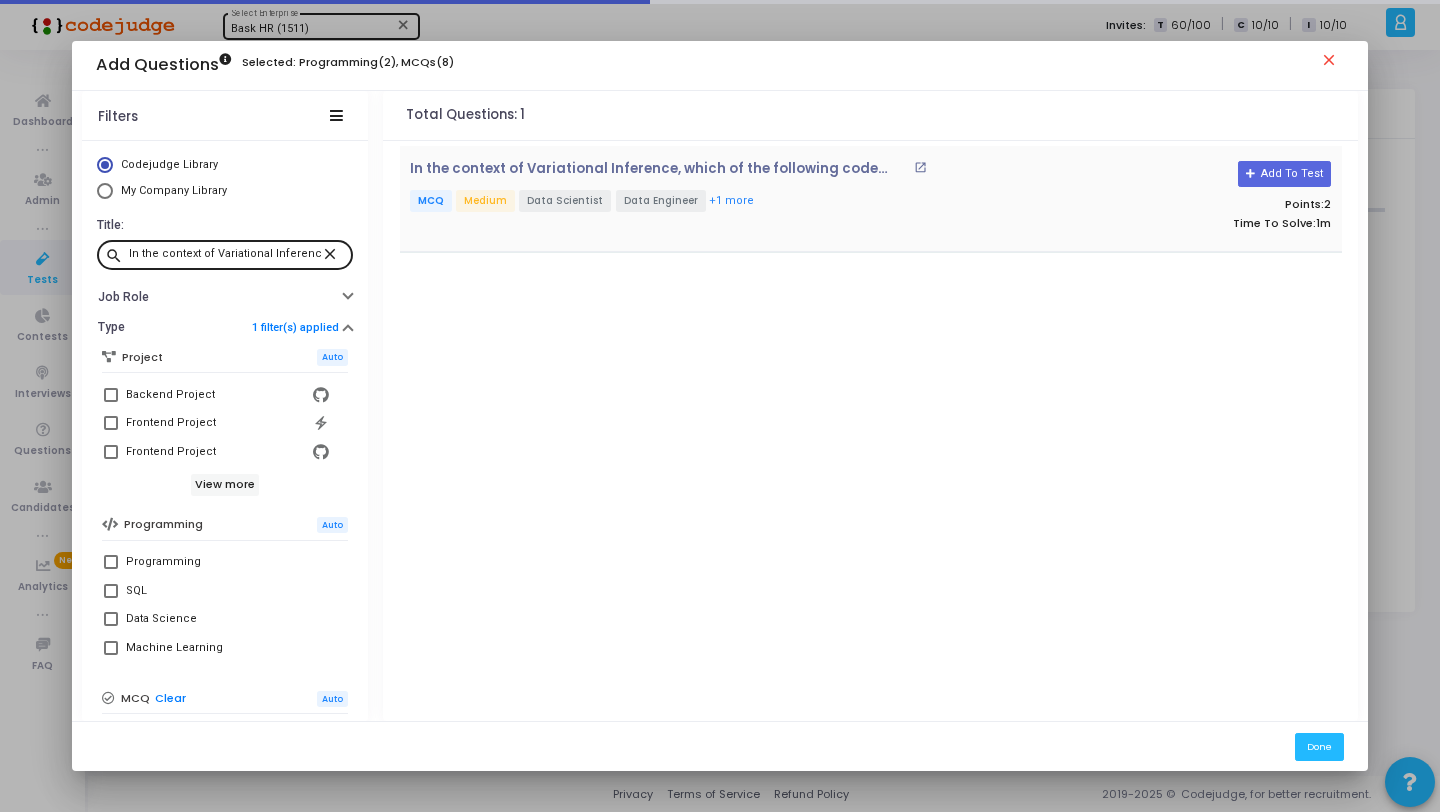 click on "In the context of Variational Inference, which of the following code snippets correctly demonstrates the use of the reparameterization trick? open_in_new   MCQ   Medium   Data Scientist   Data Engineer   +1 more  Add To Test   Points:  2  Time To Solve:      [TIME]" at bounding box center [871, 199] 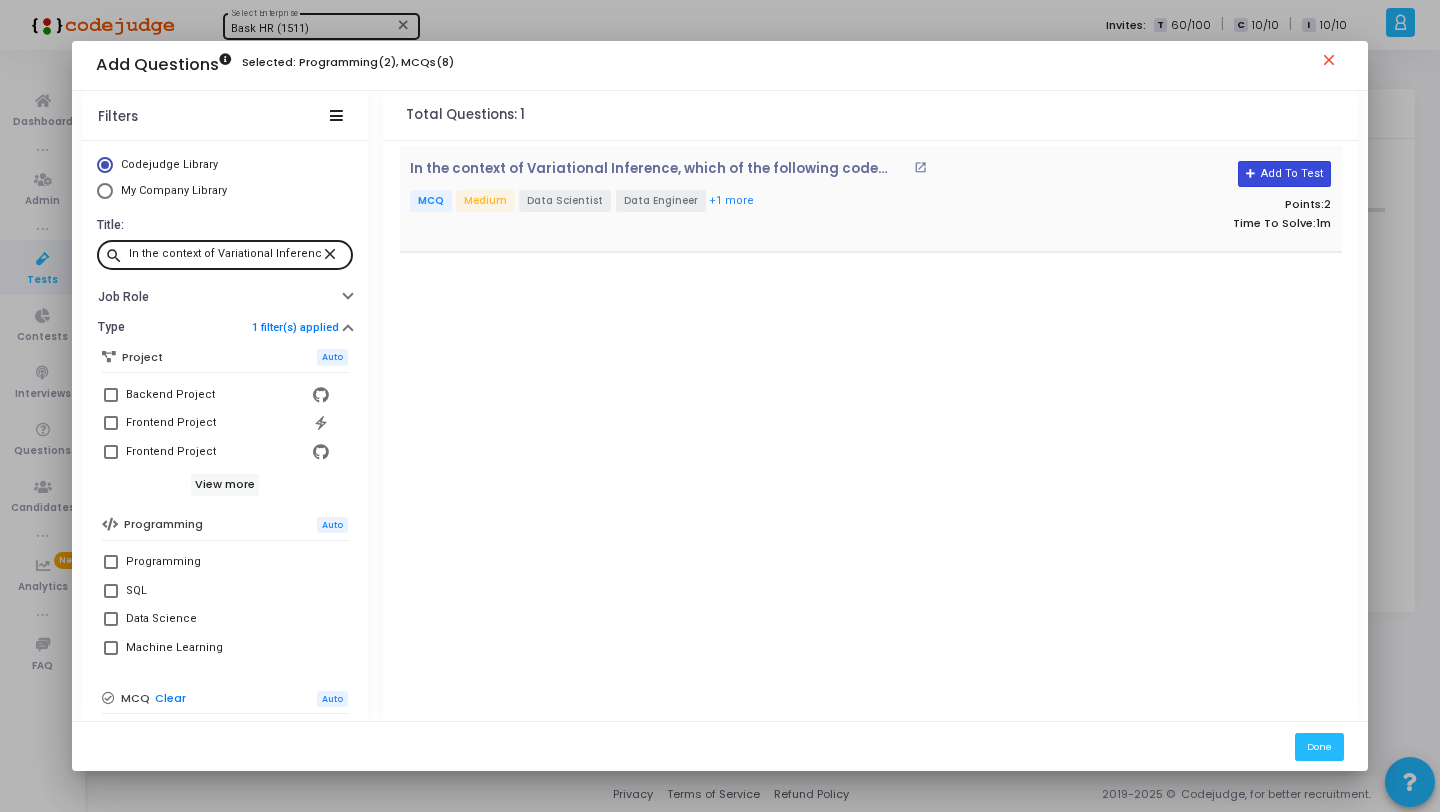 click on "Add To Test" at bounding box center [1284, 174] 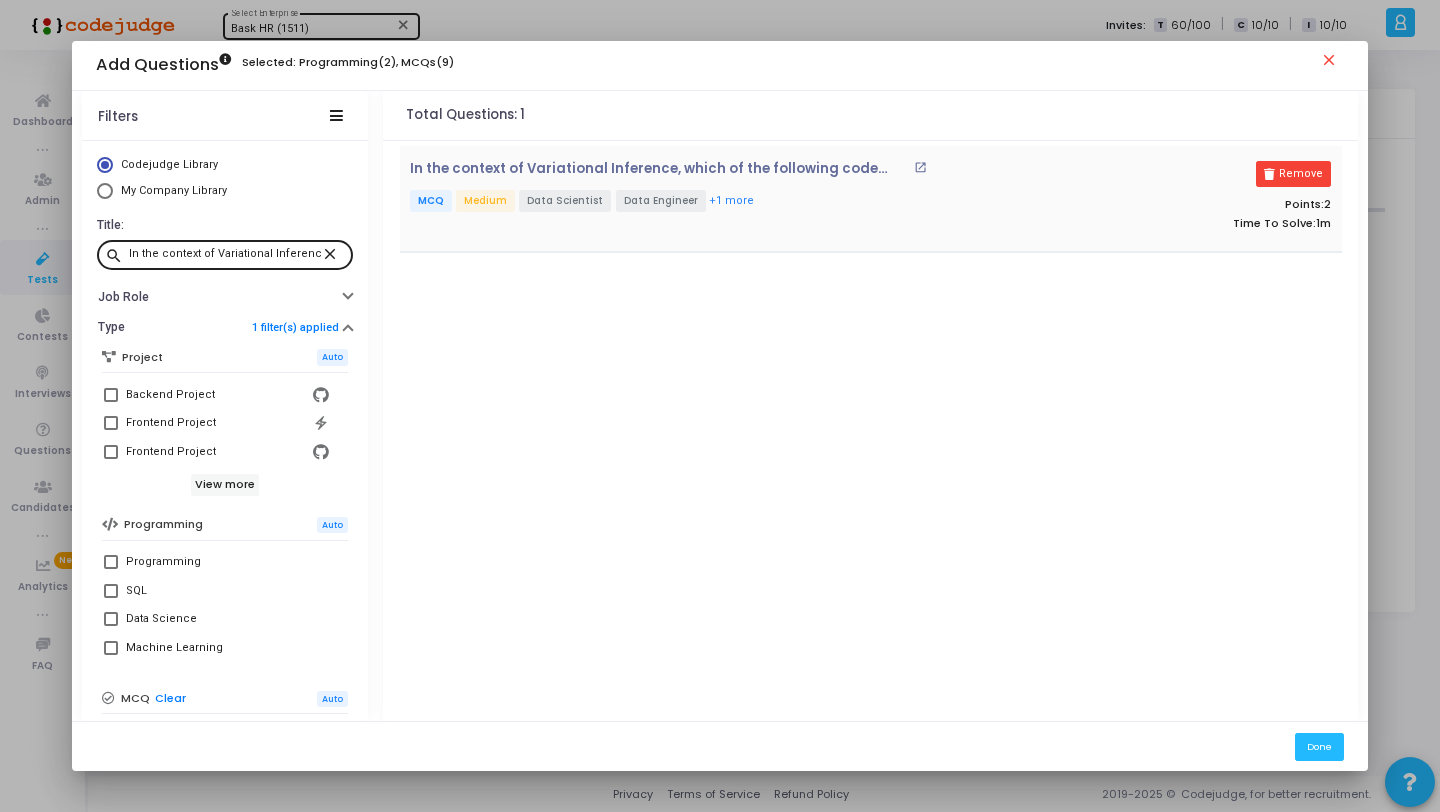click on "close" at bounding box center [333, 253] 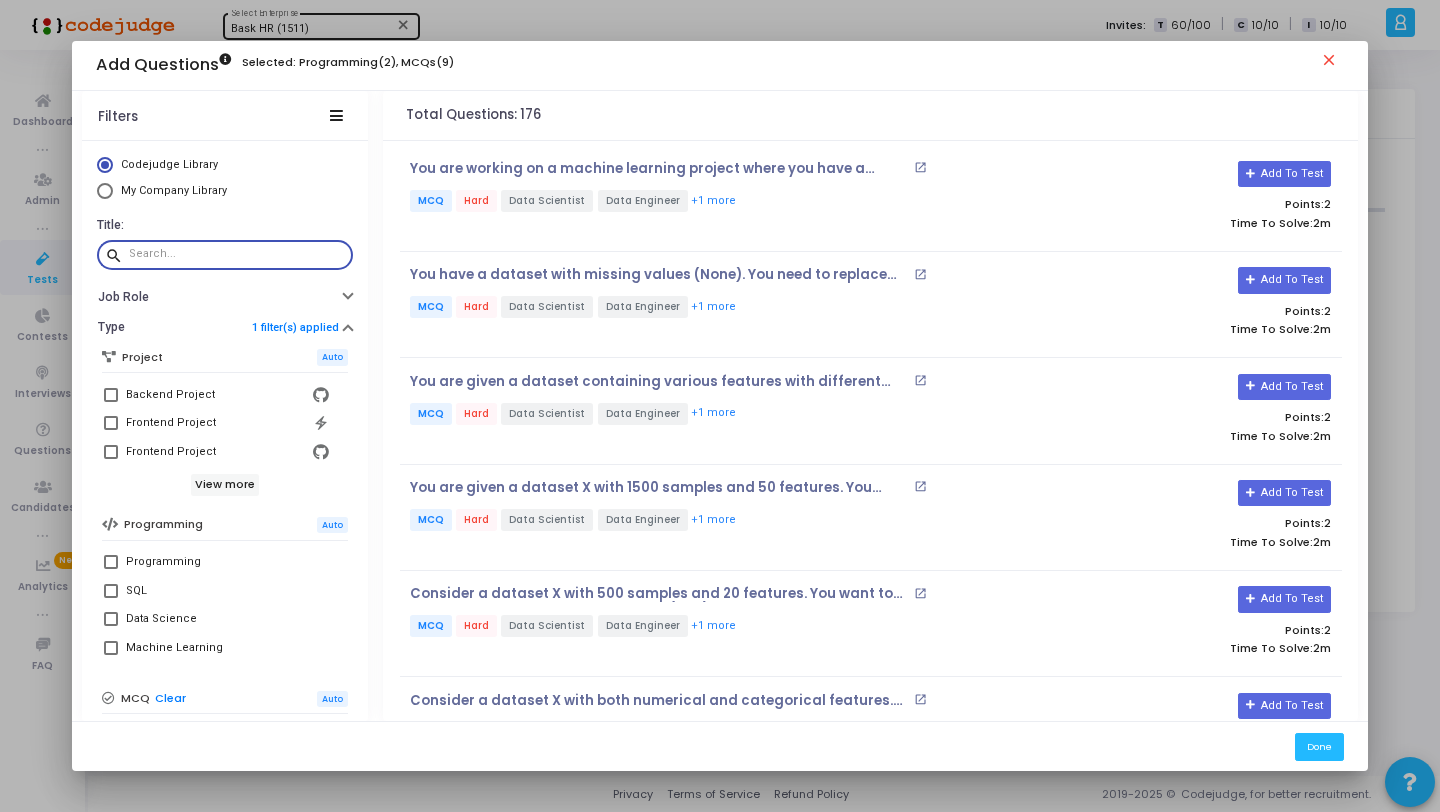 paste on "Which of the following statements about clustering algorithms is incorrect?" 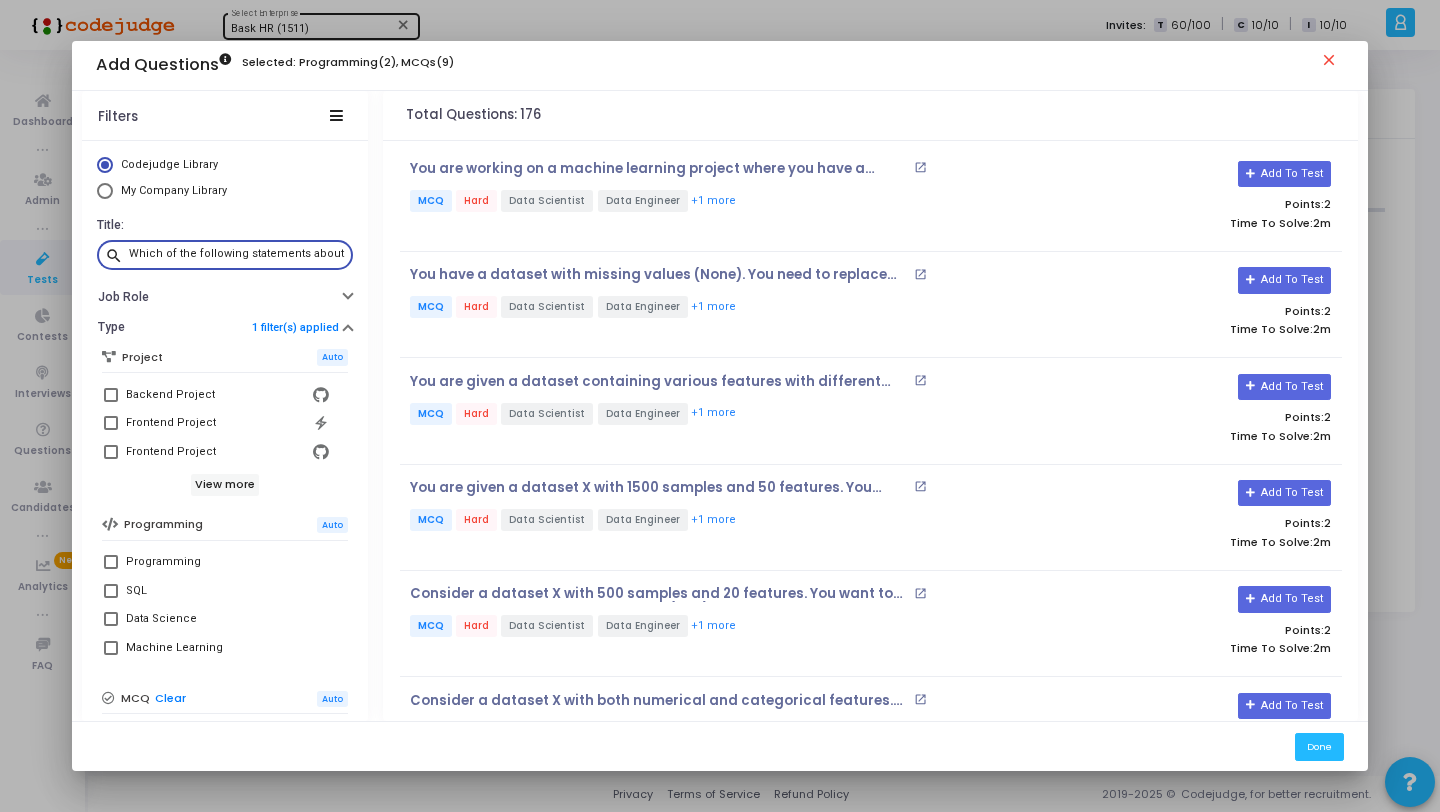 scroll, scrollTop: 0, scrollLeft: 183, axis: horizontal 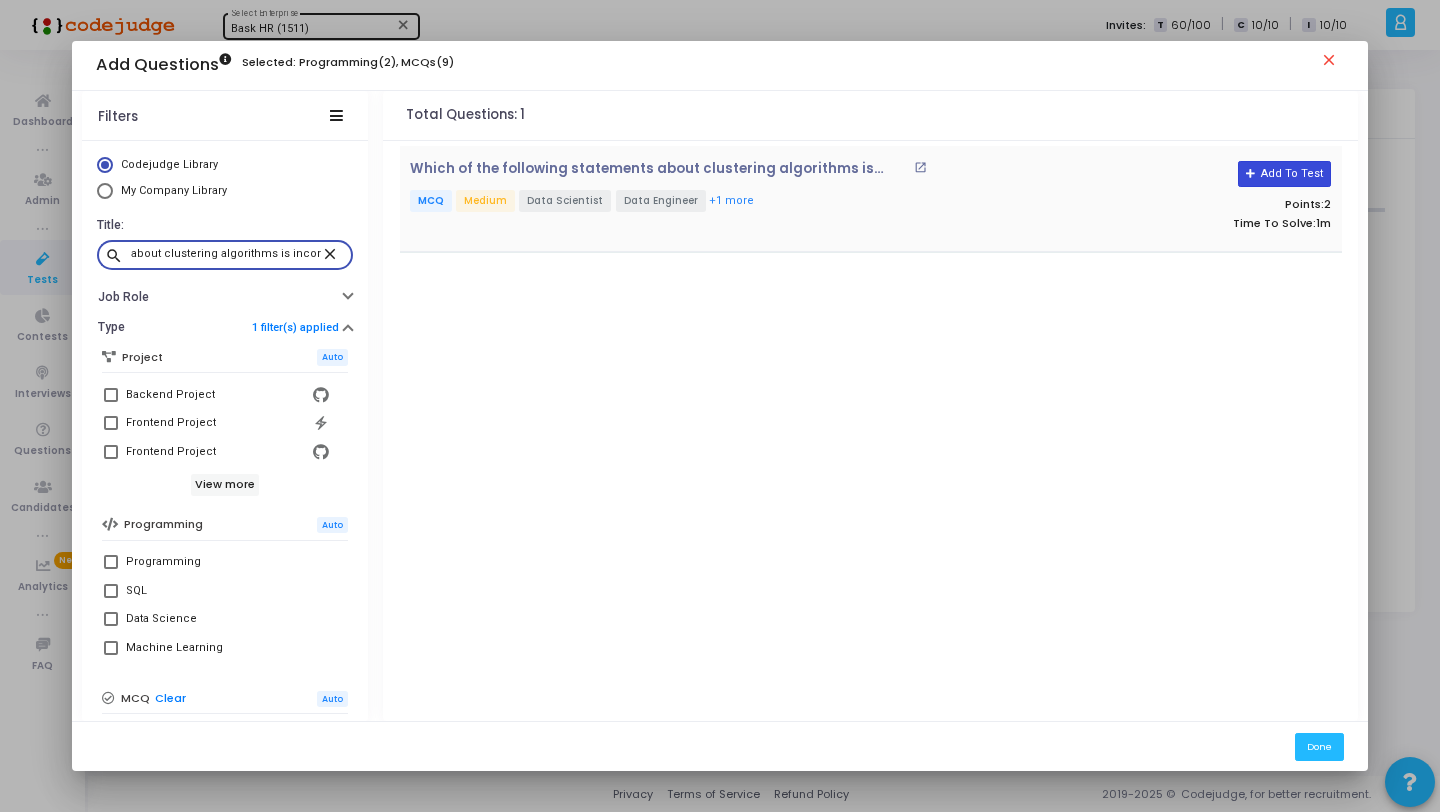 type on "Which of the following statements about clustering algorithms is incorrect?" 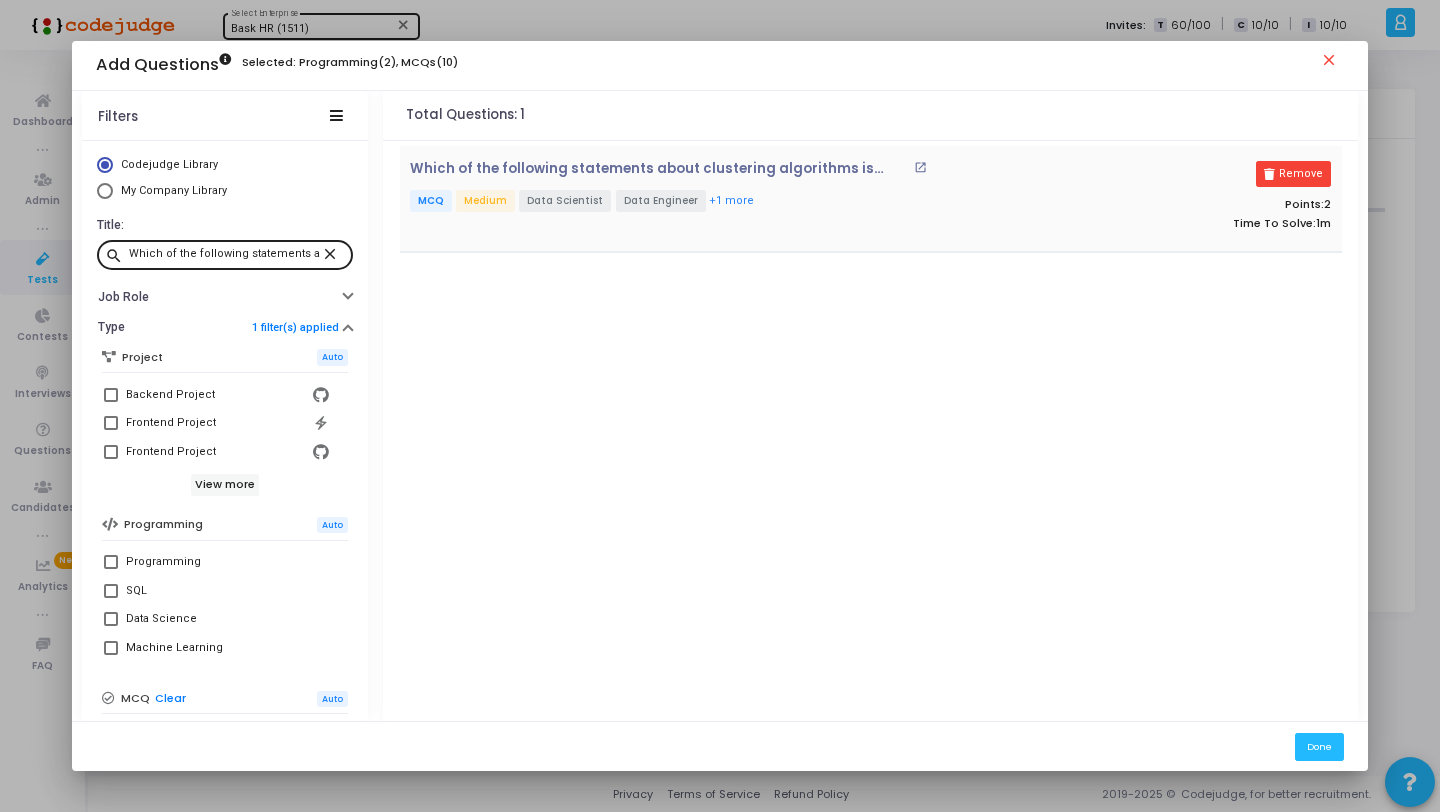 click on "close" at bounding box center [333, 253] 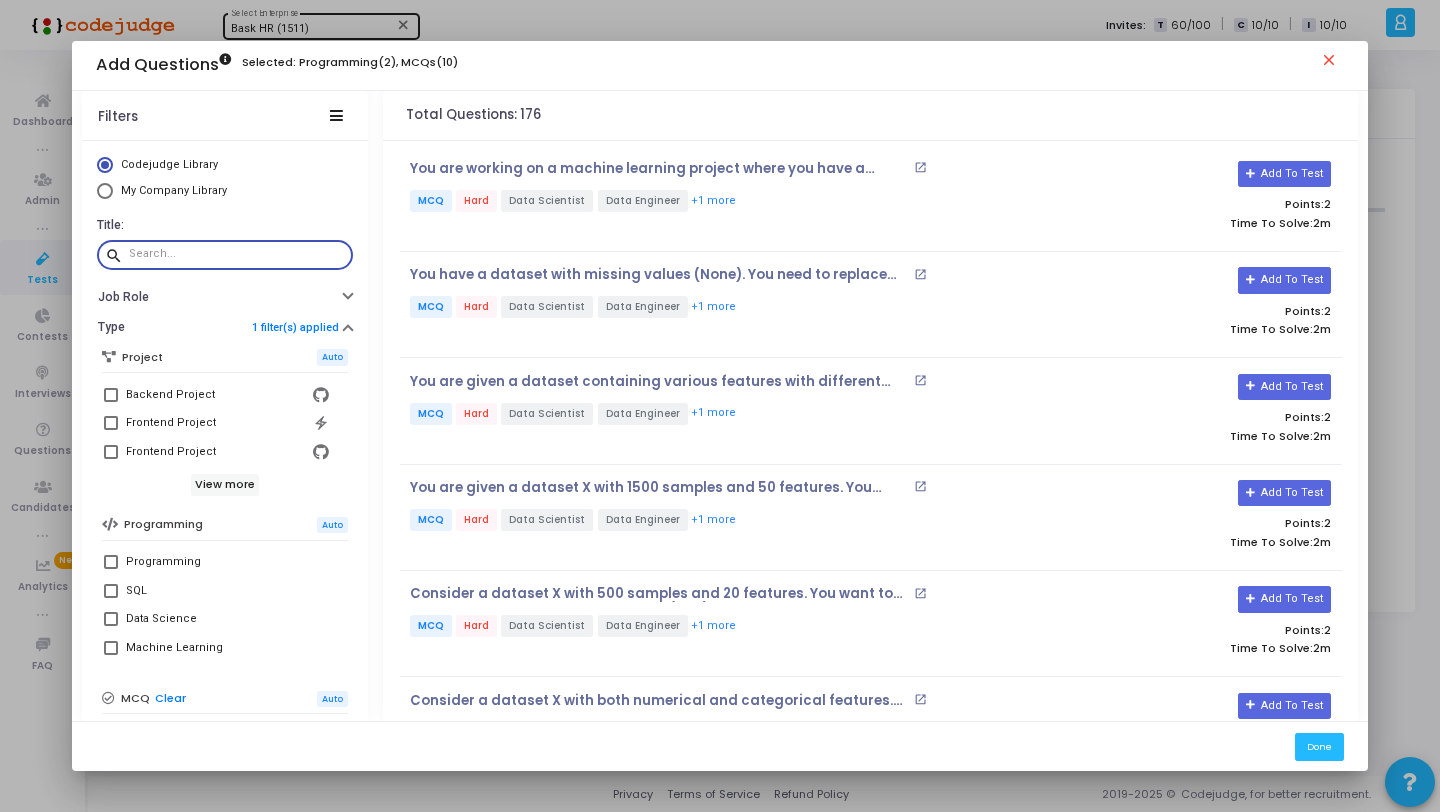paste on "In which scenario would hierarchical clustering be preferred over K-means clustering?" 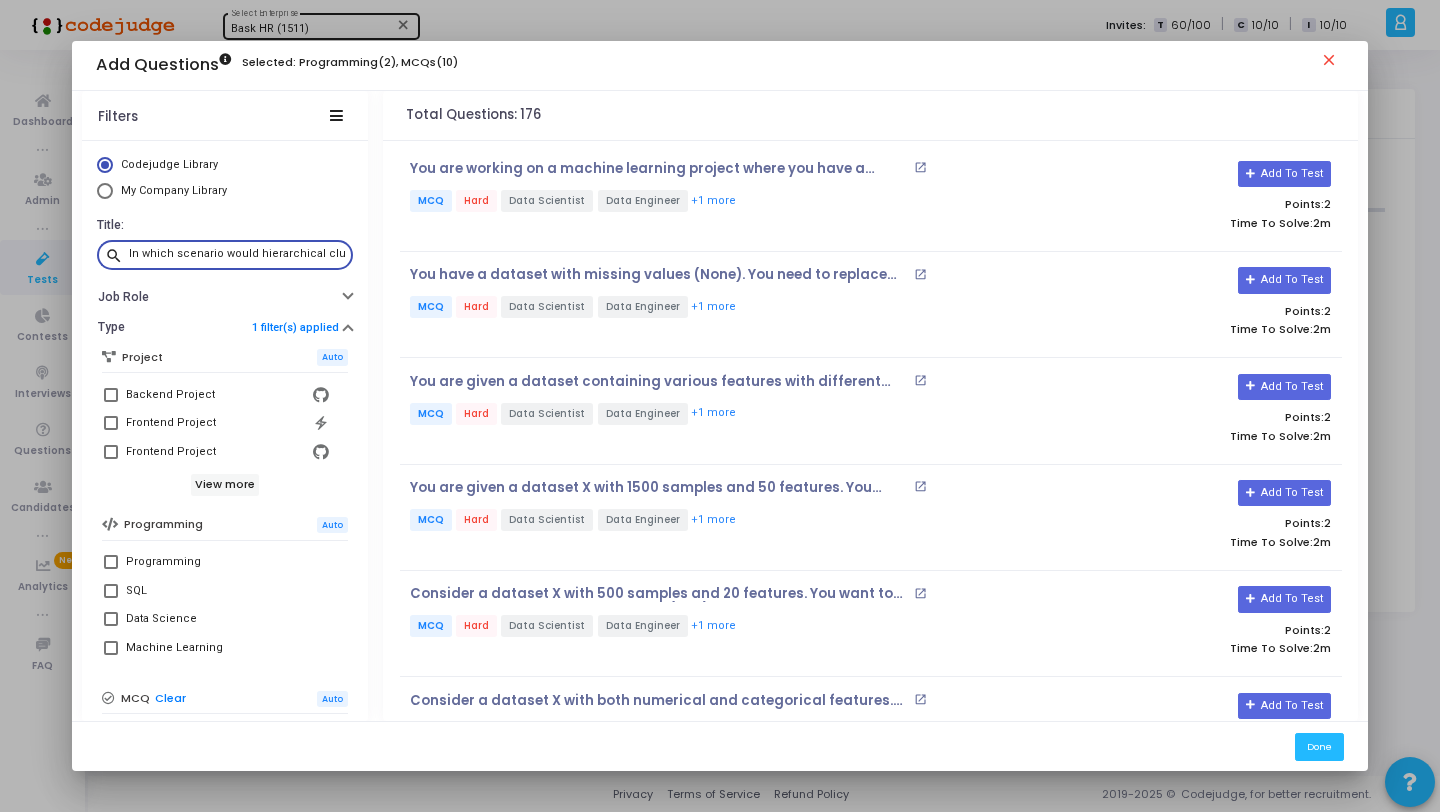 scroll, scrollTop: 0, scrollLeft: 232, axis: horizontal 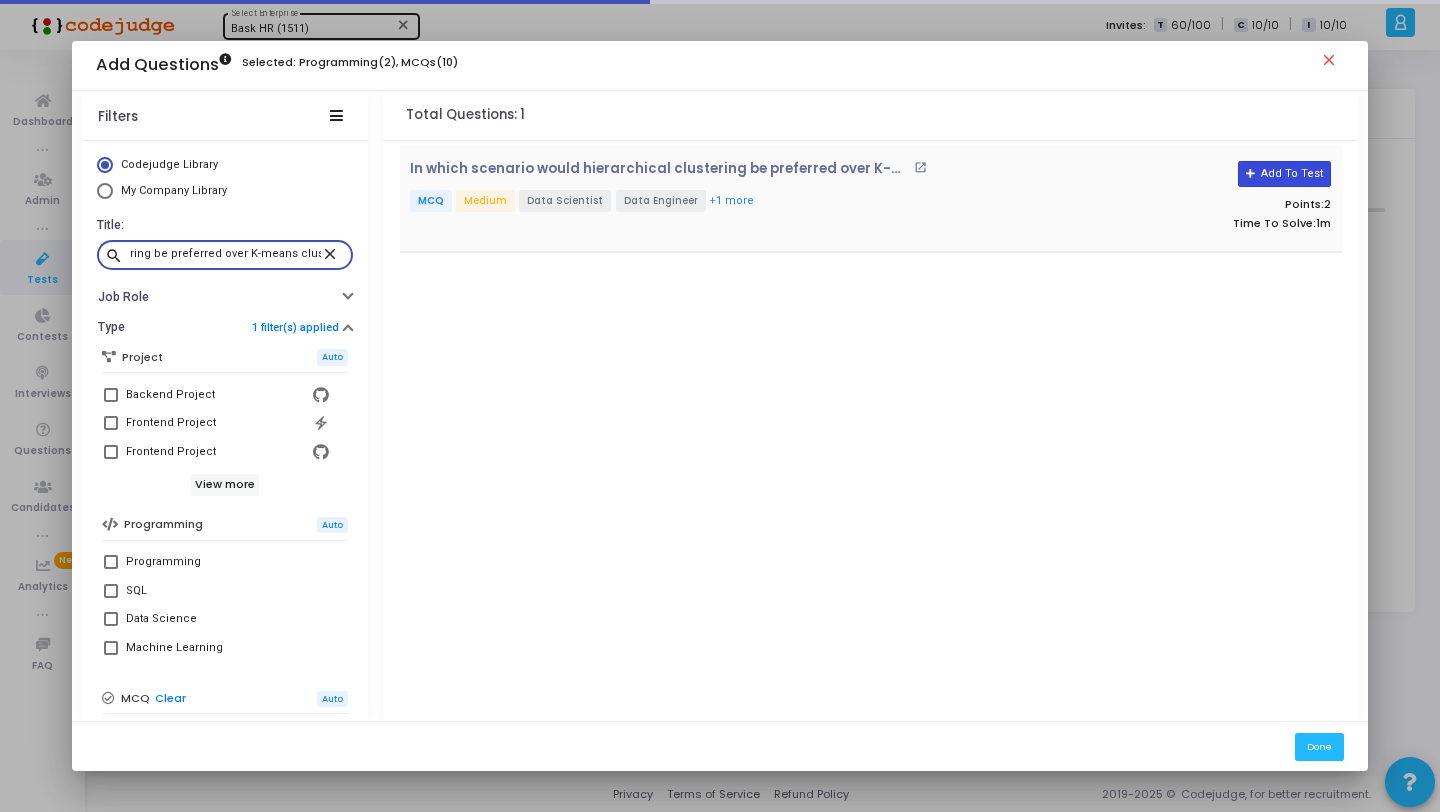 type on "In which scenario would hierarchical clustering be preferred over K-means clustering?" 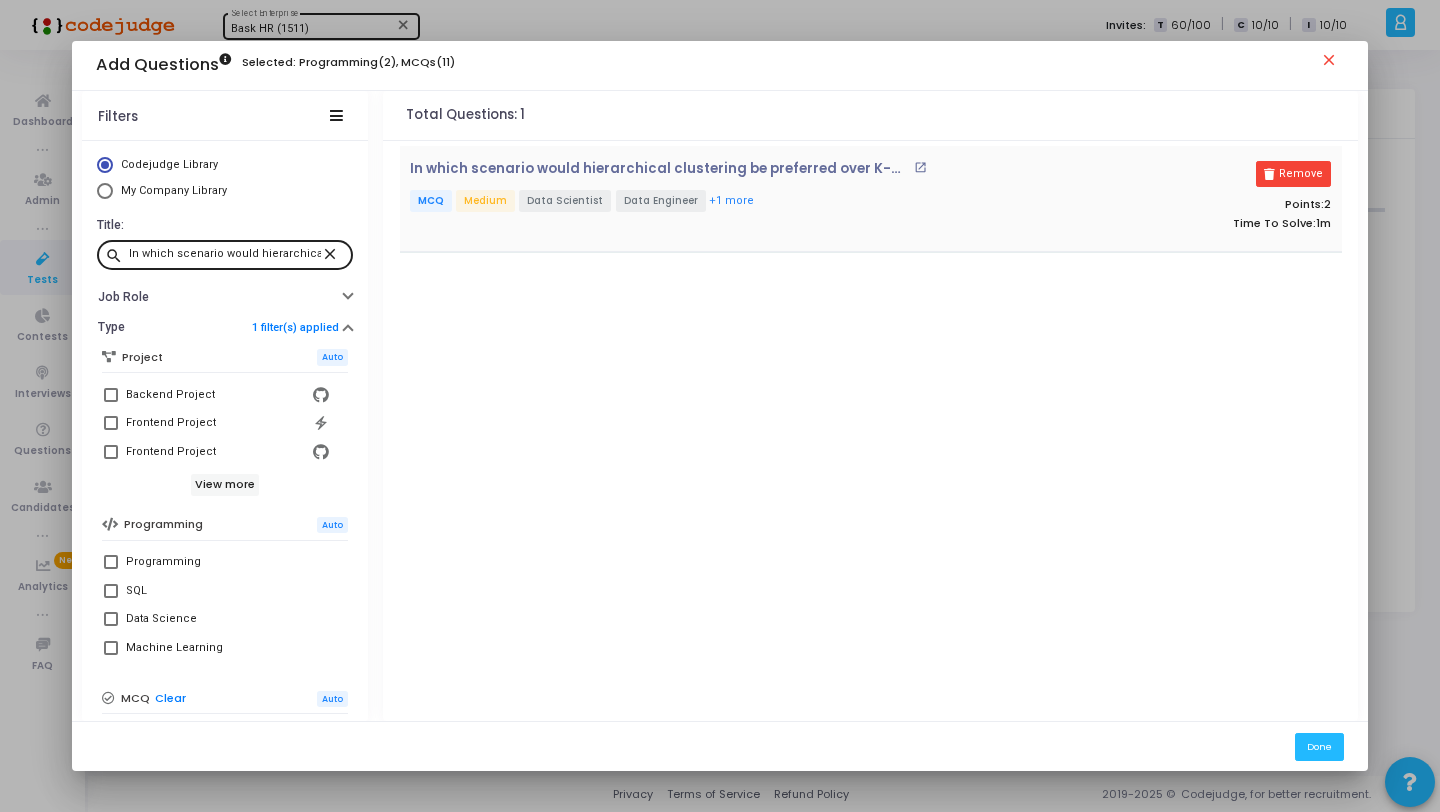 click on "close" at bounding box center [333, 253] 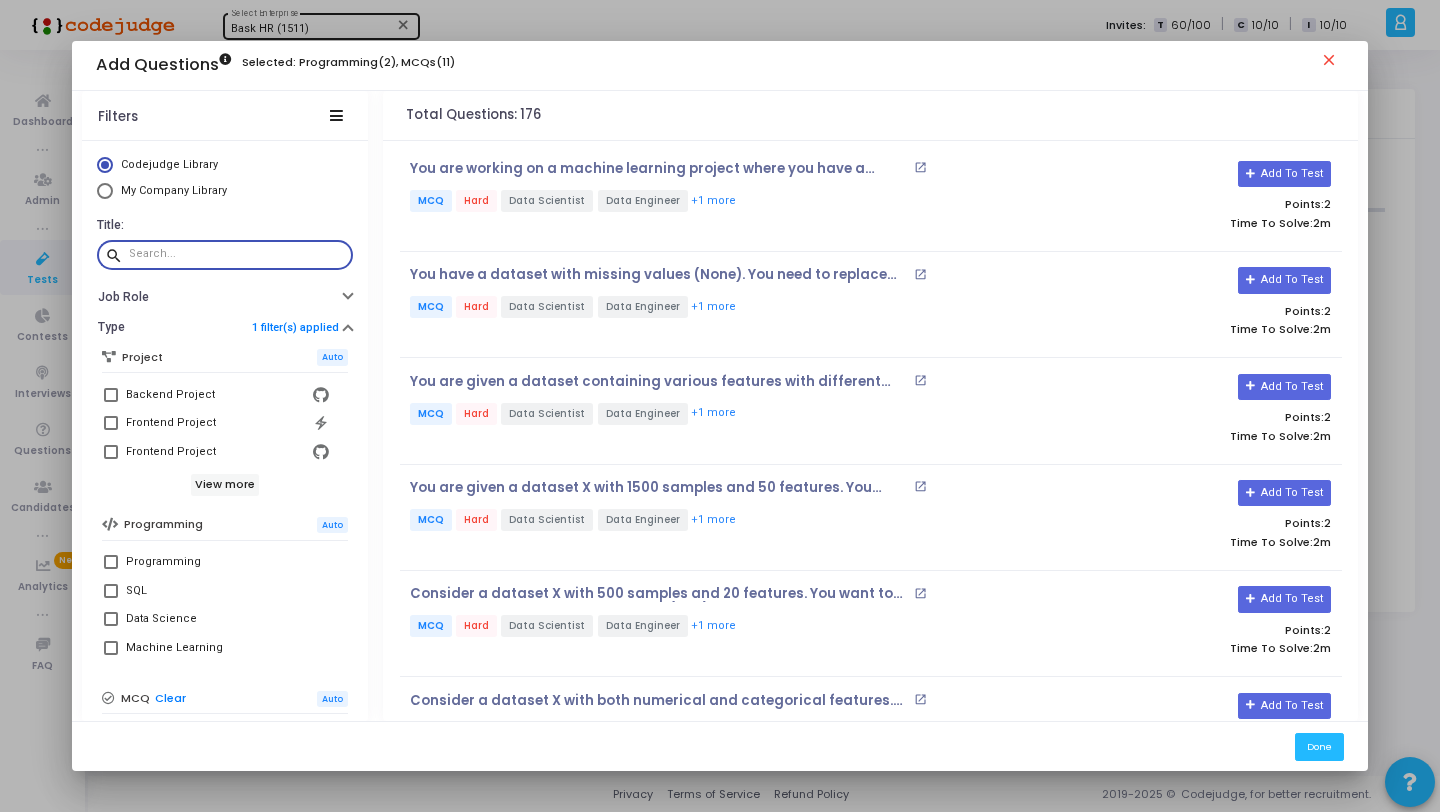 paste on "In the context of Bayesian nonparametrics, what is the Dirichlet Process (DP) primarily used for?" 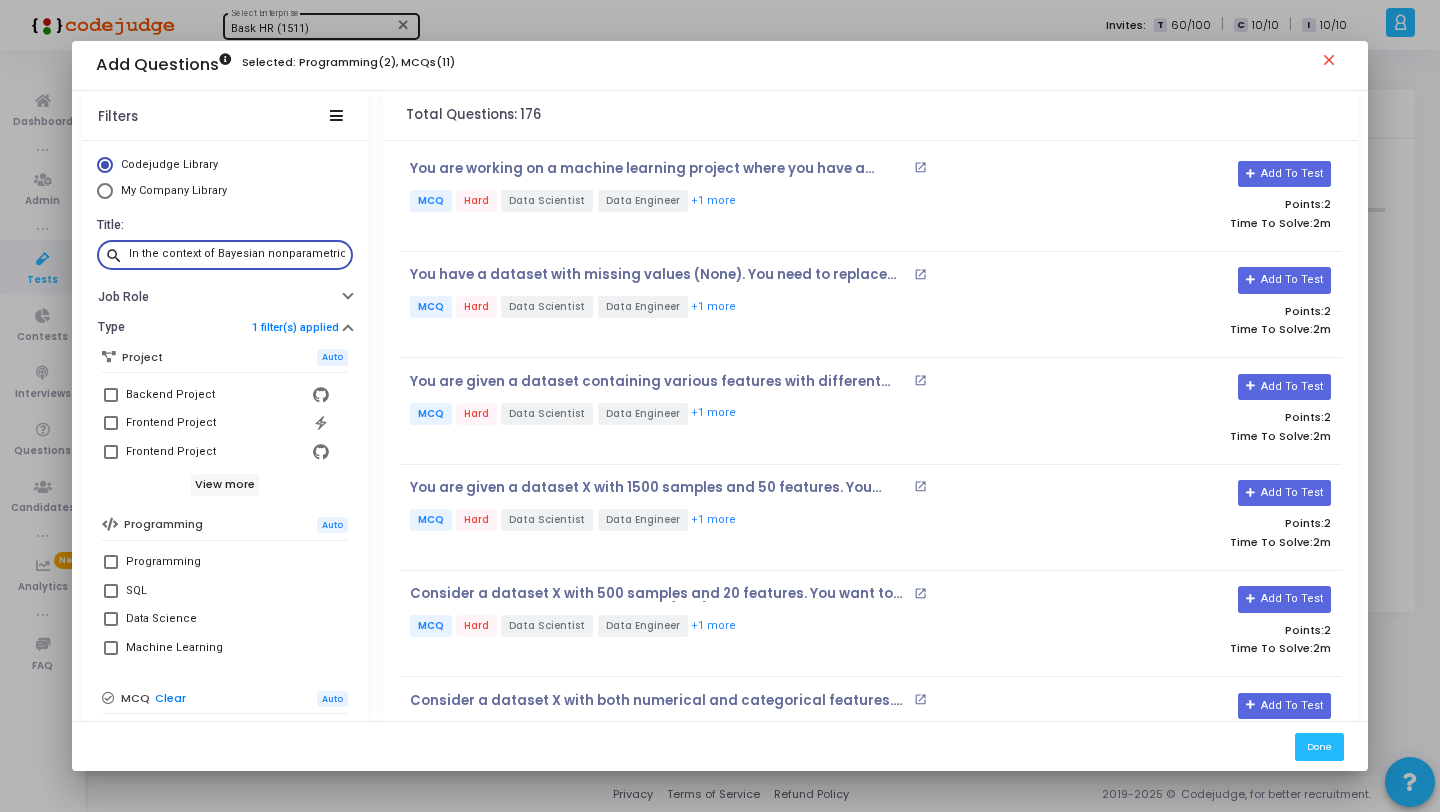 scroll, scrollTop: 0, scrollLeft: 284, axis: horizontal 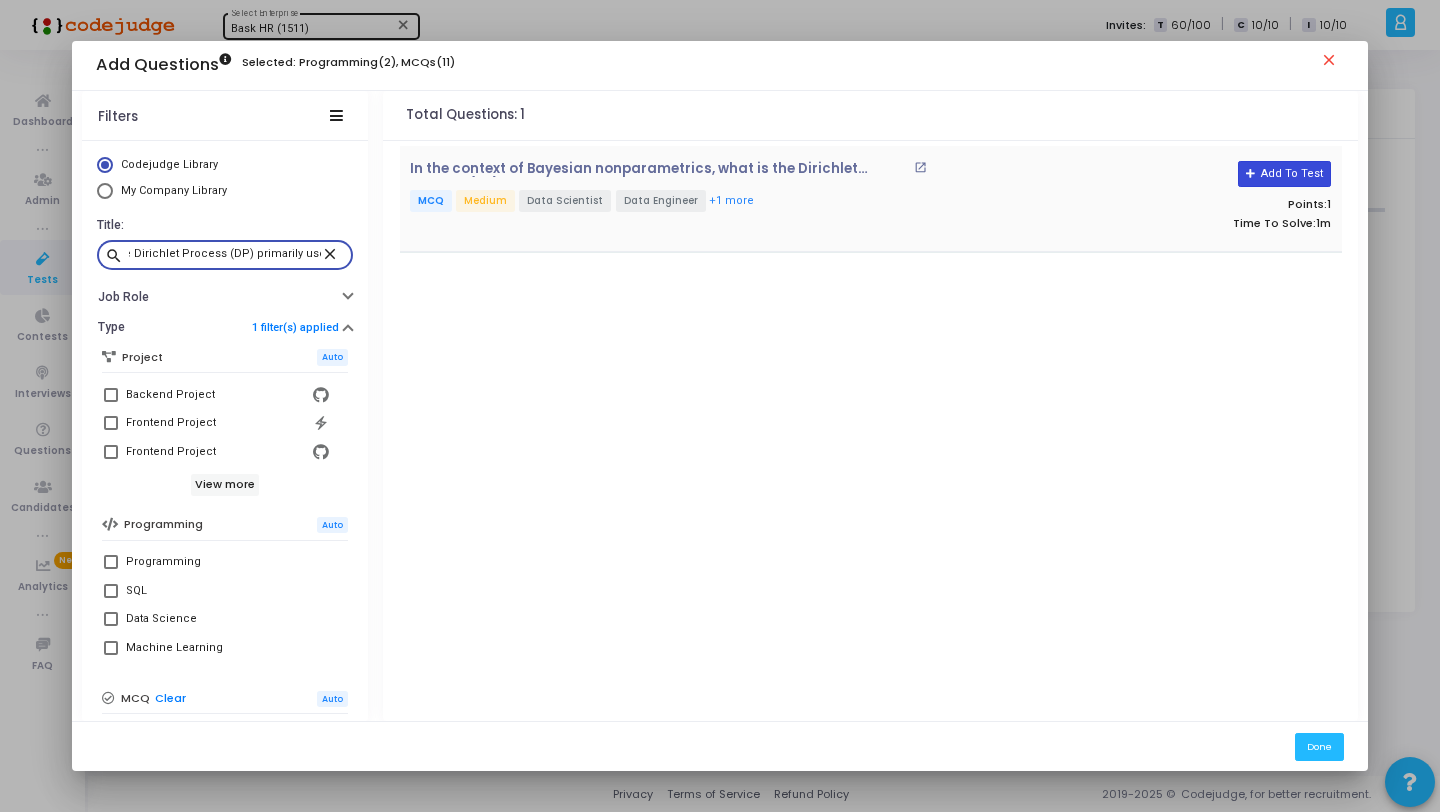 type on "In the context of Bayesian nonparametrics, what is the Dirichlet Process (DP) primarily used for?" 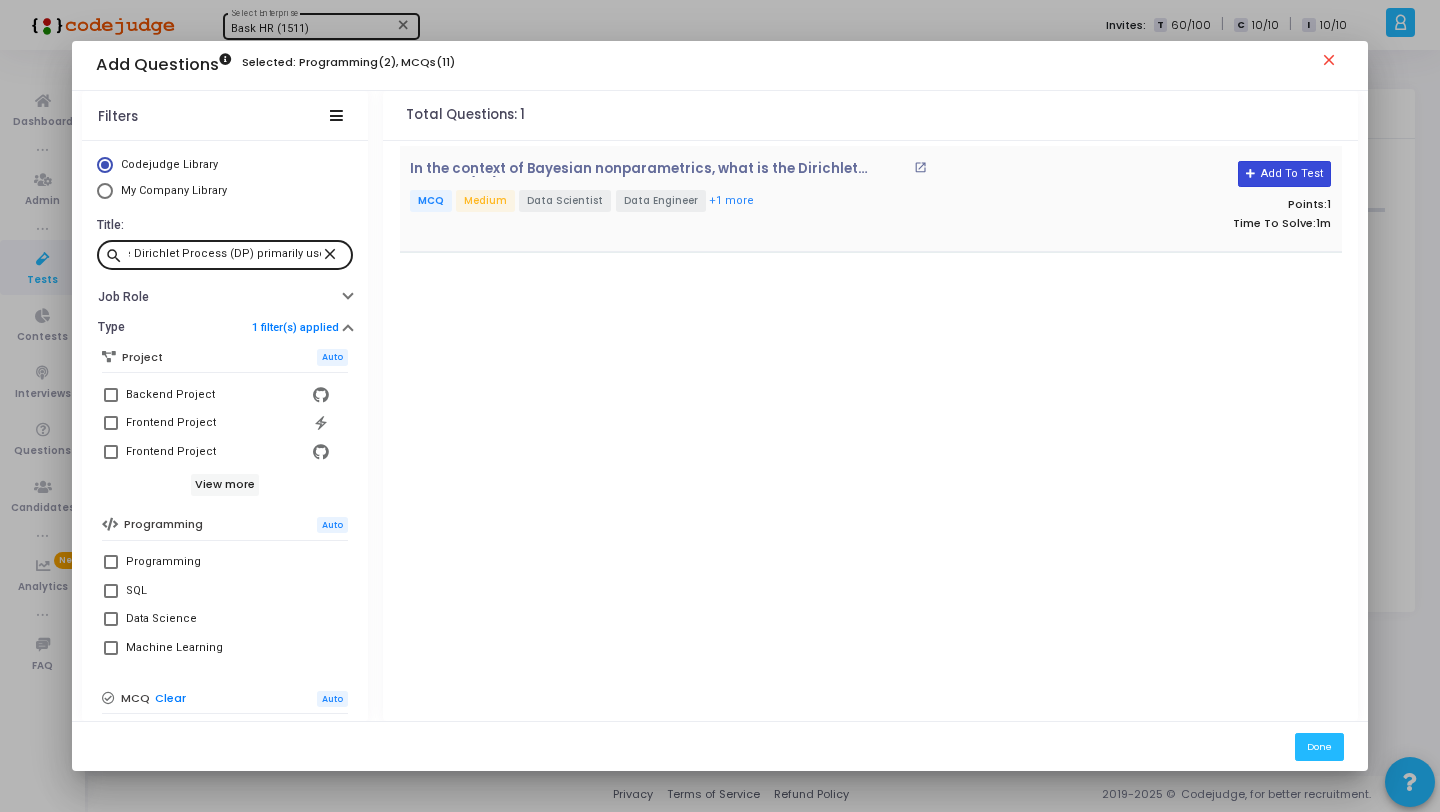 scroll, scrollTop: 0, scrollLeft: 0, axis: both 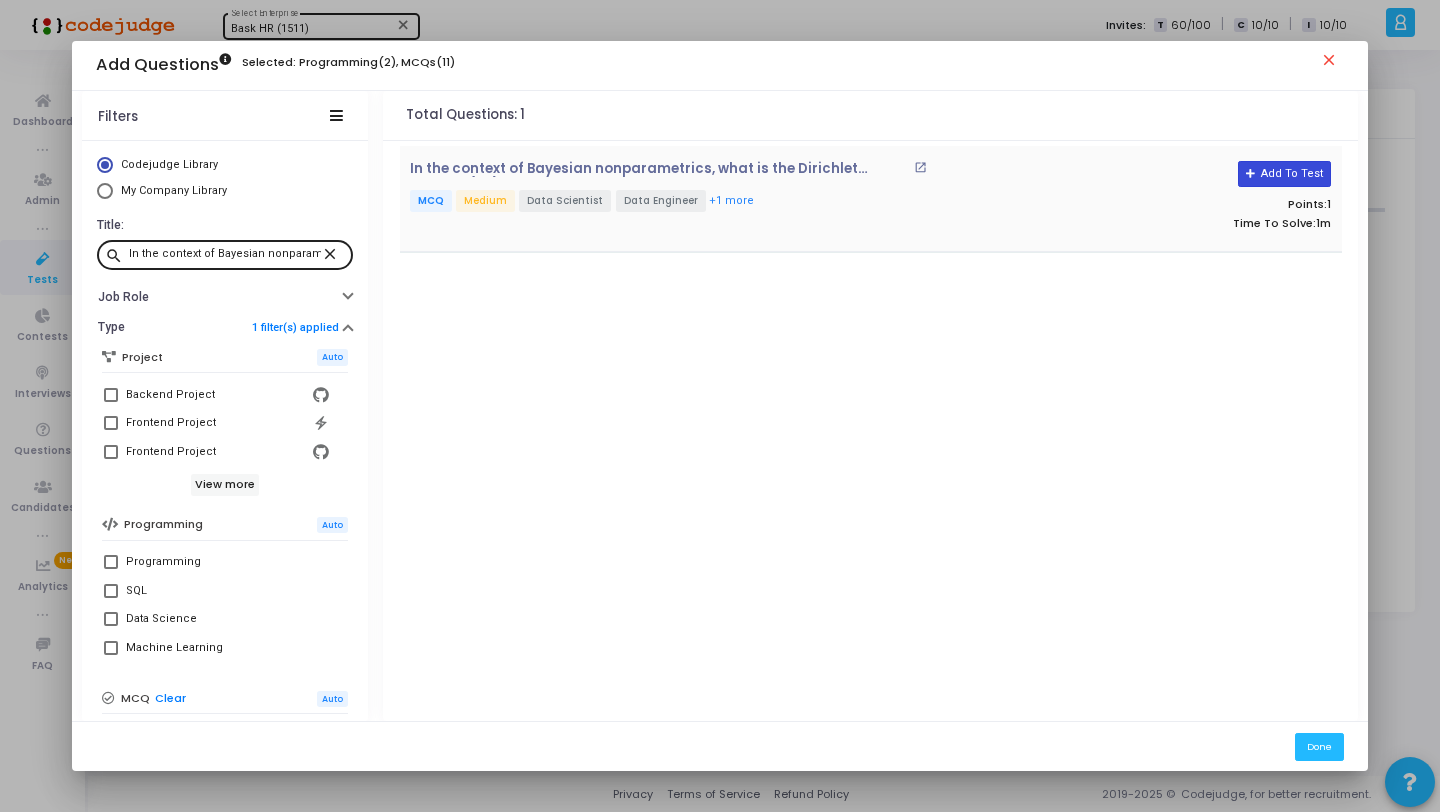 click on "Add To Test" at bounding box center [1284, 174] 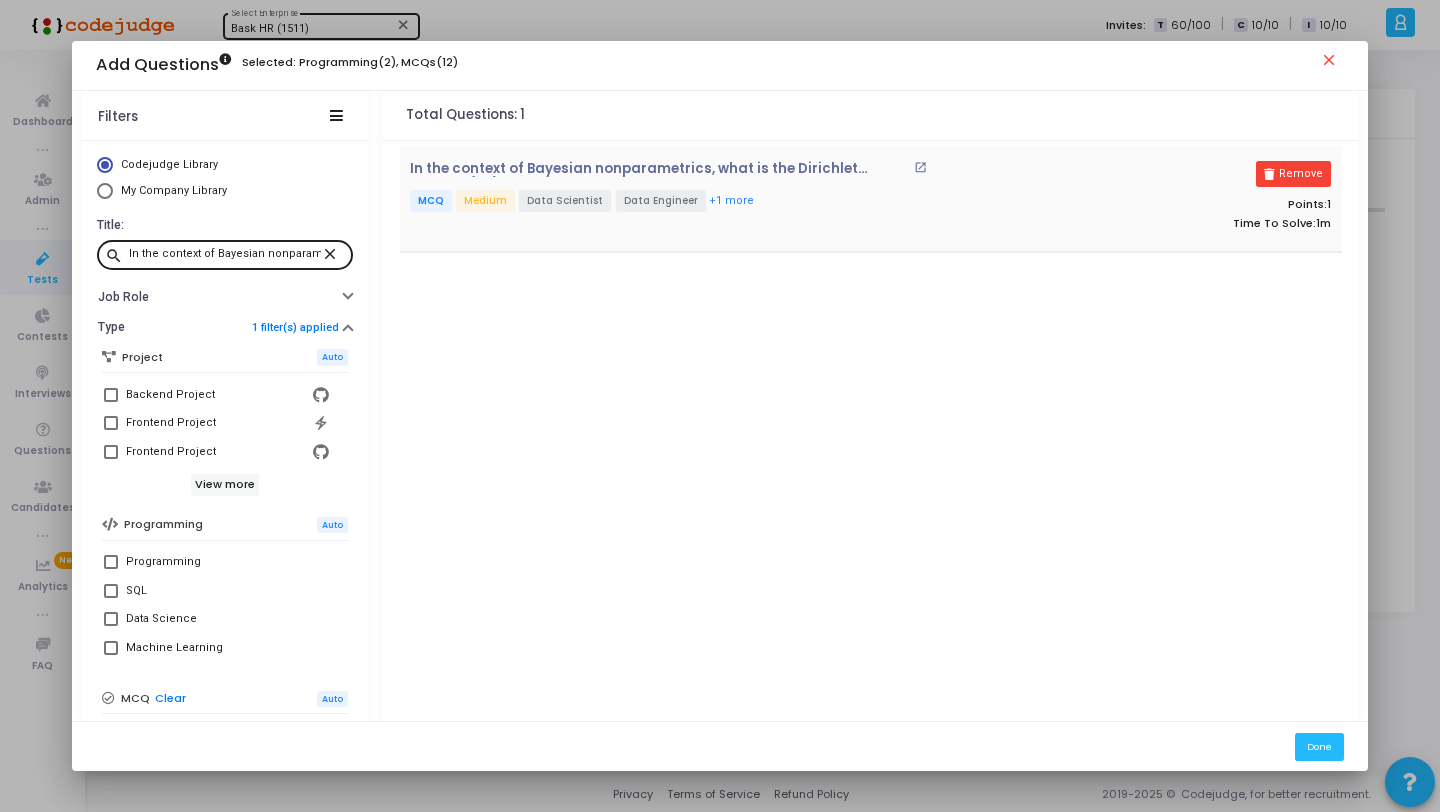 click on "close" at bounding box center [333, 253] 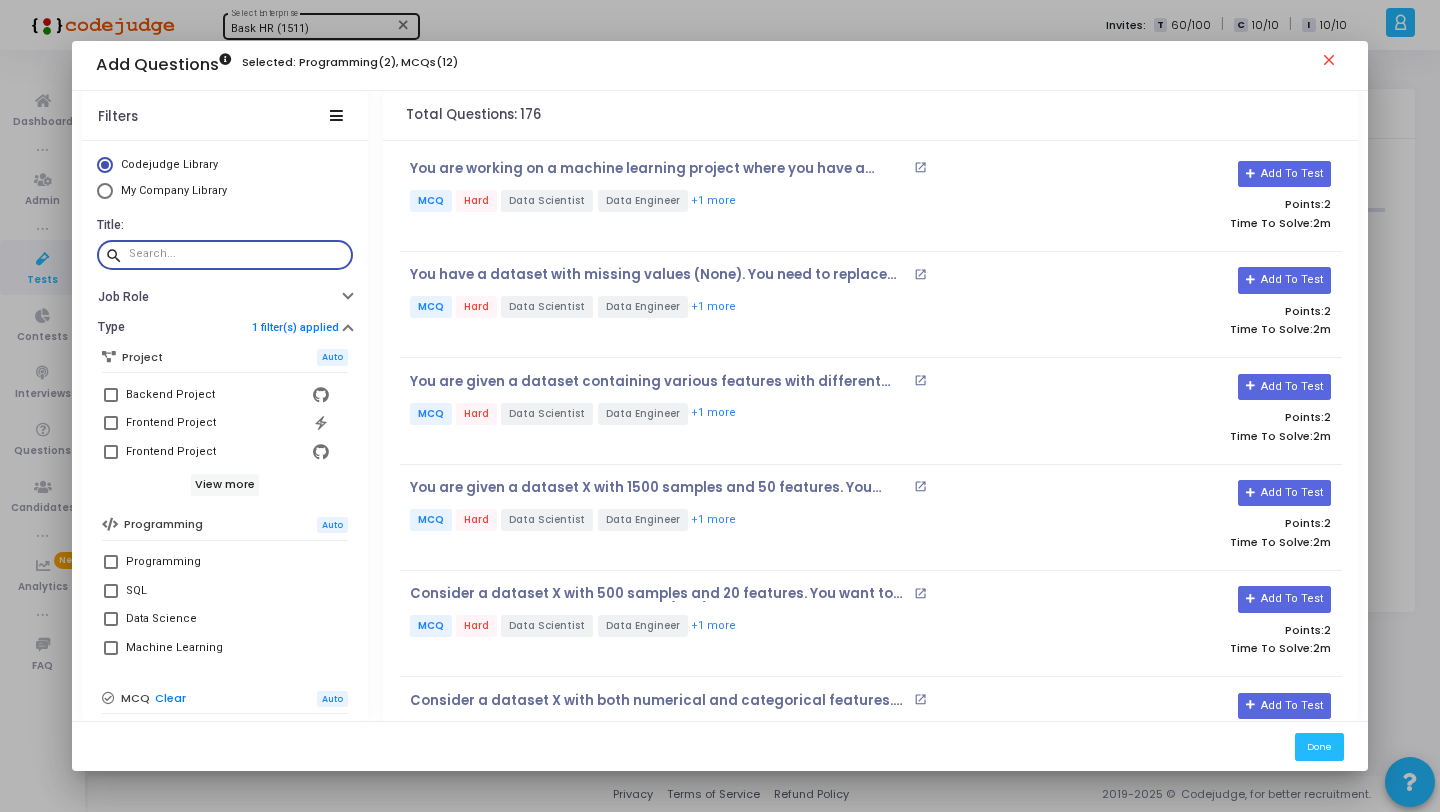 paste on "What is the primary challenge associated with the application of the Expectation-Maximization (EM) algorithm in Bayesian inference?" 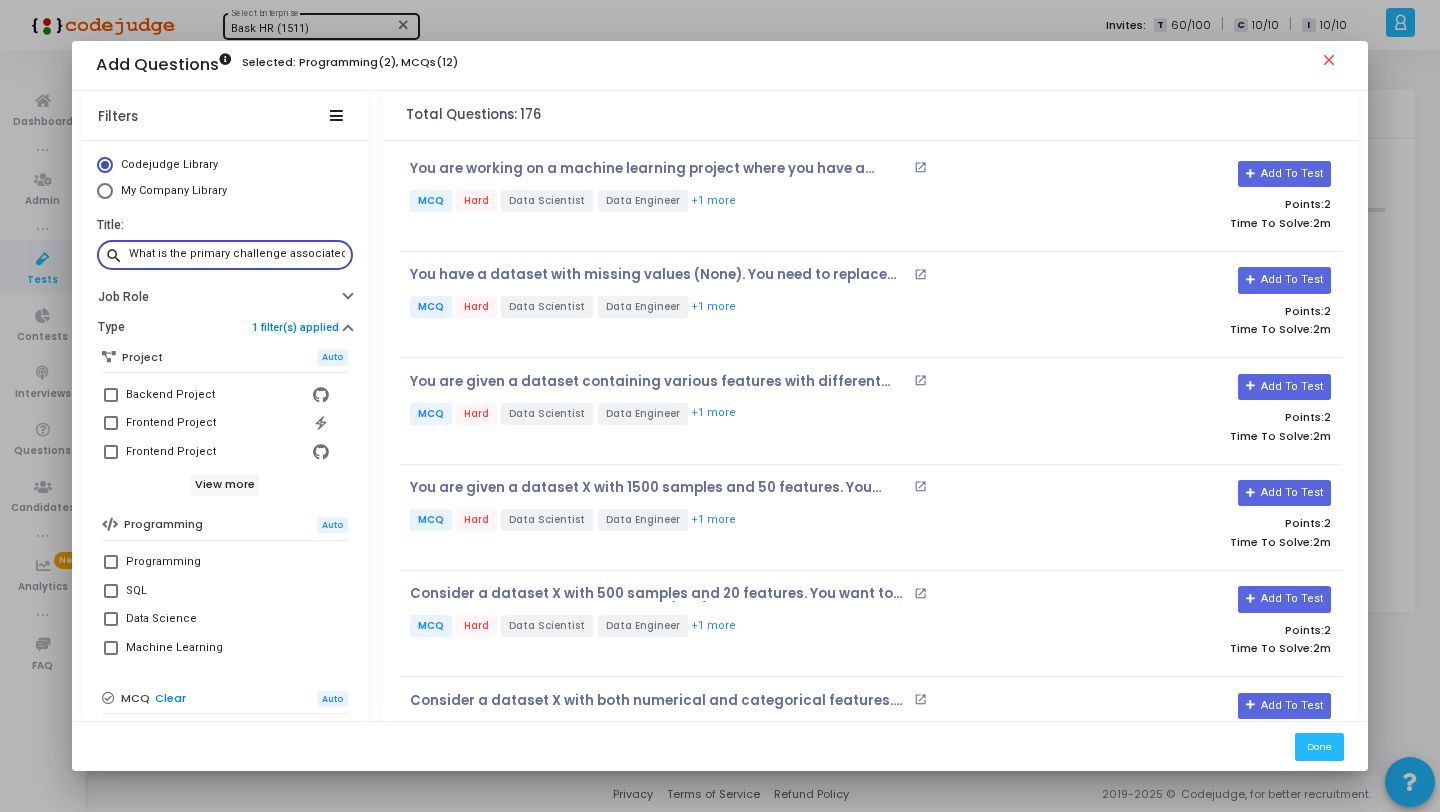 scroll, scrollTop: 0, scrollLeft: 463, axis: horizontal 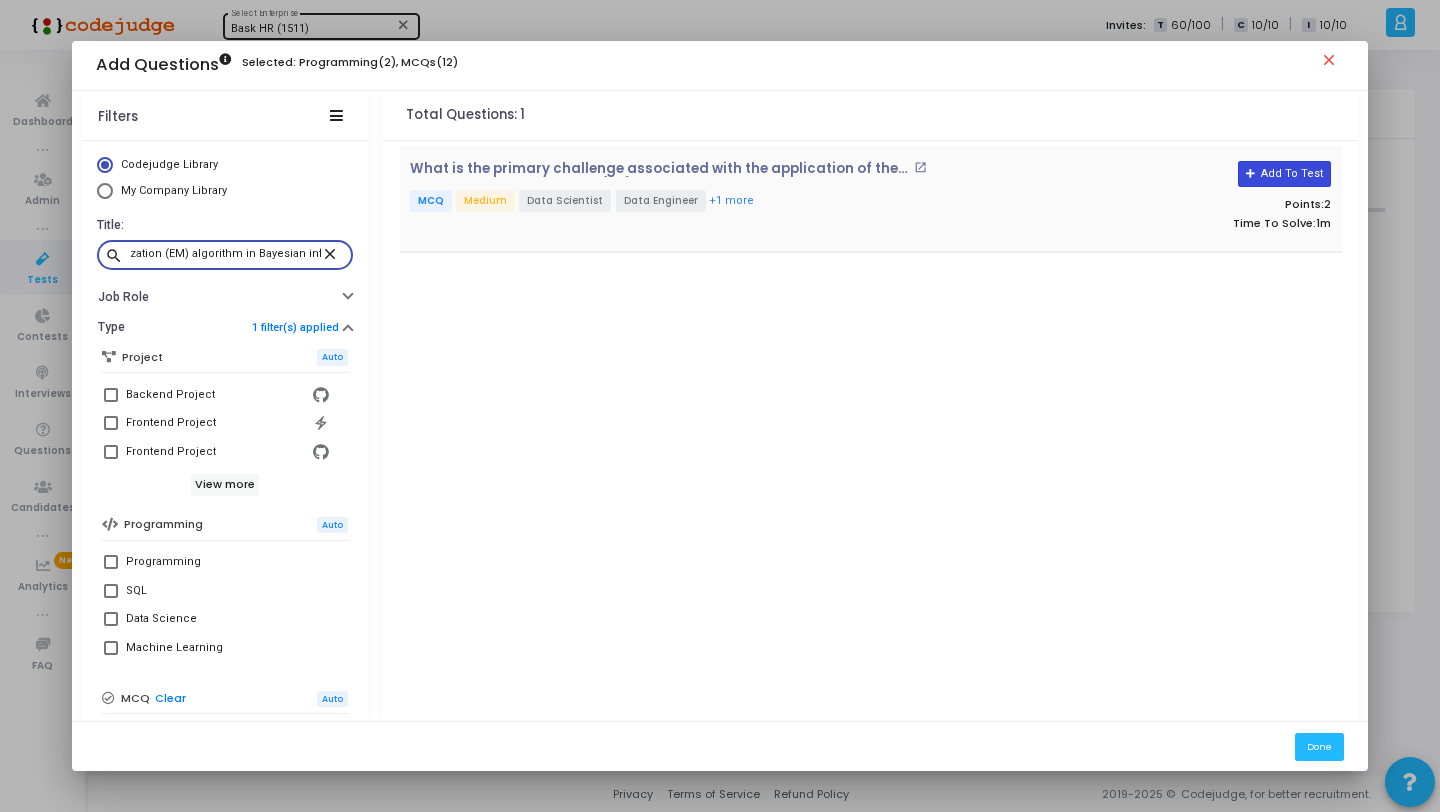 type on "What is the primary challenge associated with the application of the Expectation-Maximization (EM) algorithm in Bayesian inference?" 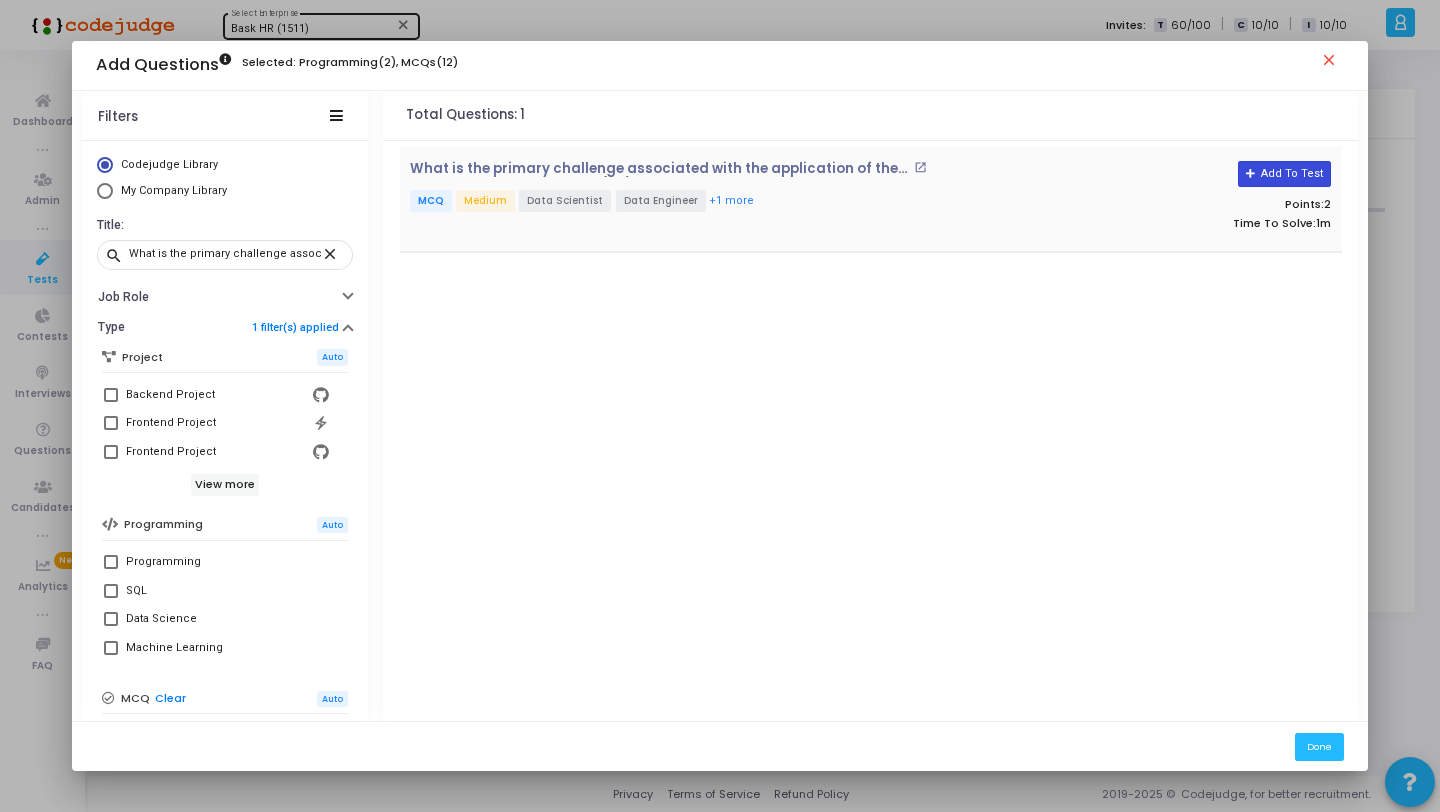 click on "Add To Test" at bounding box center [1284, 174] 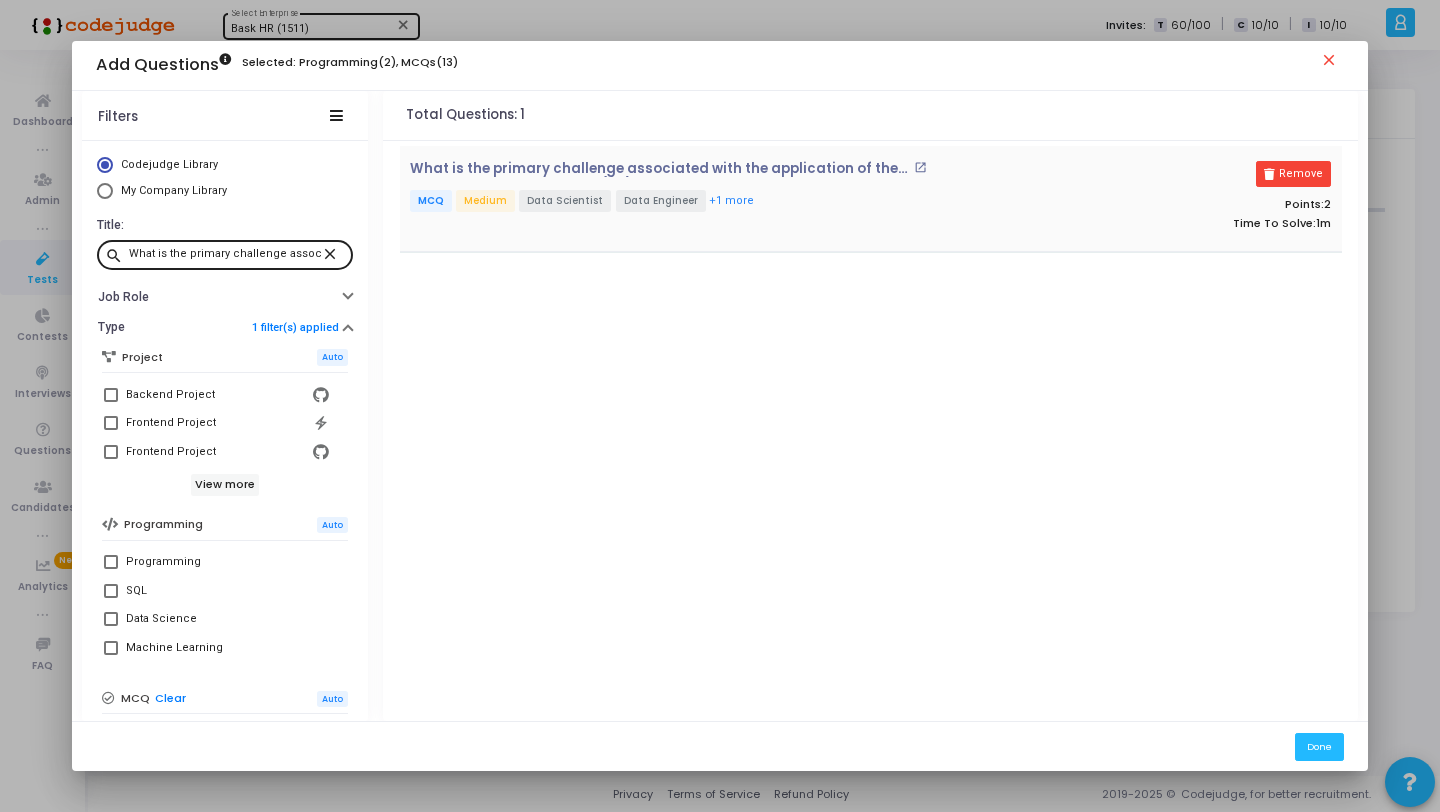 click on "close" at bounding box center (333, 253) 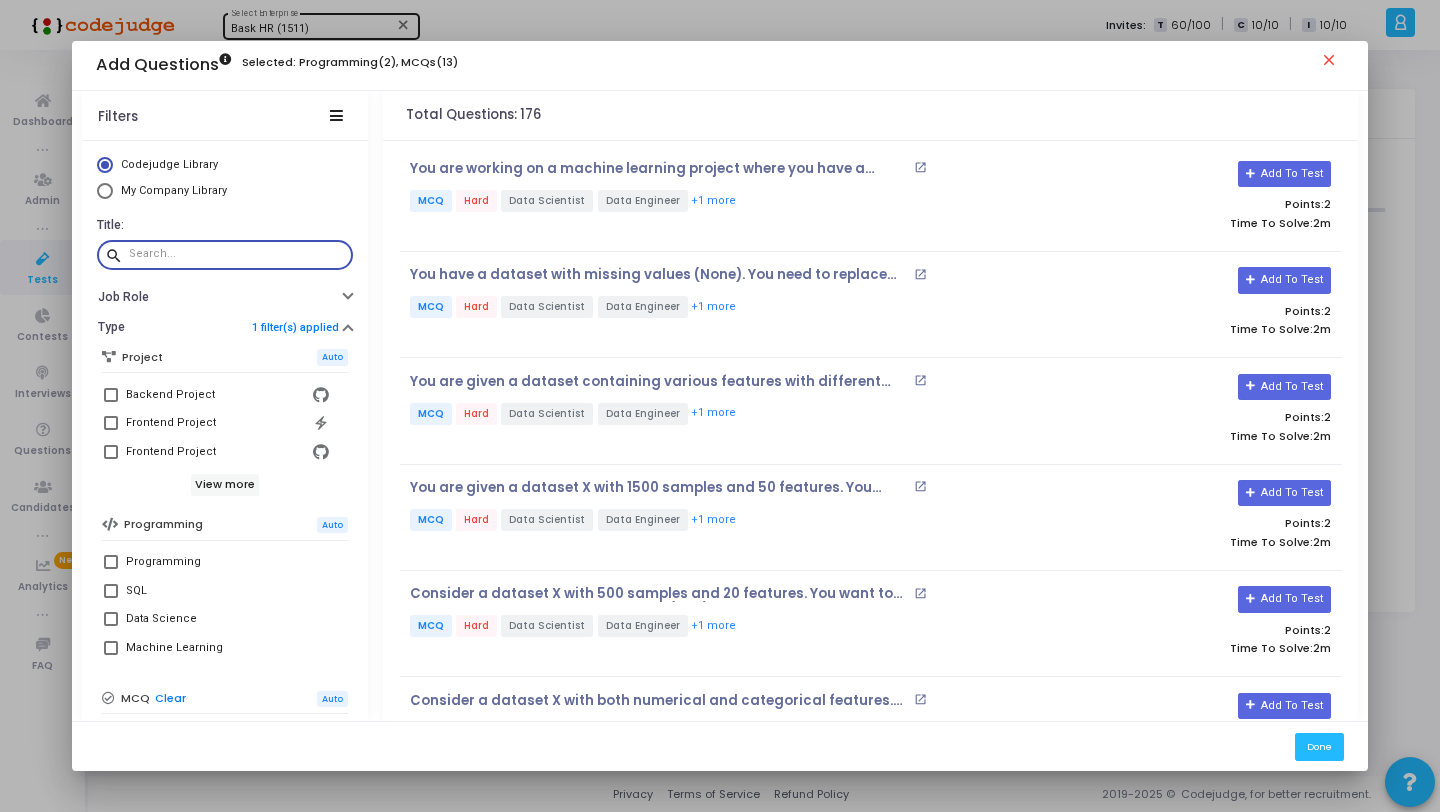 paste on "Which of the following is a limitation of the Naive Bayes classifier?" 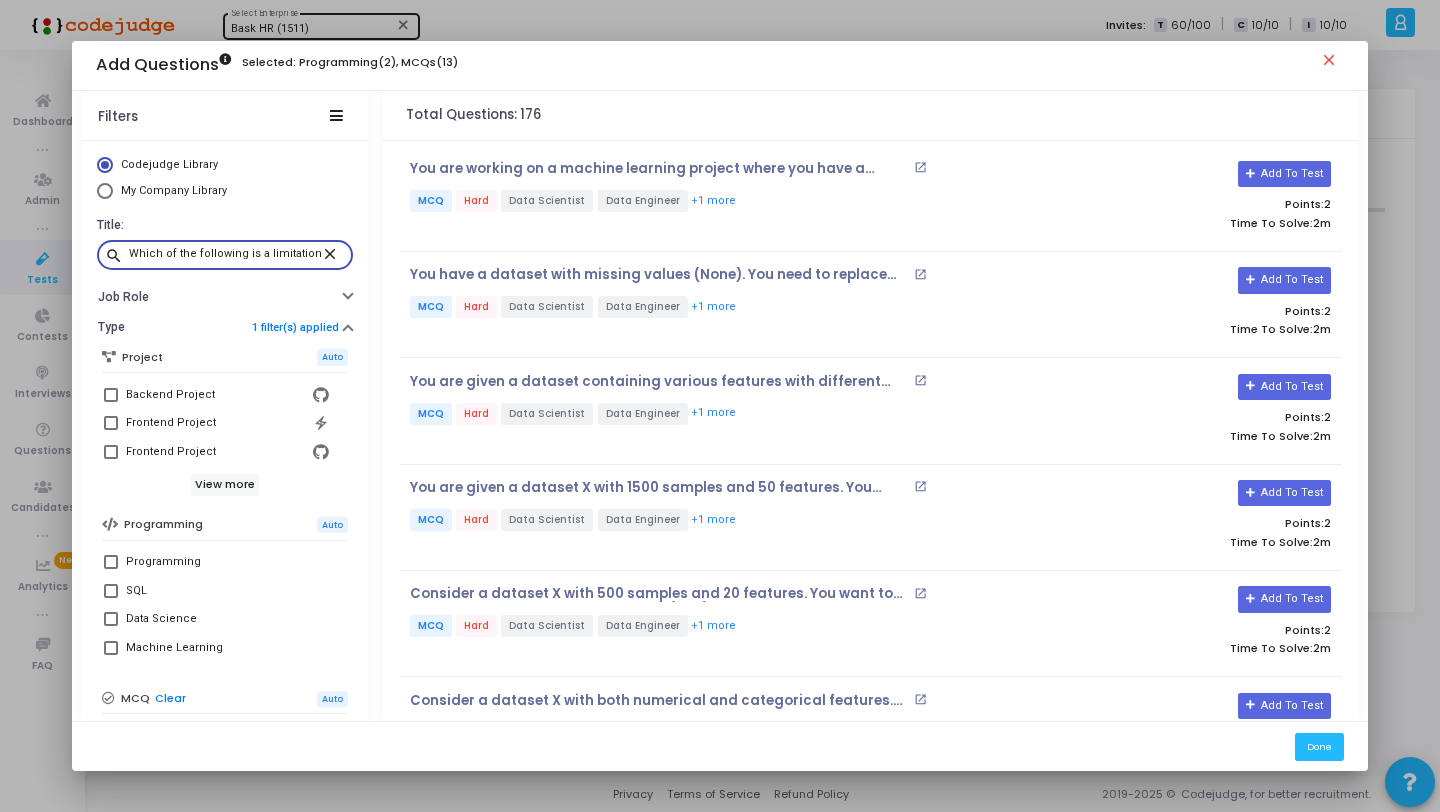 scroll, scrollTop: 0, scrollLeft: 139, axis: horizontal 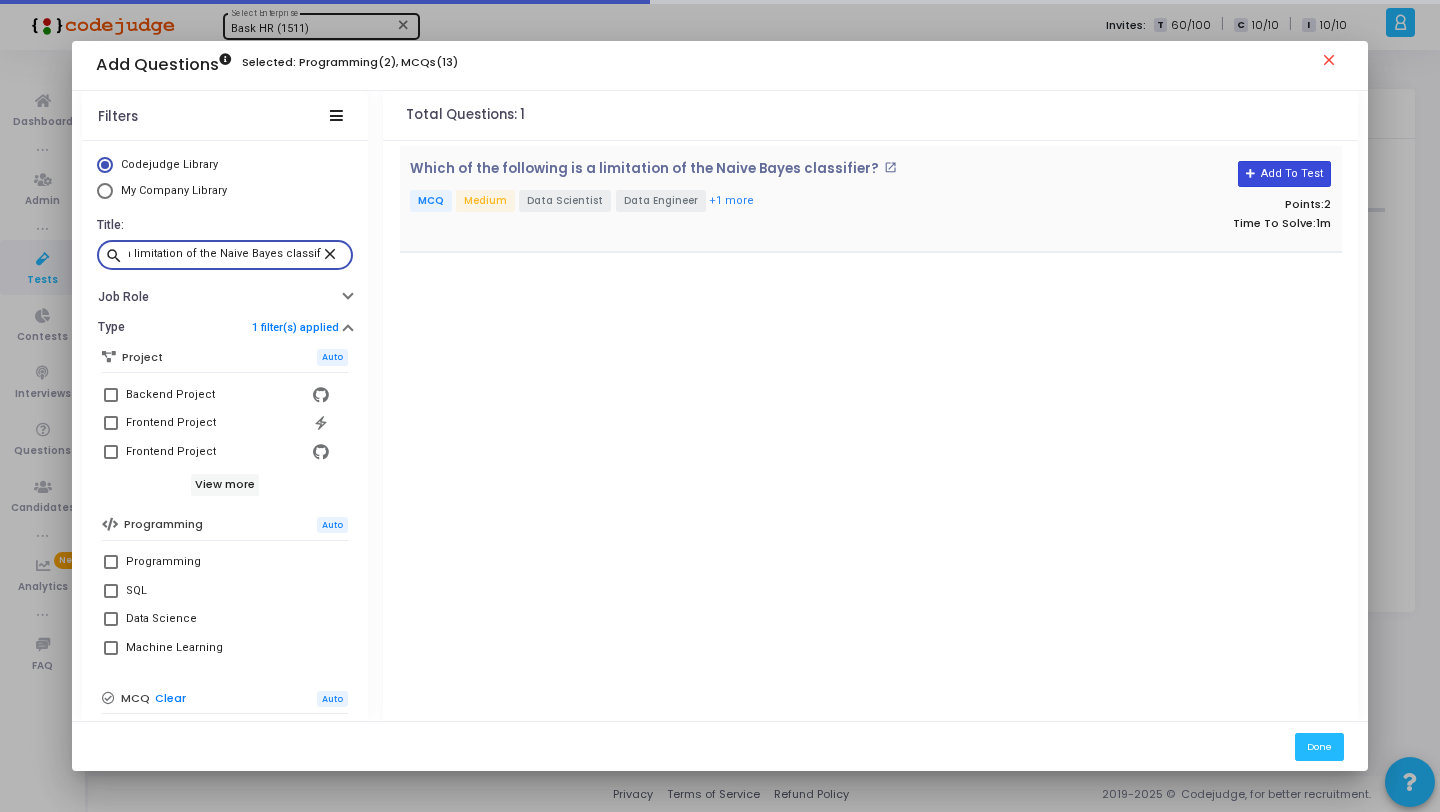 type on "Which of the following is a limitation of the Naive Bayes classifier?" 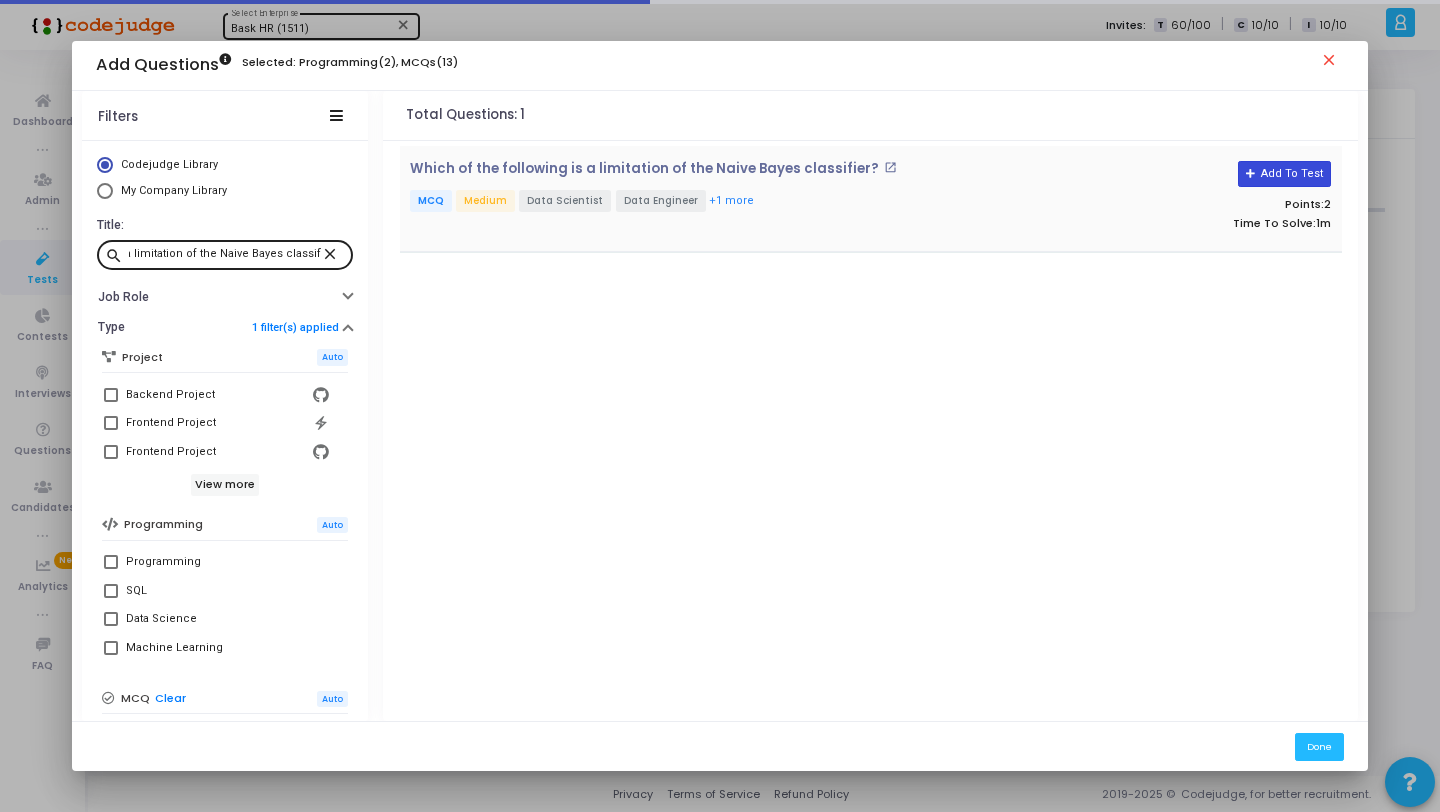 click on "Add To Test" at bounding box center (1284, 174) 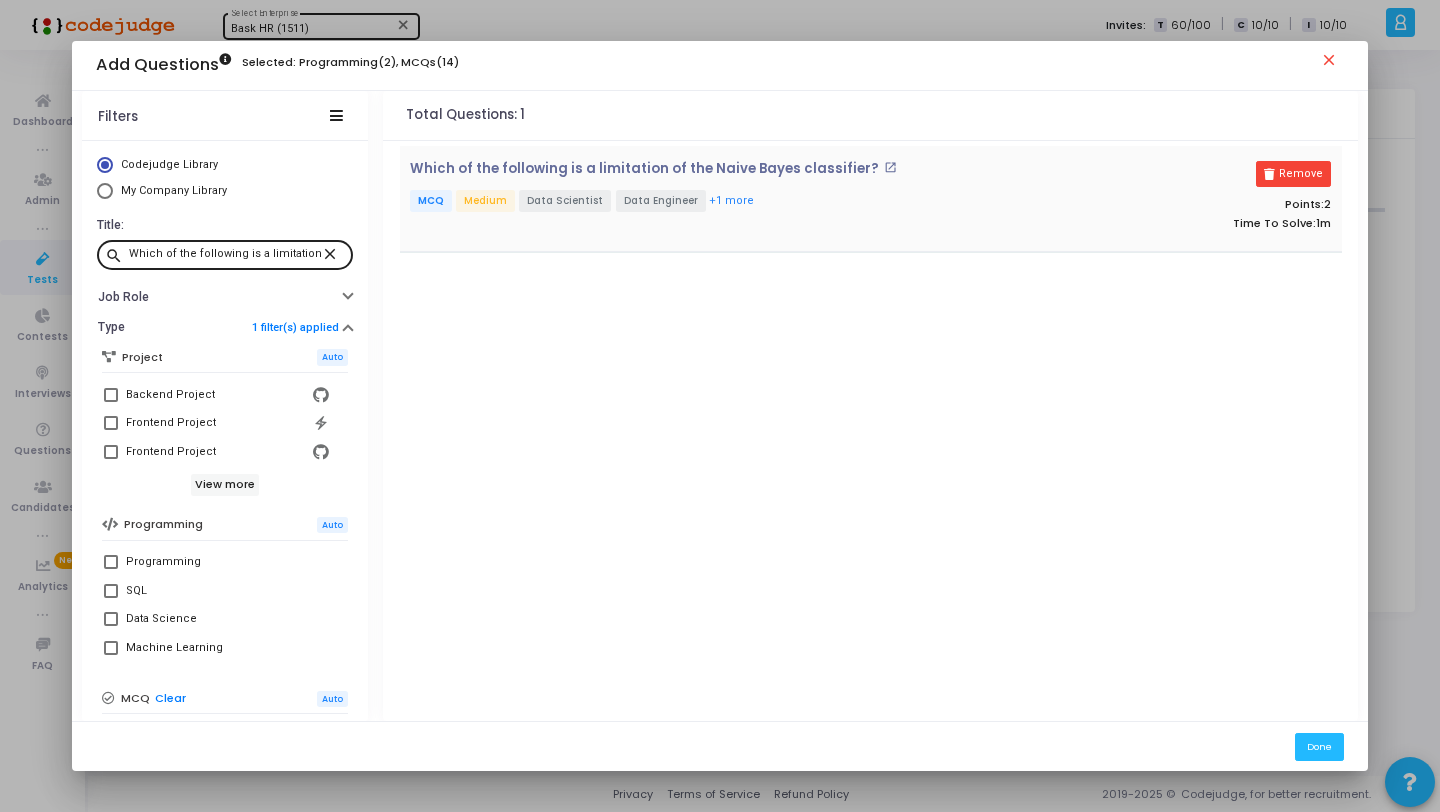 click on "close" at bounding box center (333, 253) 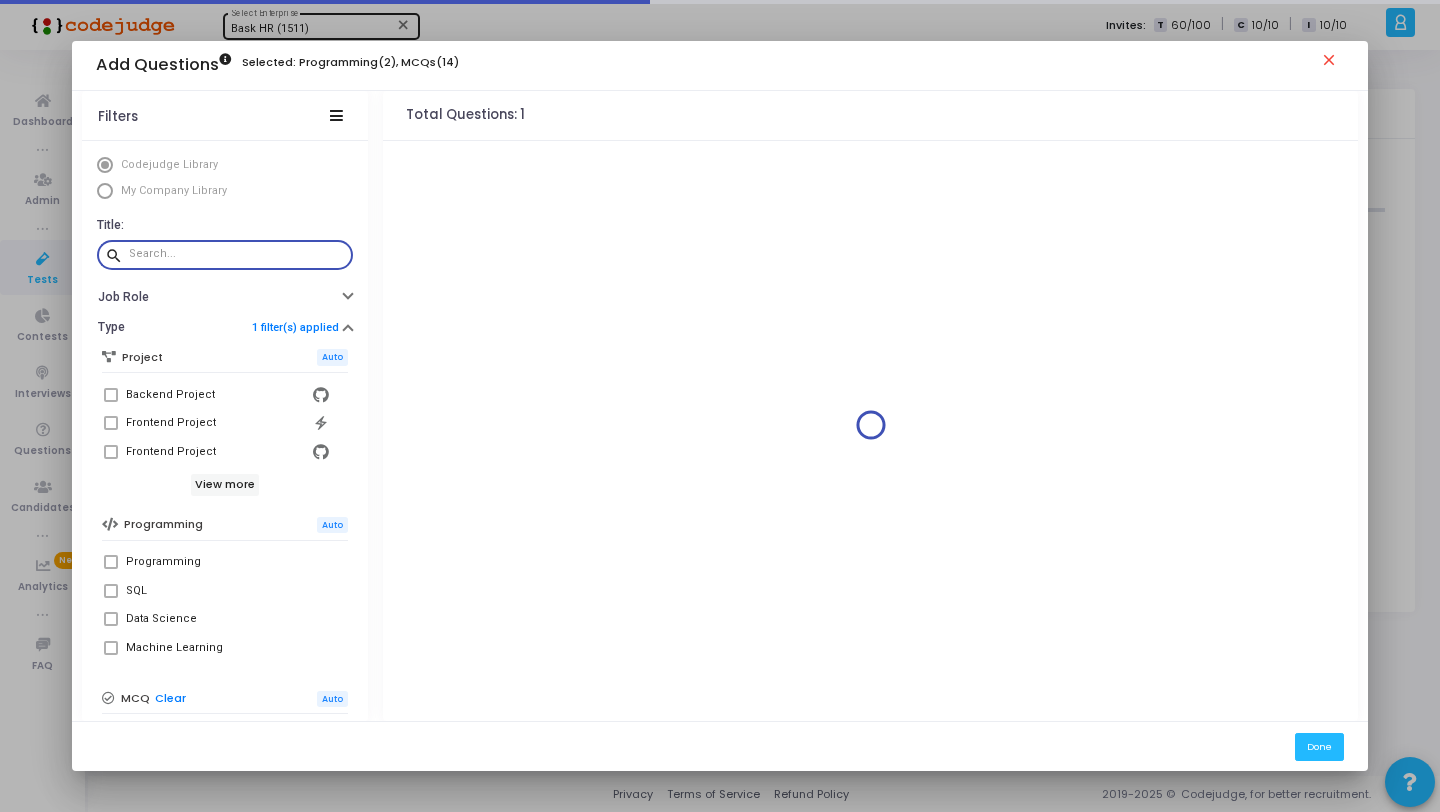 paste on "What is Gibbs sampling primarily used for in Bayesian inference?" 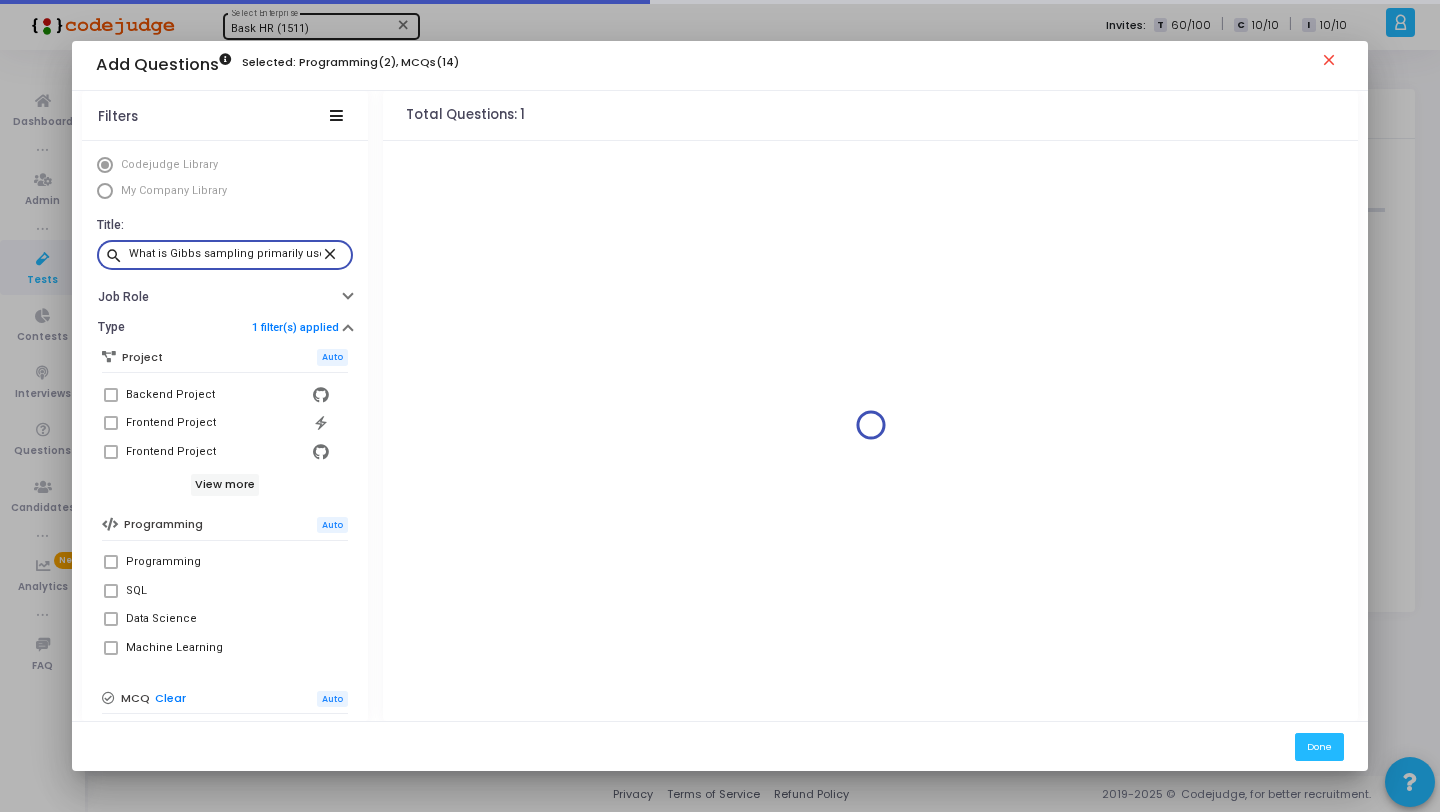 scroll, scrollTop: 0, scrollLeft: 131, axis: horizontal 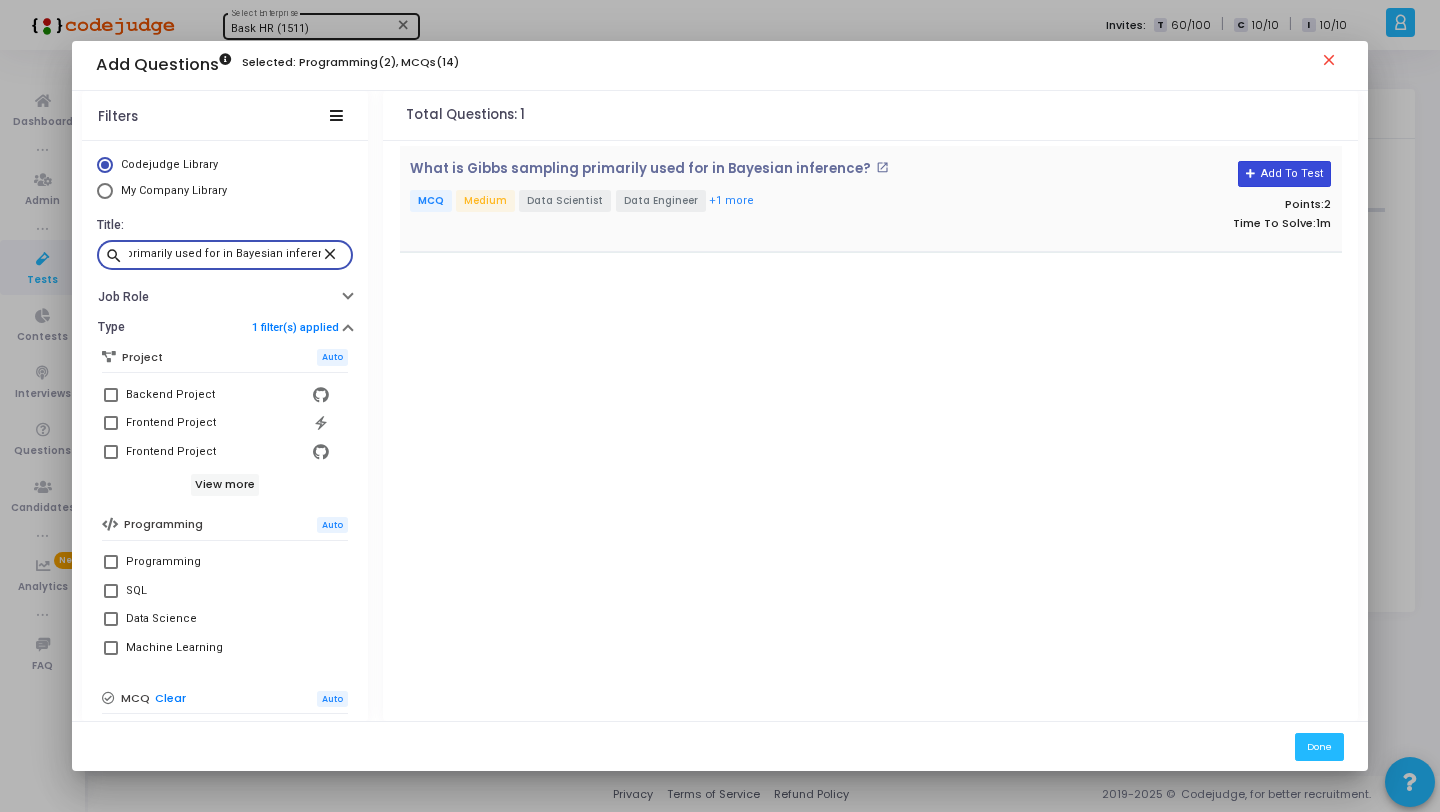 type on "What is Gibbs sampling primarily used for in Bayesian inference?" 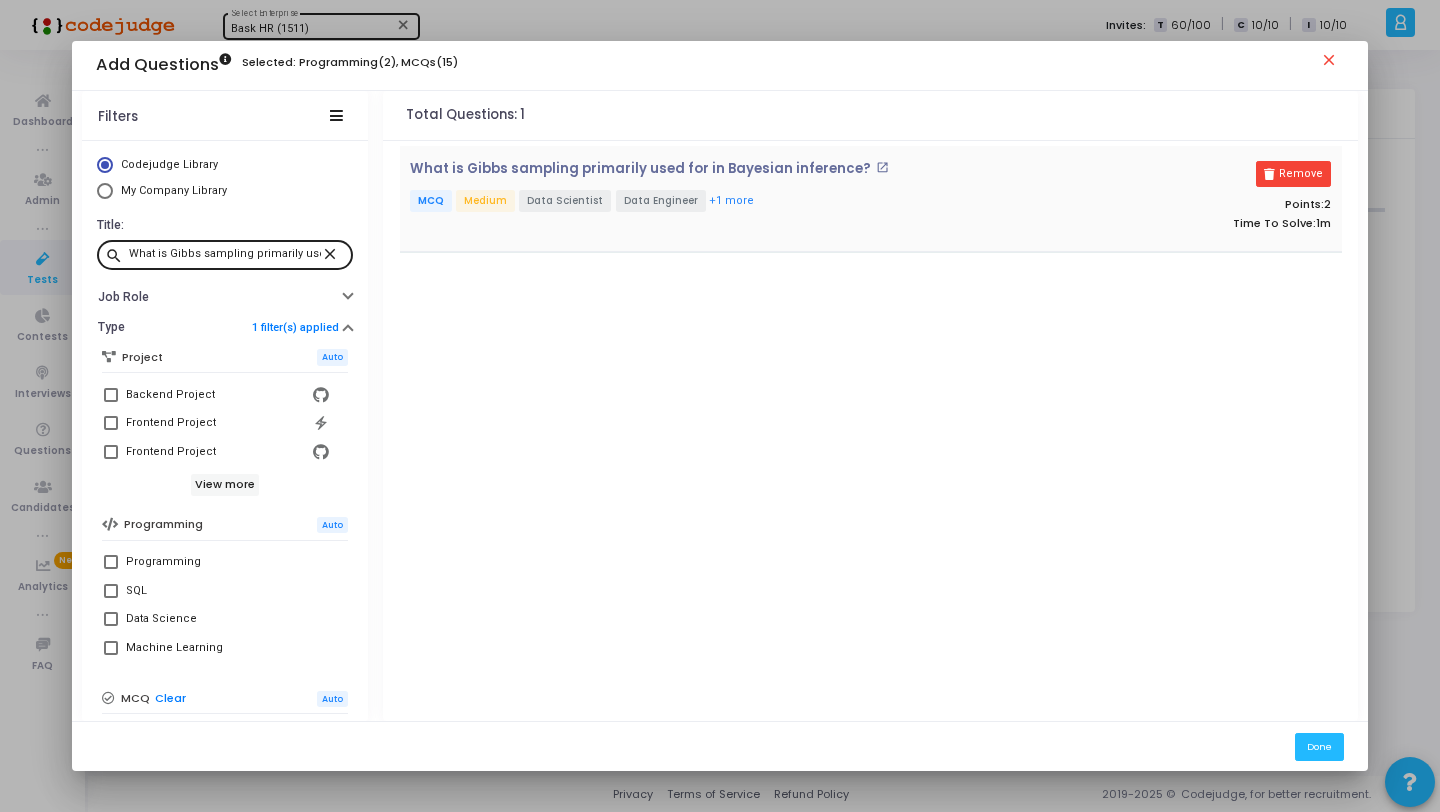 click on "close" at bounding box center [333, 253] 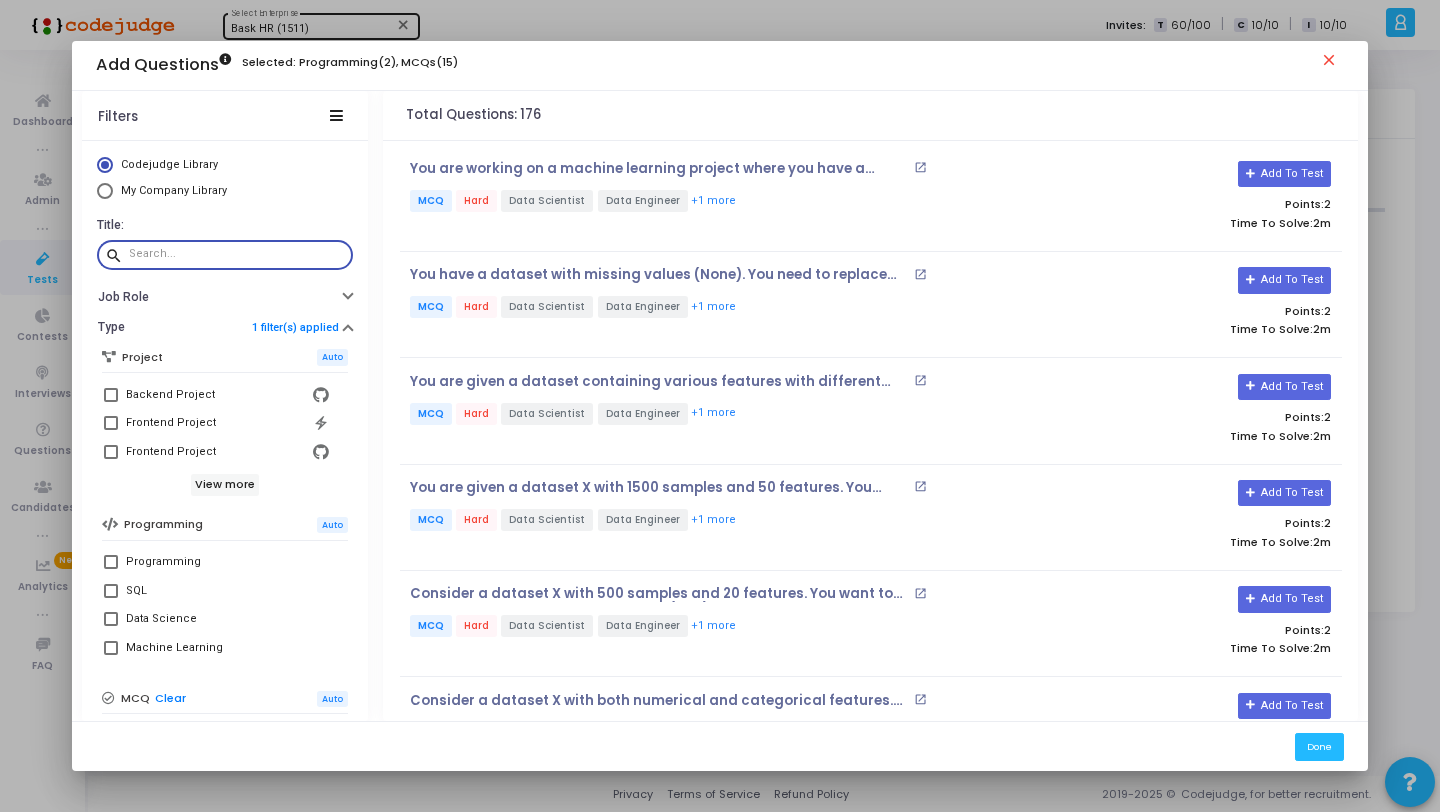 paste on "What is the main criterion used to determine the best-fitting regression line?" 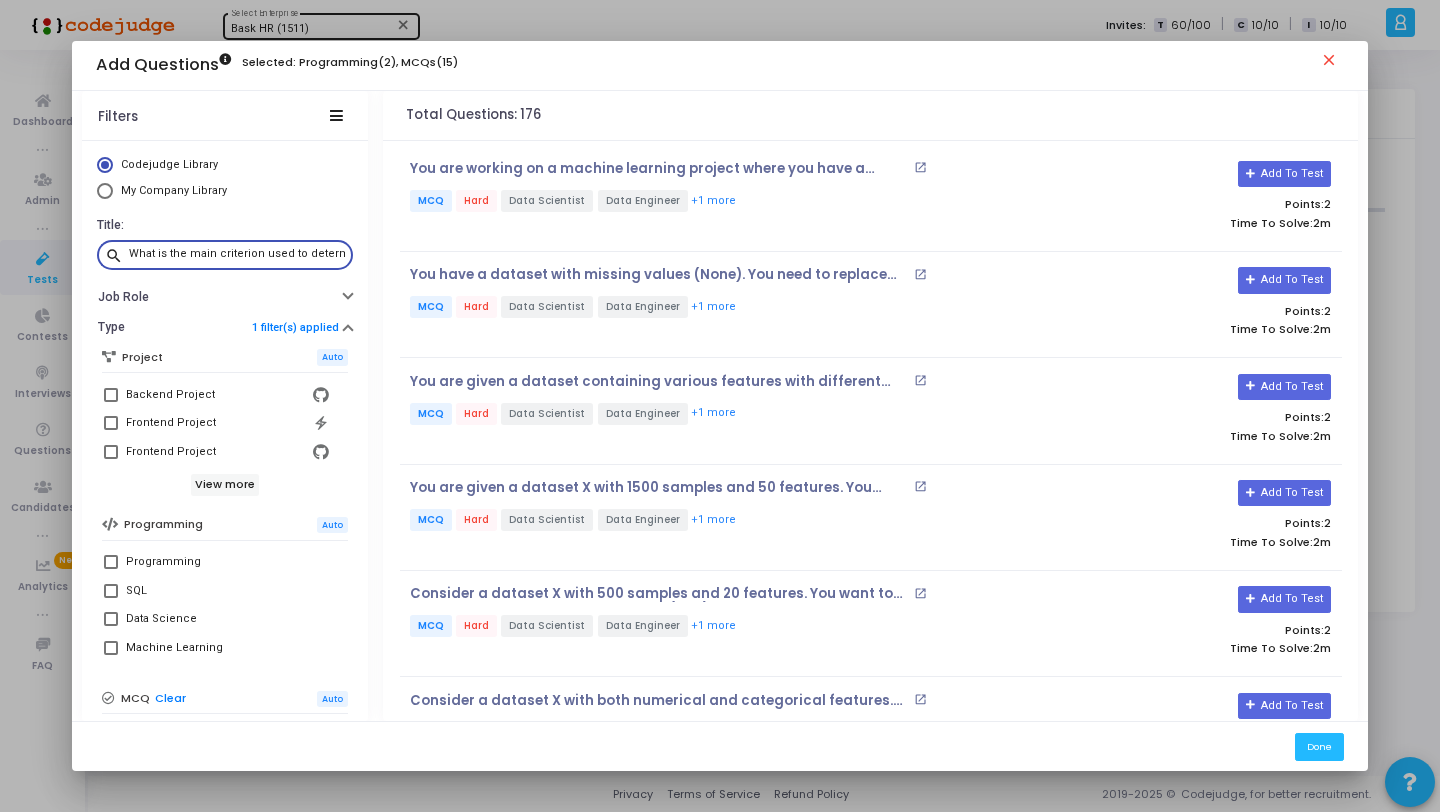 scroll, scrollTop: 0, scrollLeft: 185, axis: horizontal 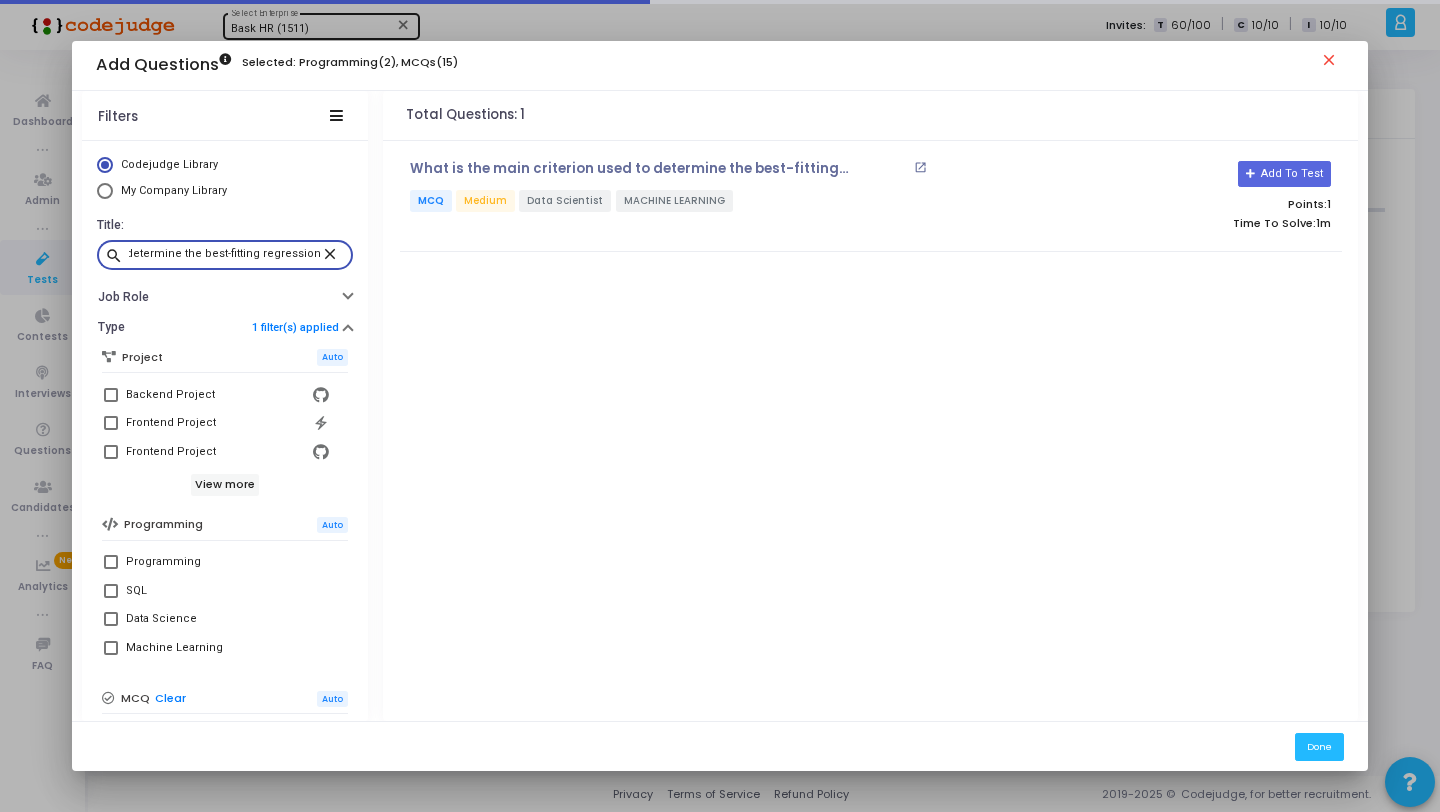 type on "What is the main criterion used to determine the best-fitting regression line?" 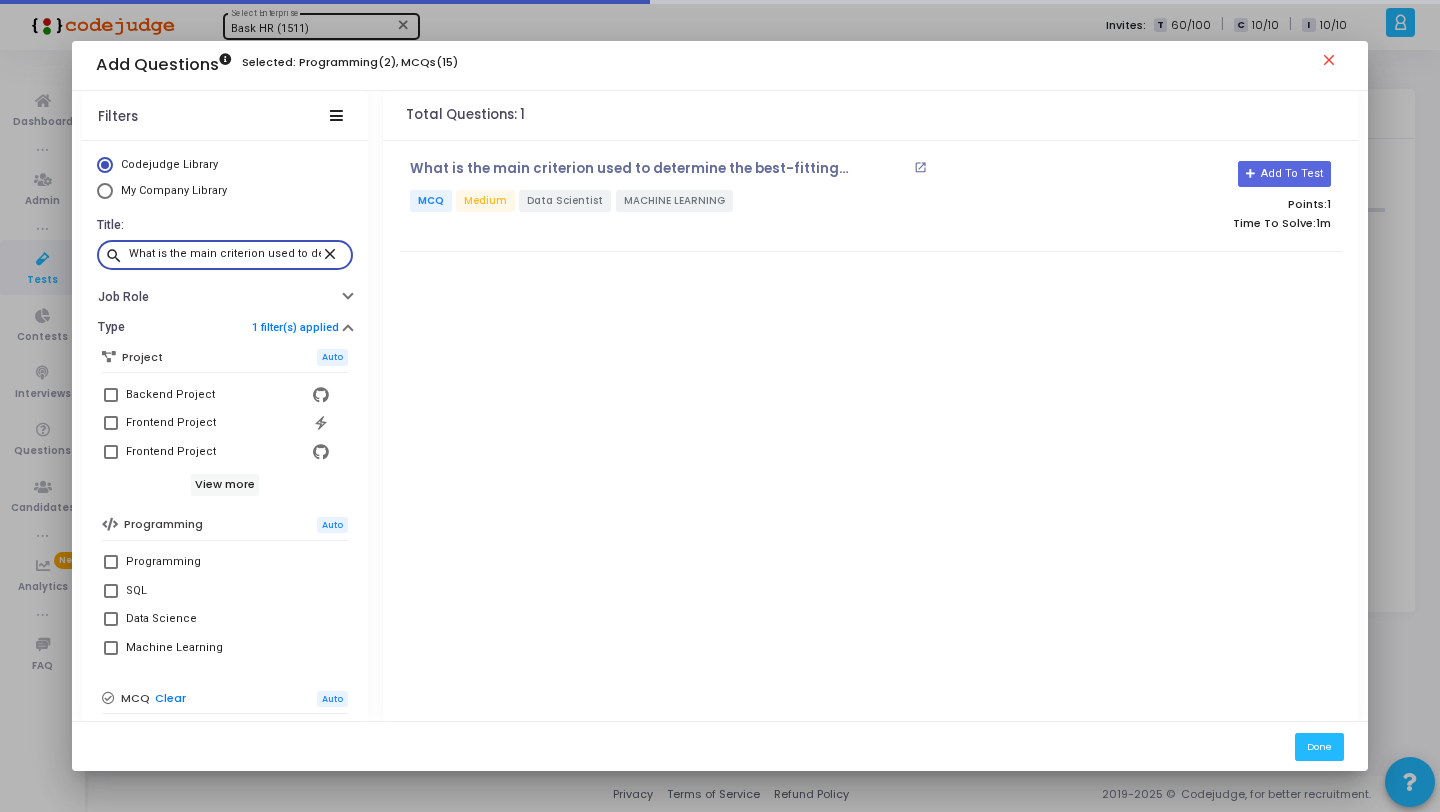 click on "Add To Test" at bounding box center [1284, 174] 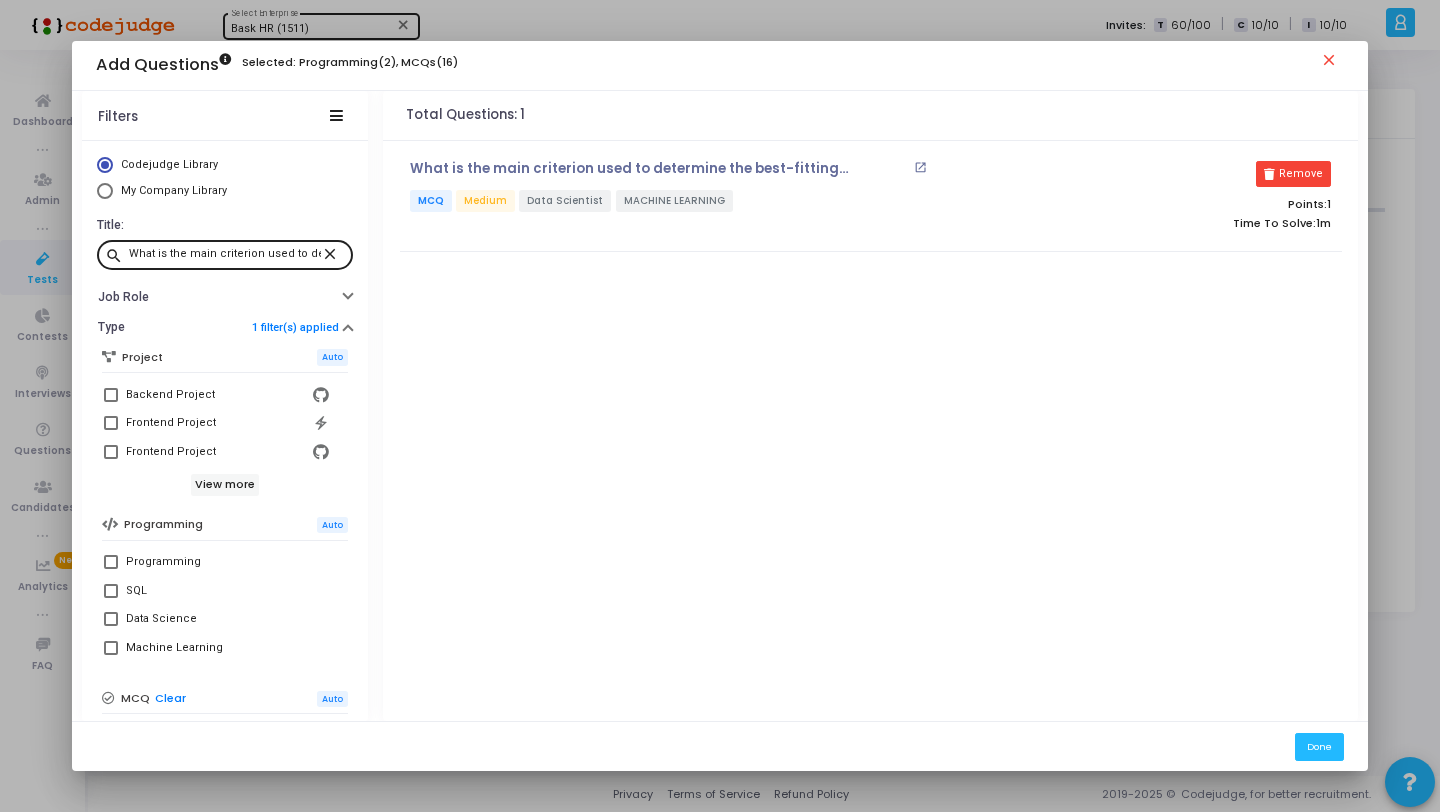 click on "close" at bounding box center [333, 253] 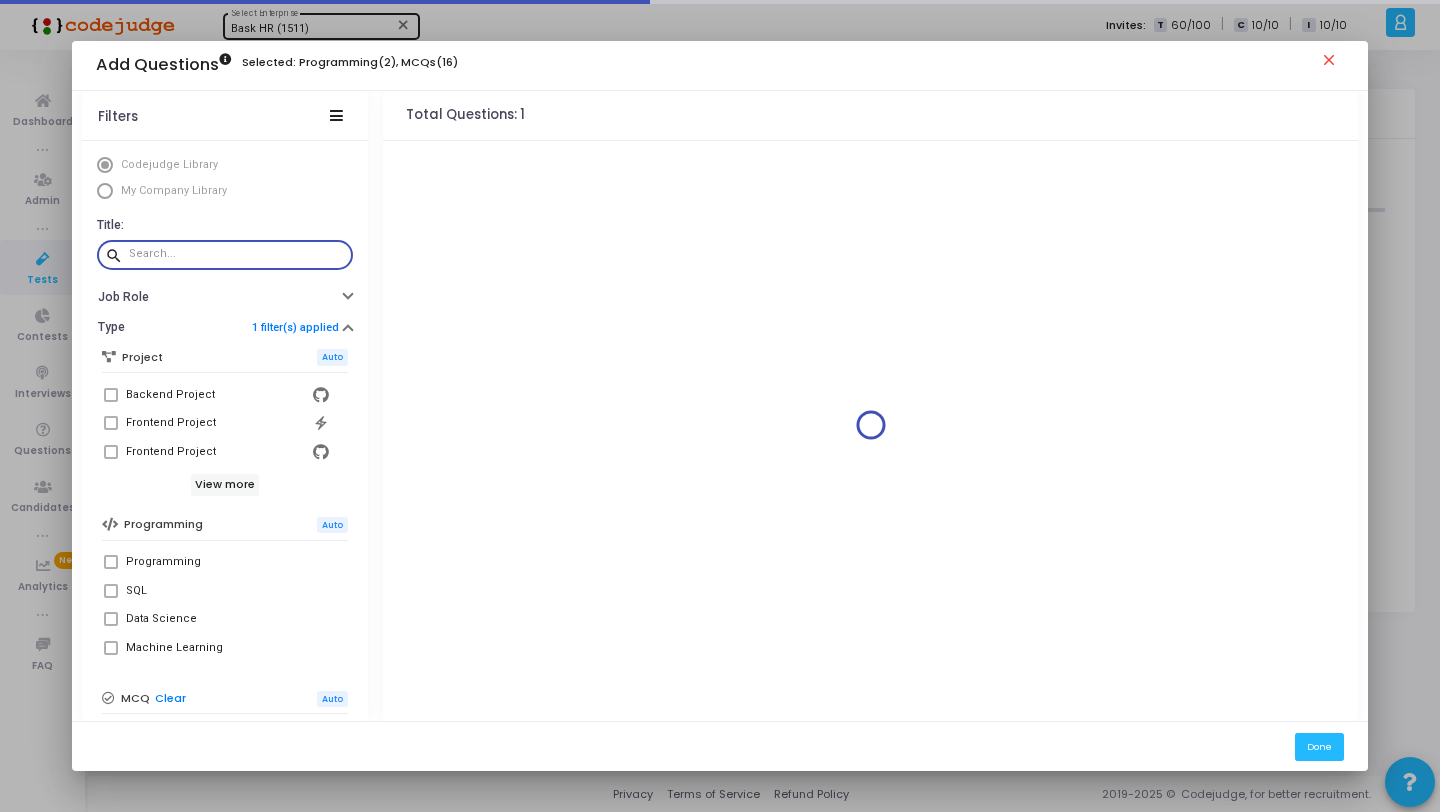 paste on "If the p-value for an independent variable's coefficient in a multiple linear regression model is 0.08, which of the following is true at a significance level of 0.05?" 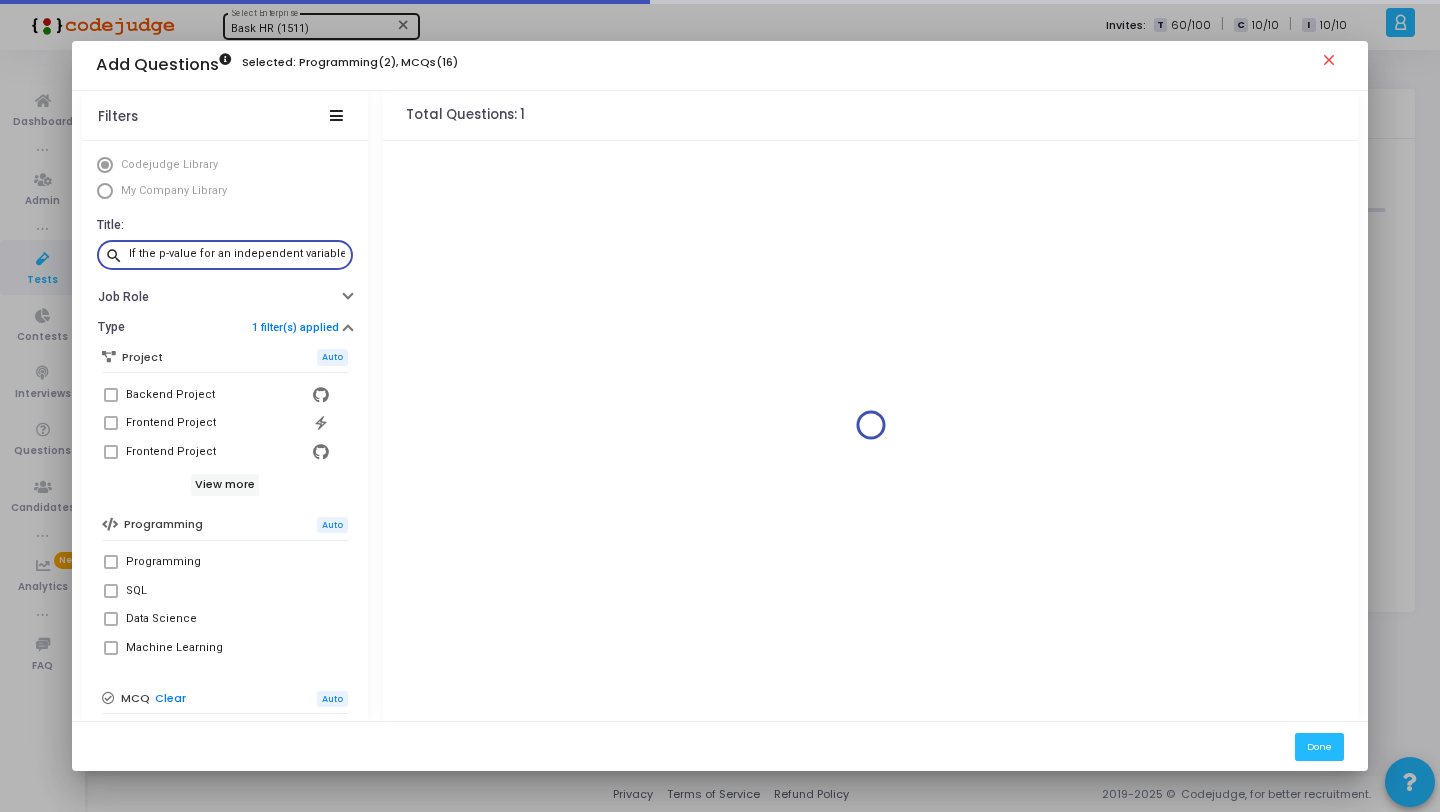 scroll, scrollTop: 0, scrollLeft: 586, axis: horizontal 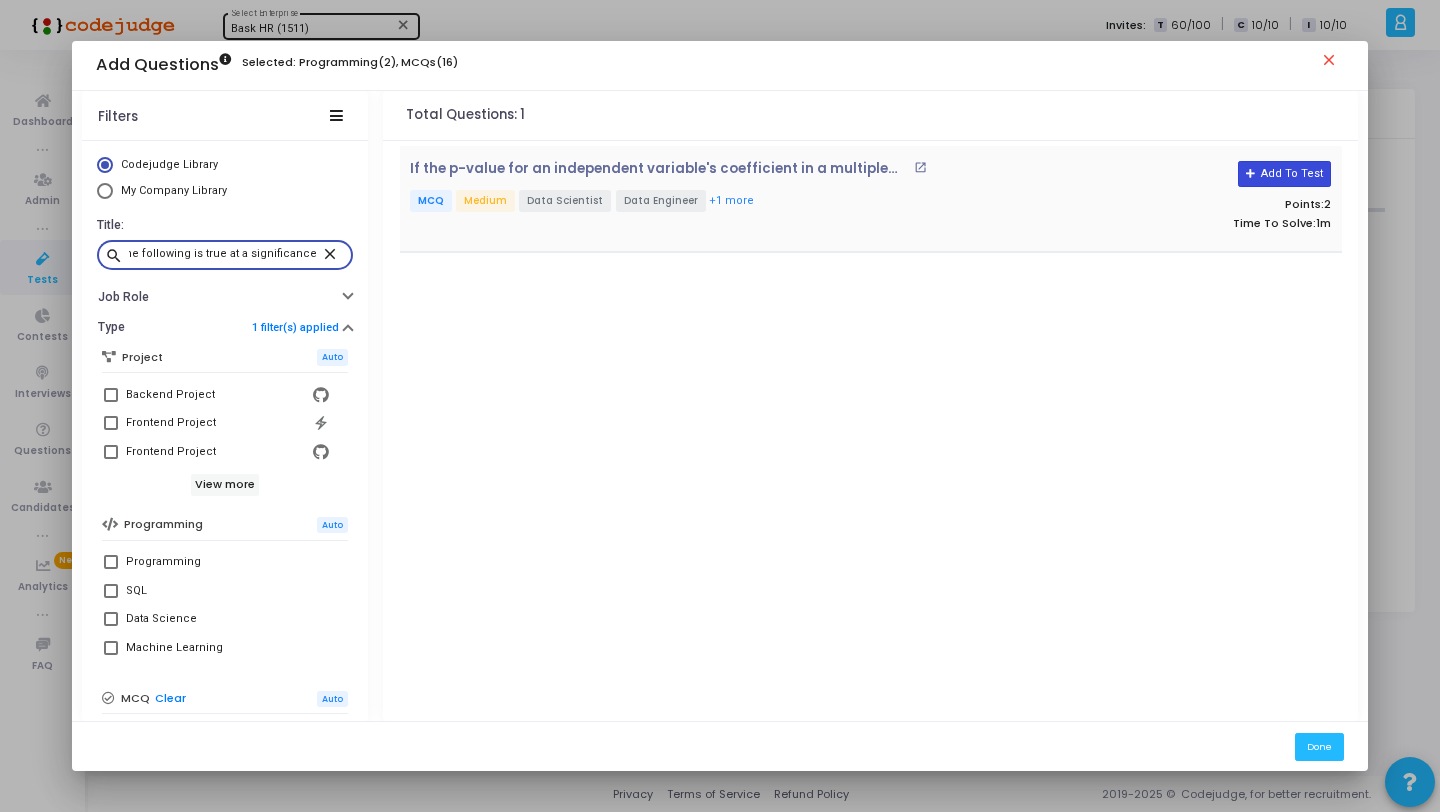 type on "If the p-value for an independent variable's coefficient in a multiple linear regression model is 0.08, which of the following is true at a significance level of 0.05?" 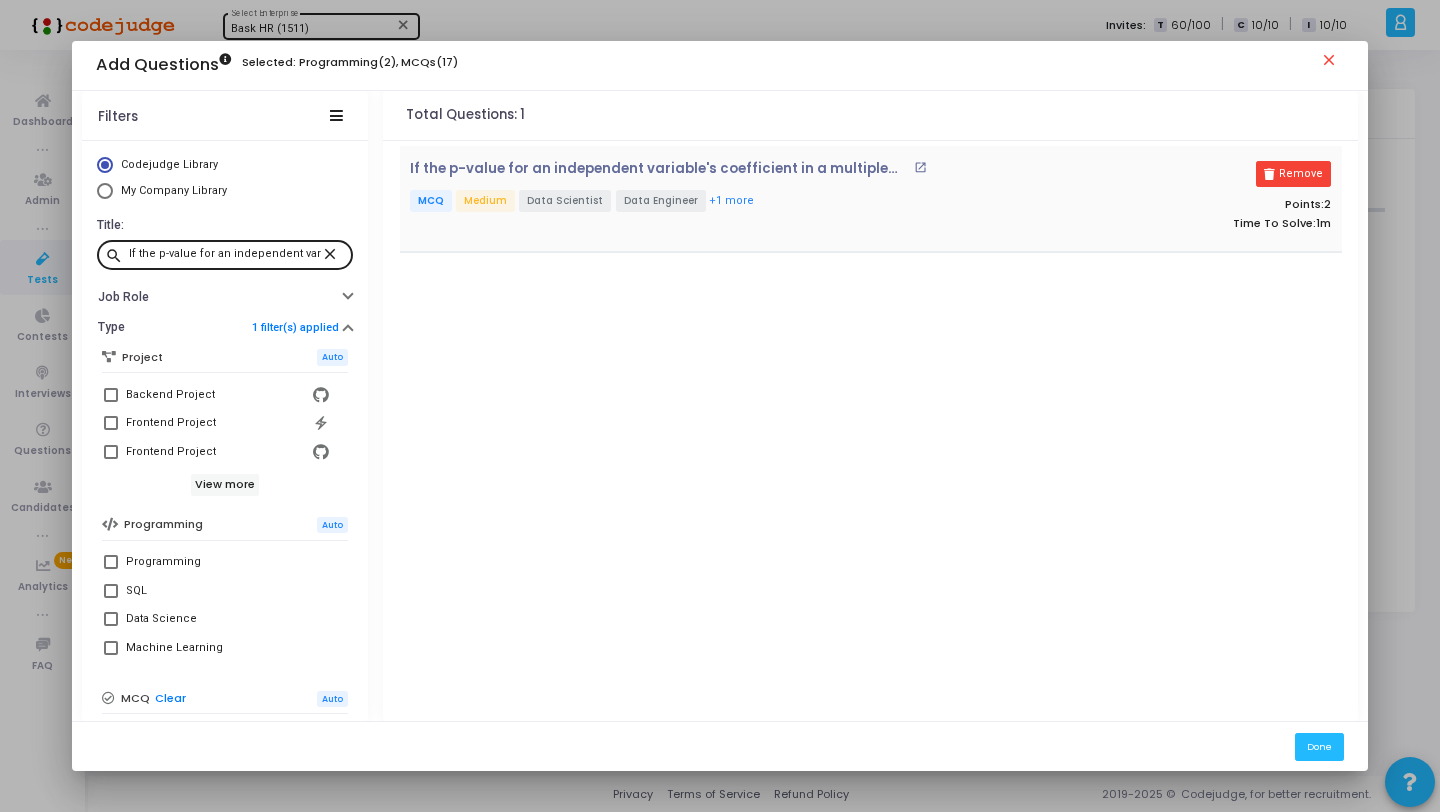 click on "close" at bounding box center [333, 253] 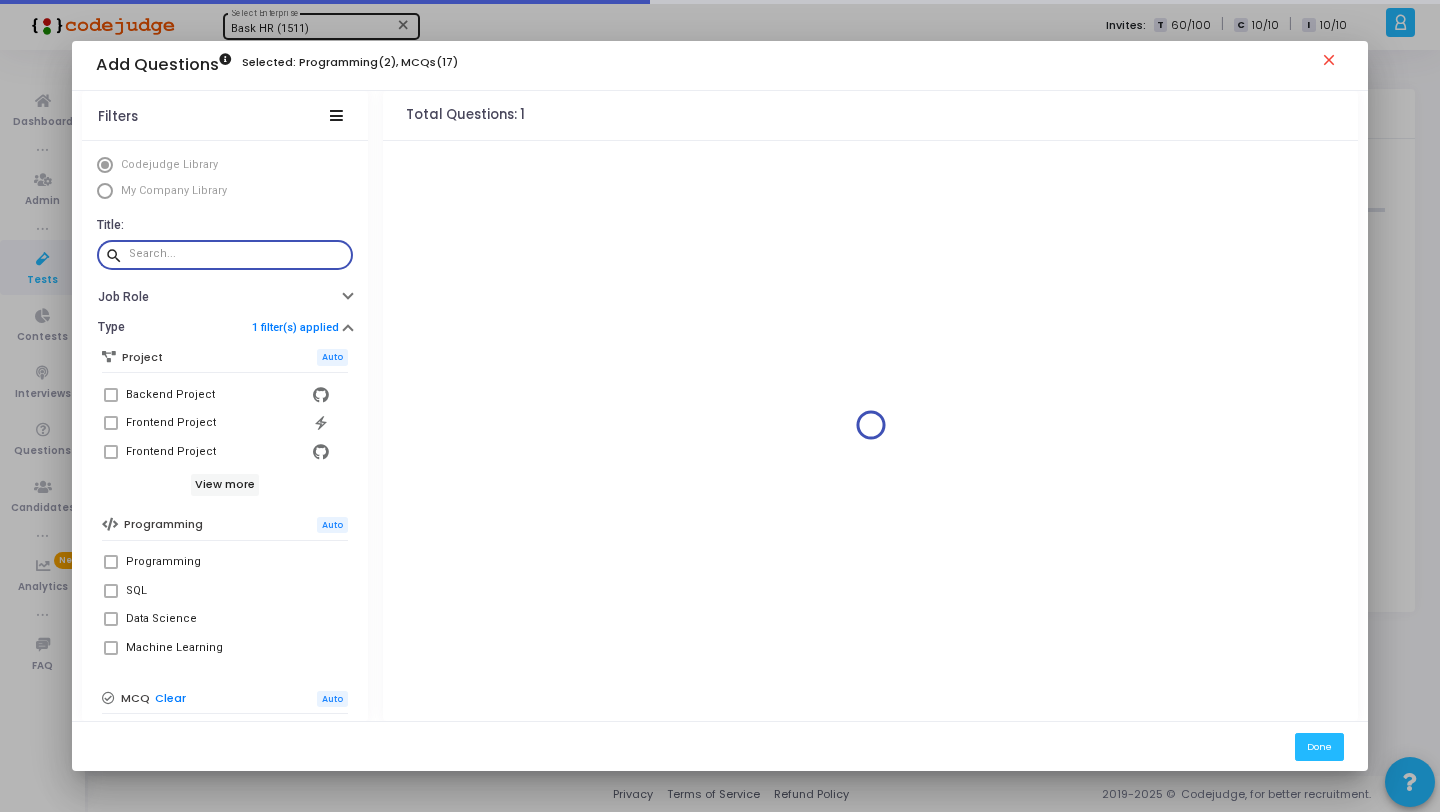 paste on "The strength of a linear regression line is determined by the value of the R-squared. If this value is found to be 0, what does it imply?" 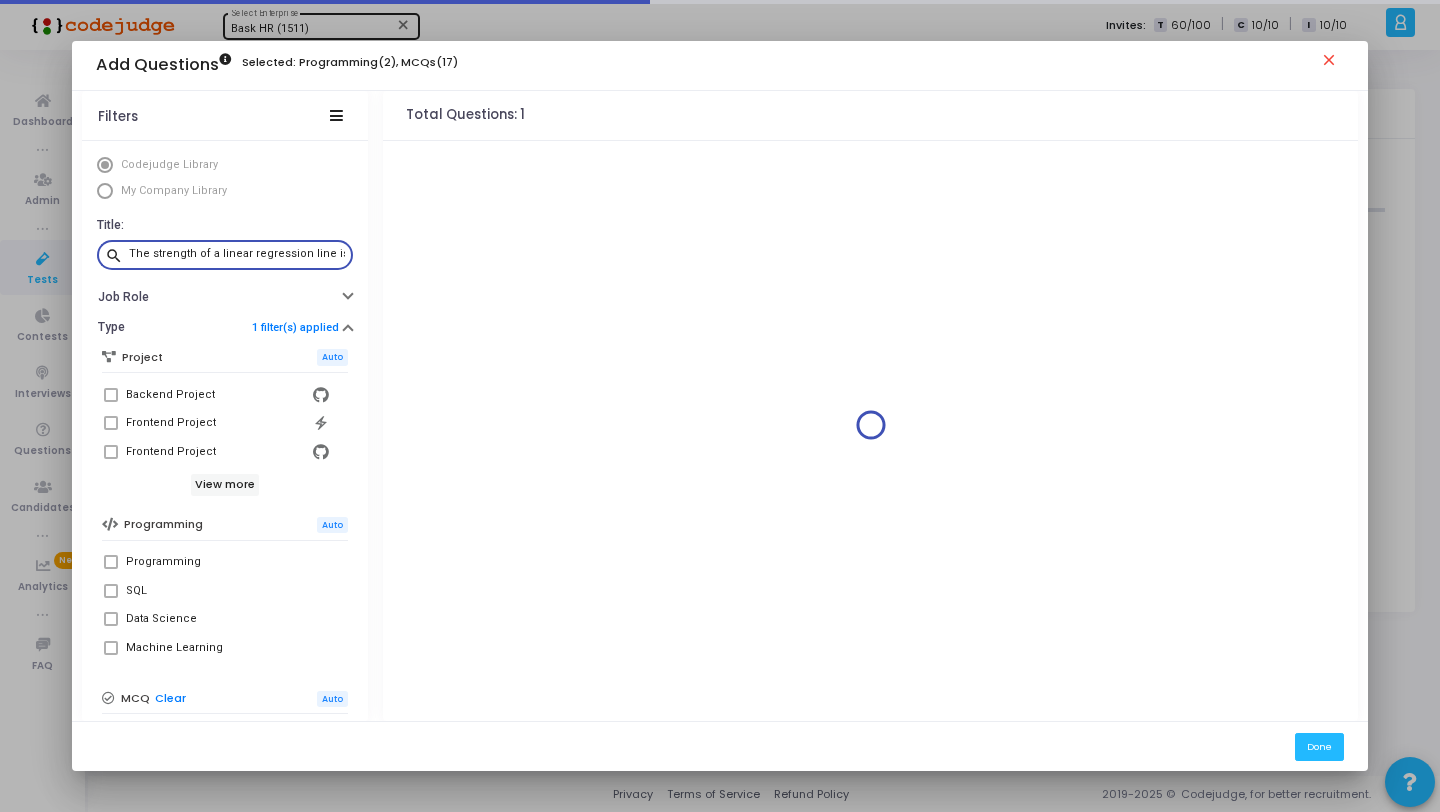 scroll, scrollTop: 0, scrollLeft: 456, axis: horizontal 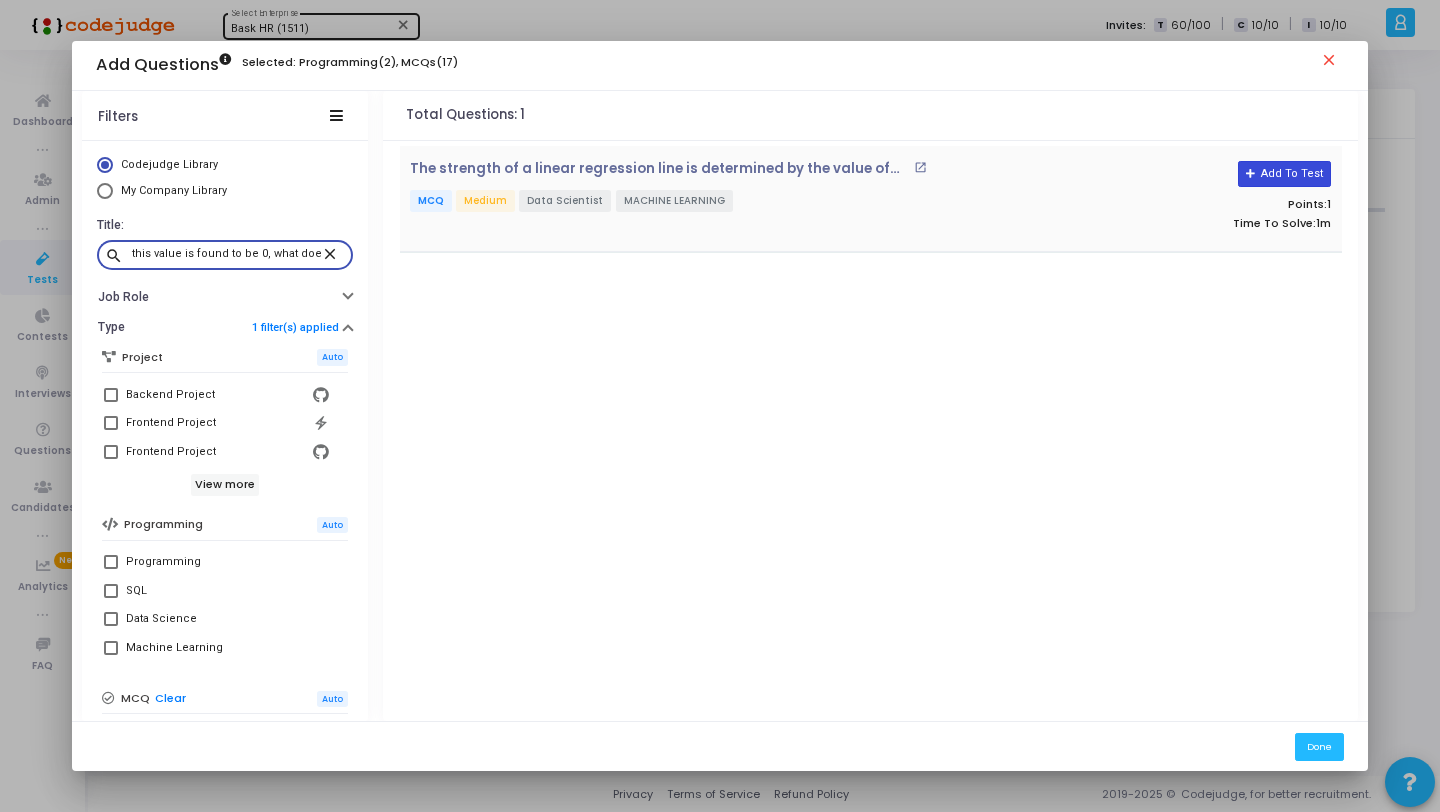 type on "The strength of a linear regression line is determined by the value of the R-squared. If this value is found to be 0, what does it imply?" 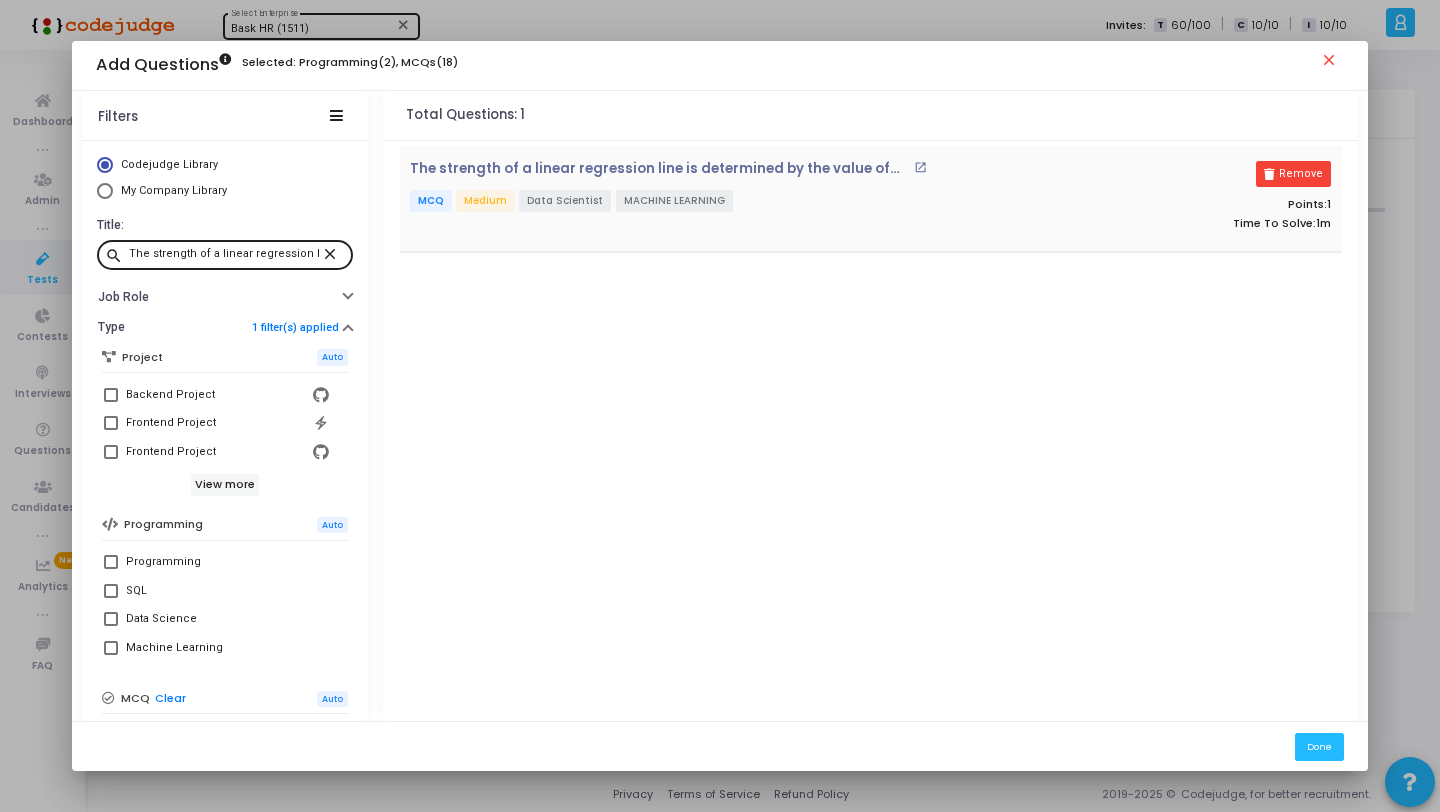 click on "close" at bounding box center [333, 253] 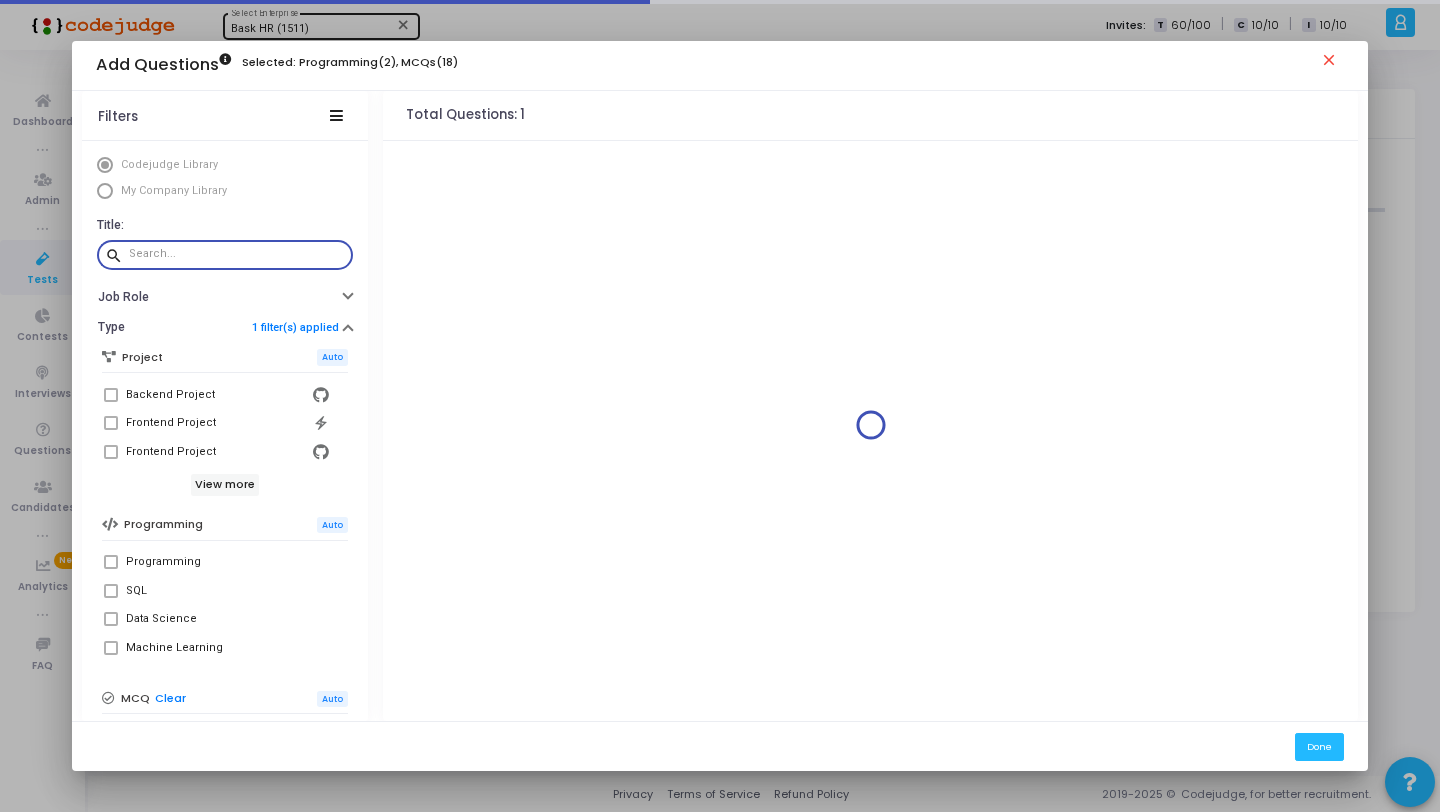 paste on "In the following Keras code for a VAE, which function is used to compile the model with the ELBO loss?" 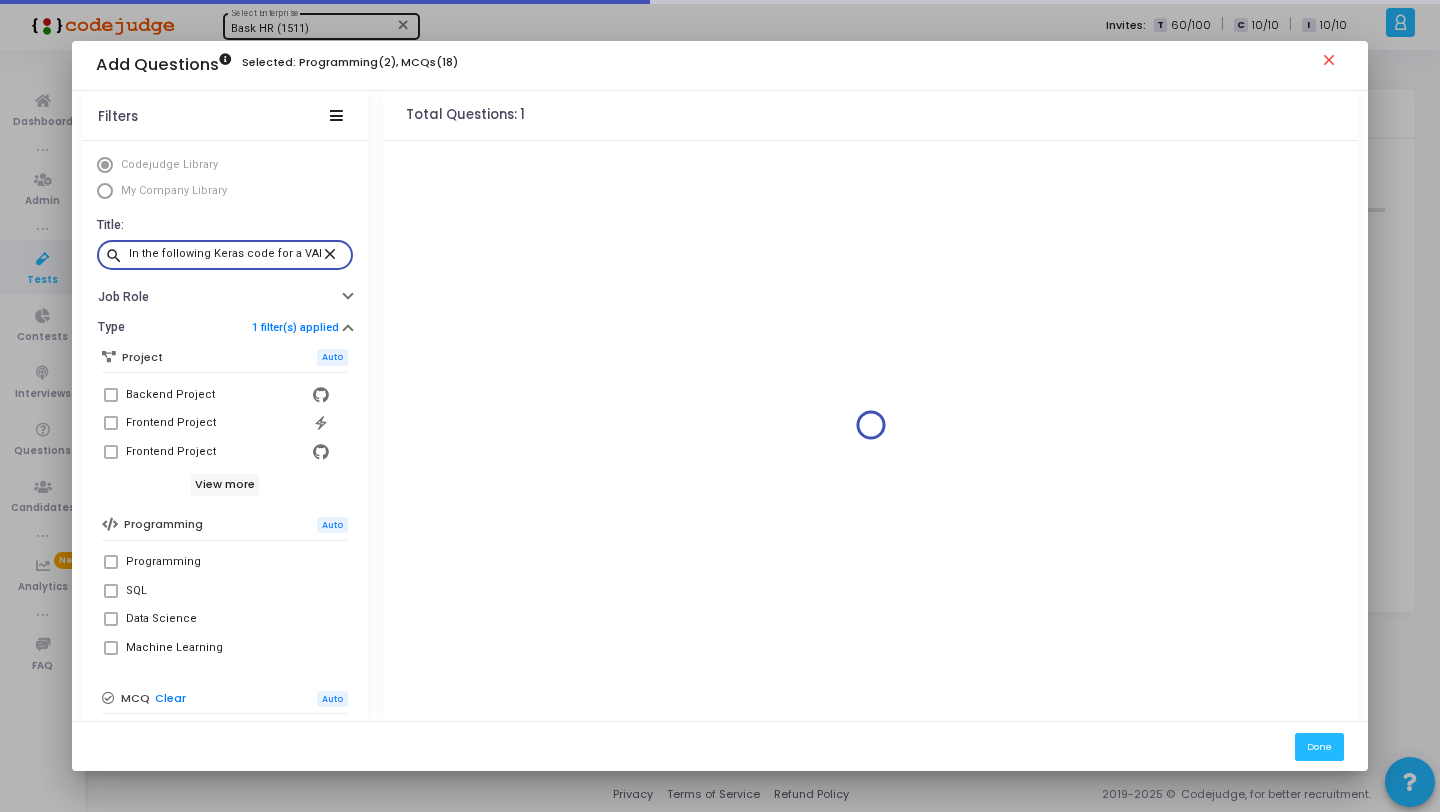 scroll, scrollTop: 0, scrollLeft: 316, axis: horizontal 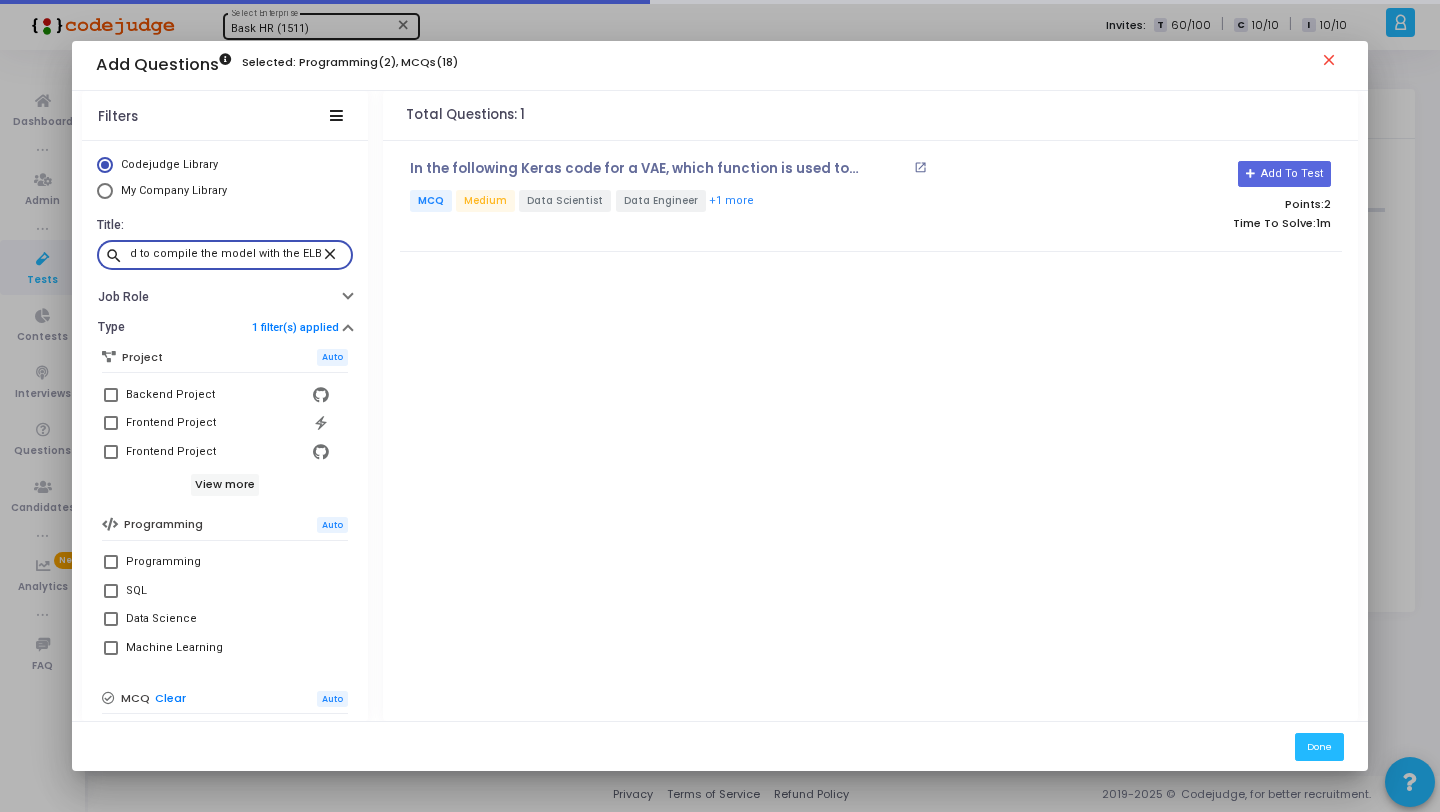 type on "In the following Keras code for a VAE, which function is used to compile the model with the ELBO loss?" 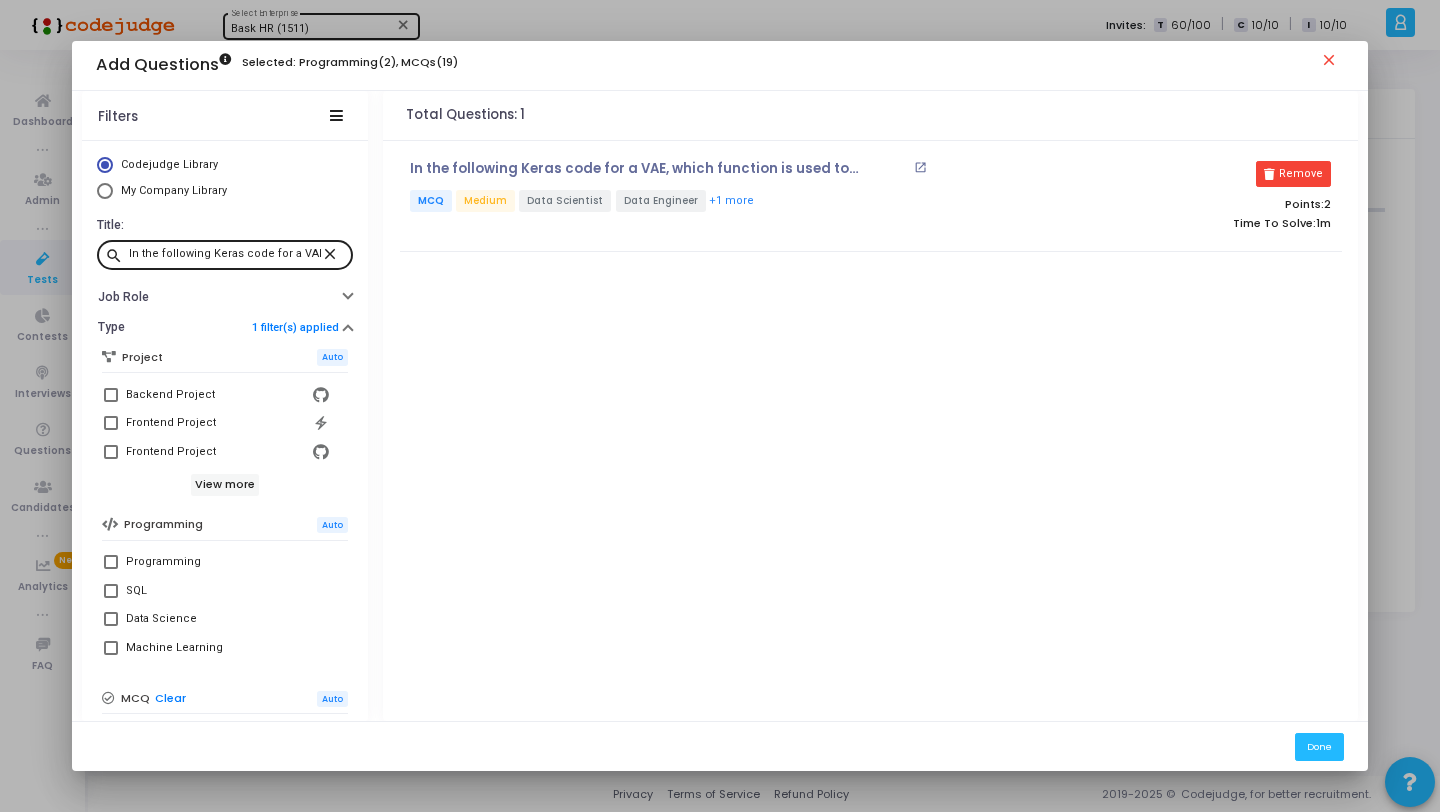 click on "close" at bounding box center [333, 253] 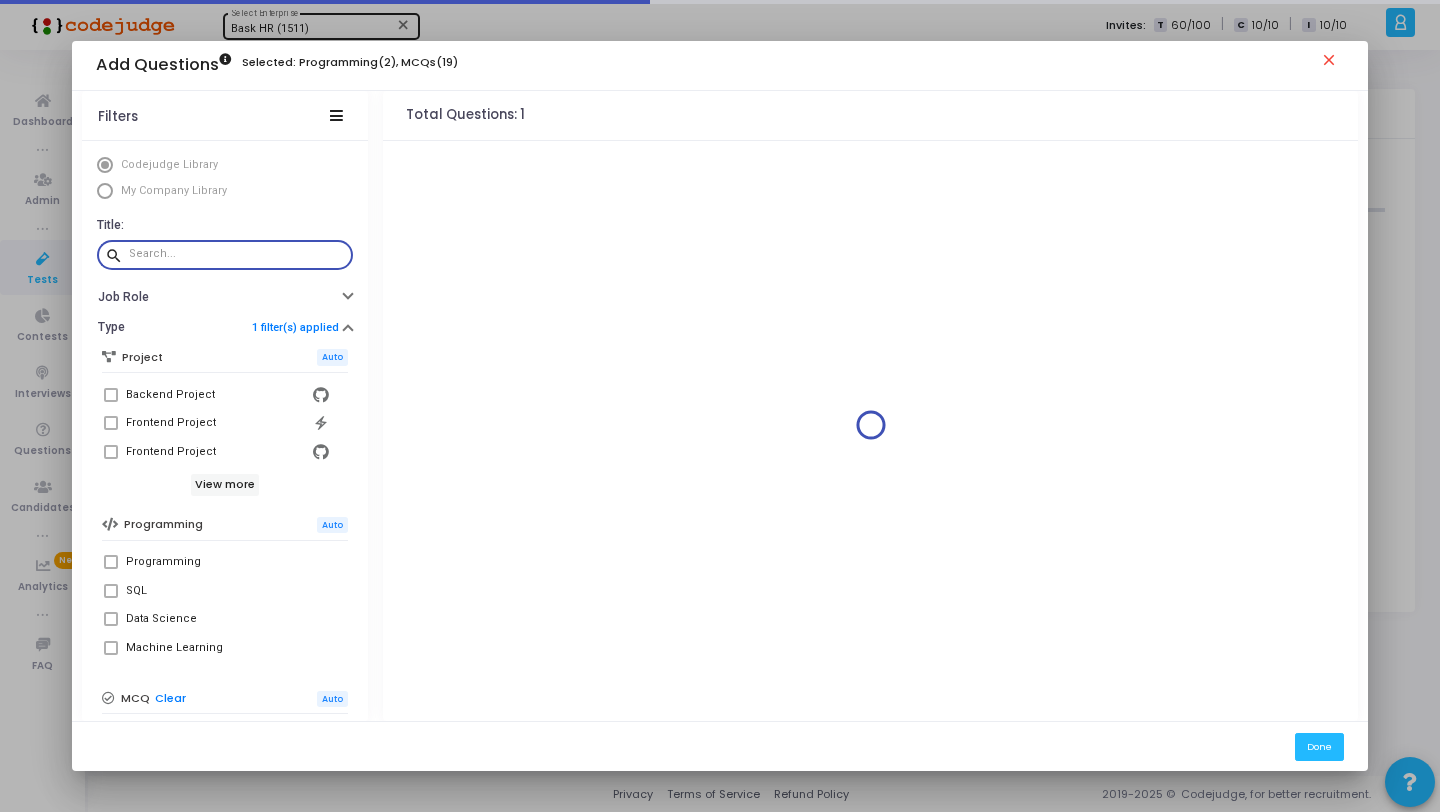 paste on "Which Python code snippet correctly performs Principal Component Analysis (PCA) for dimensionality reduction using the Scikit-learn library?" 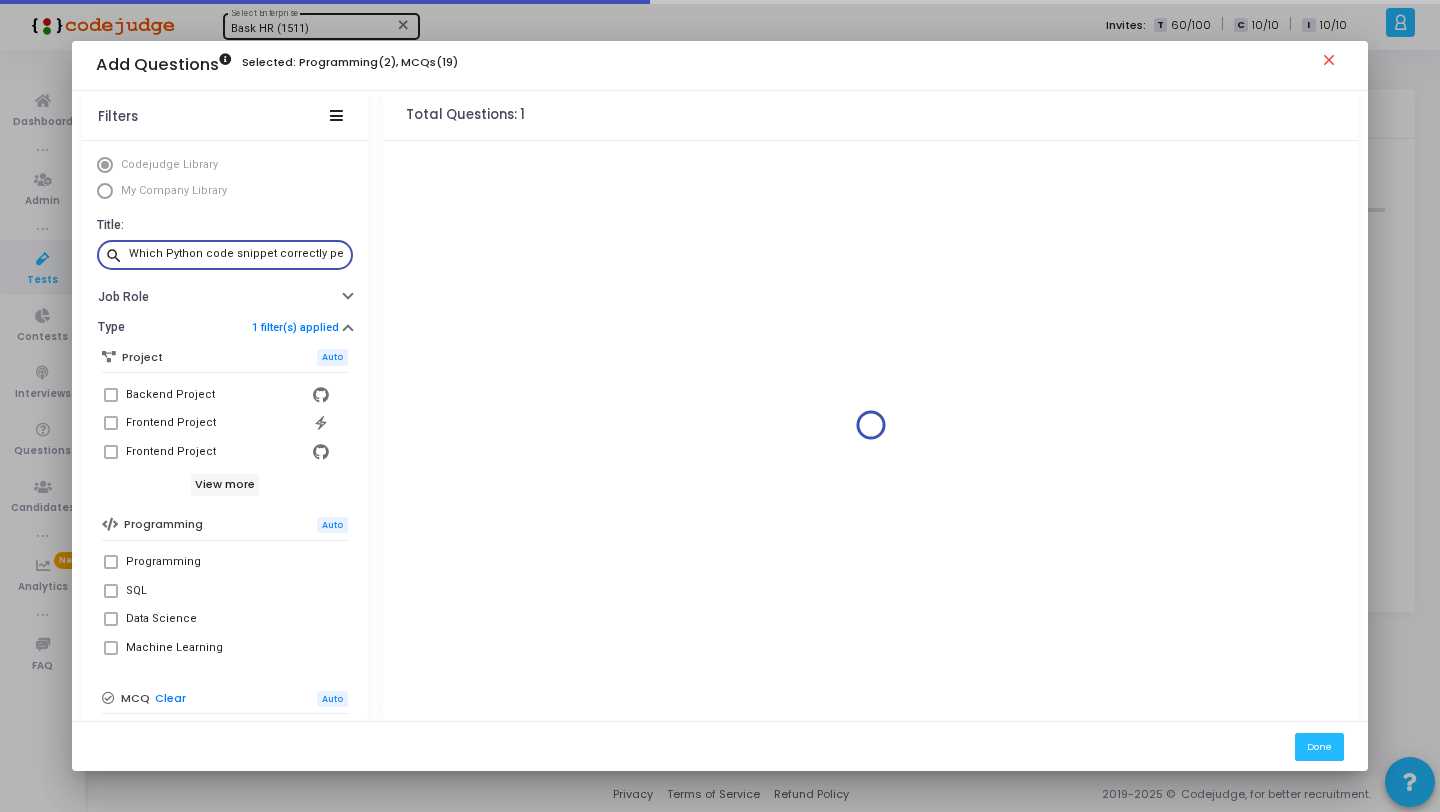 scroll, scrollTop: 0, scrollLeft: 505, axis: horizontal 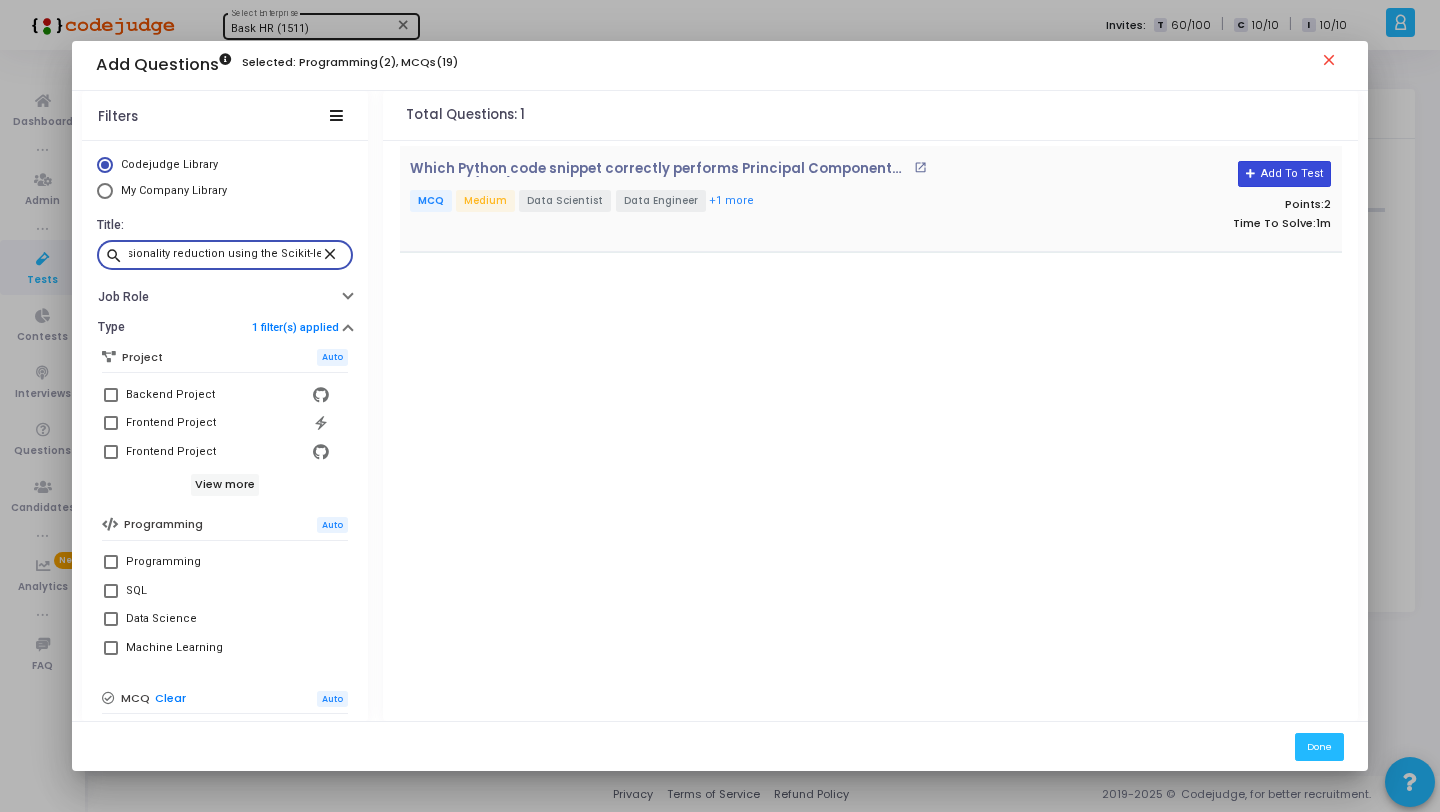 type on "Which Python code snippet correctly performs Principal Component Analysis (PCA) for dimensionality reduction using the Scikit-learn library?" 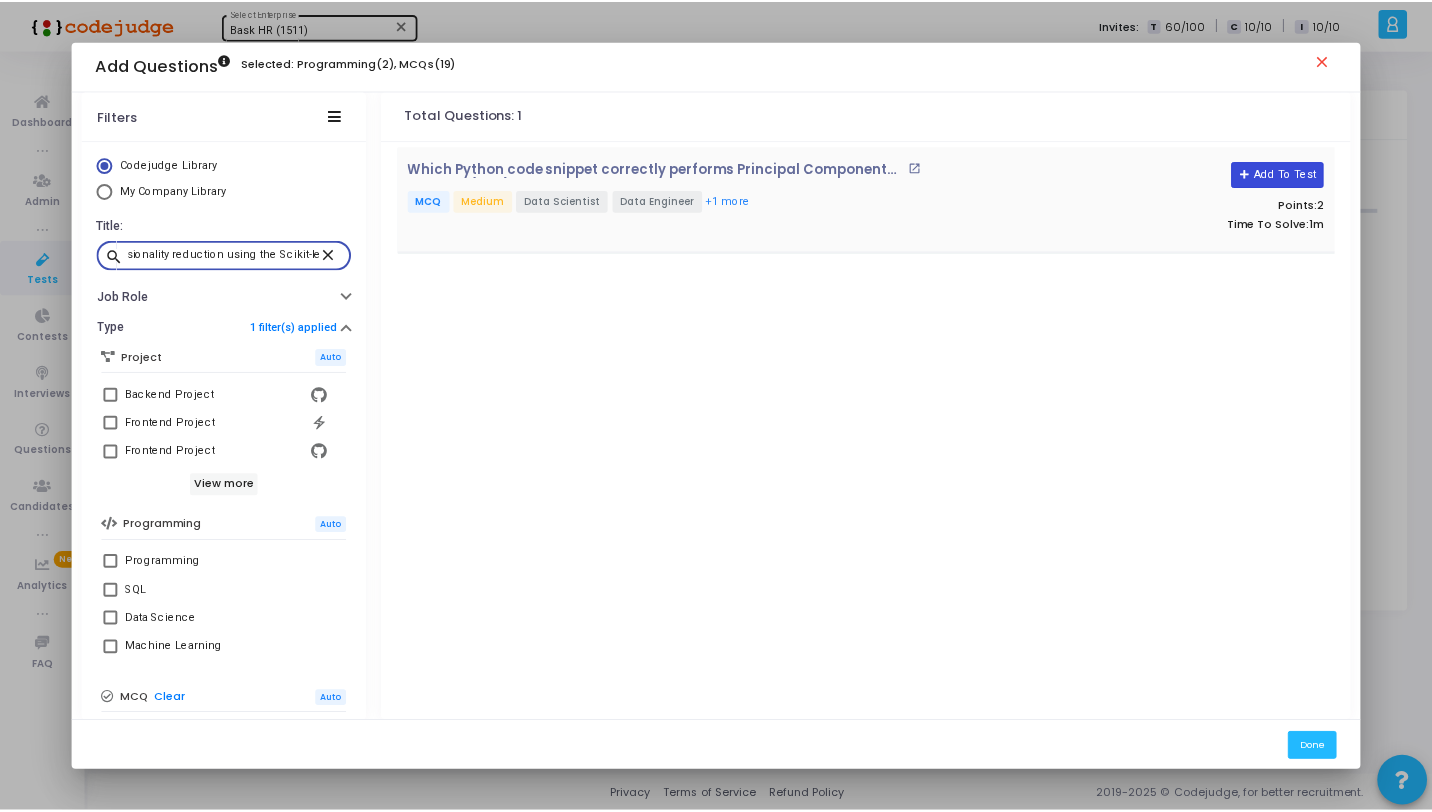 scroll, scrollTop: 0, scrollLeft: 0, axis: both 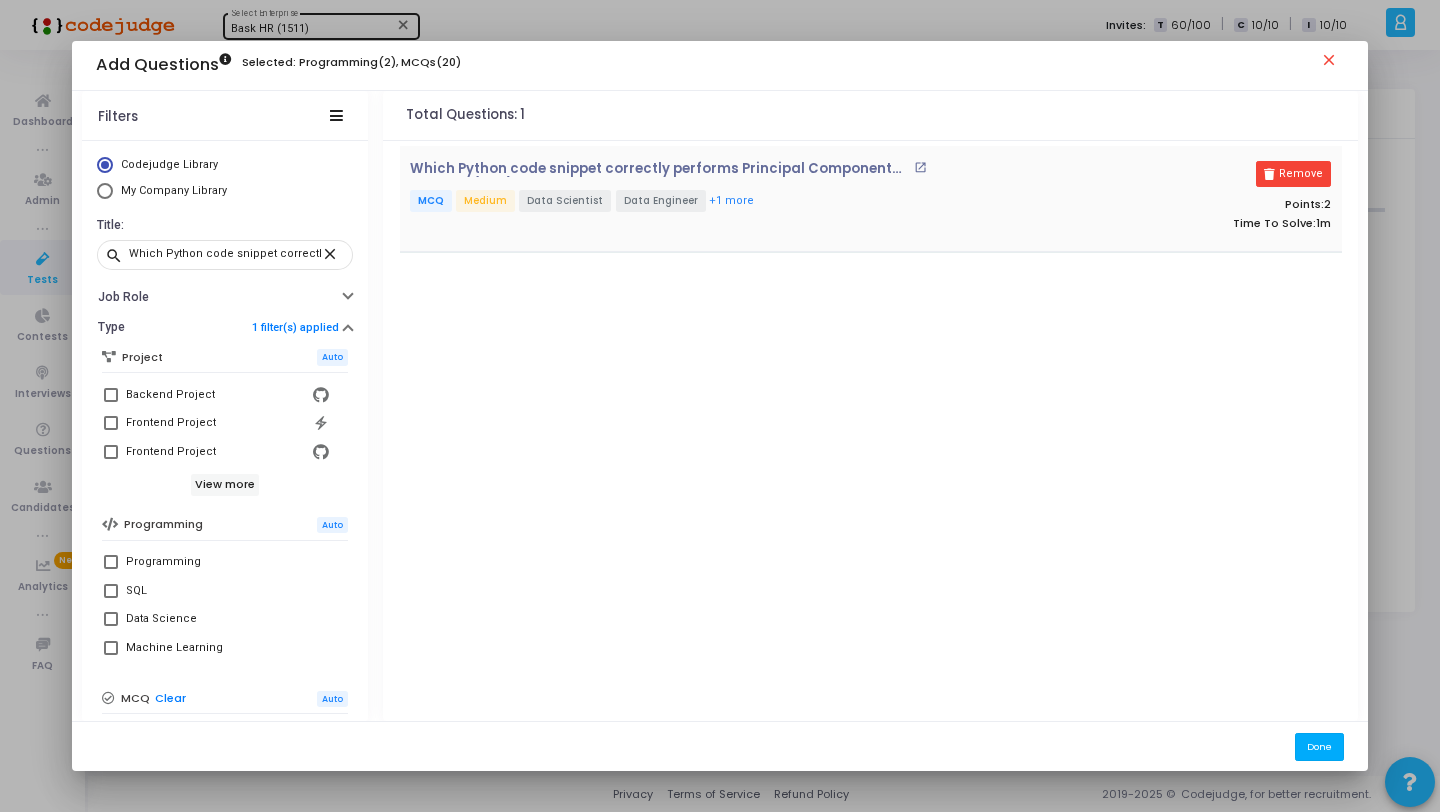 click on "Done" at bounding box center [1319, 746] 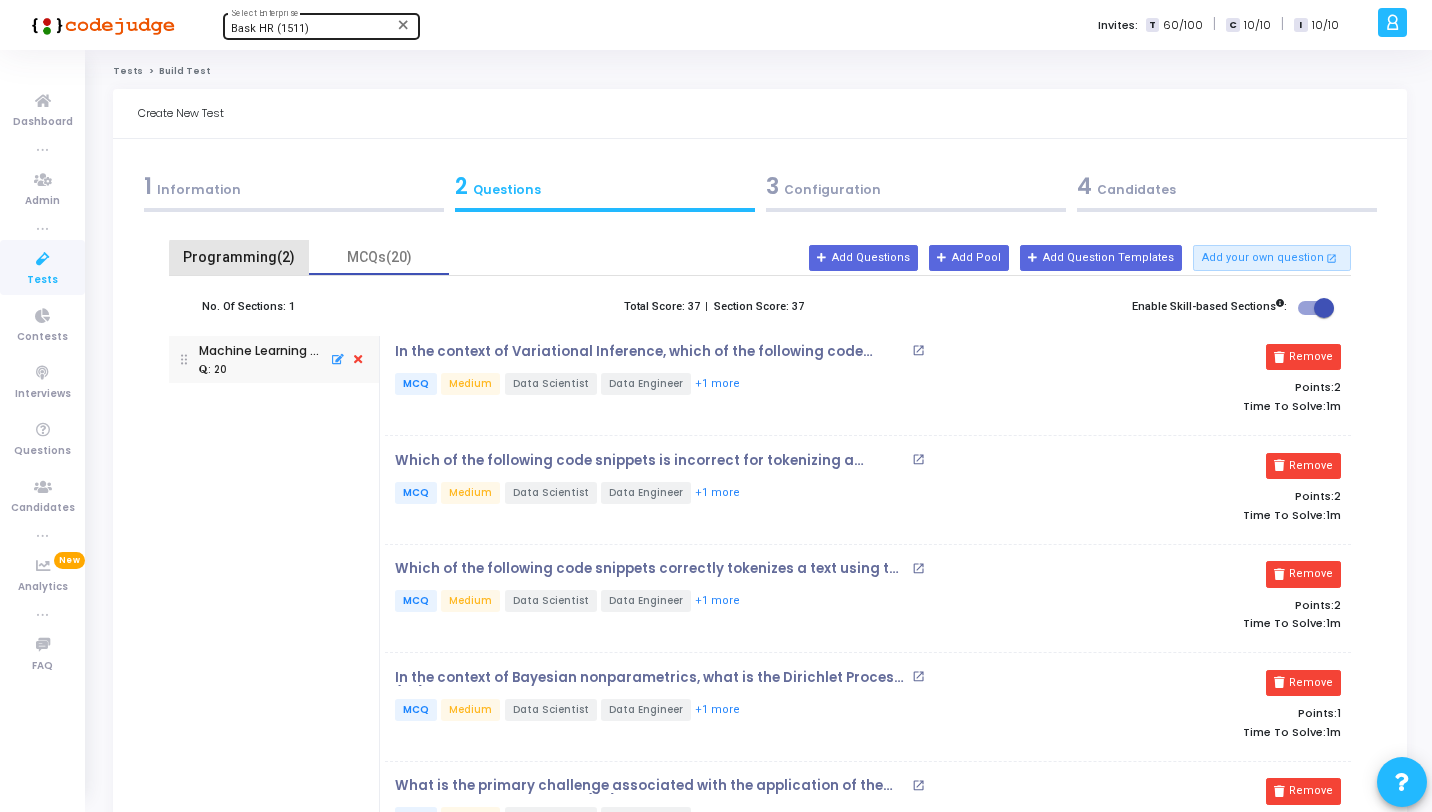 click on "Programming(2)" at bounding box center [239, 257] 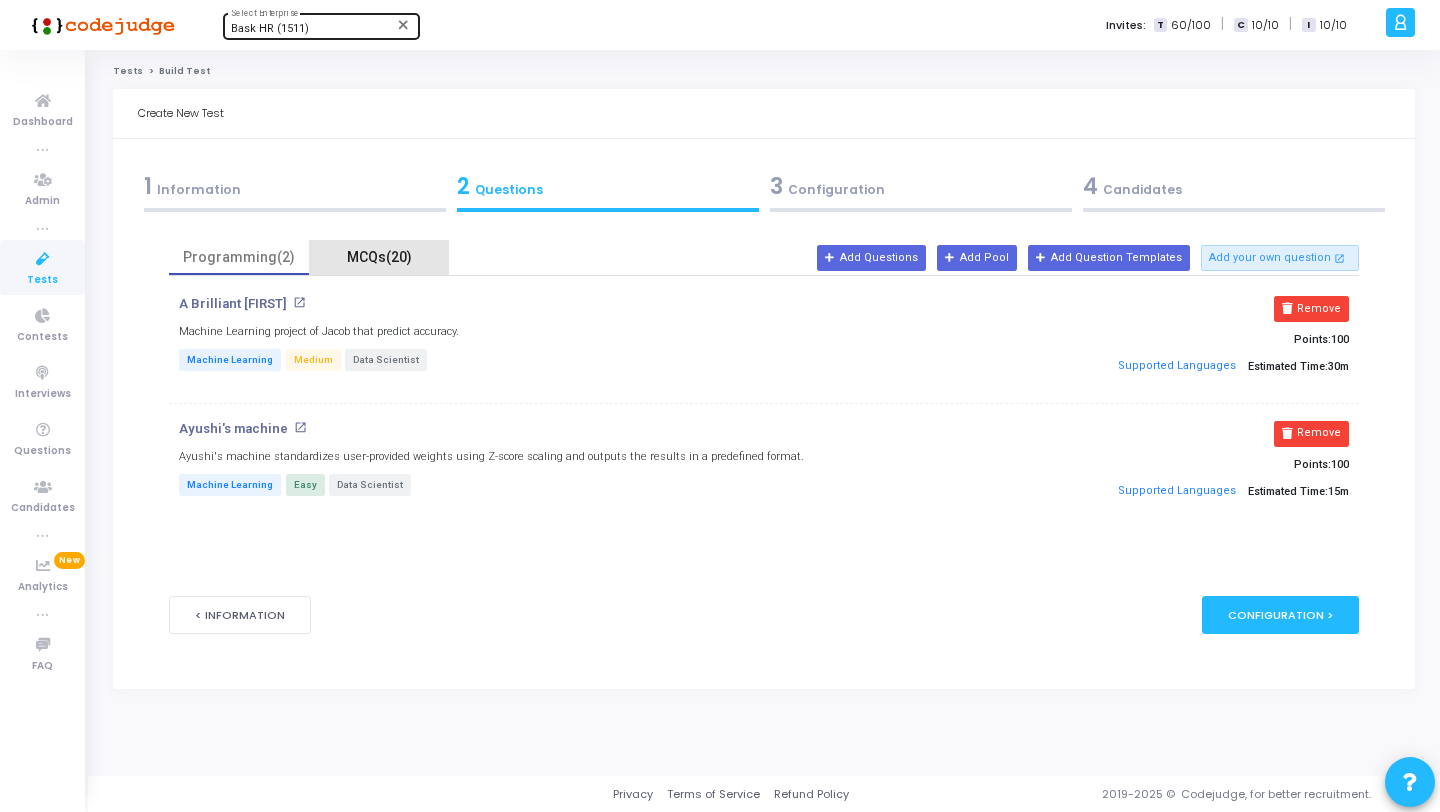 click on "MCQs(20)" at bounding box center [379, 257] 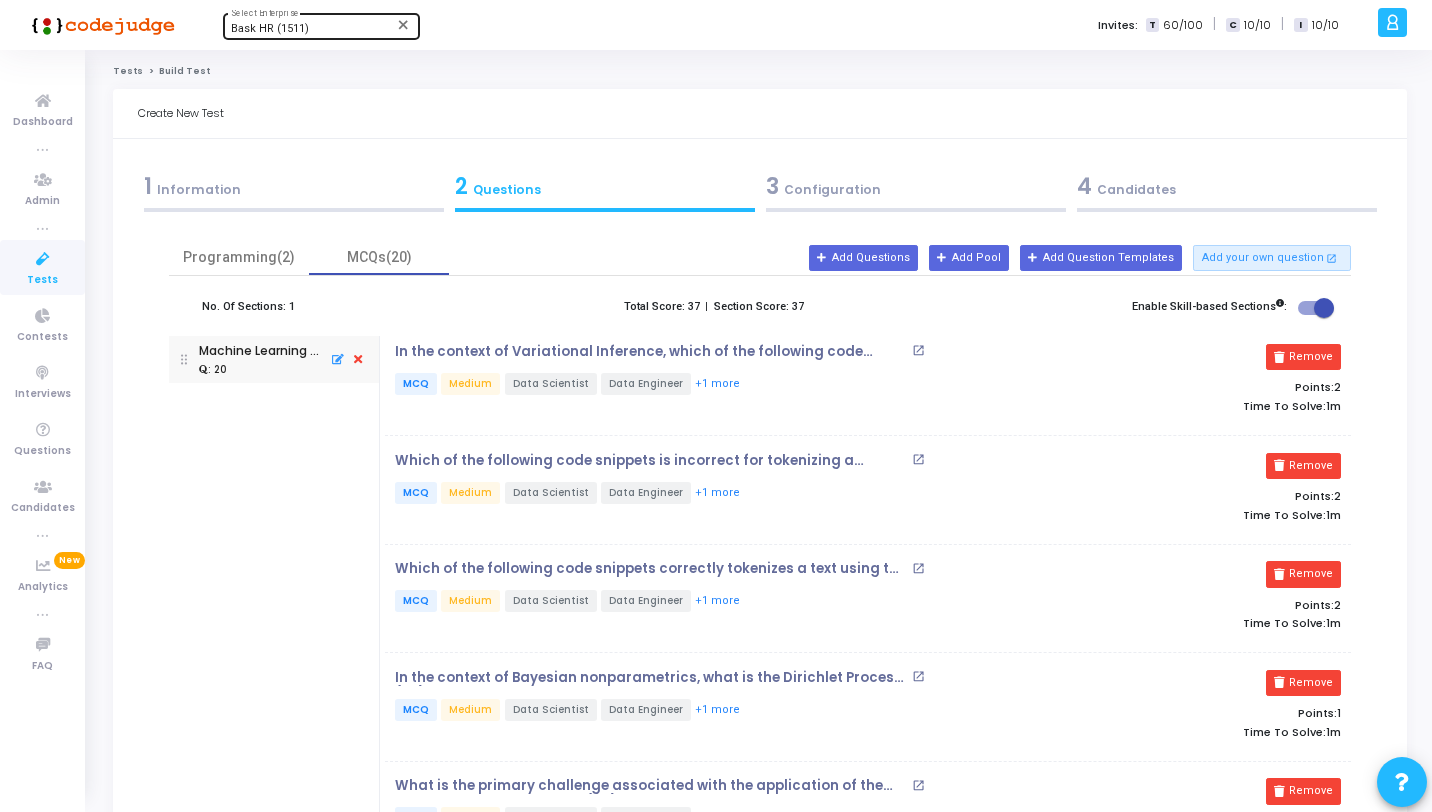 click on "3  Configuration" at bounding box center (915, 191) 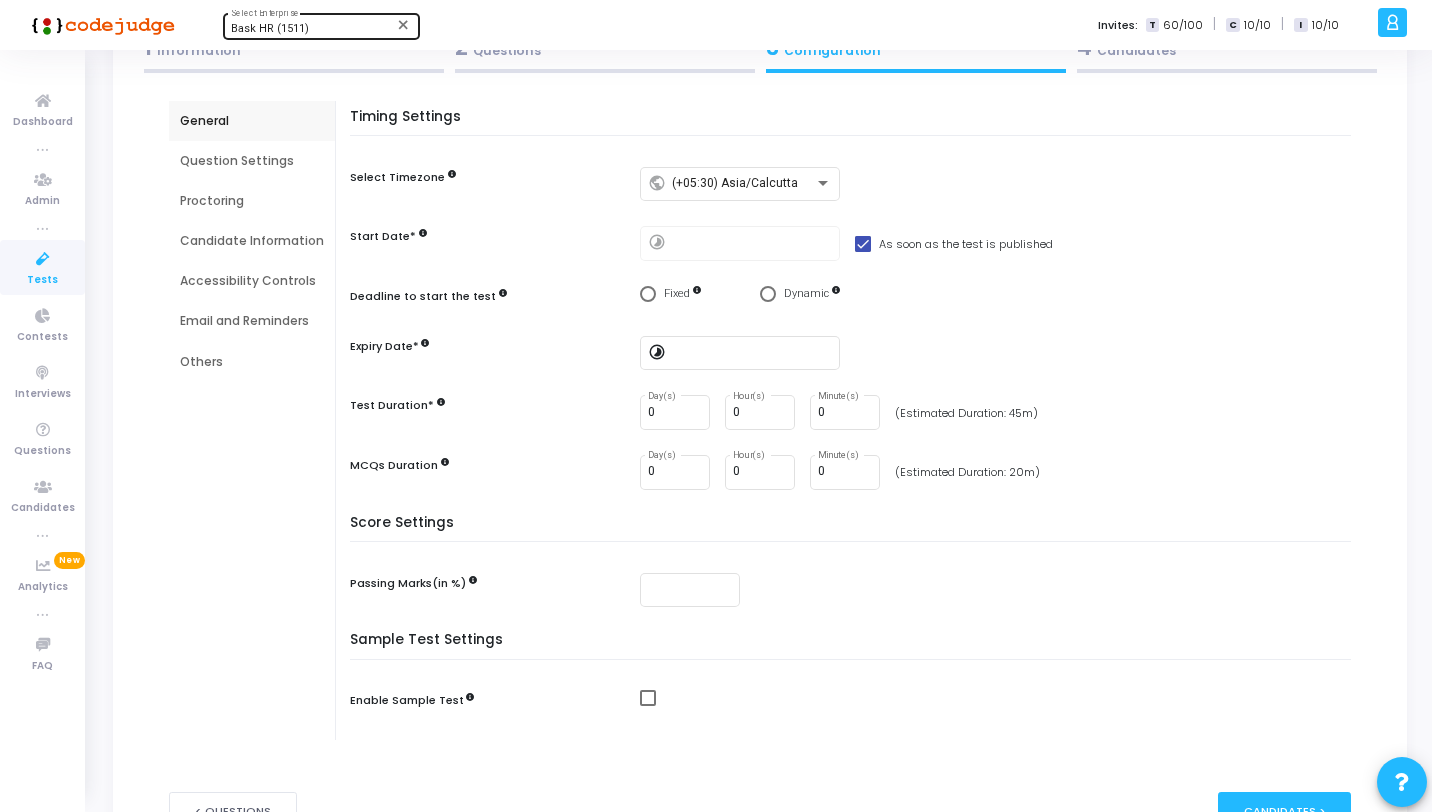 scroll, scrollTop: 231, scrollLeft: 0, axis: vertical 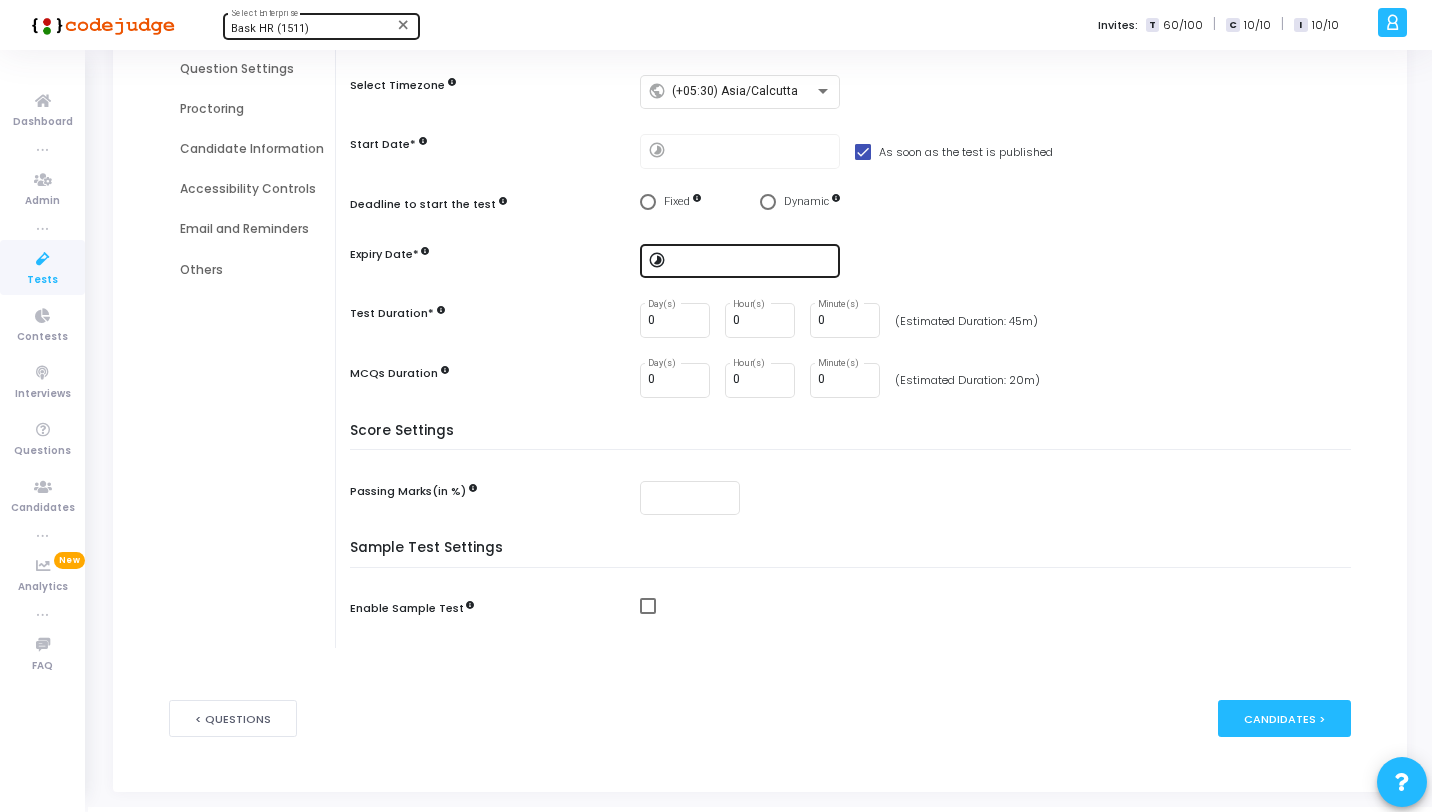 click at bounding box center (752, 259) 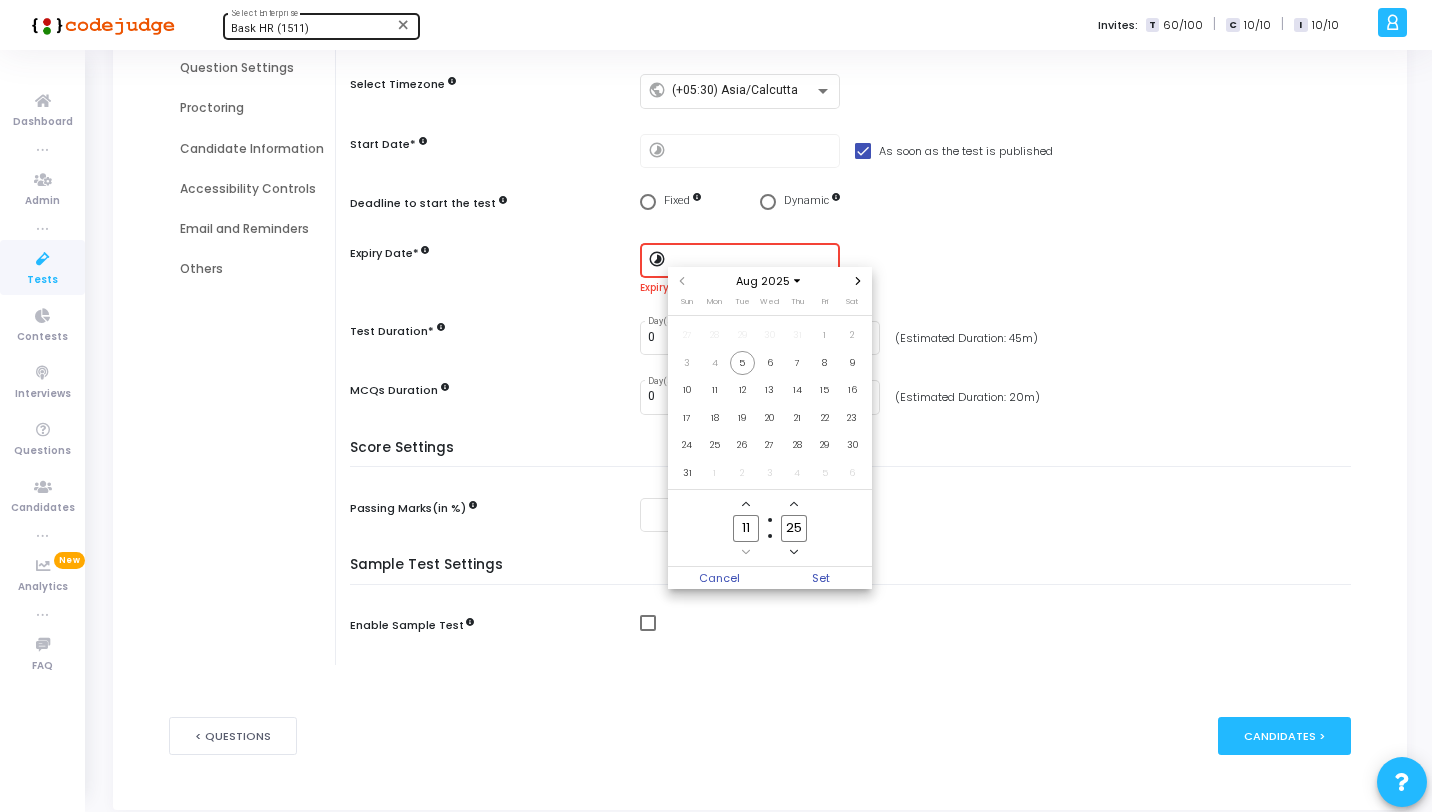scroll, scrollTop: 0, scrollLeft: 0, axis: both 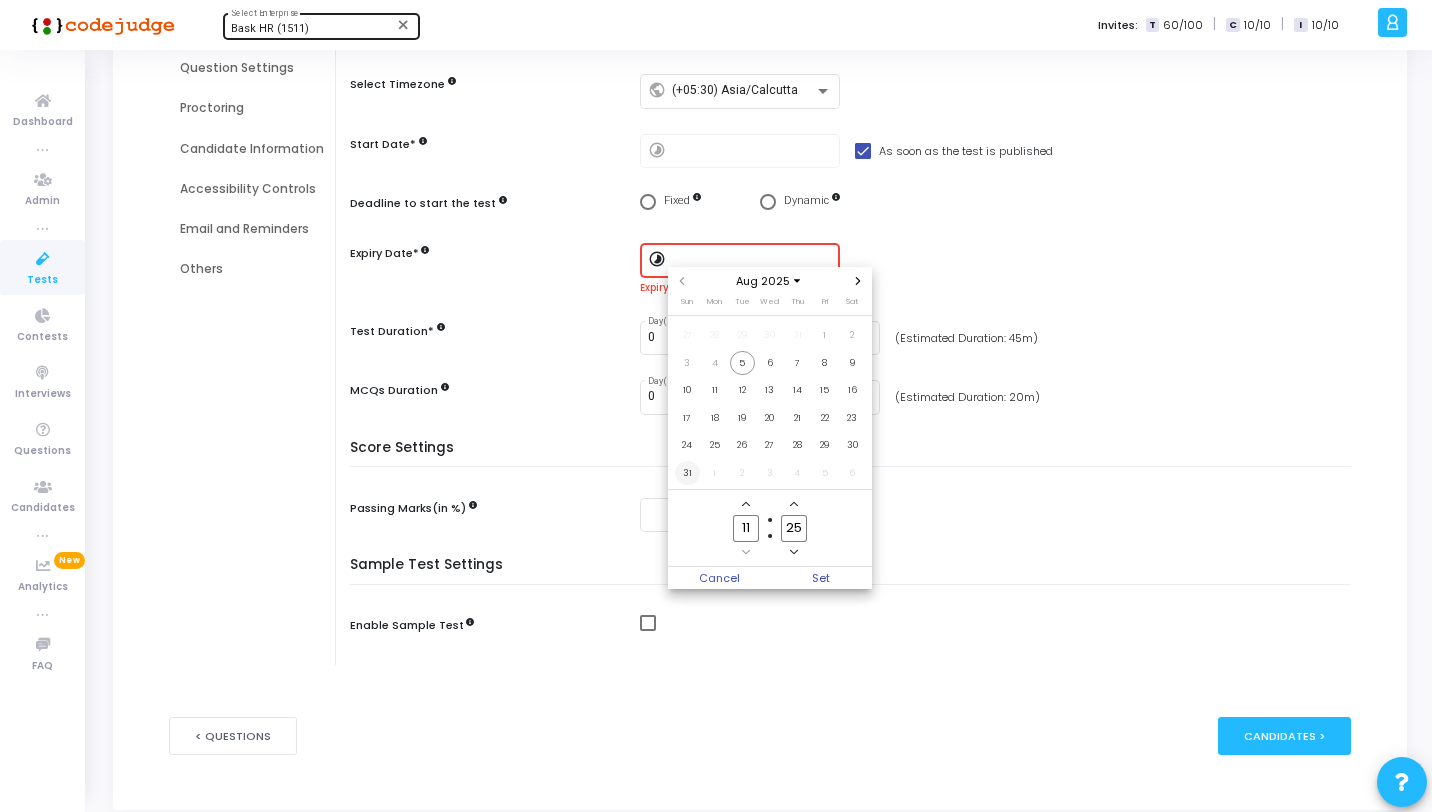 click on "31" at bounding box center (687, 473) 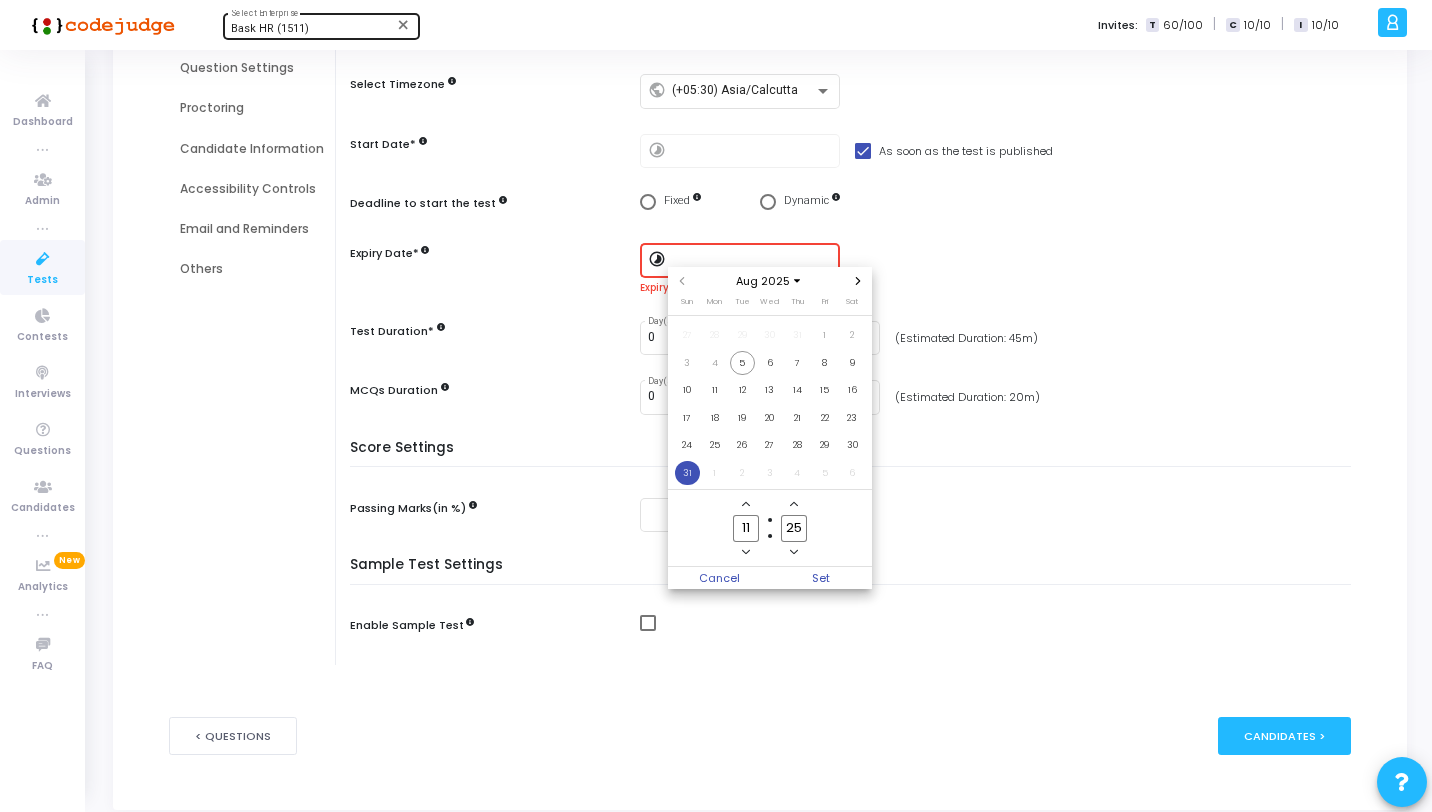 click on "11" 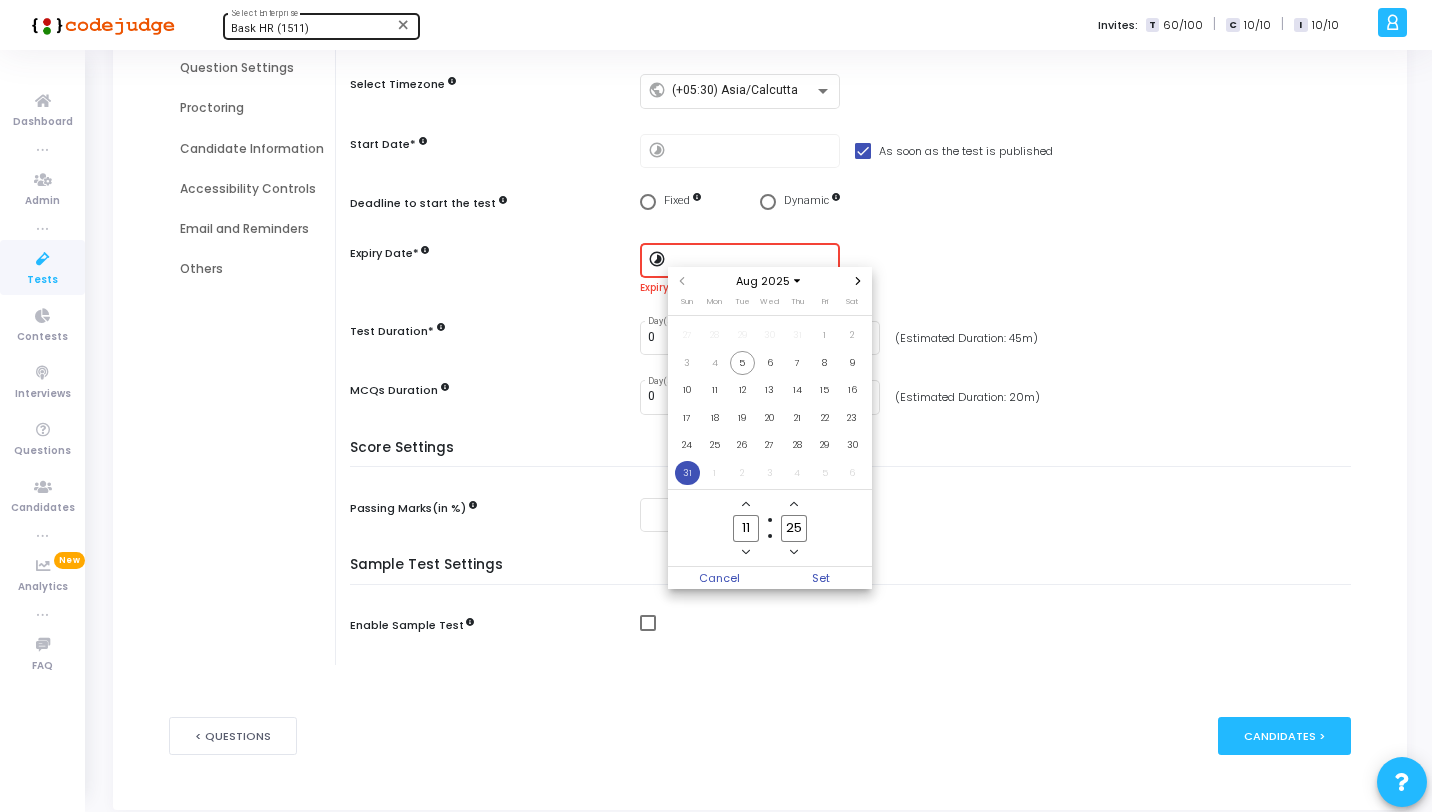 type on "1" 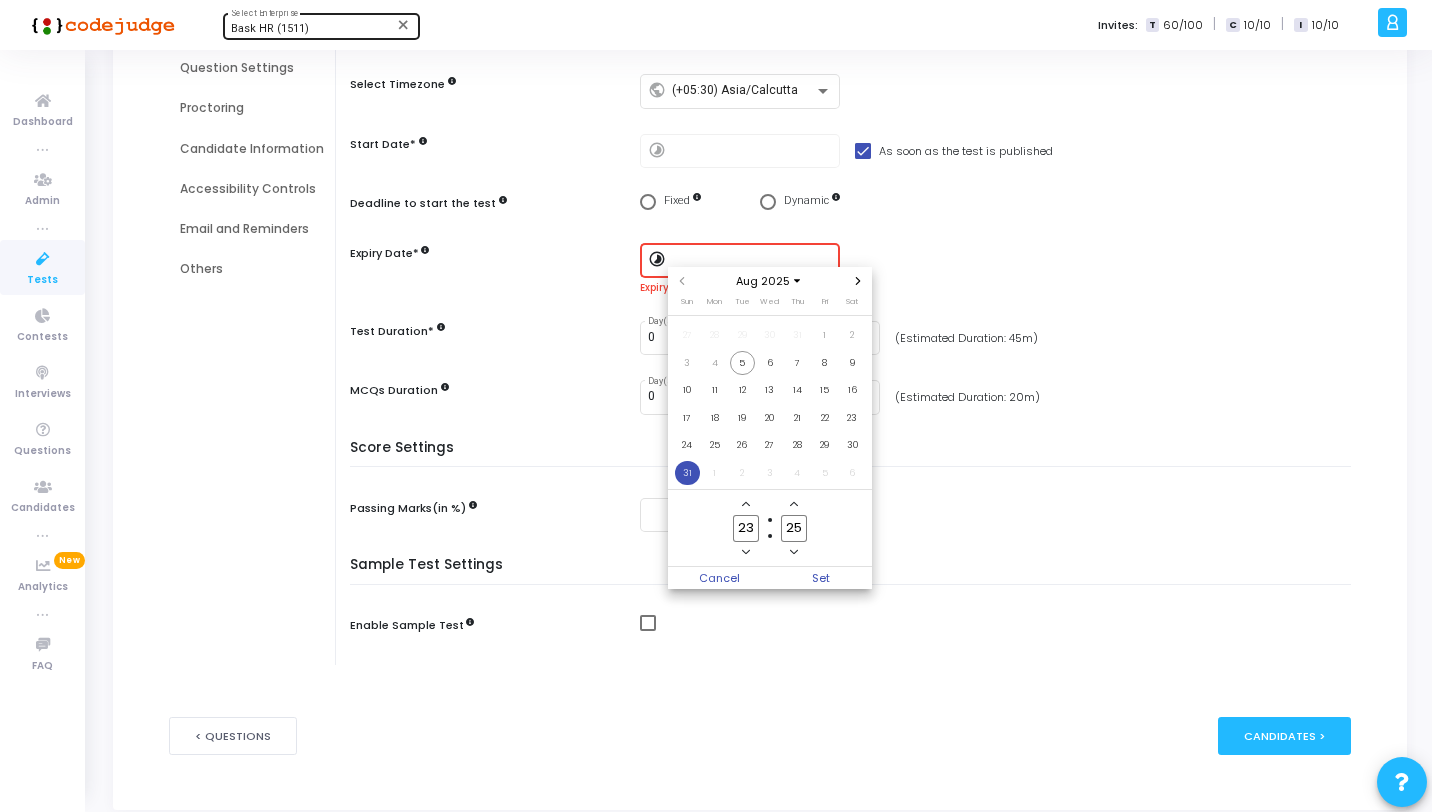 type on "23" 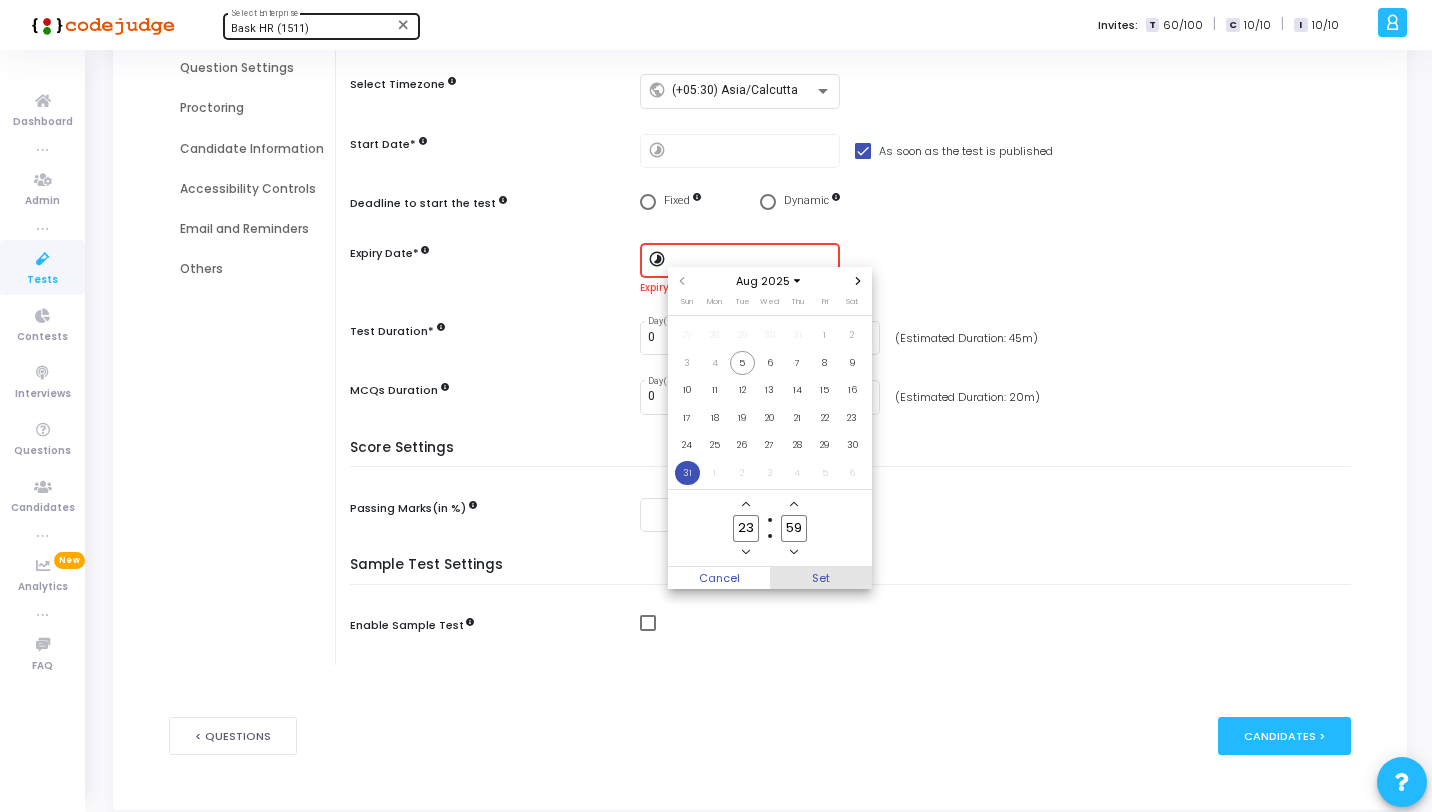type on "59" 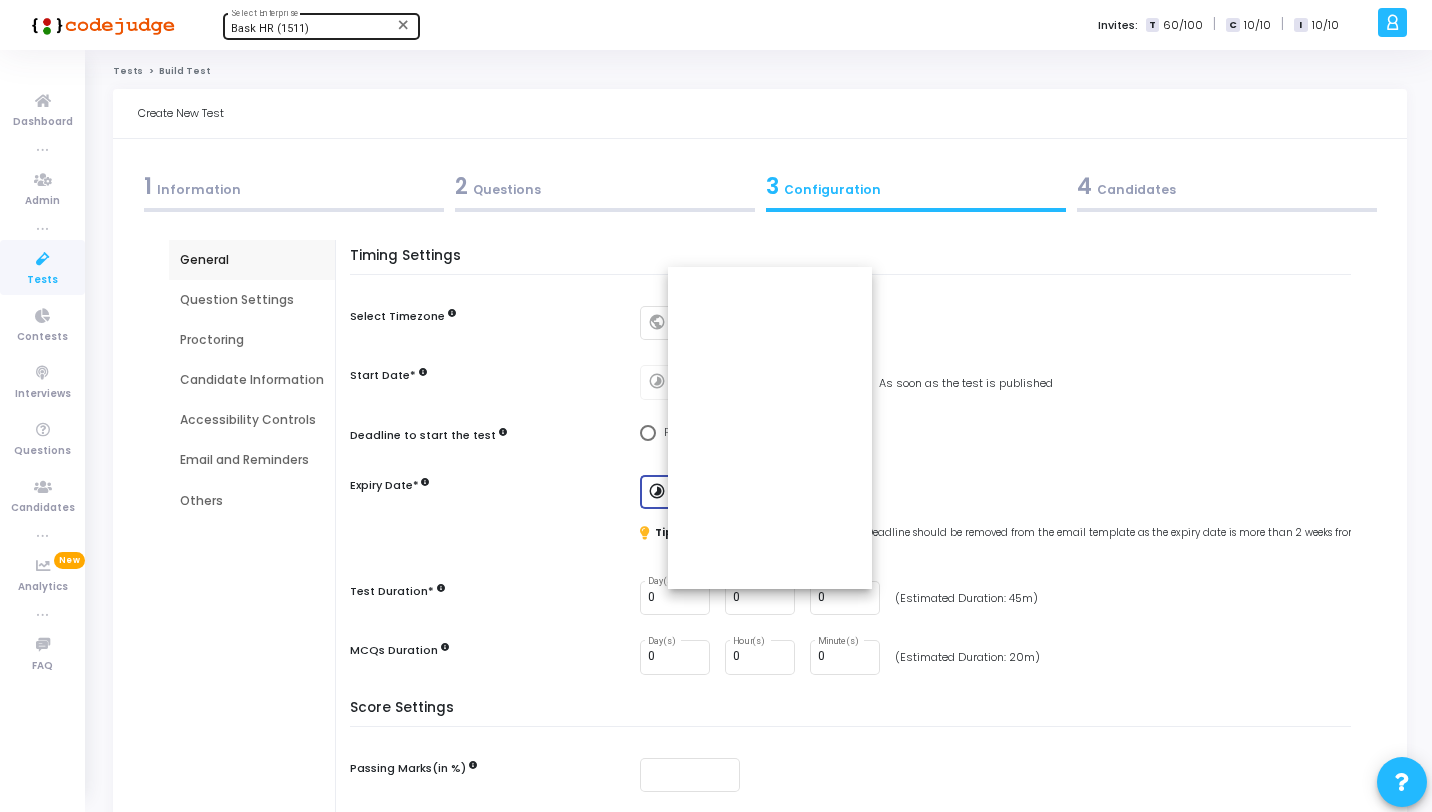 scroll, scrollTop: 231, scrollLeft: 0, axis: vertical 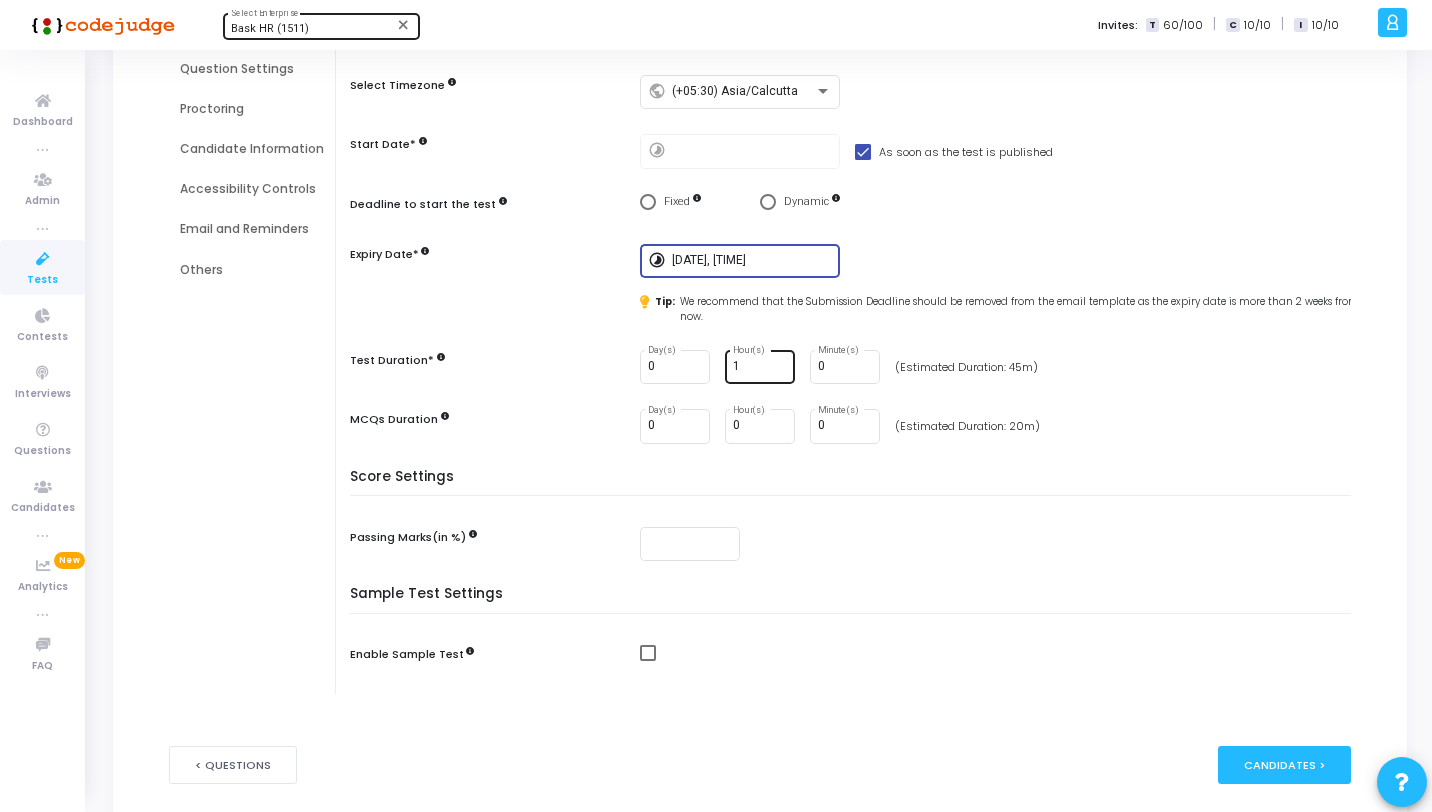 type on "1" 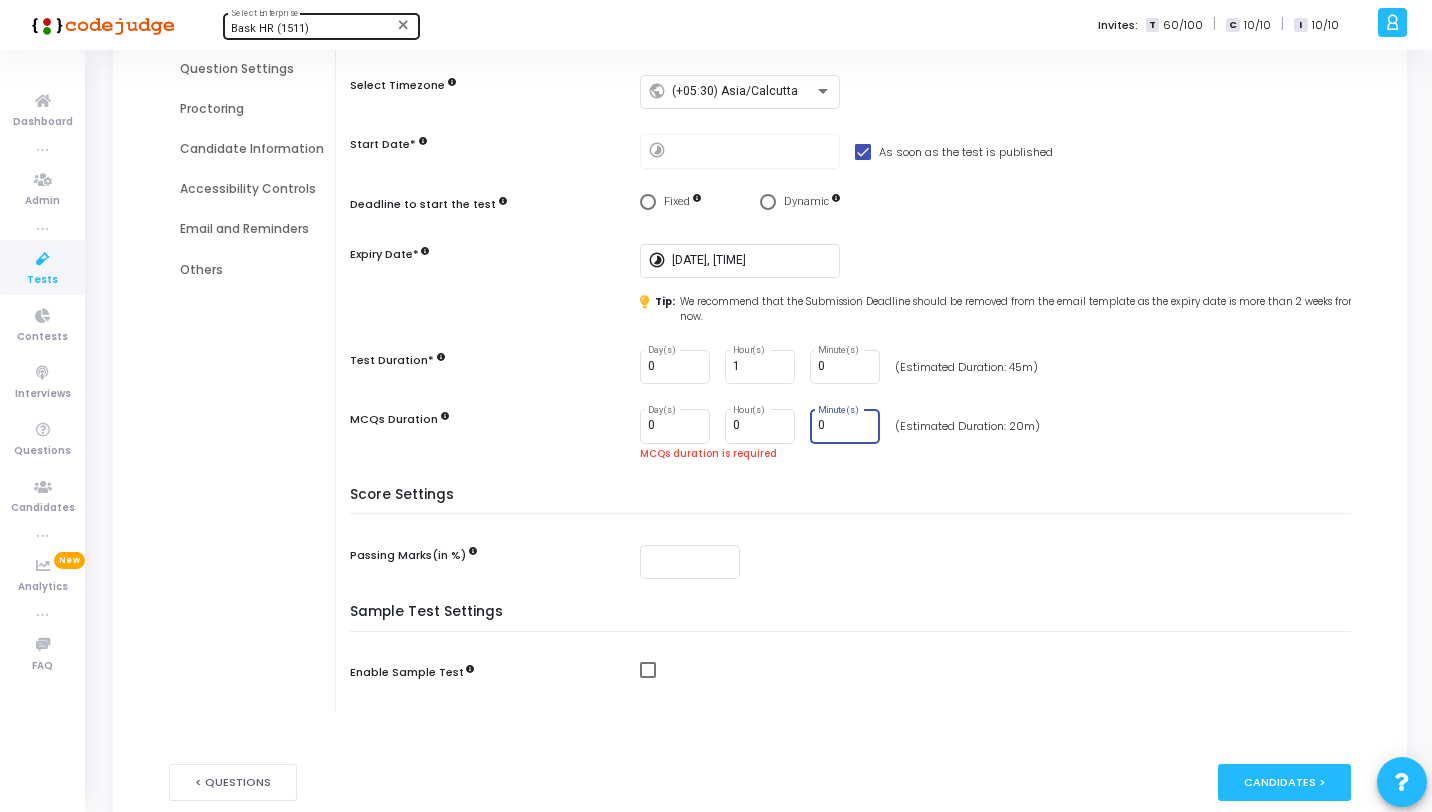 click on "0" at bounding box center [845, 426] 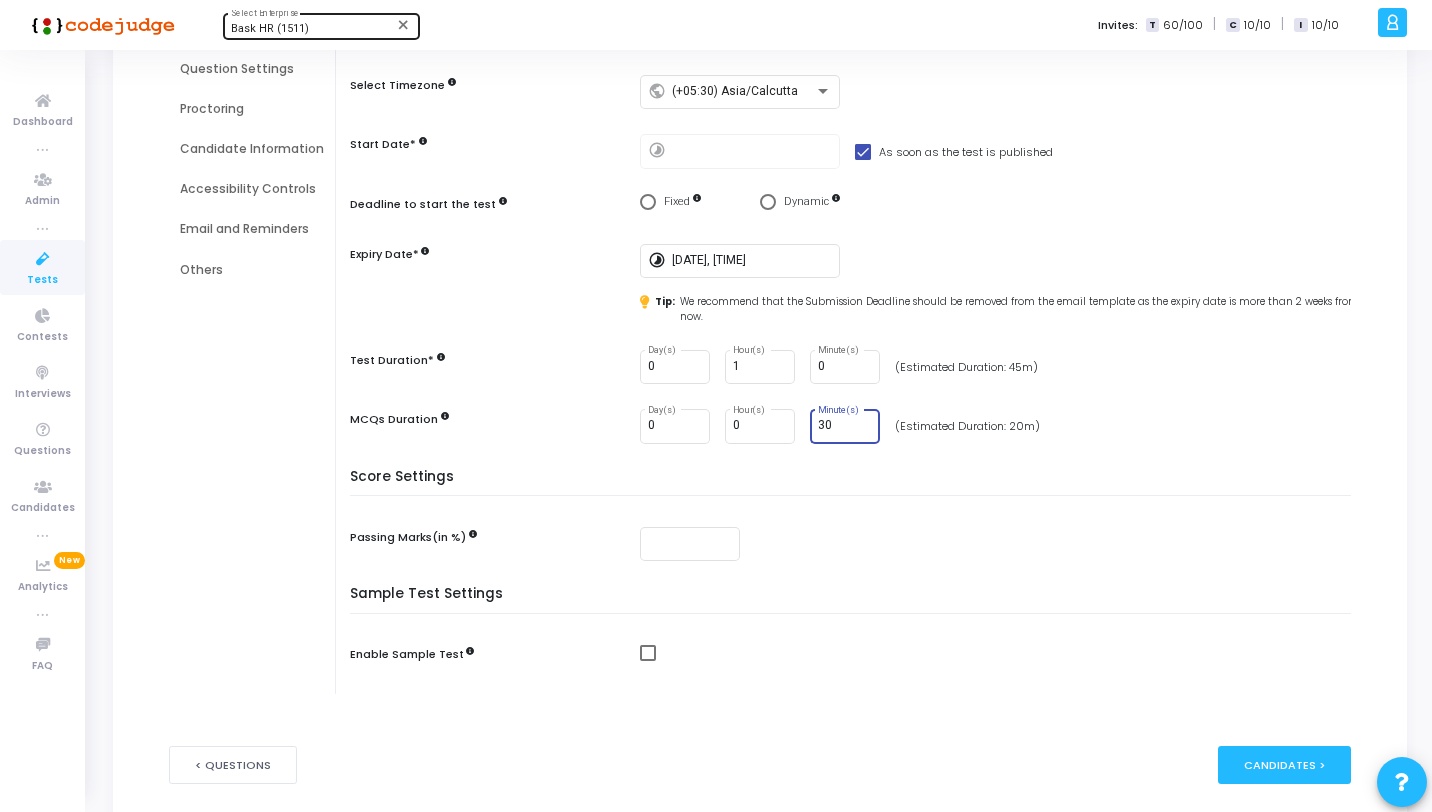 type on "30" 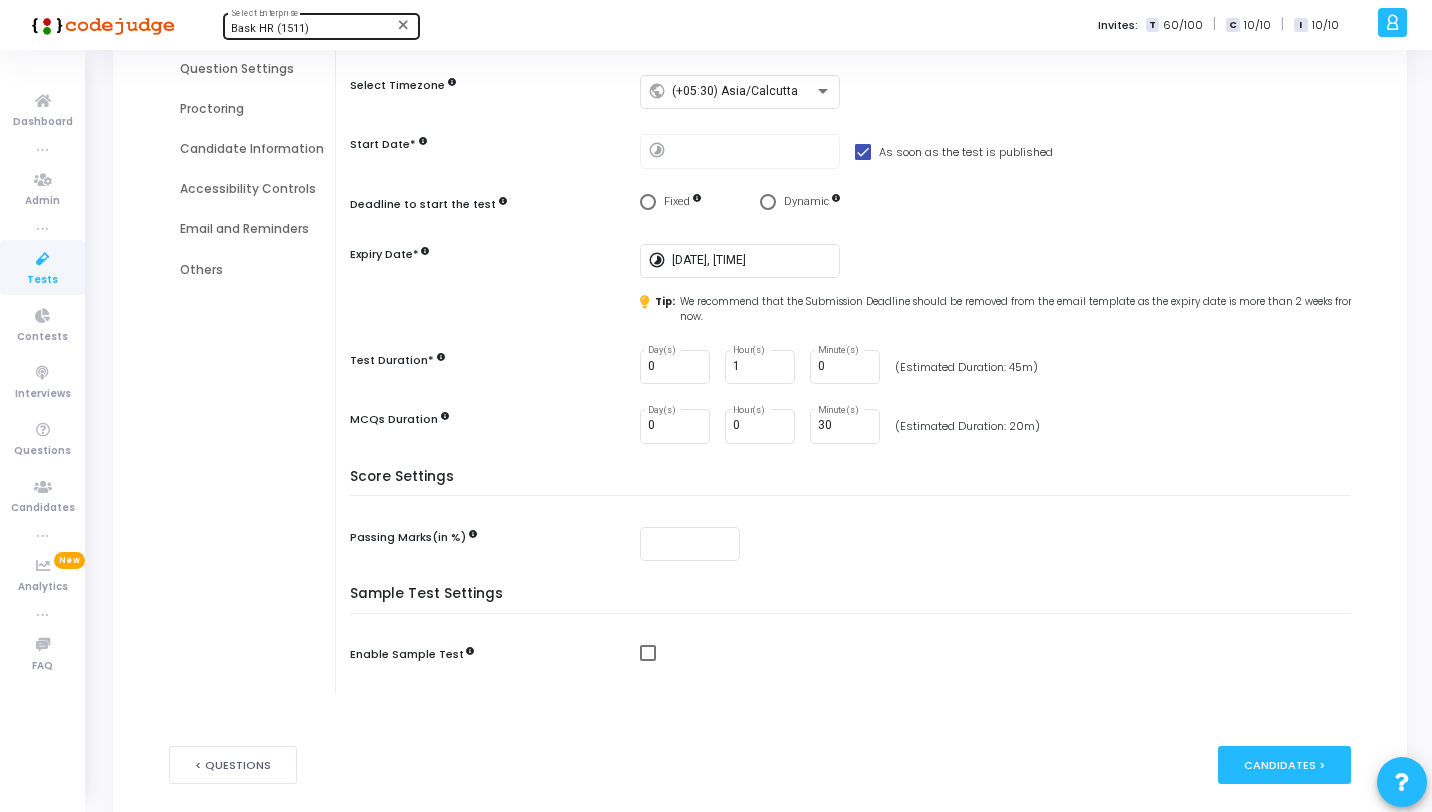 click on "Question Settings" at bounding box center [252, 69] 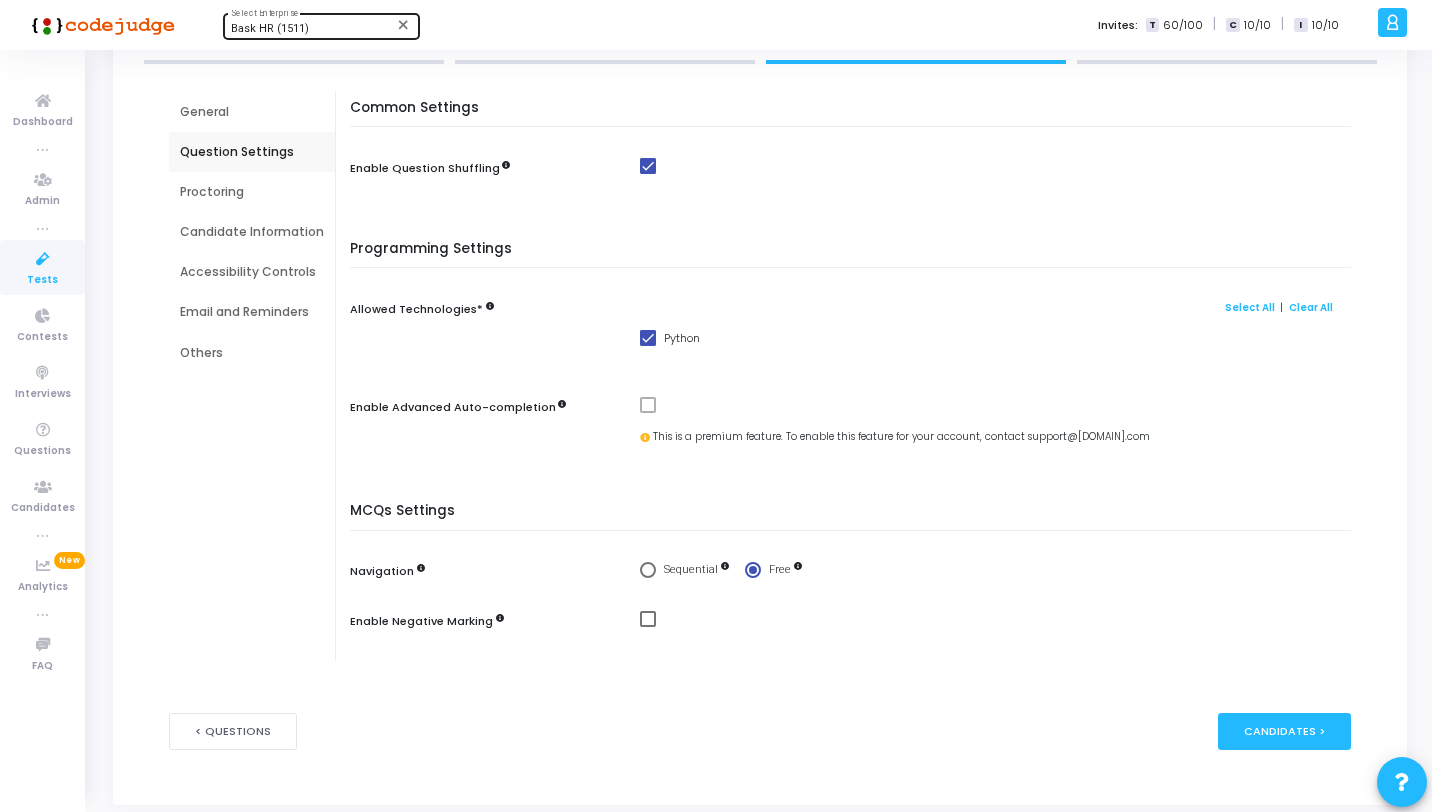 scroll, scrollTop: 193, scrollLeft: 0, axis: vertical 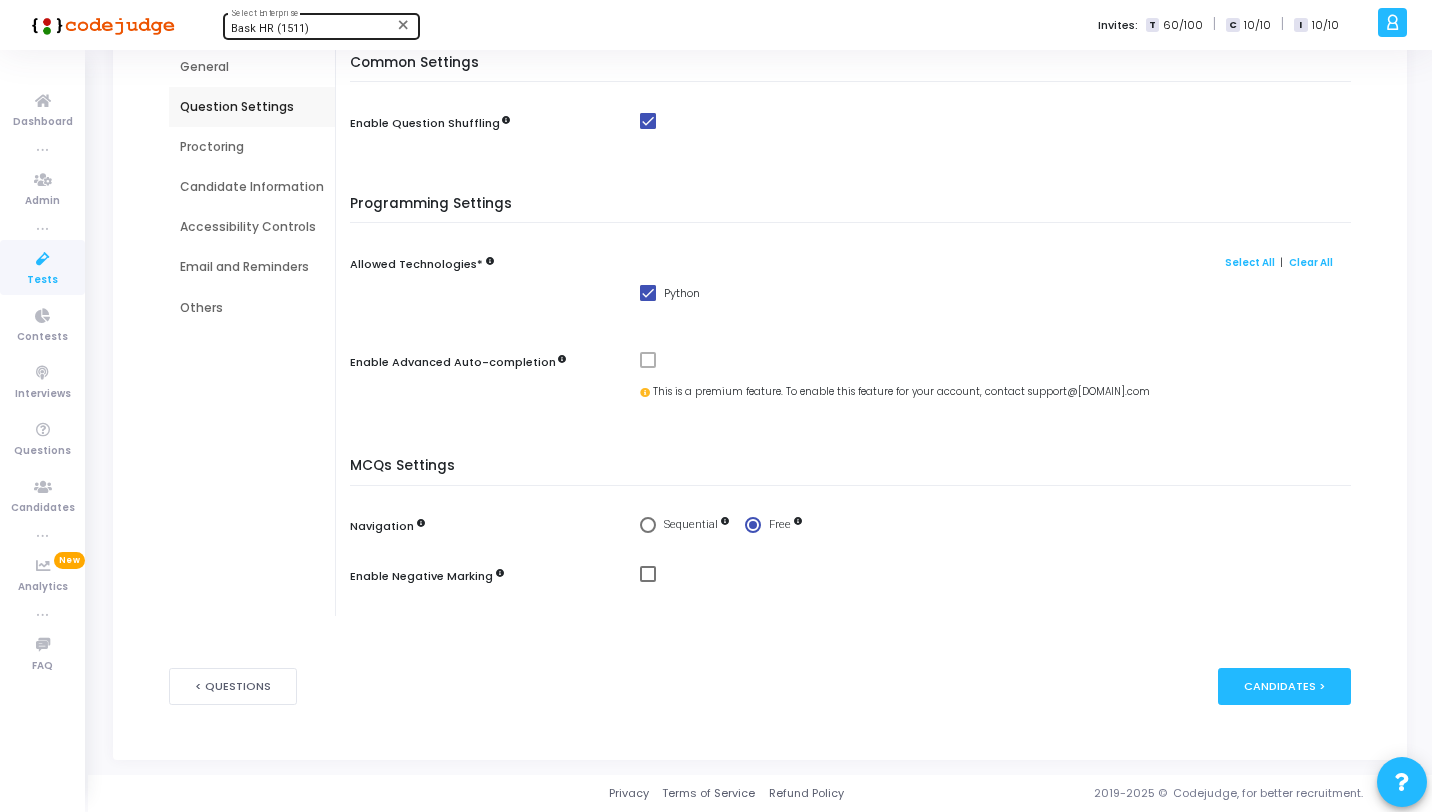 click on "Proctoring" at bounding box center (252, 147) 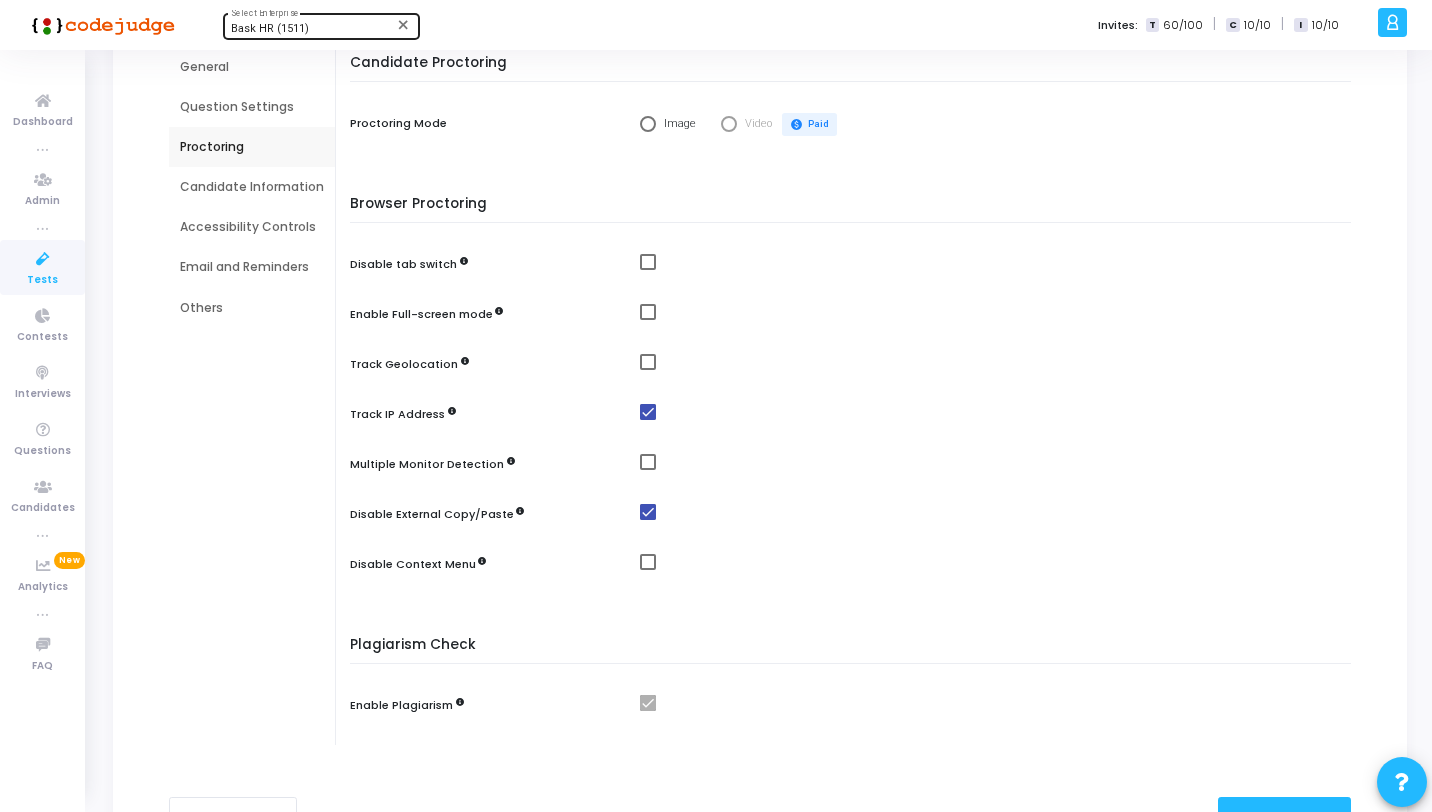 scroll, scrollTop: 0, scrollLeft: 0, axis: both 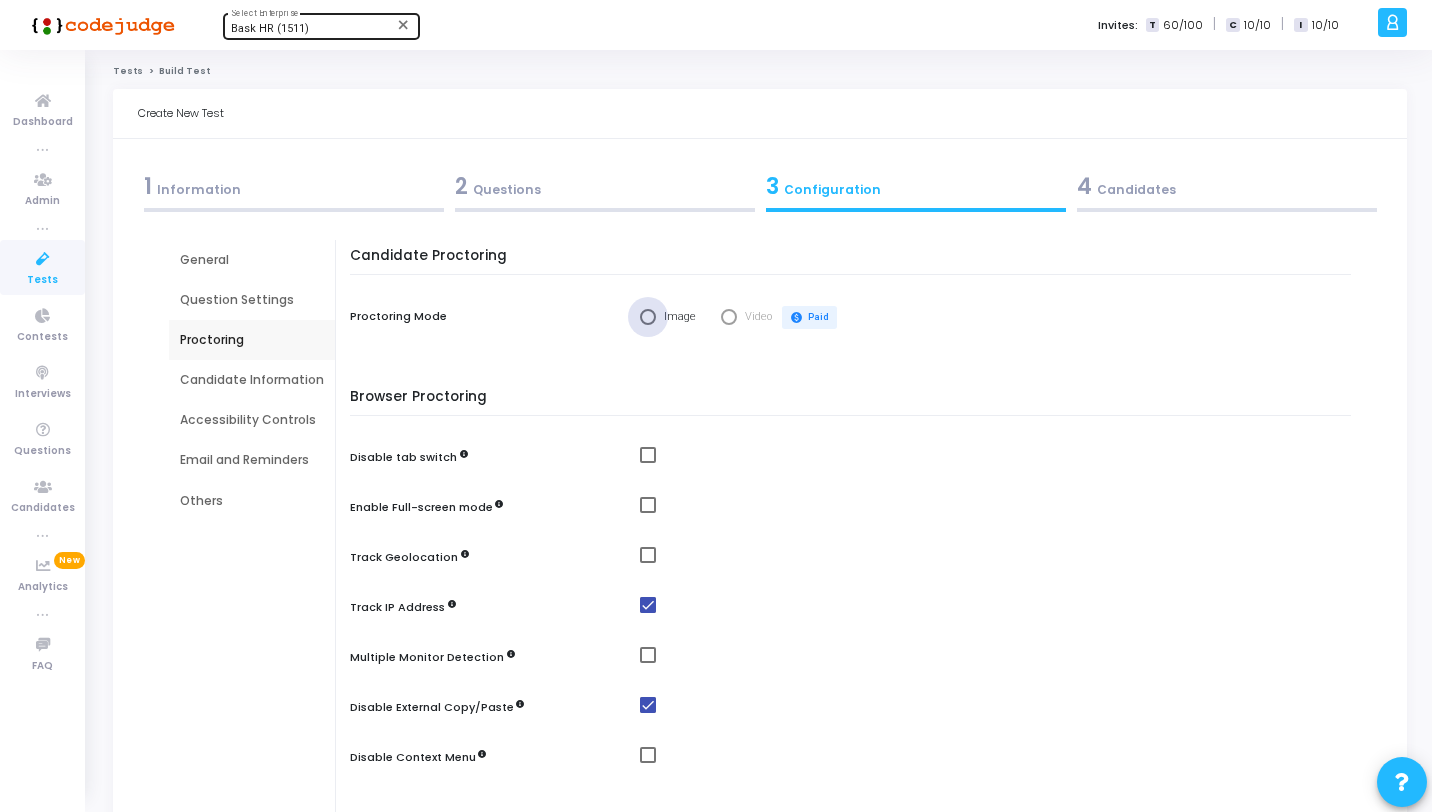 click on "Image" at bounding box center [677, 317] 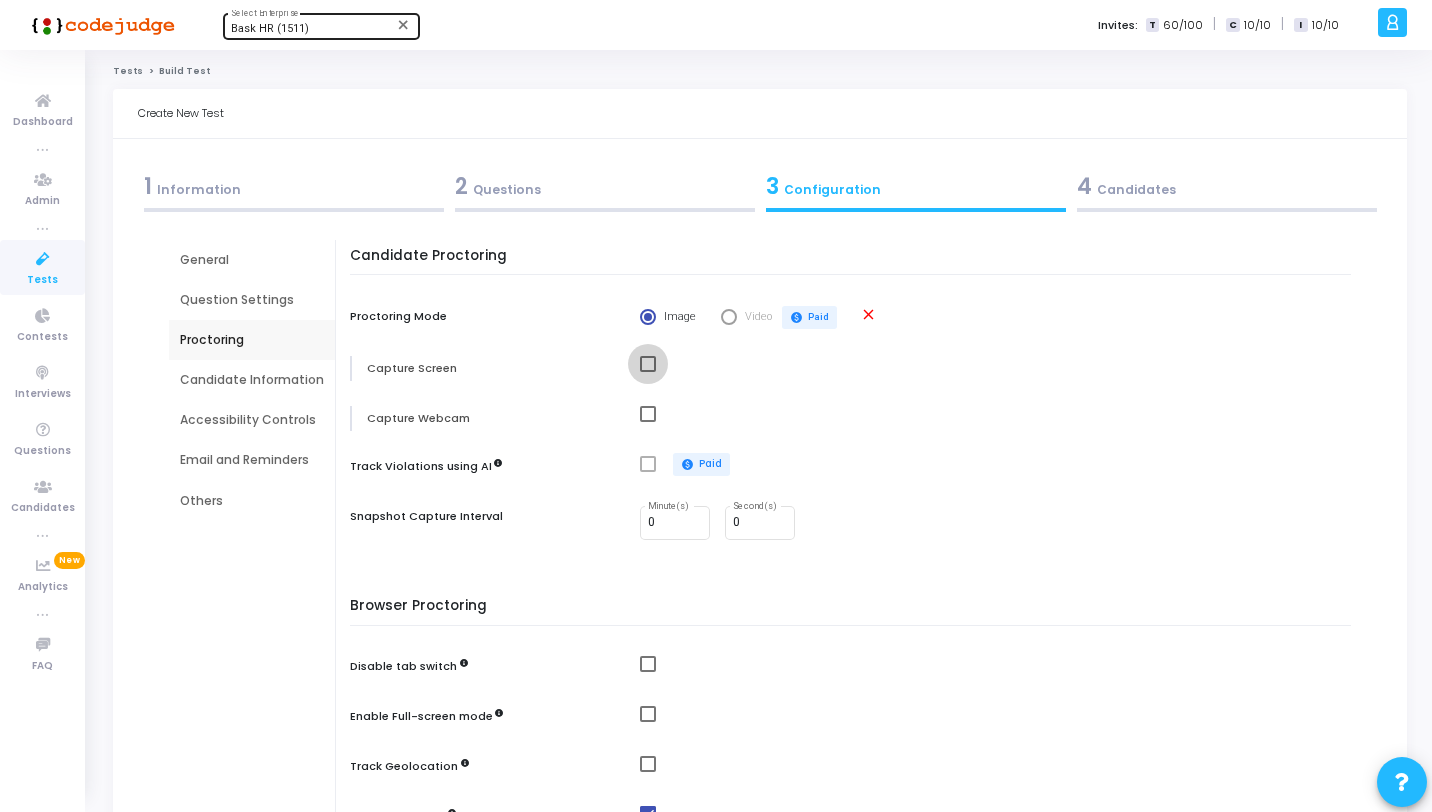 drag, startPoint x: 646, startPoint y: 370, endPoint x: 644, endPoint y: 394, distance: 24.083189 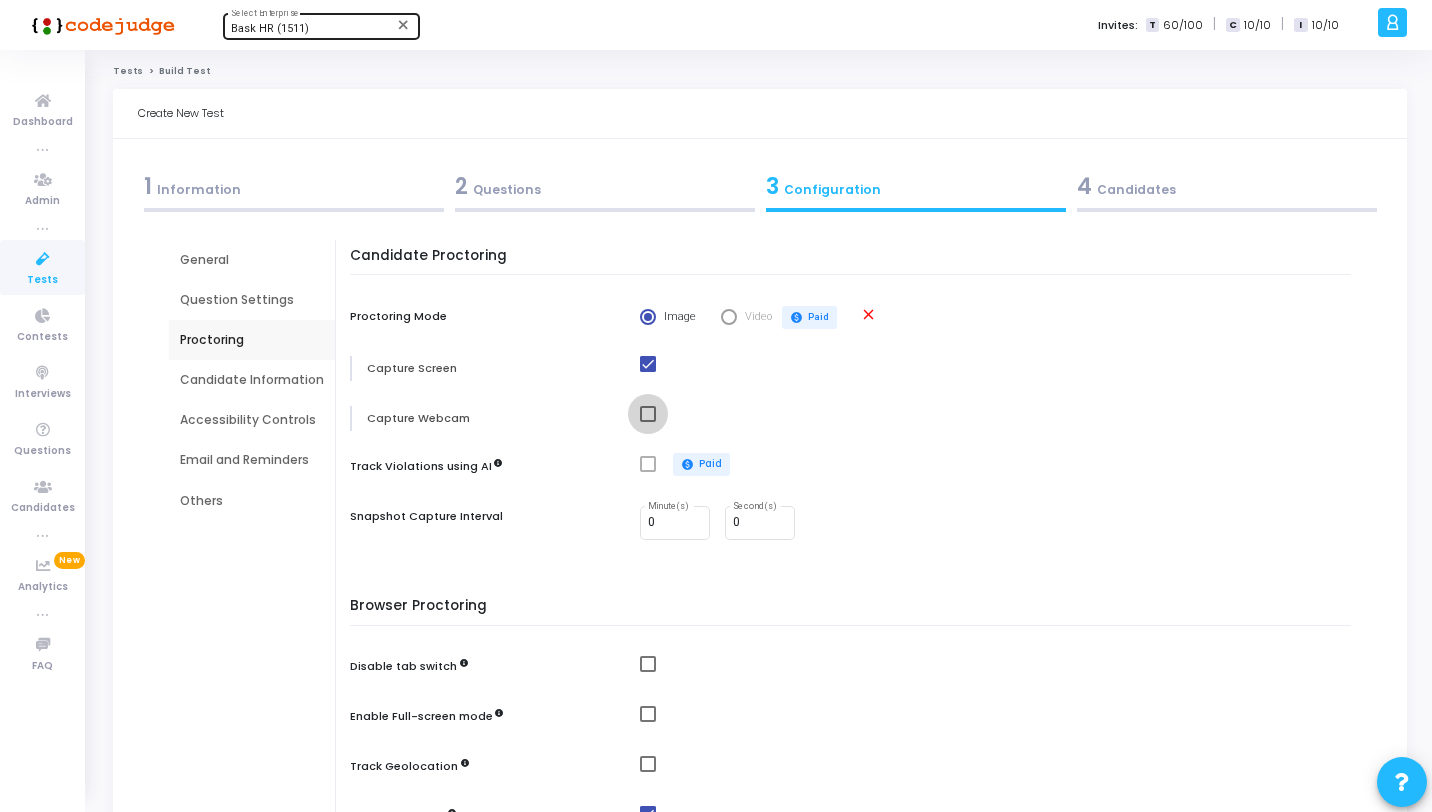 click at bounding box center [648, 414] 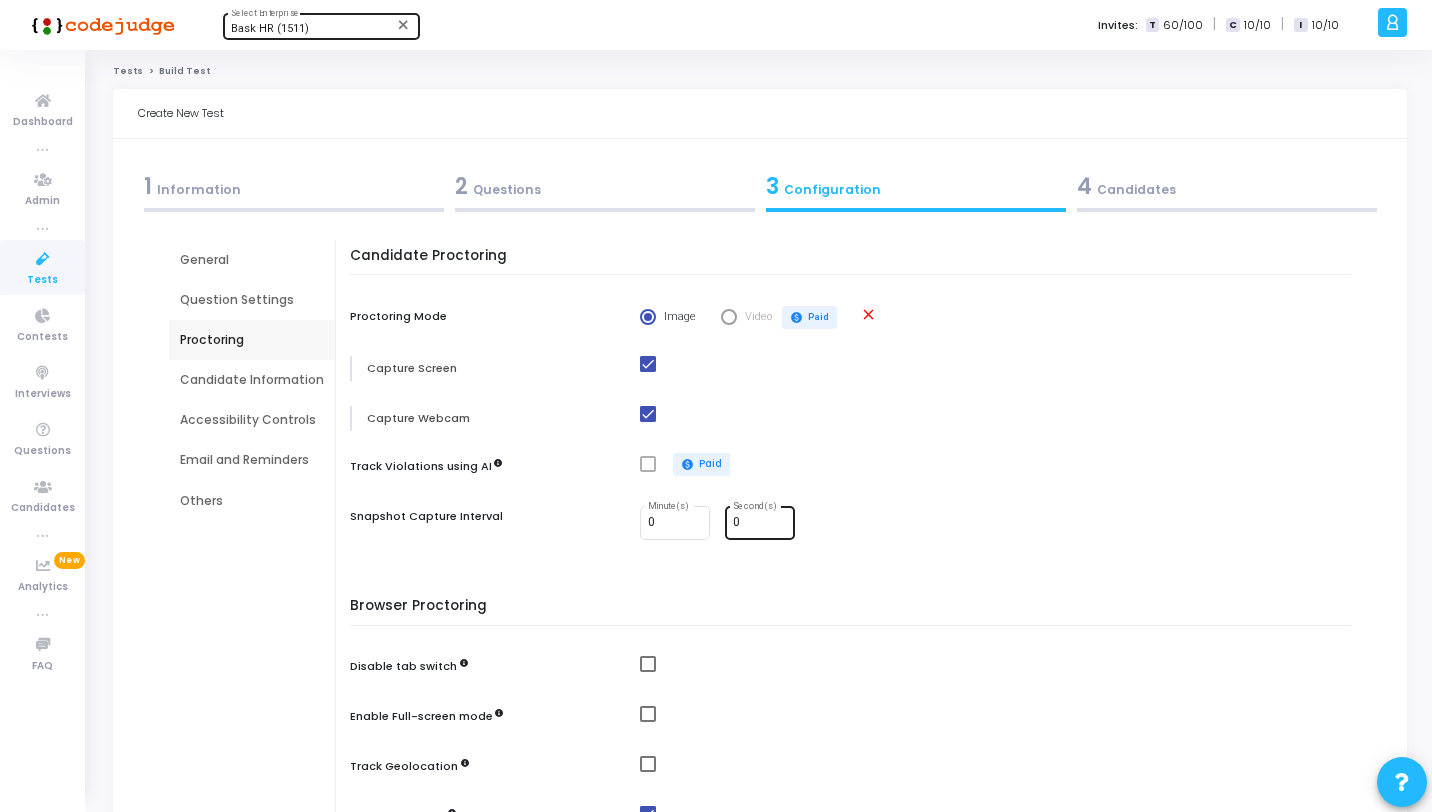 click on "0" at bounding box center [760, 523] 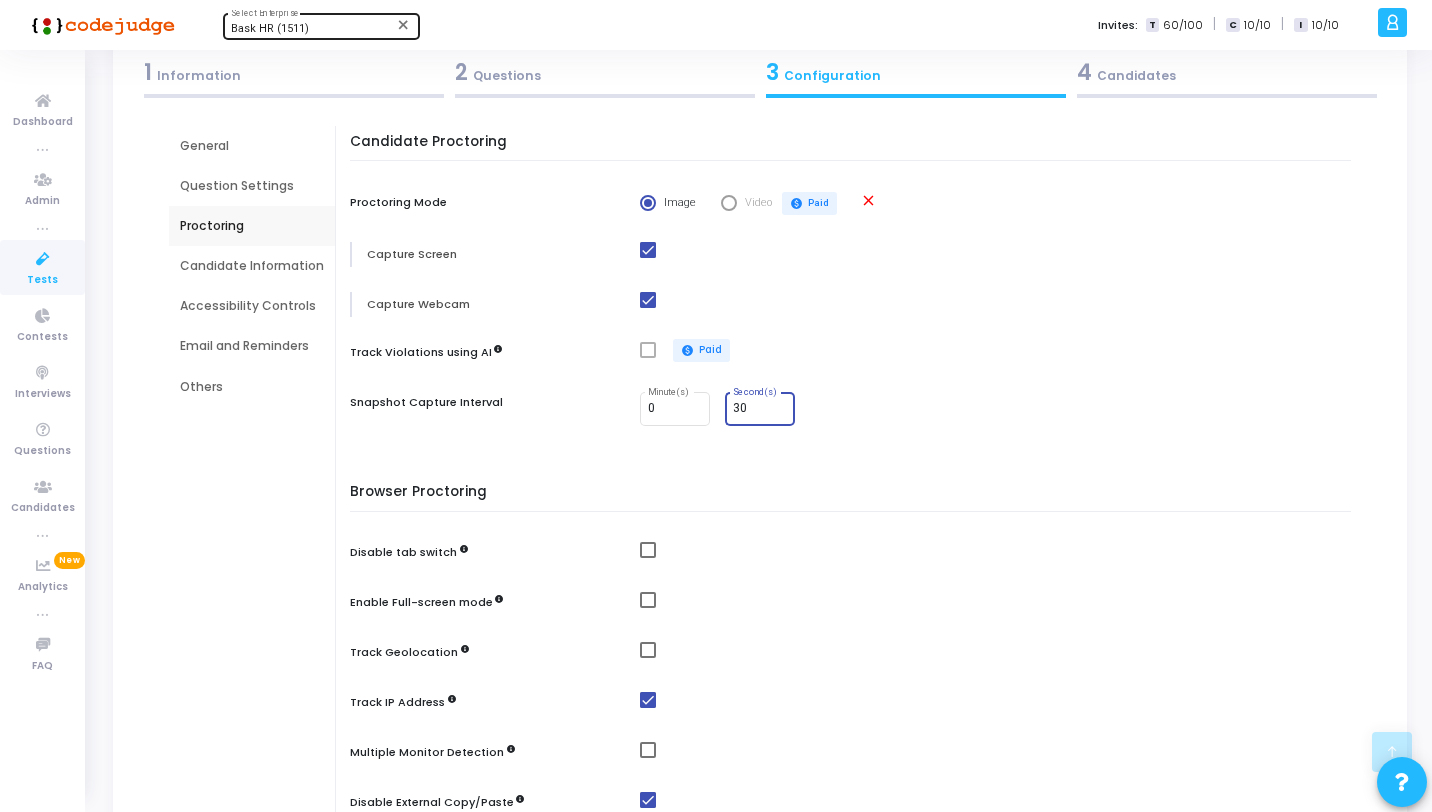 scroll, scrollTop: 355, scrollLeft: 0, axis: vertical 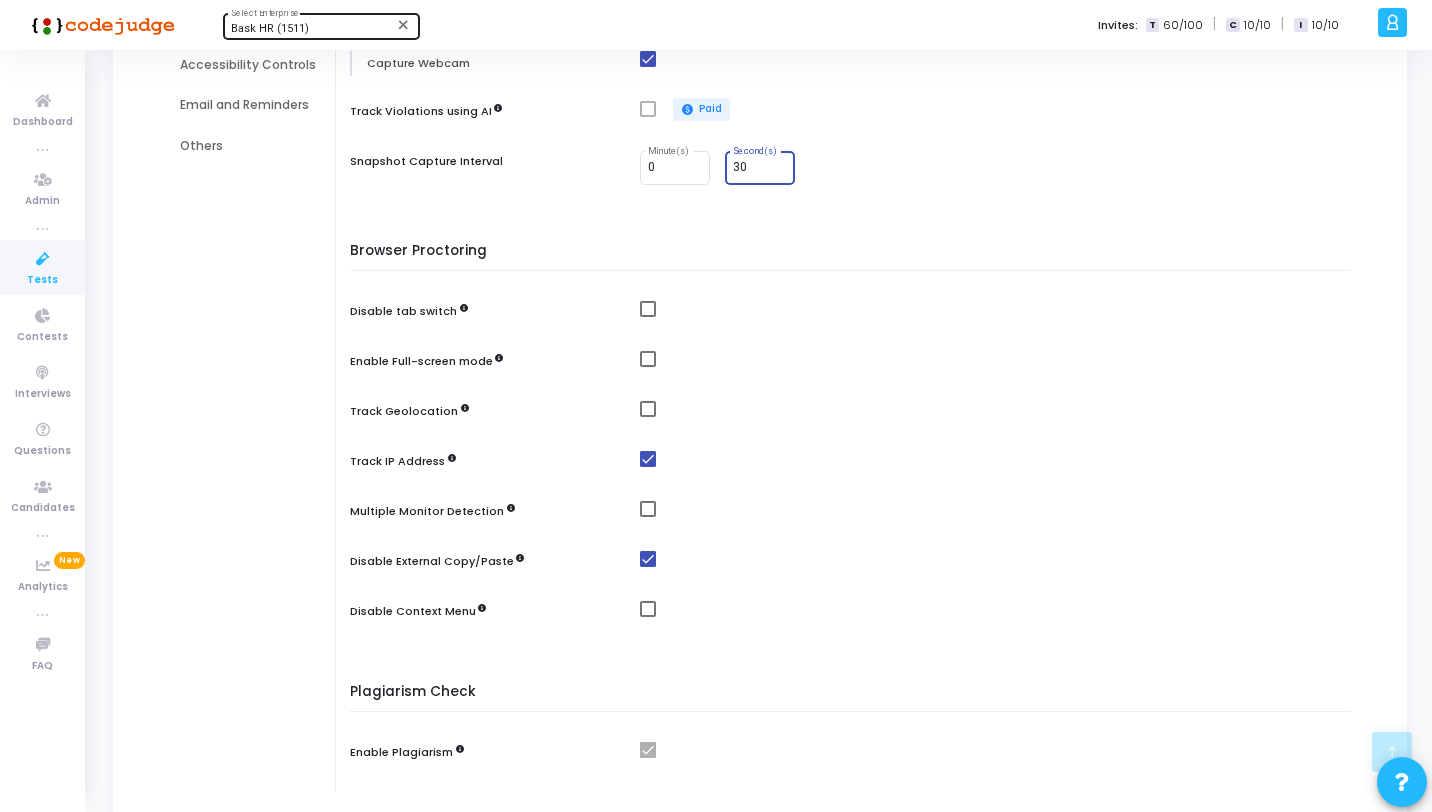 type on "30" 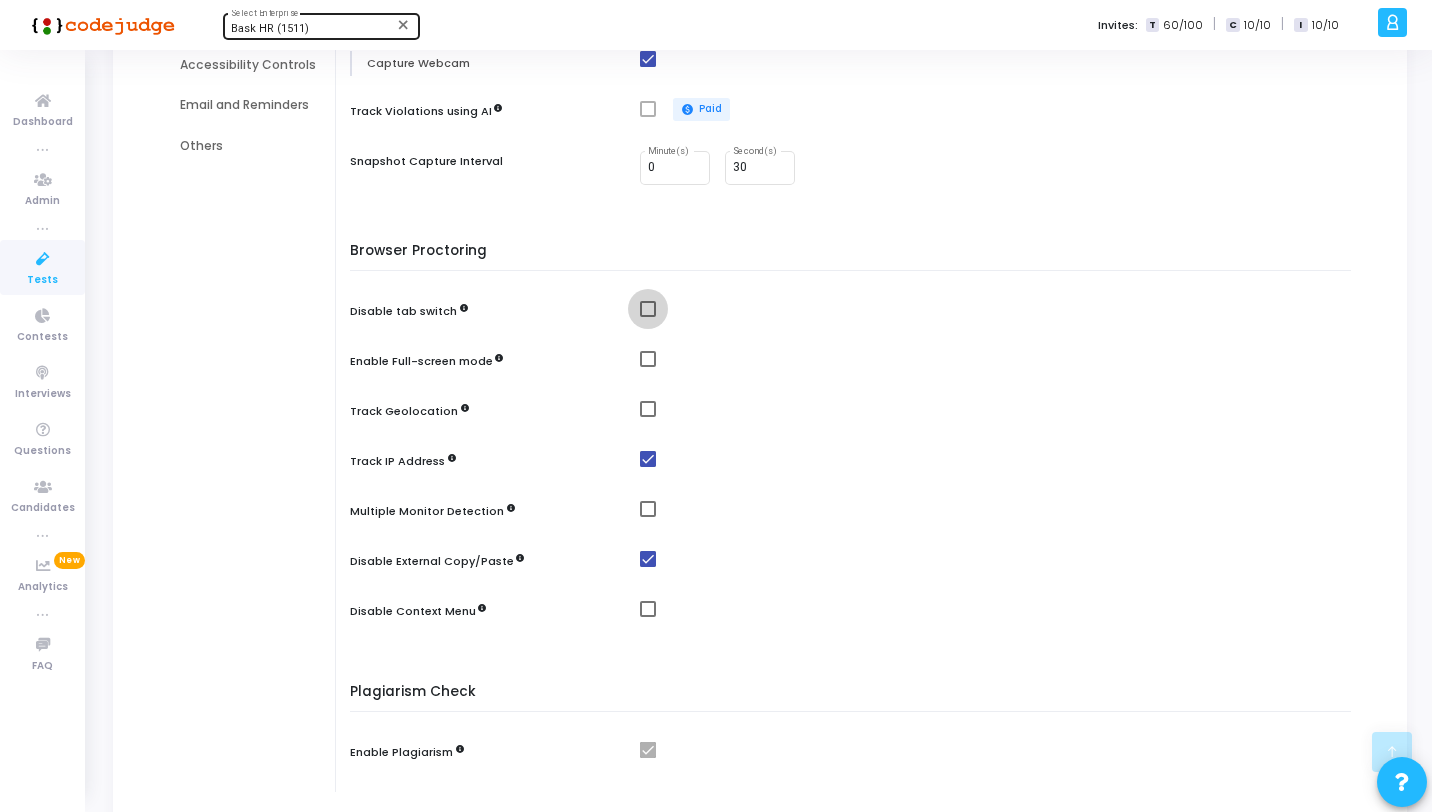 click at bounding box center (648, 309) 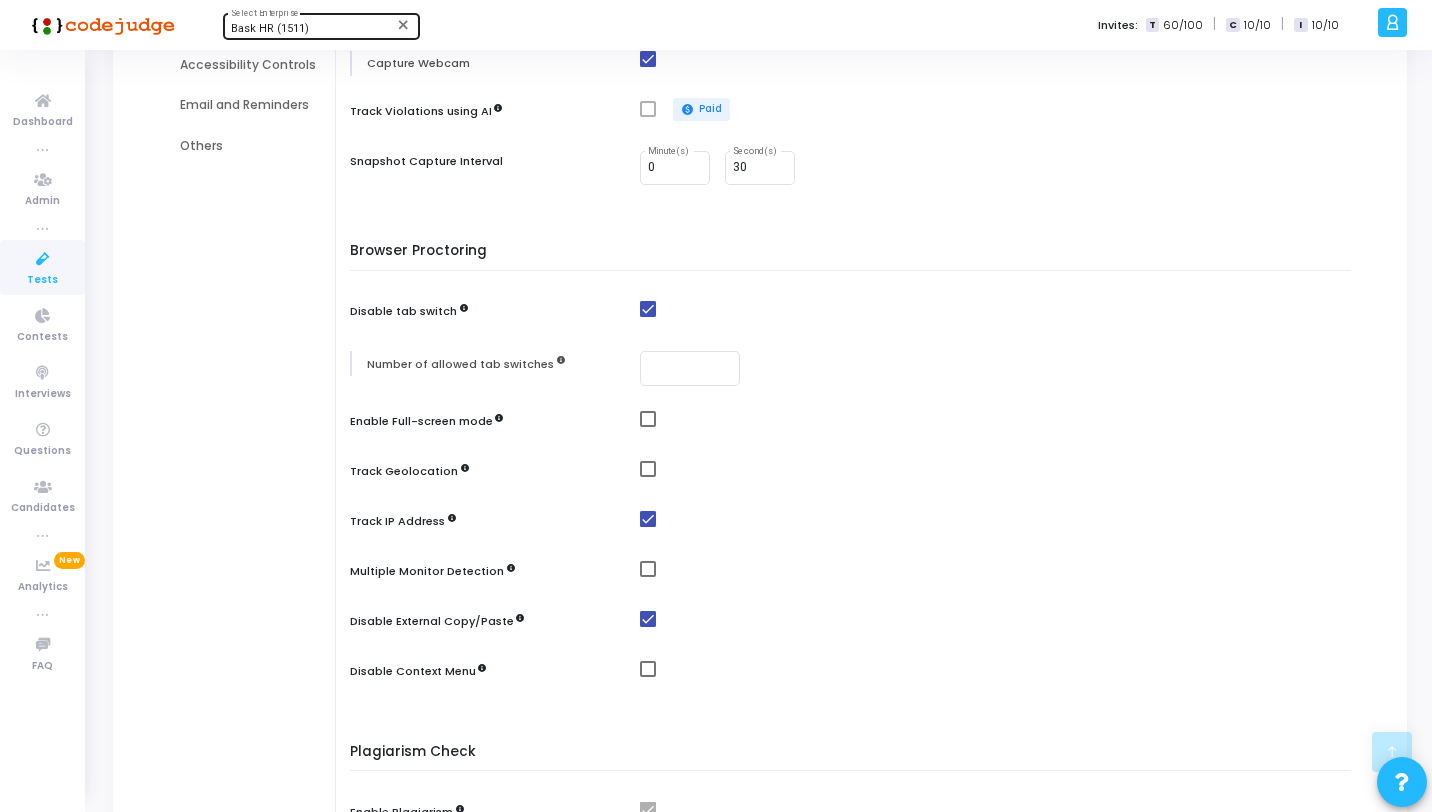 click at bounding box center [648, 419] 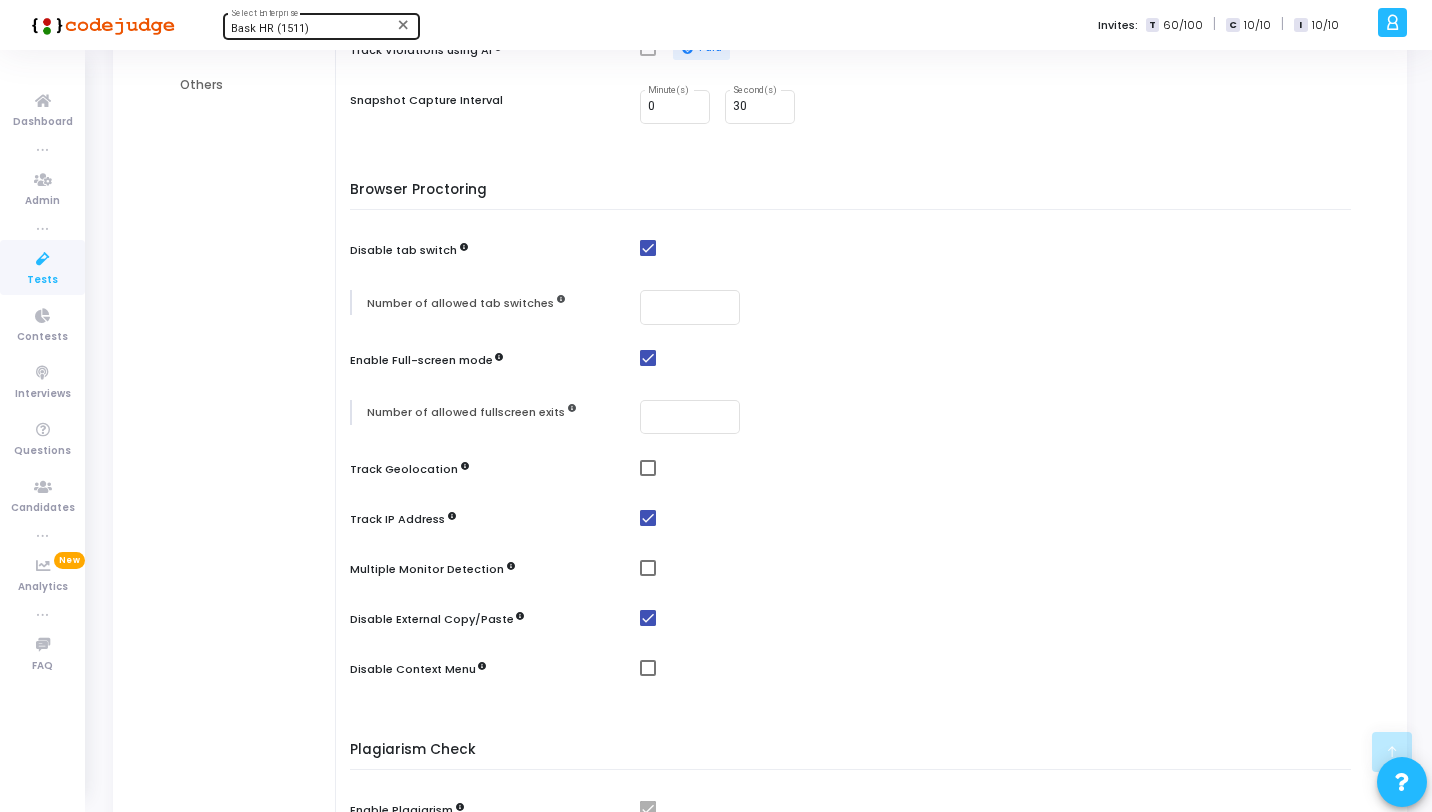 scroll, scrollTop: 462, scrollLeft: 0, axis: vertical 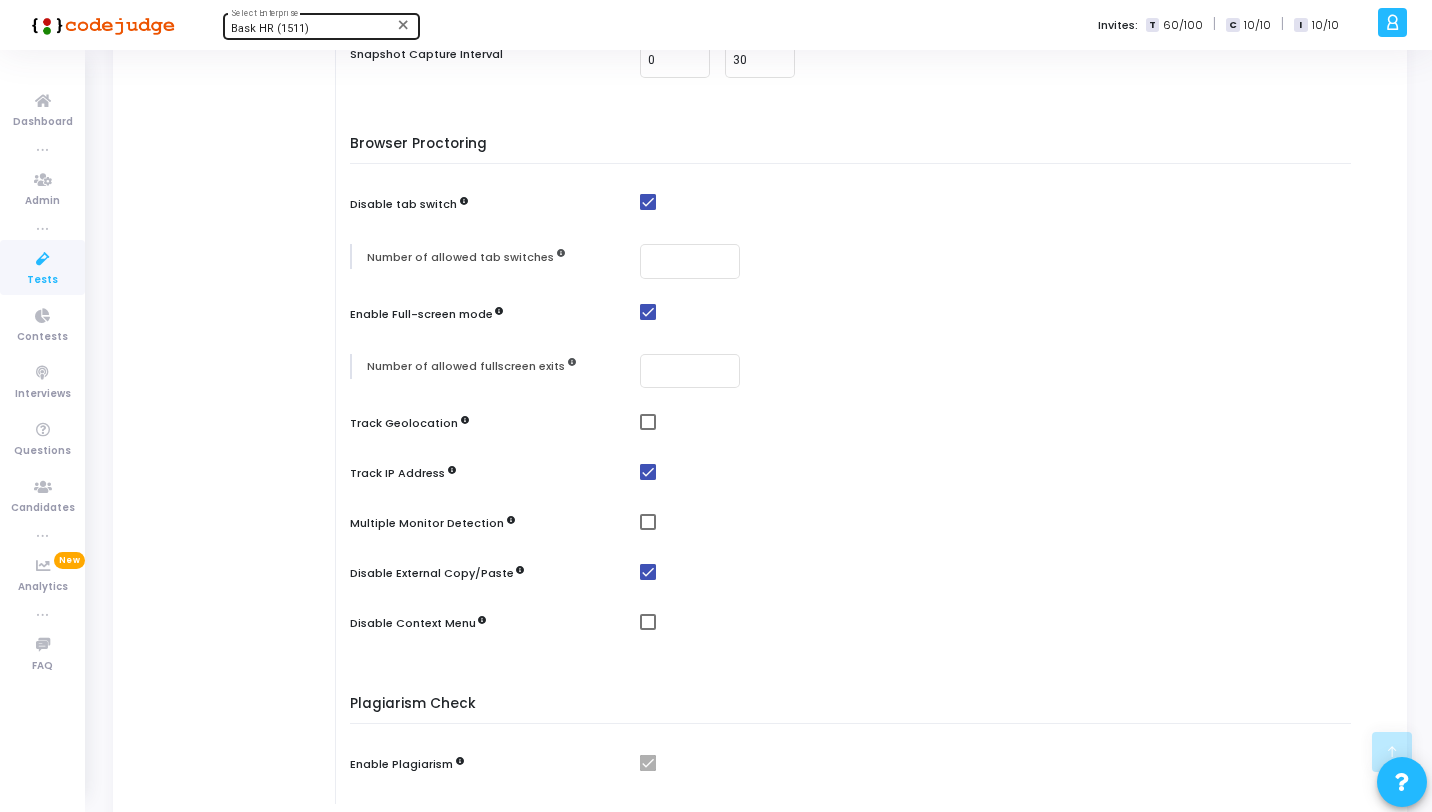 click at bounding box center (648, 622) 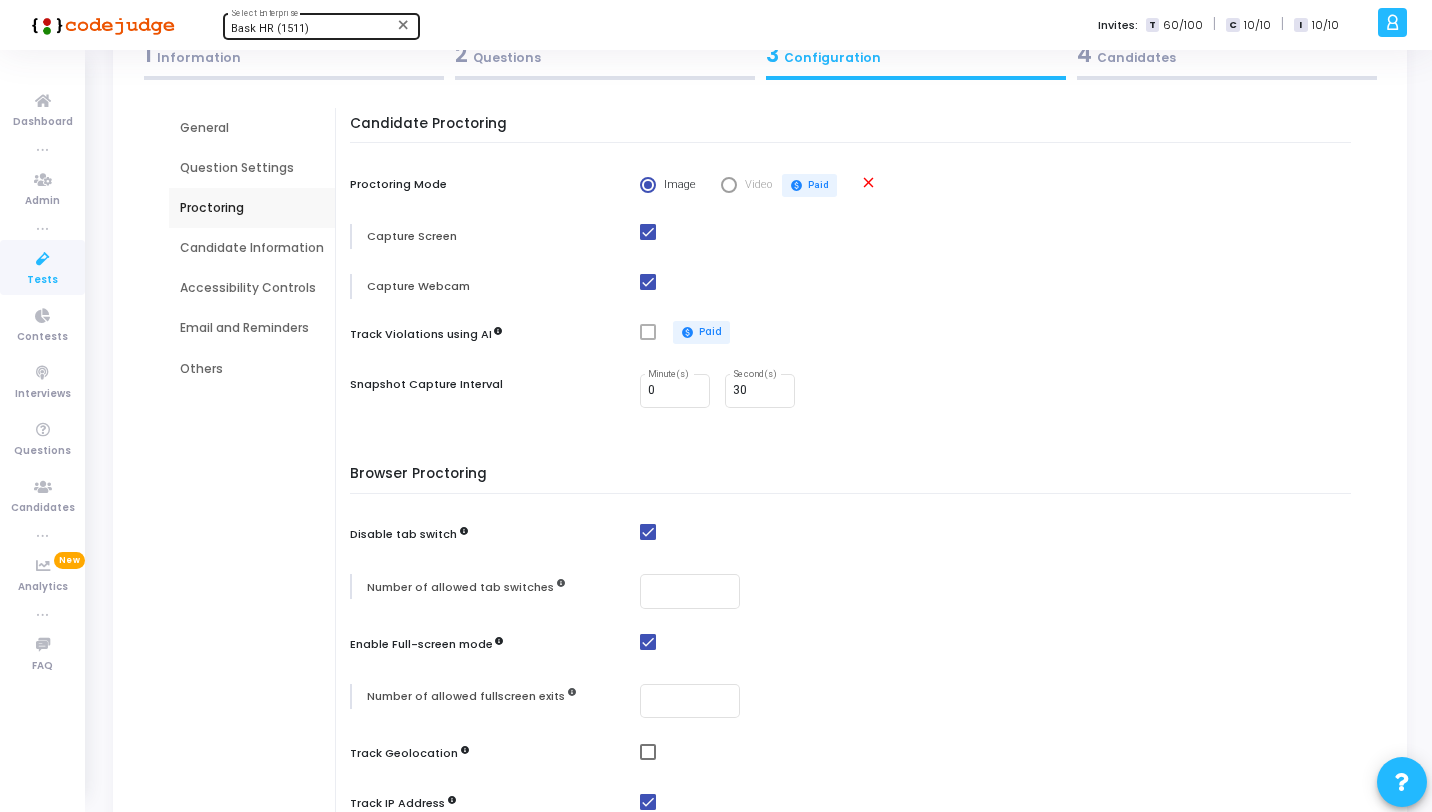 scroll, scrollTop: 0, scrollLeft: 0, axis: both 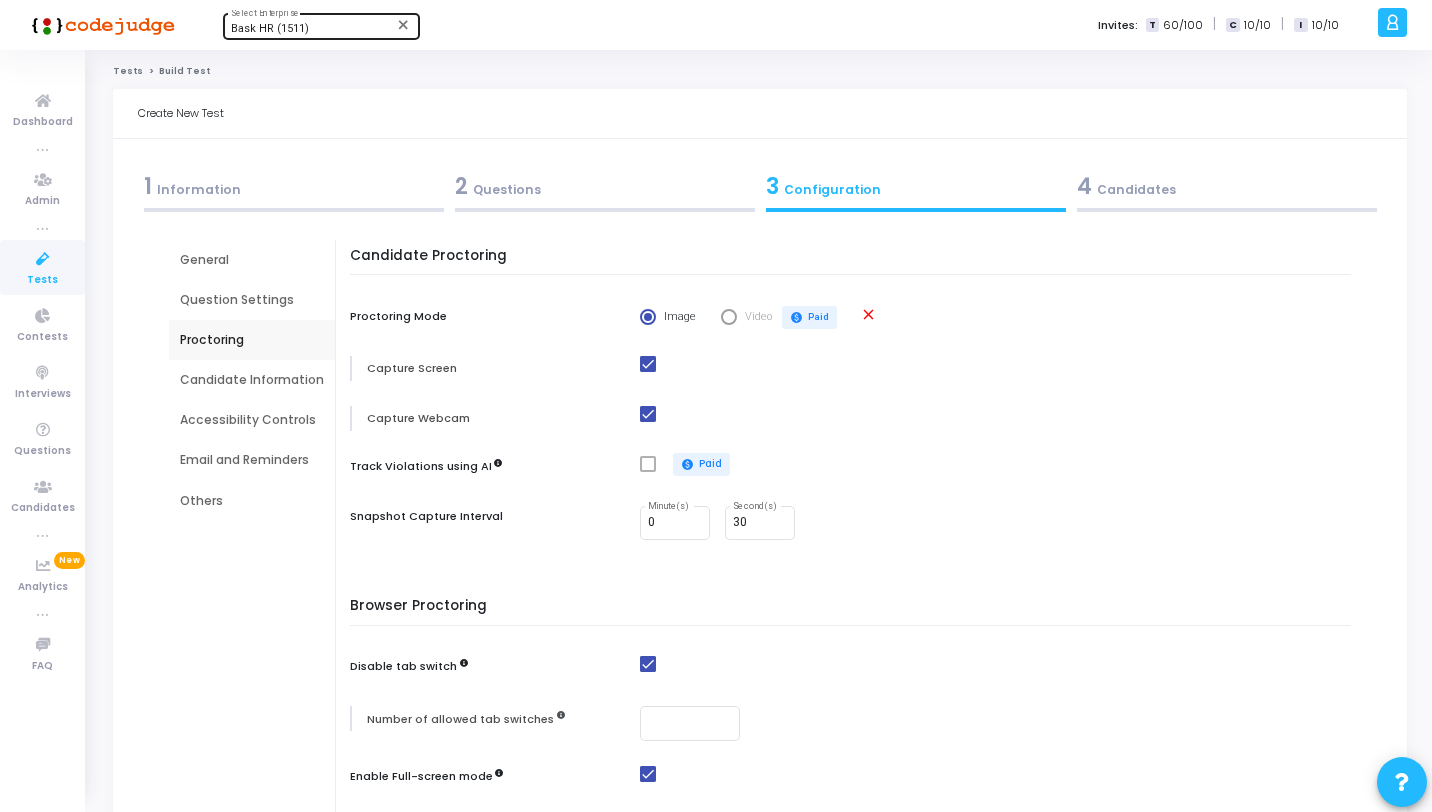click on "Candidate Information" at bounding box center [252, 380] 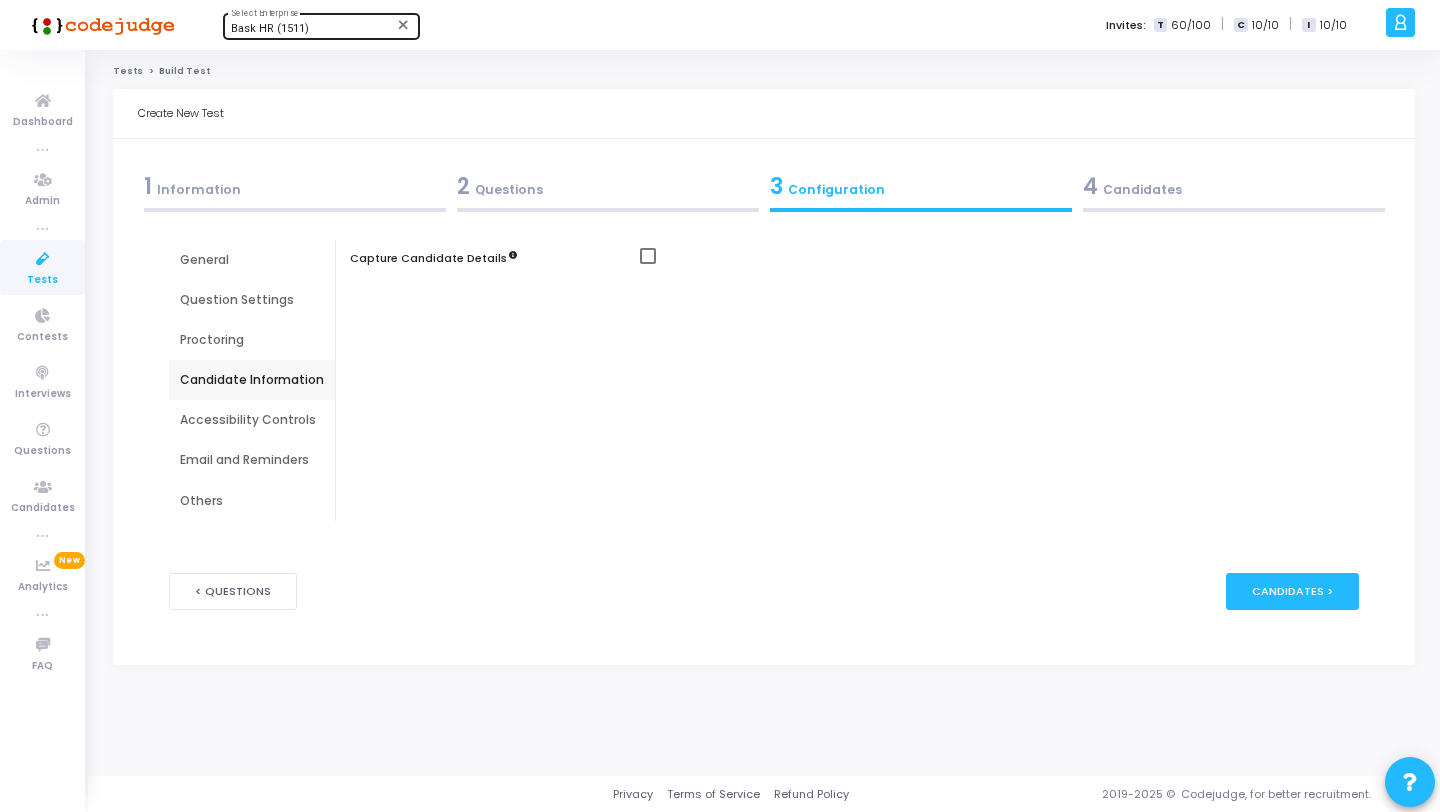 click at bounding box center (648, 256) 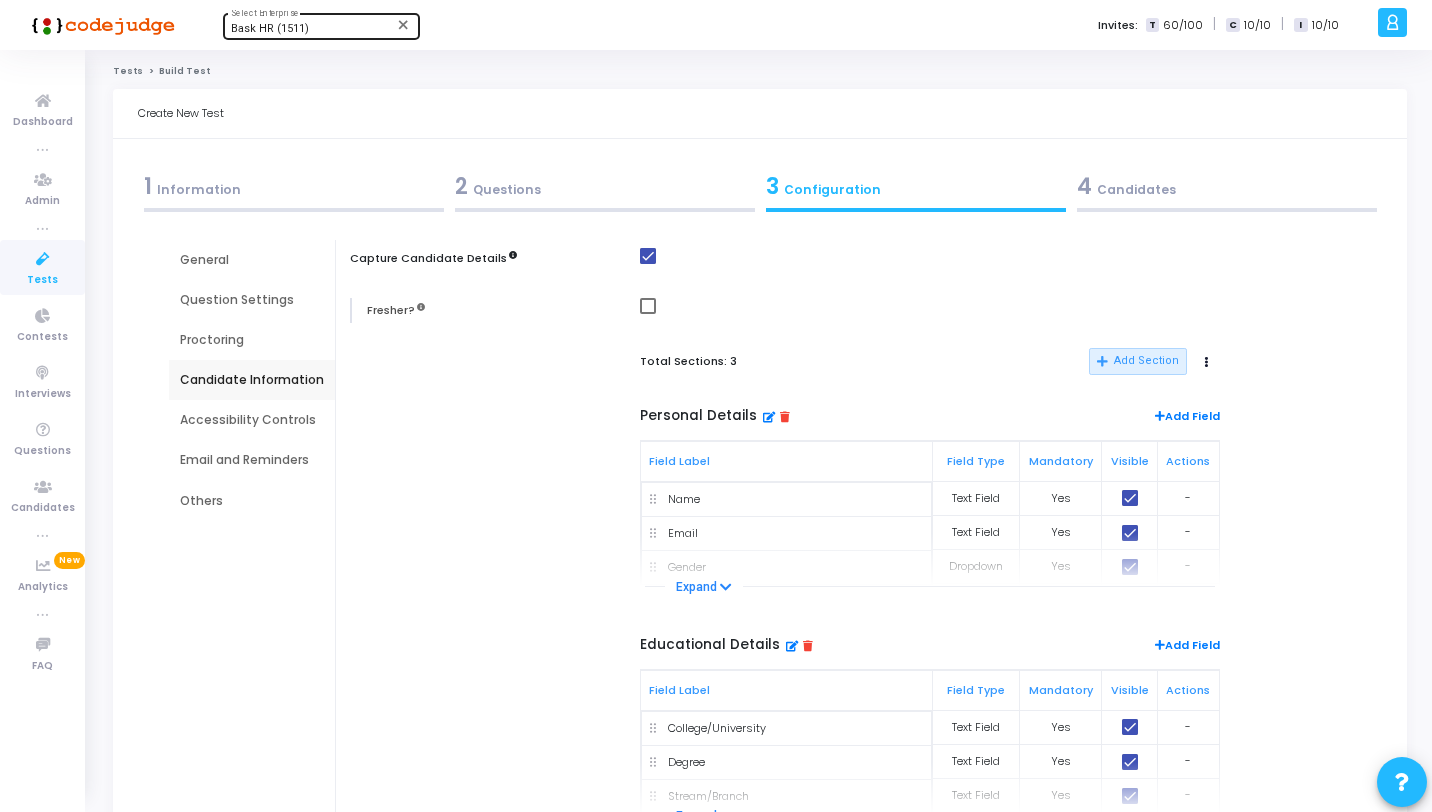 click on "Accessibility Controls" at bounding box center [252, 420] 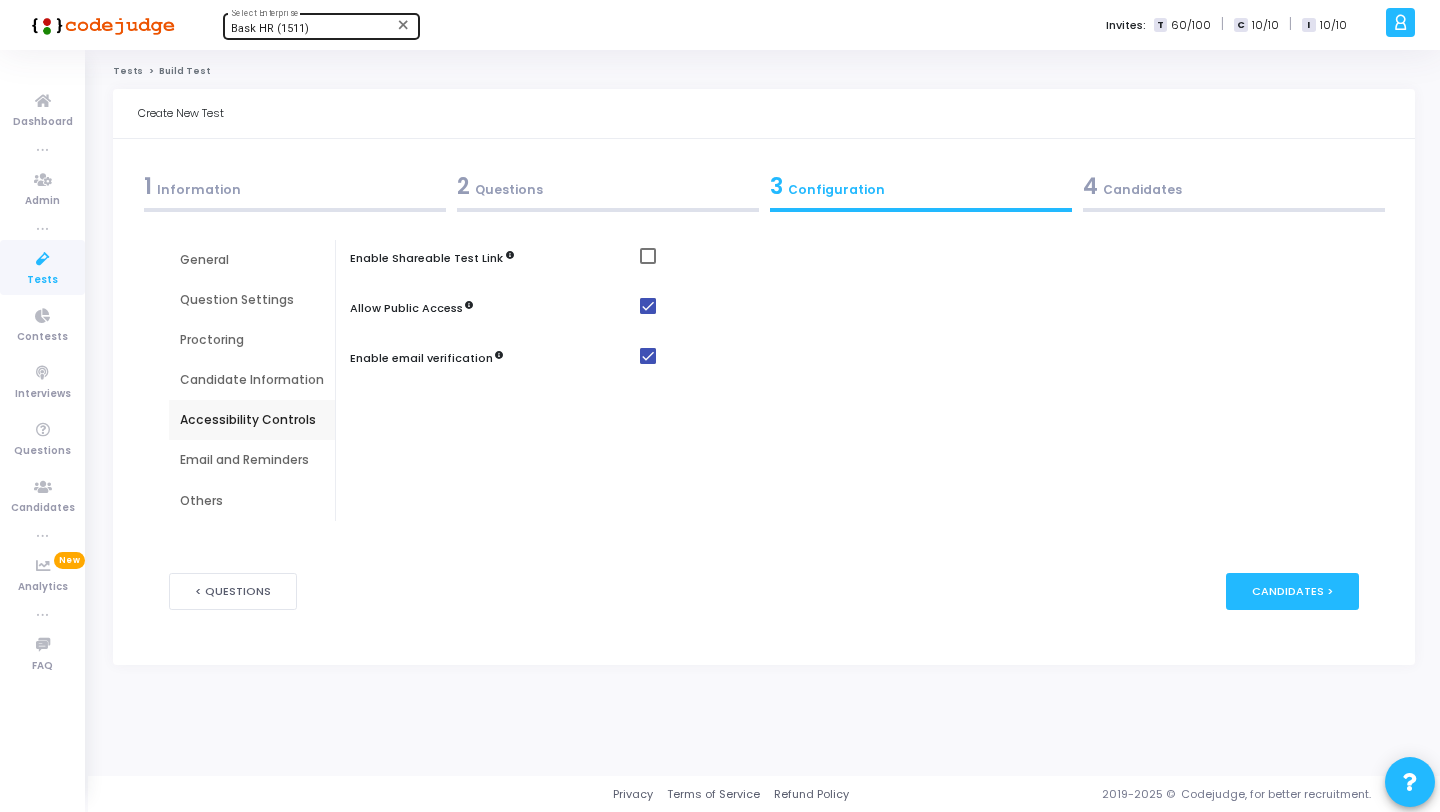 click at bounding box center [648, 256] 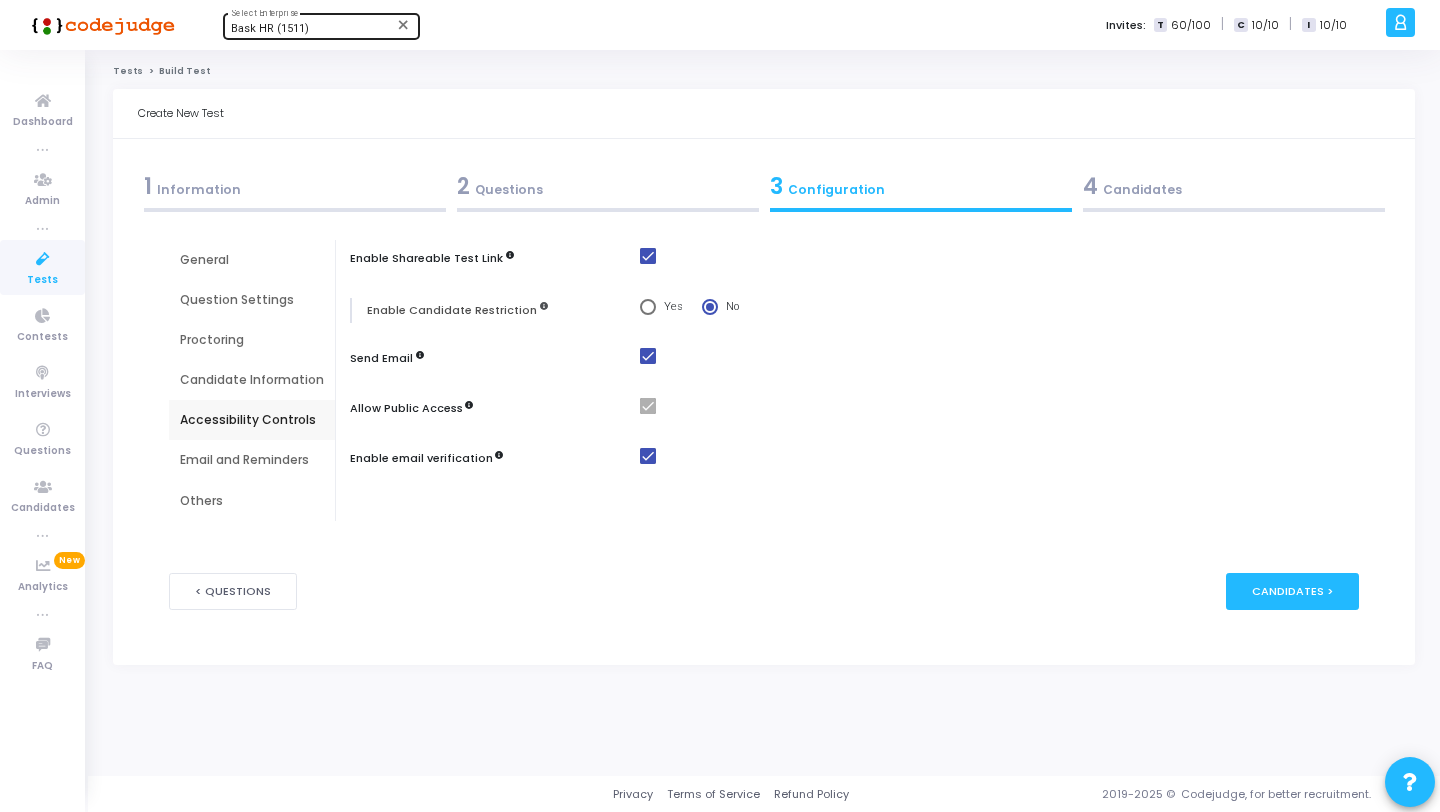 click on "Email and Reminders" at bounding box center (252, 460) 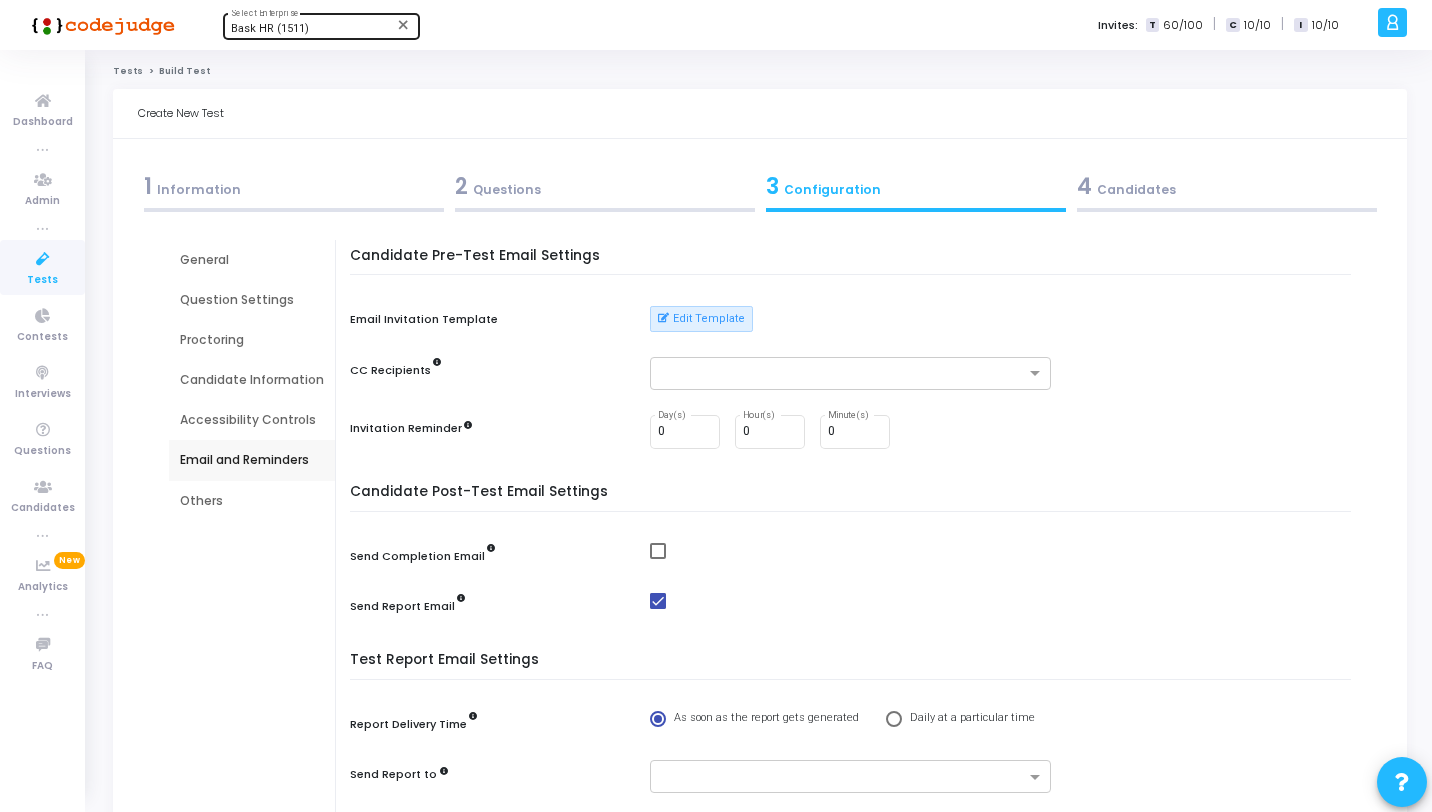 click at bounding box center [658, 551] 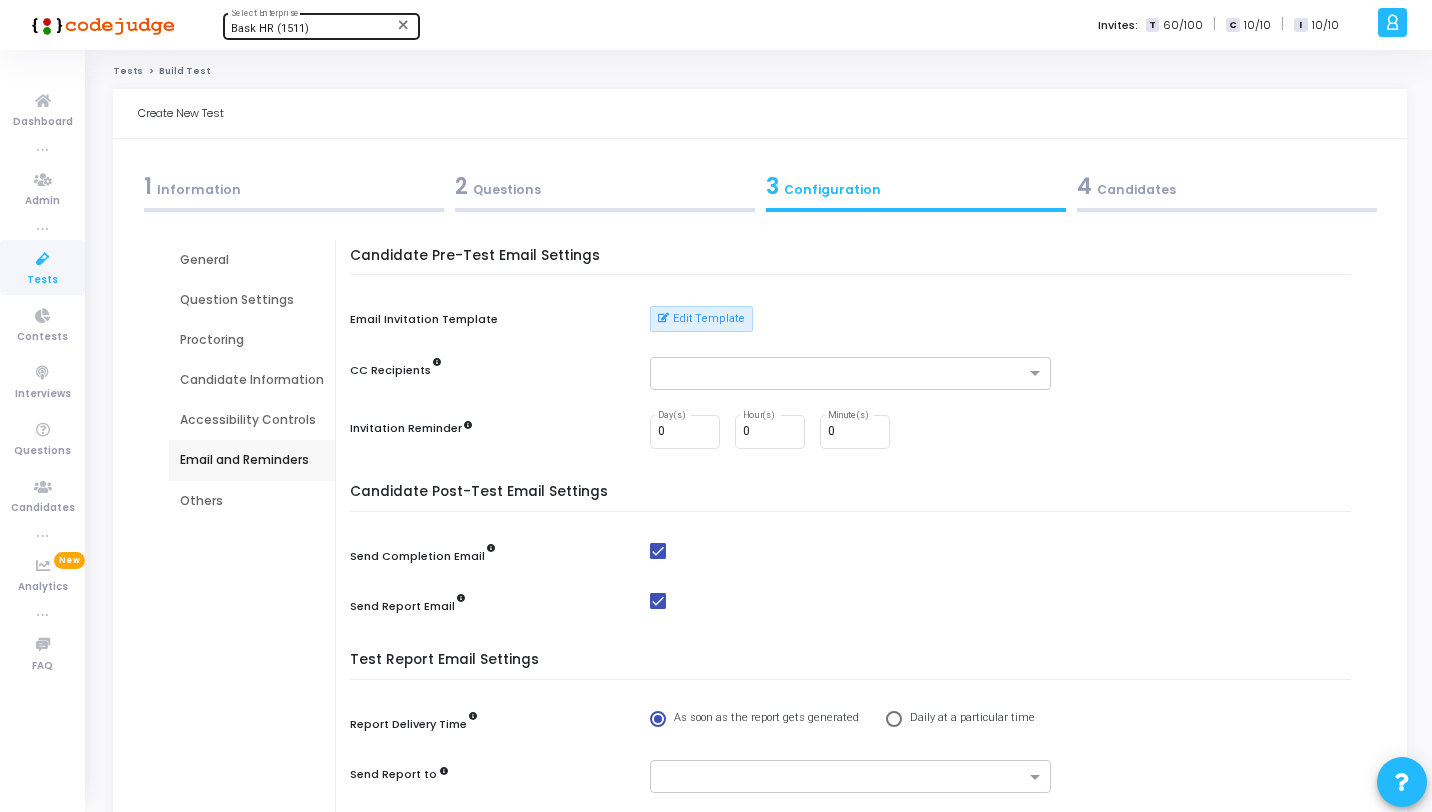 click at bounding box center (658, 601) 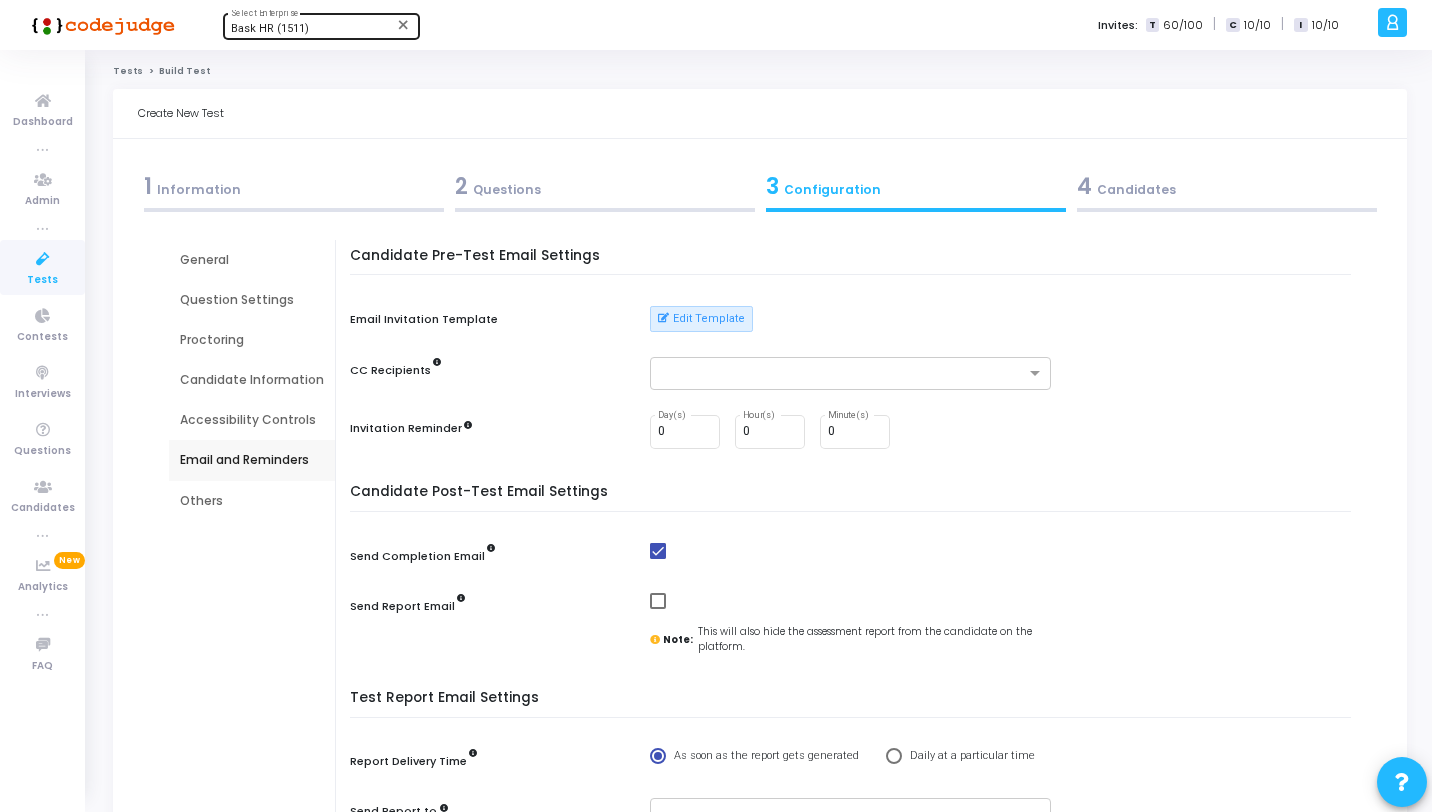click on "Others" at bounding box center [252, 501] 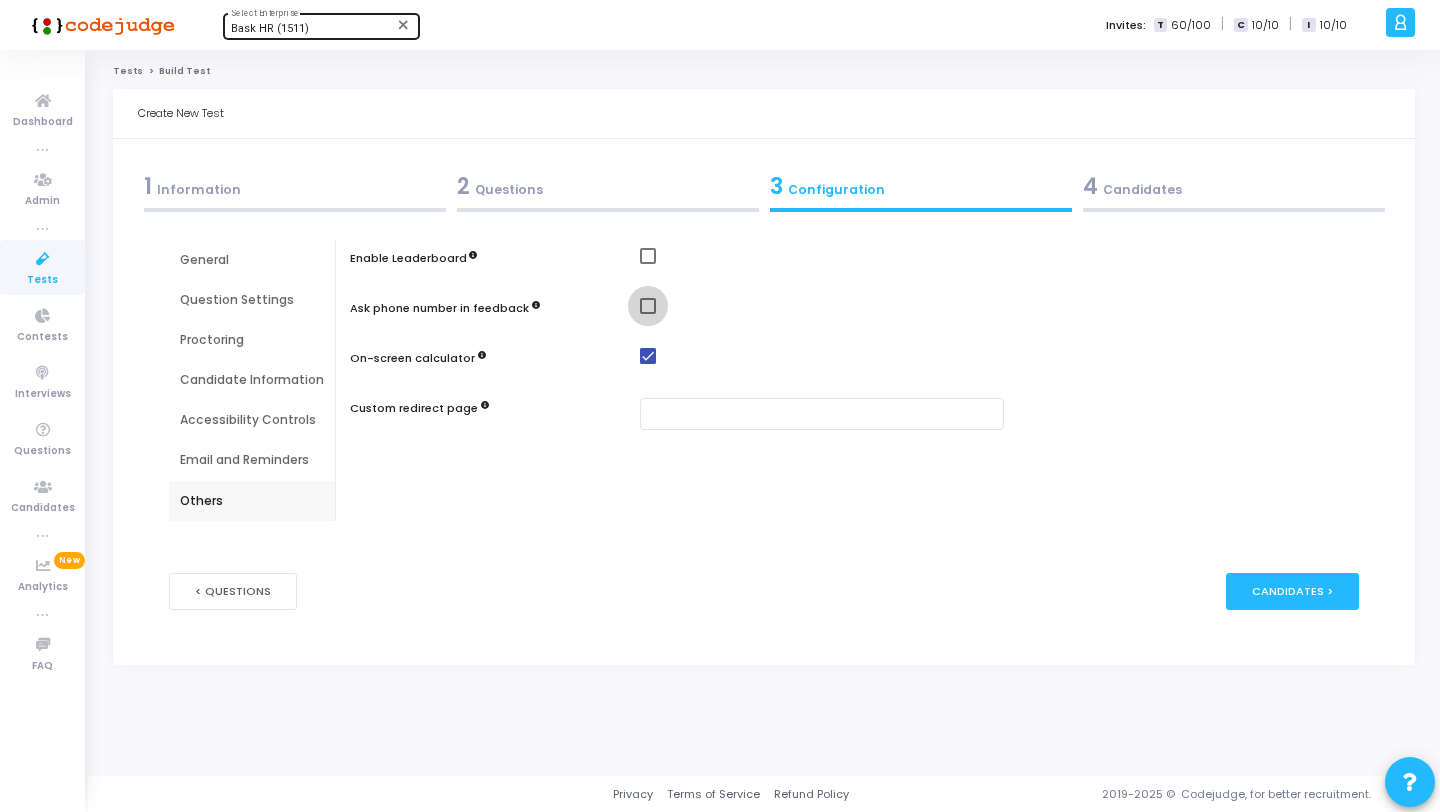 click at bounding box center [648, 306] 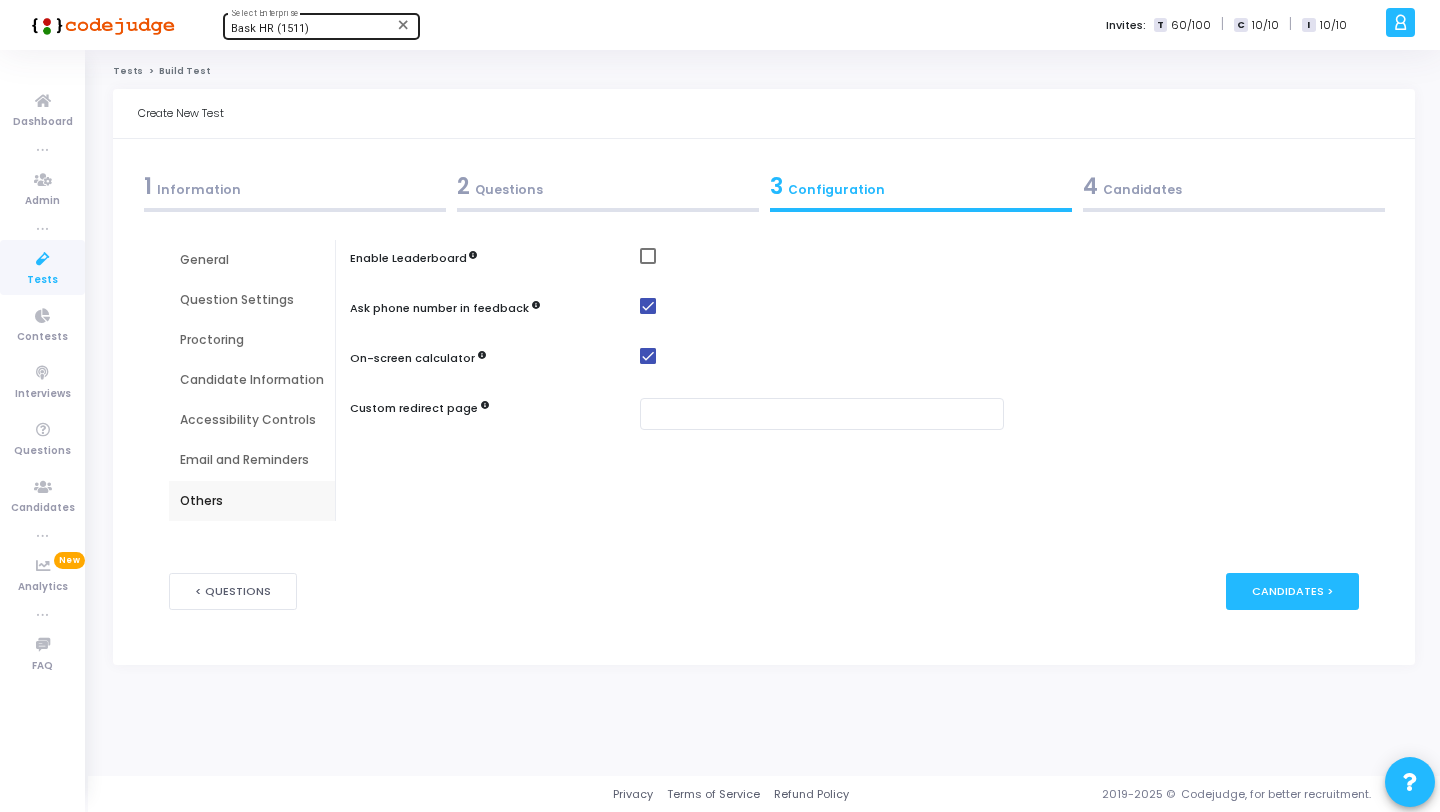 click on "4  Candidates" at bounding box center [1234, 186] 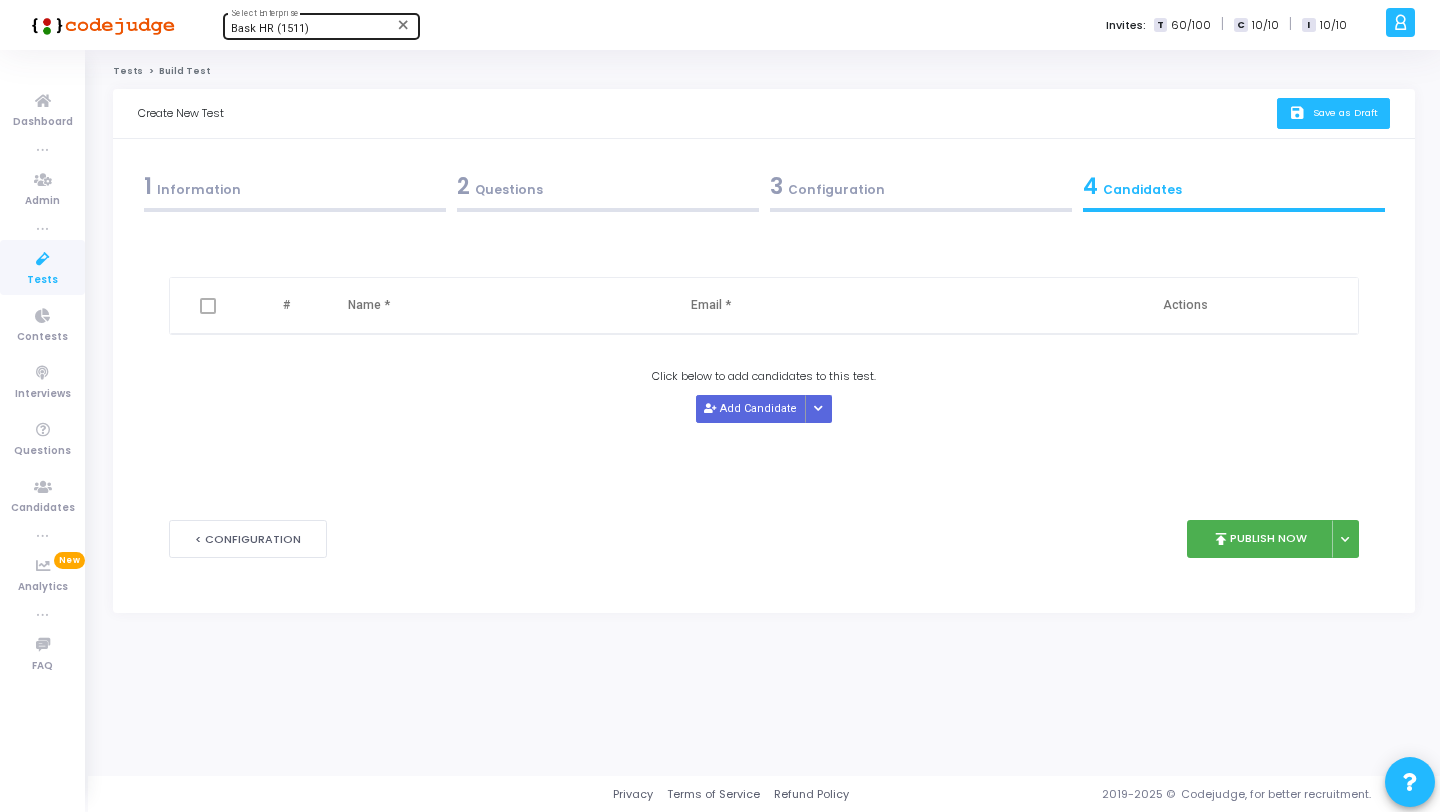 click on "save   Save as Draft" 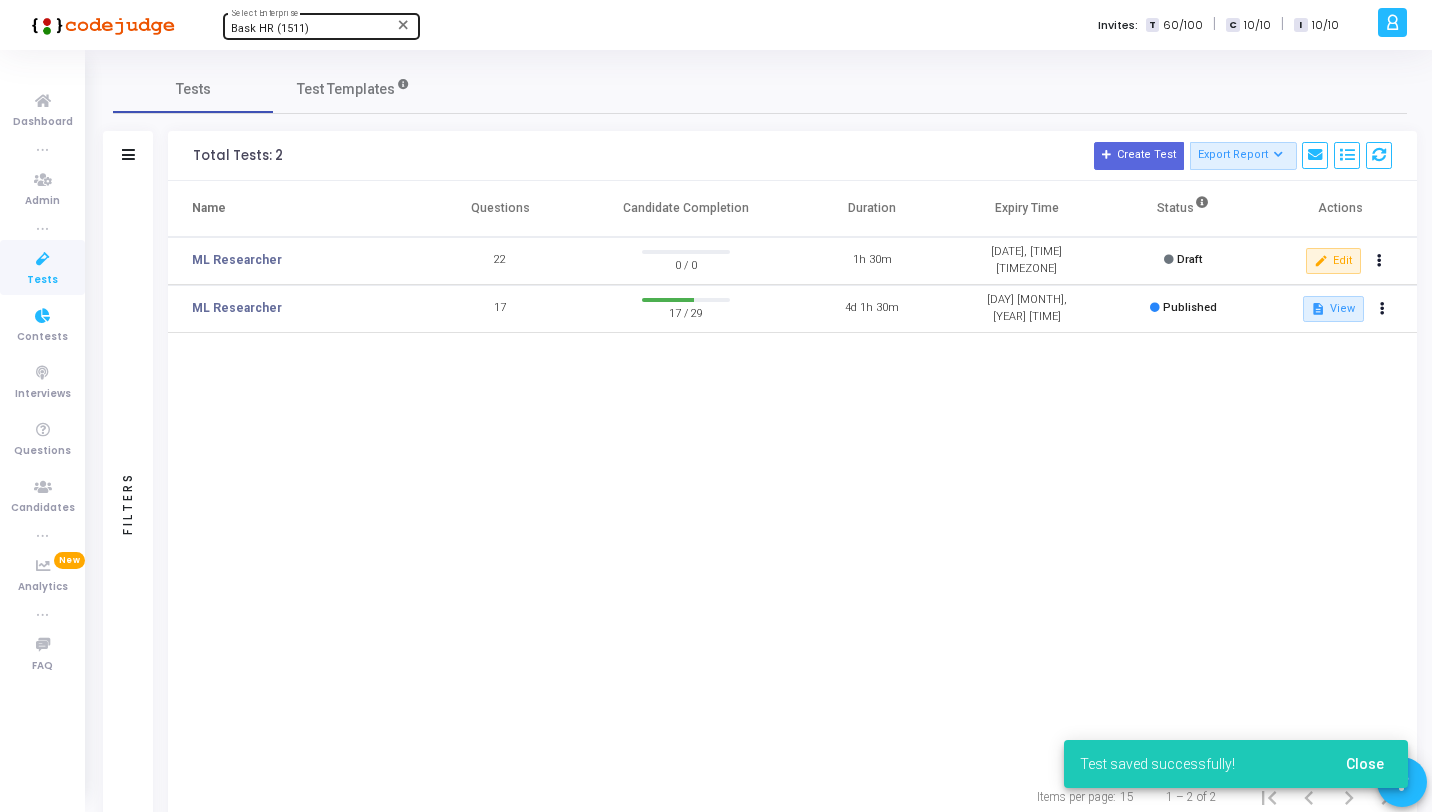 click at bounding box center (43, 259) 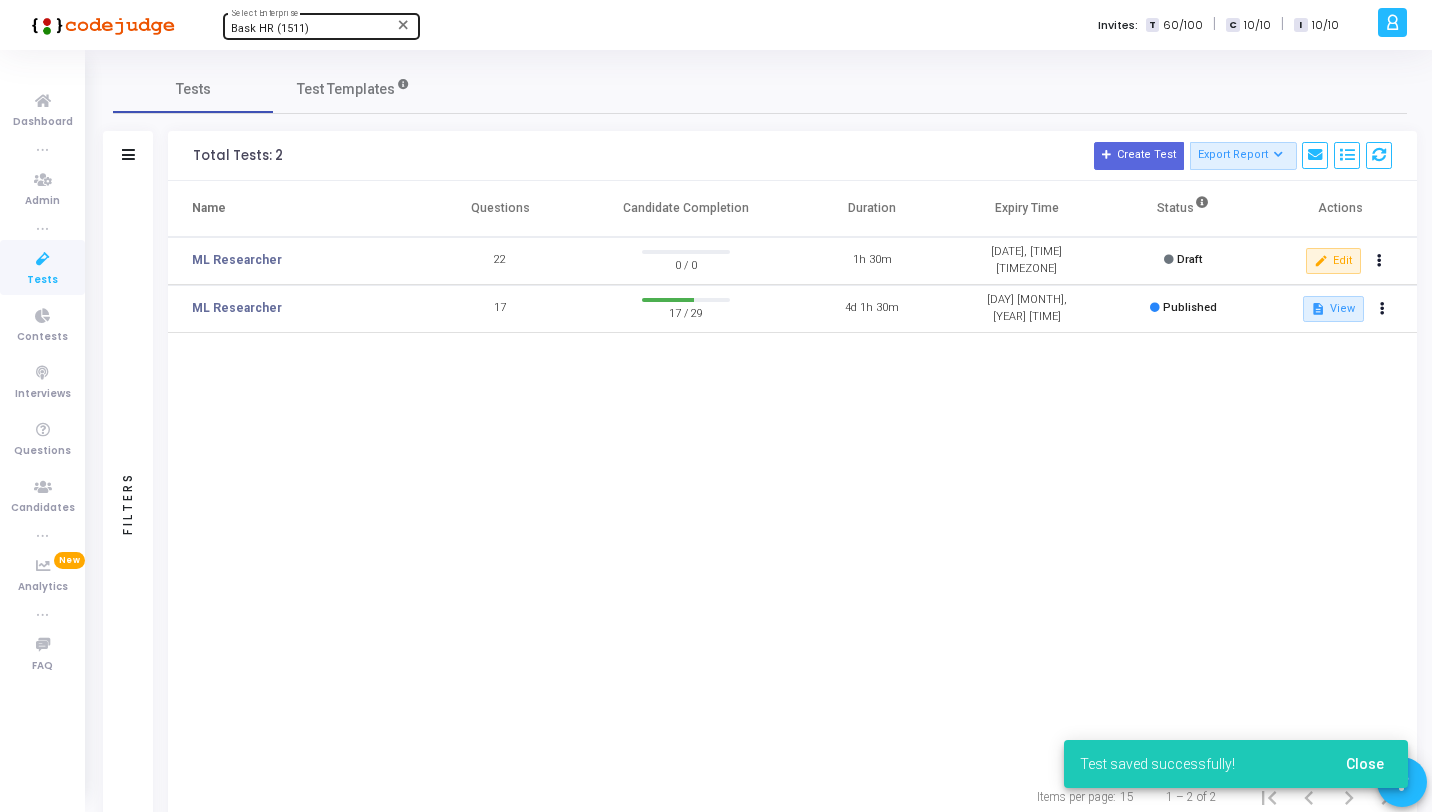 click 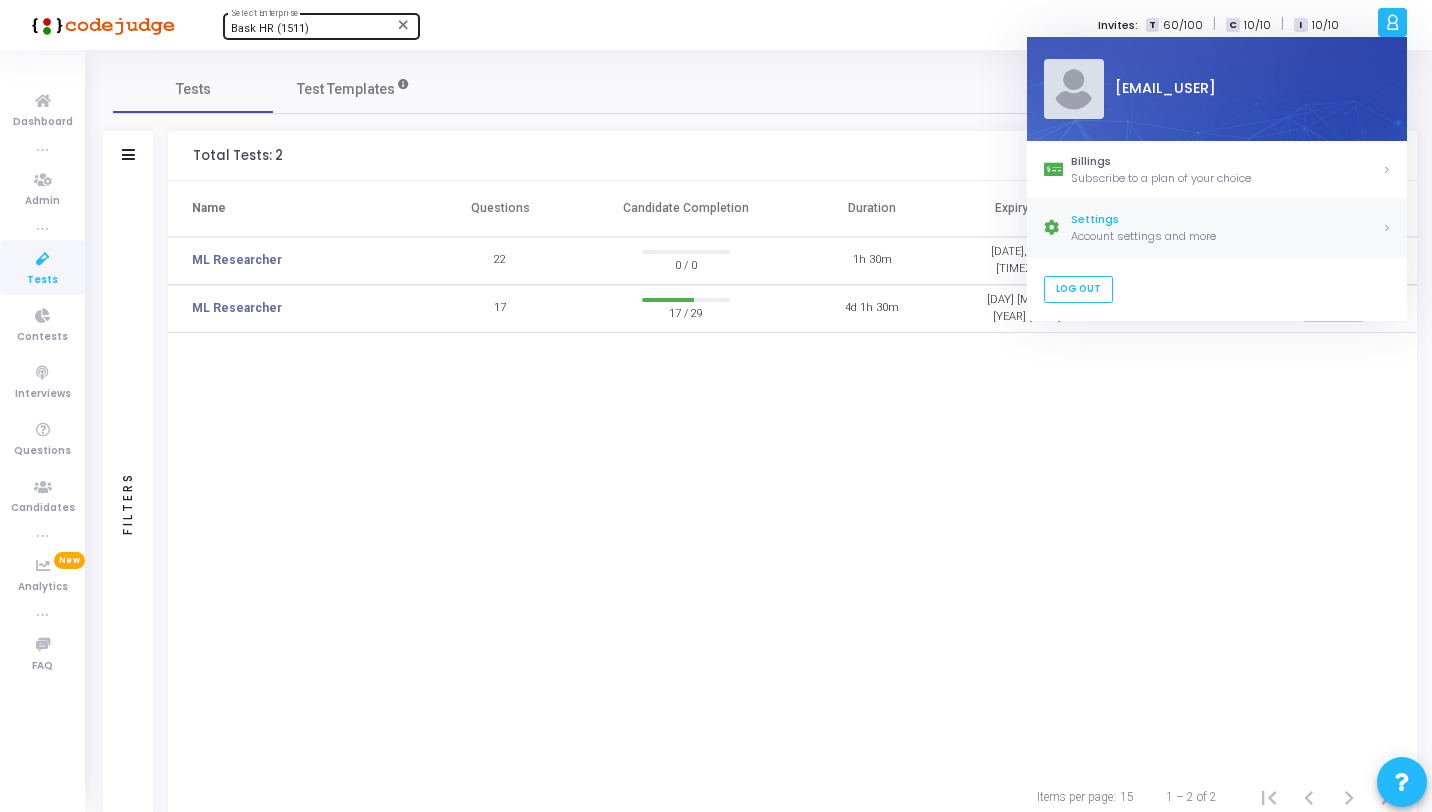 click on "Settings" 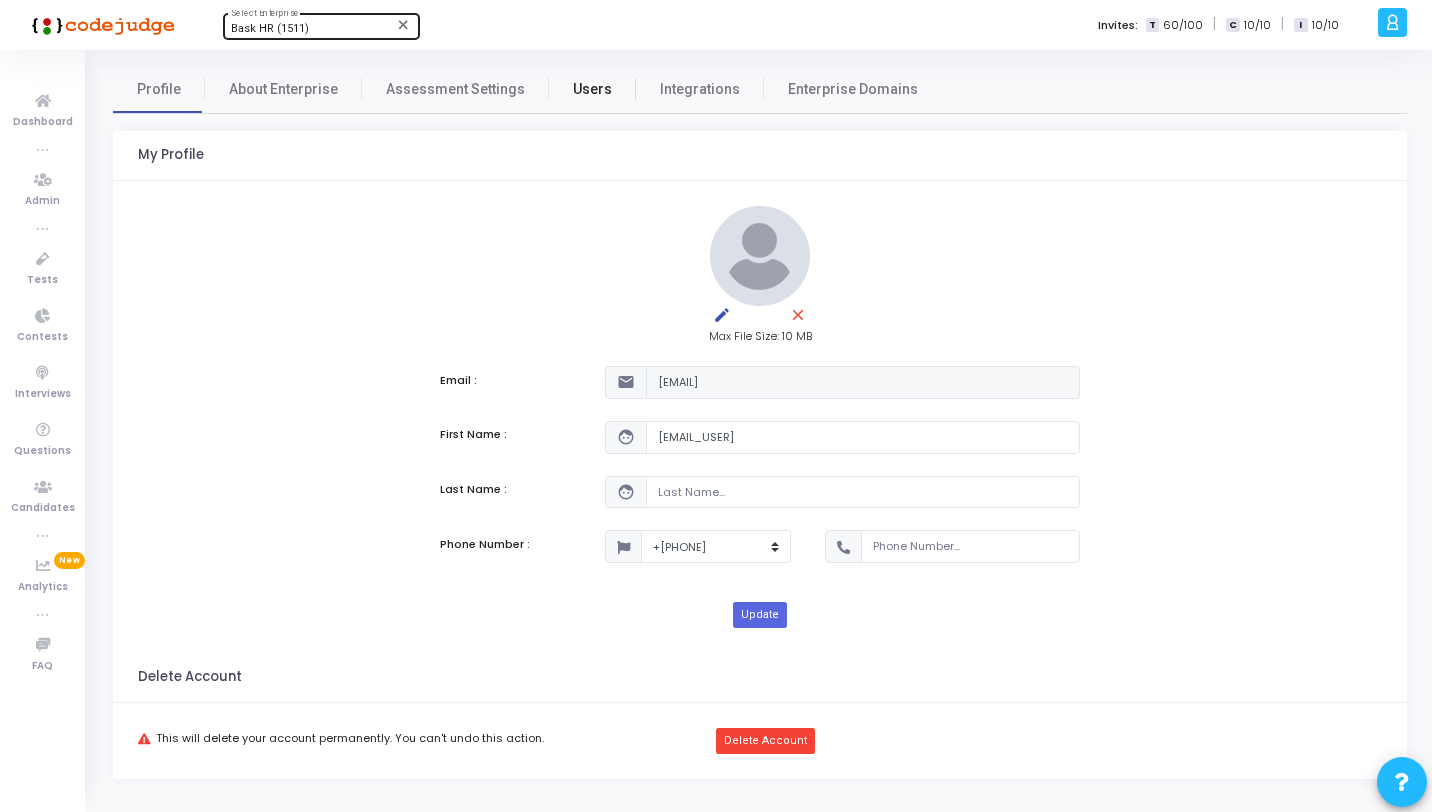 click on "Users" at bounding box center [592, 89] 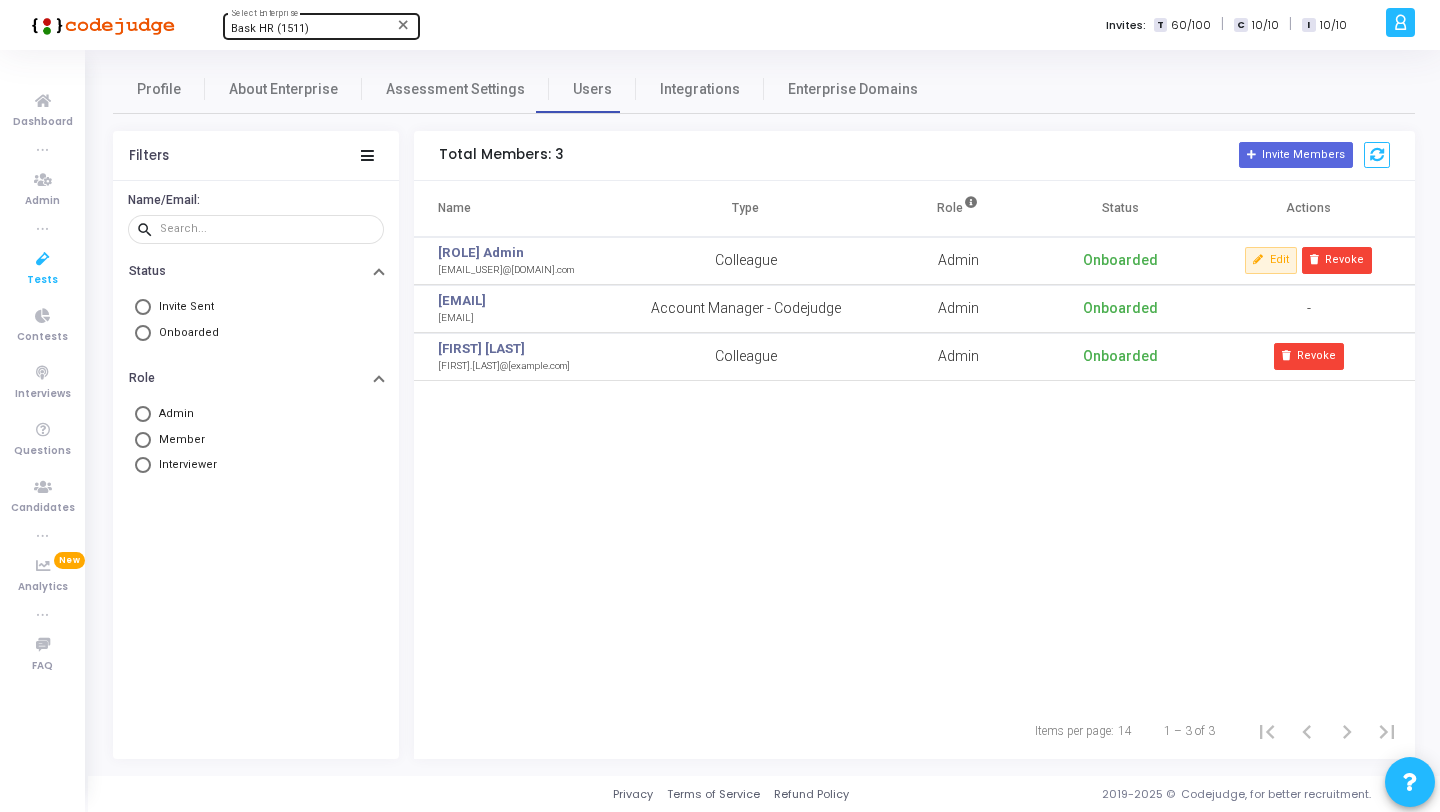 click on "Tests" at bounding box center (42, 267) 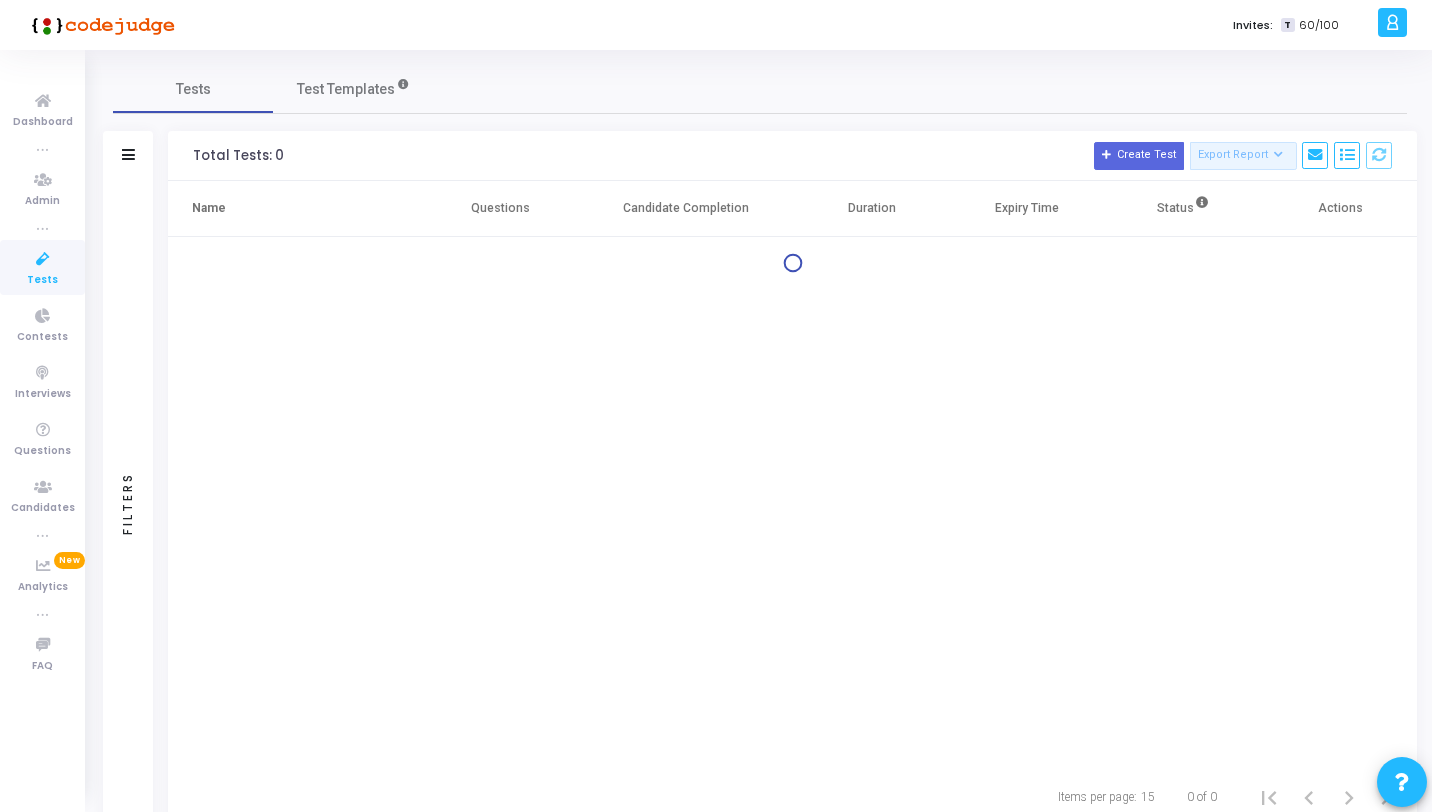 scroll, scrollTop: 0, scrollLeft: 0, axis: both 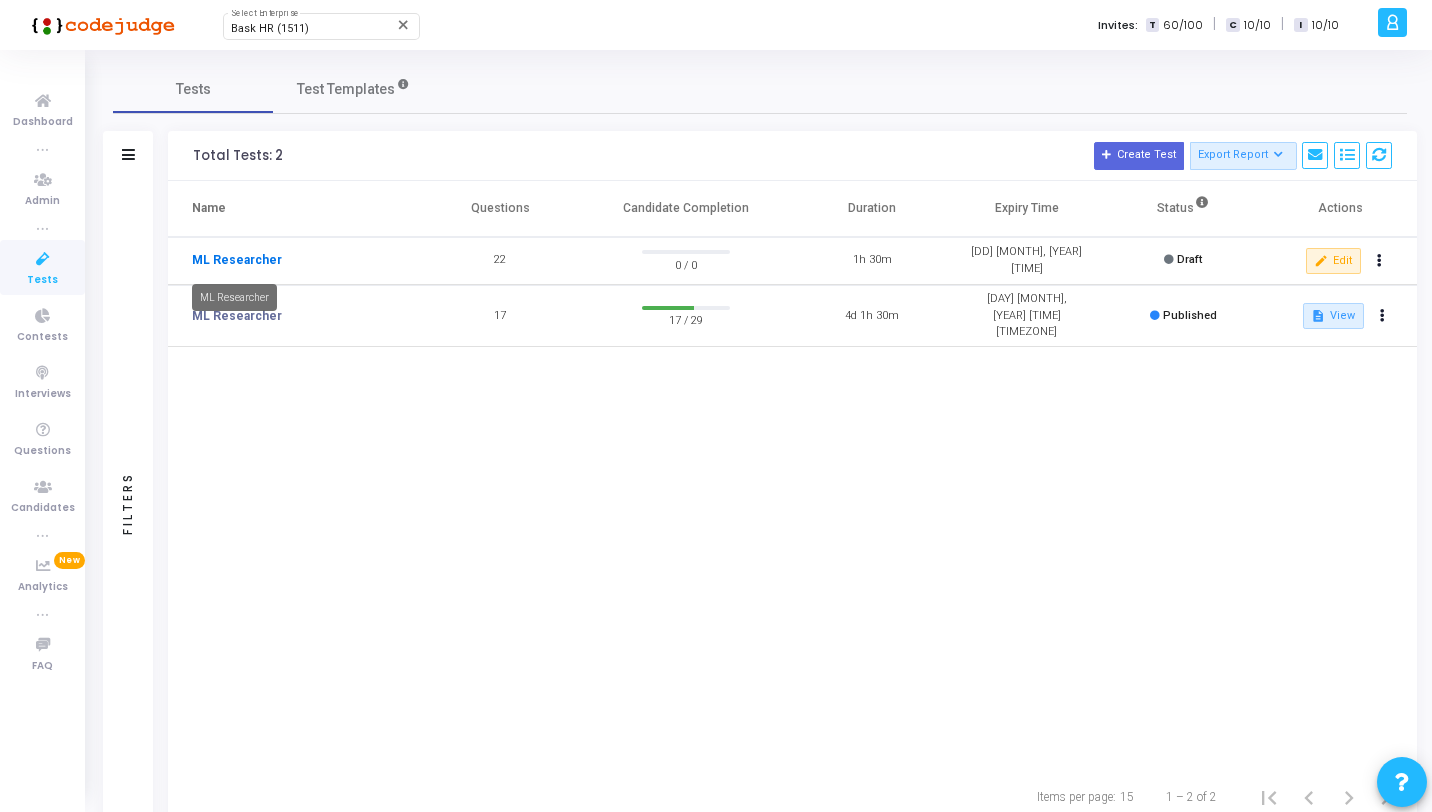 click on "ML Researcher" at bounding box center [237, 260] 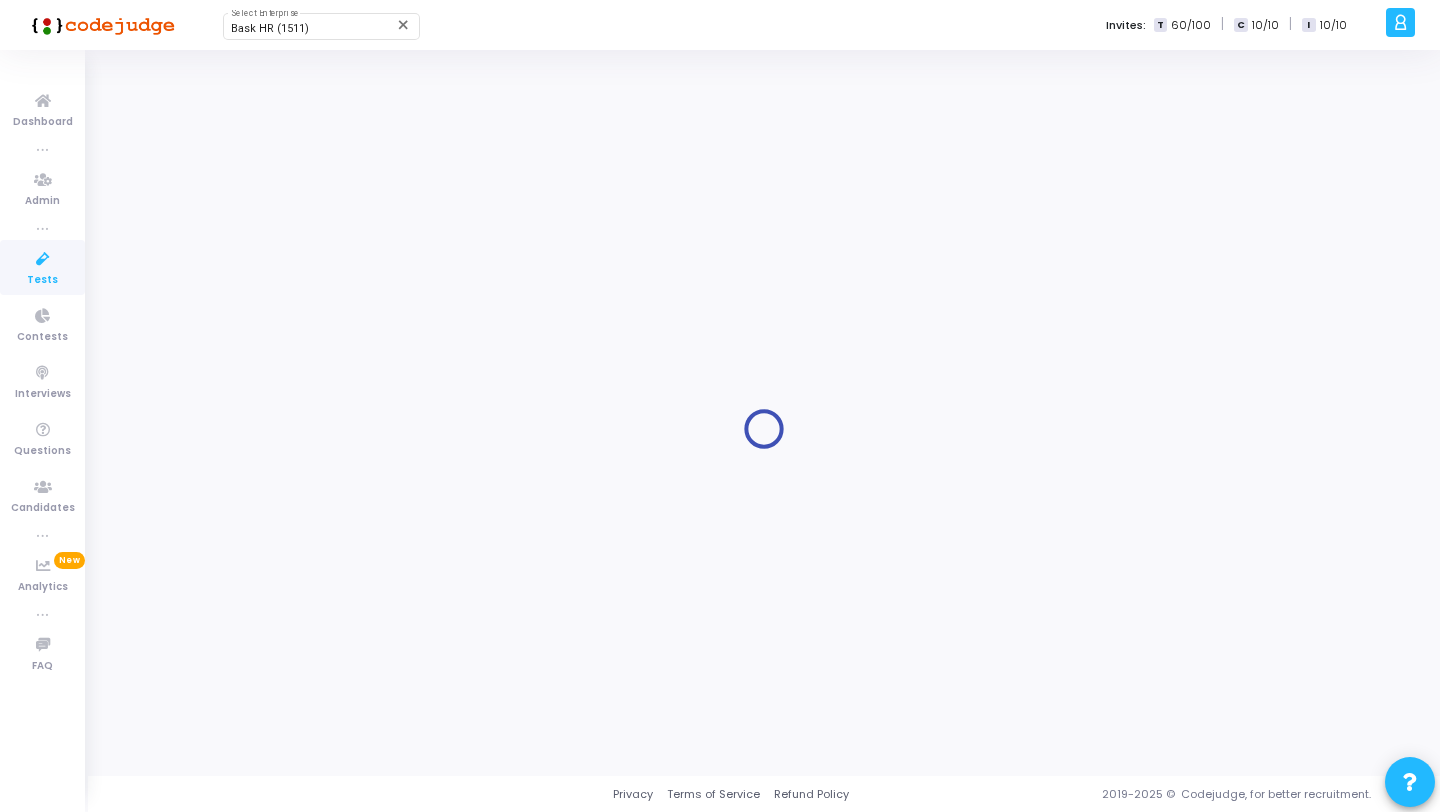 type on "ML Researcher" 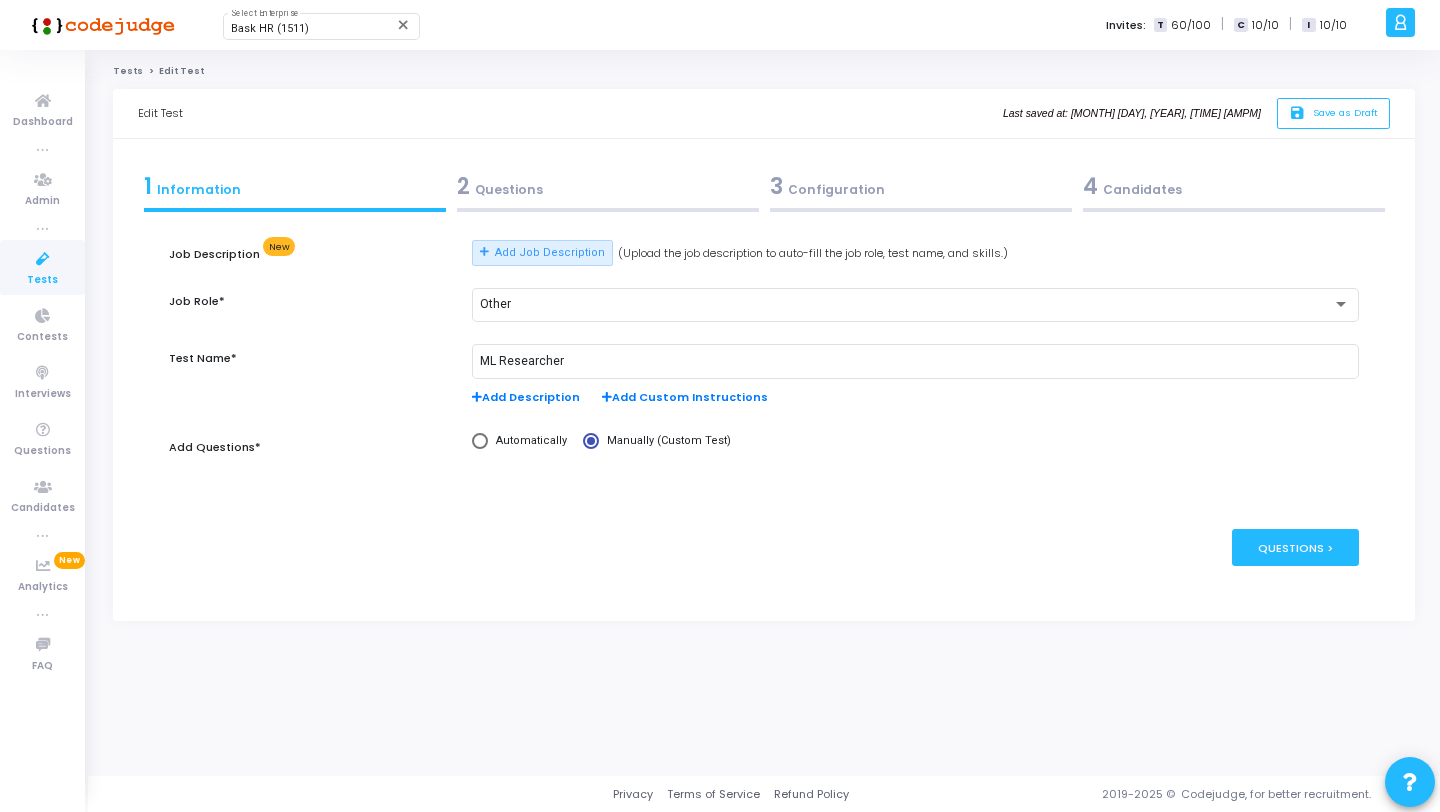 click on "2  Questions" at bounding box center [607, 191] 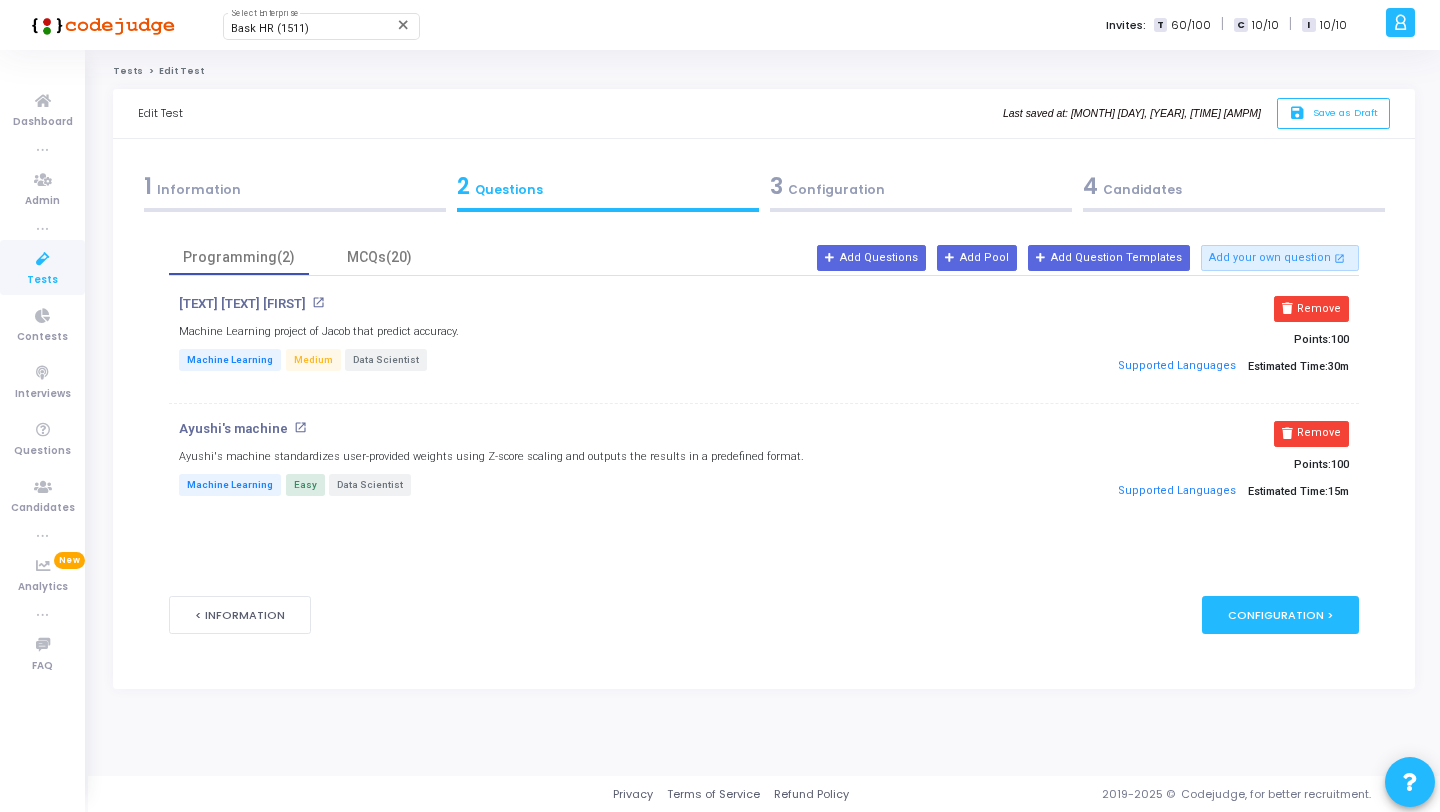 click on "3  Configuration" at bounding box center [921, 186] 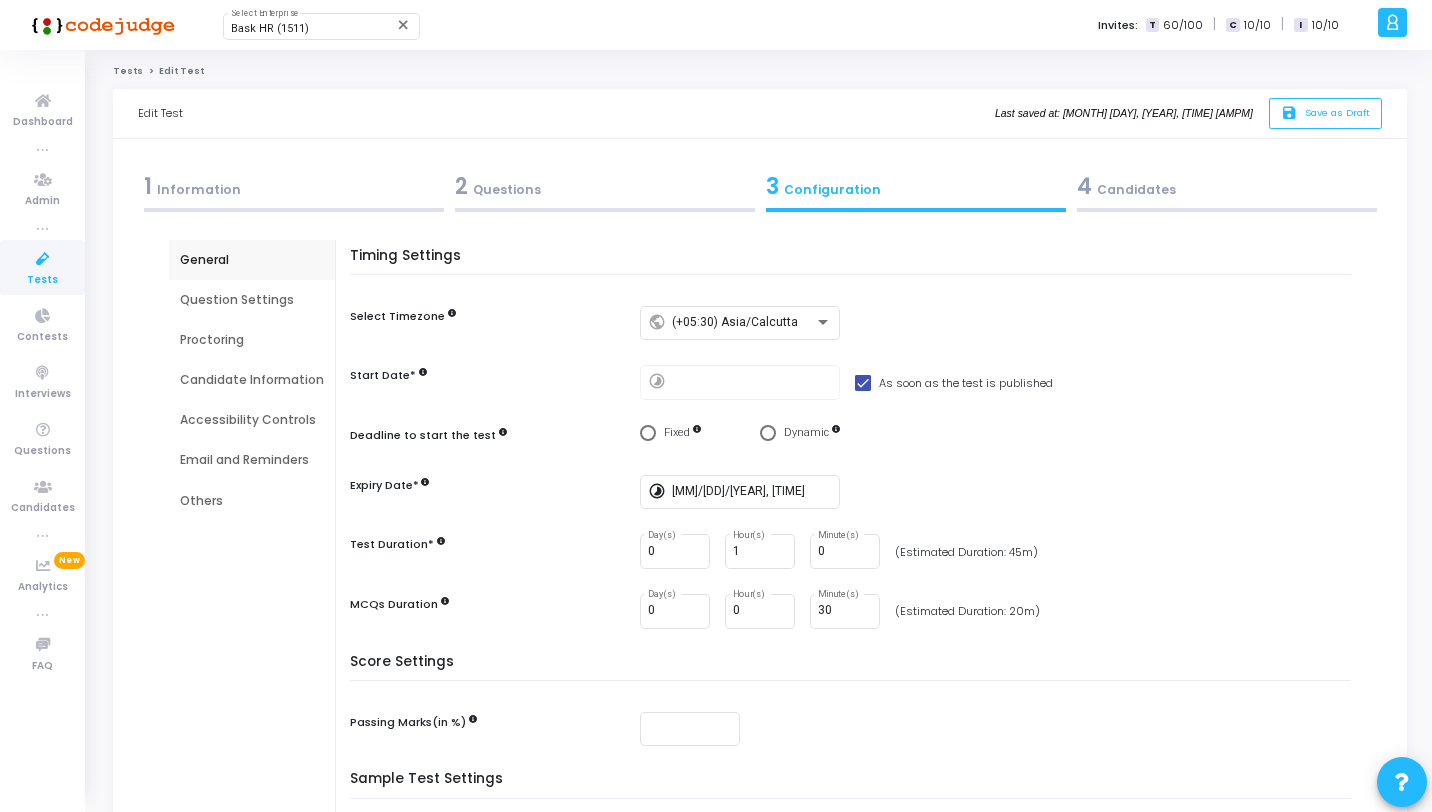 click on "4  Candidates" at bounding box center [1227, 186] 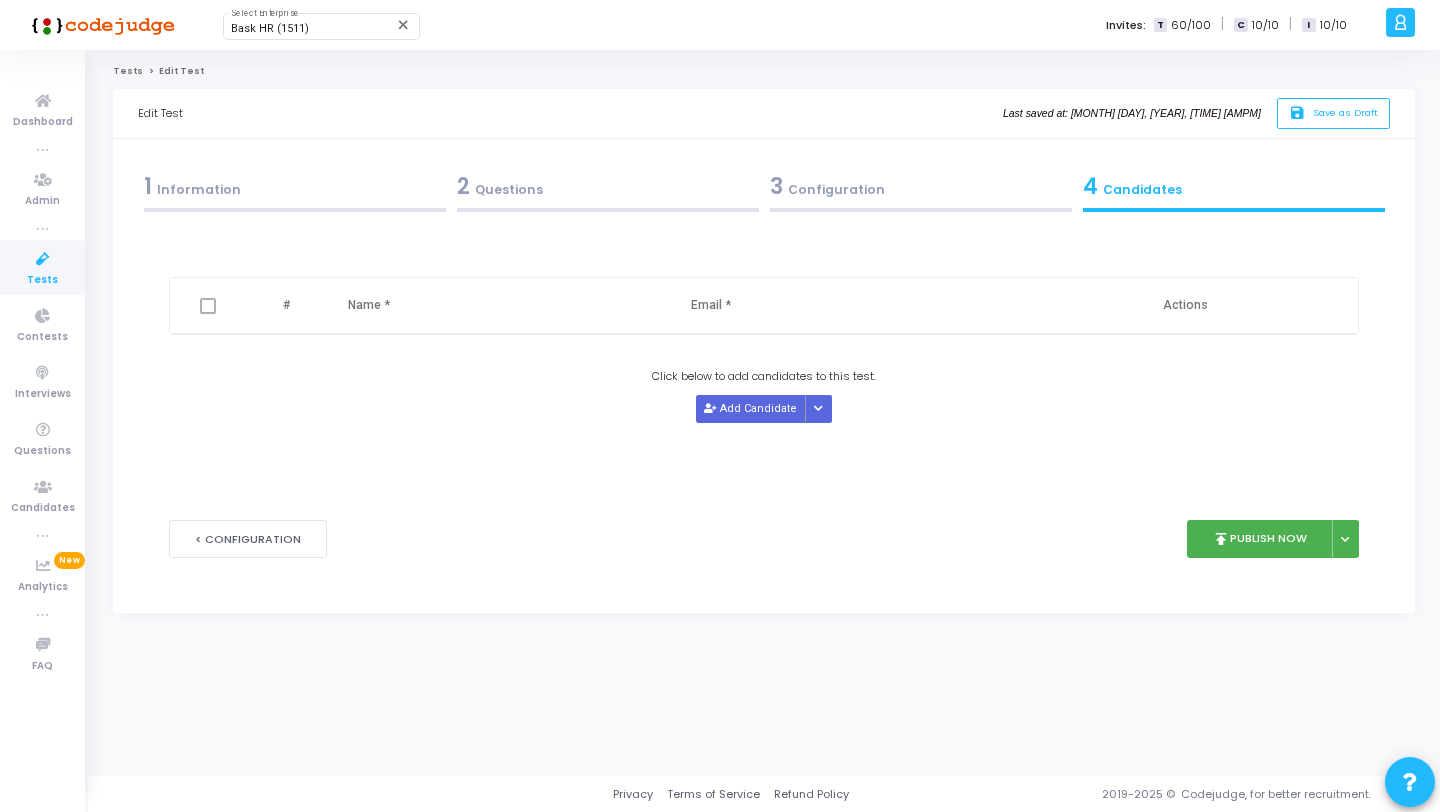 click on "2" at bounding box center [463, 186] 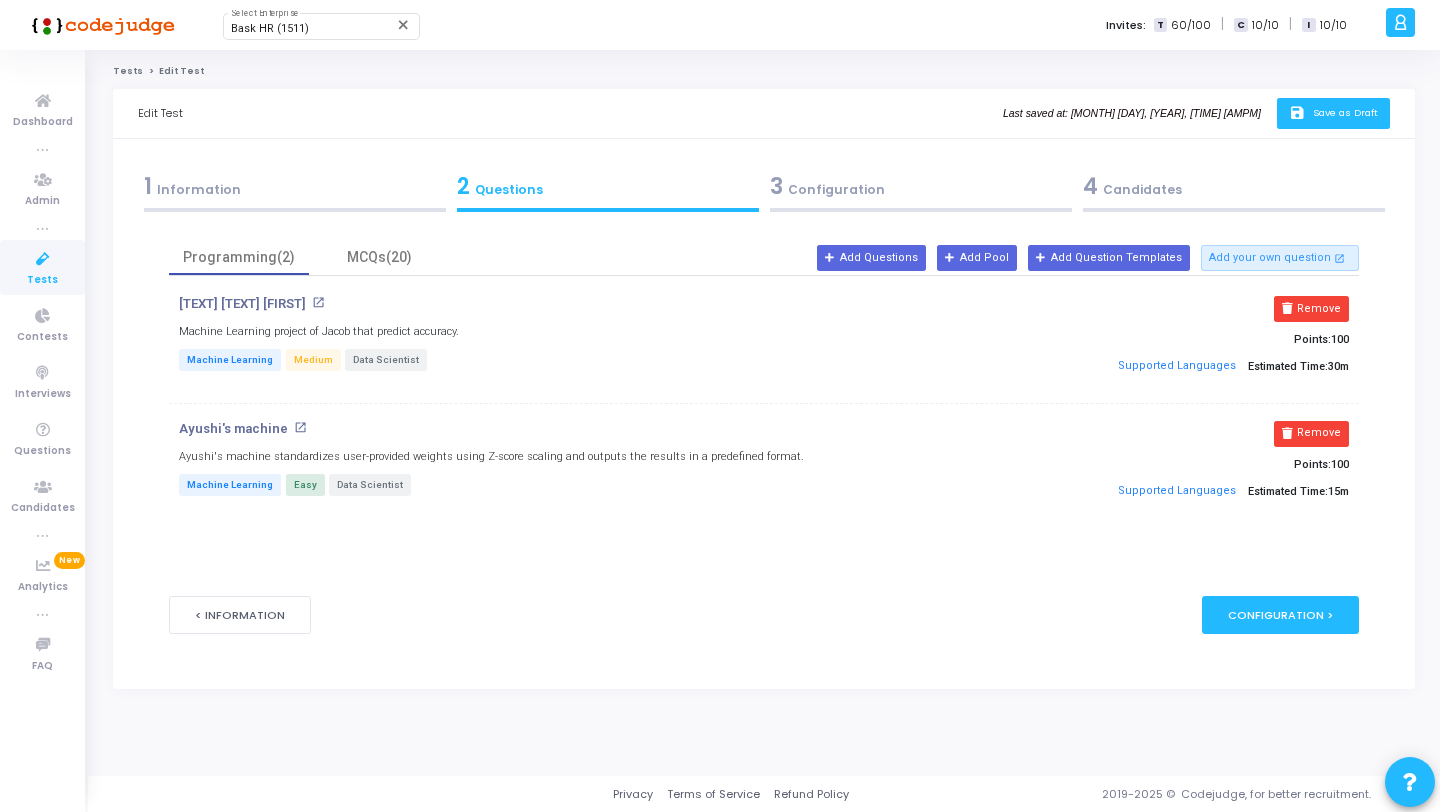 click on "save   Save as Draft" 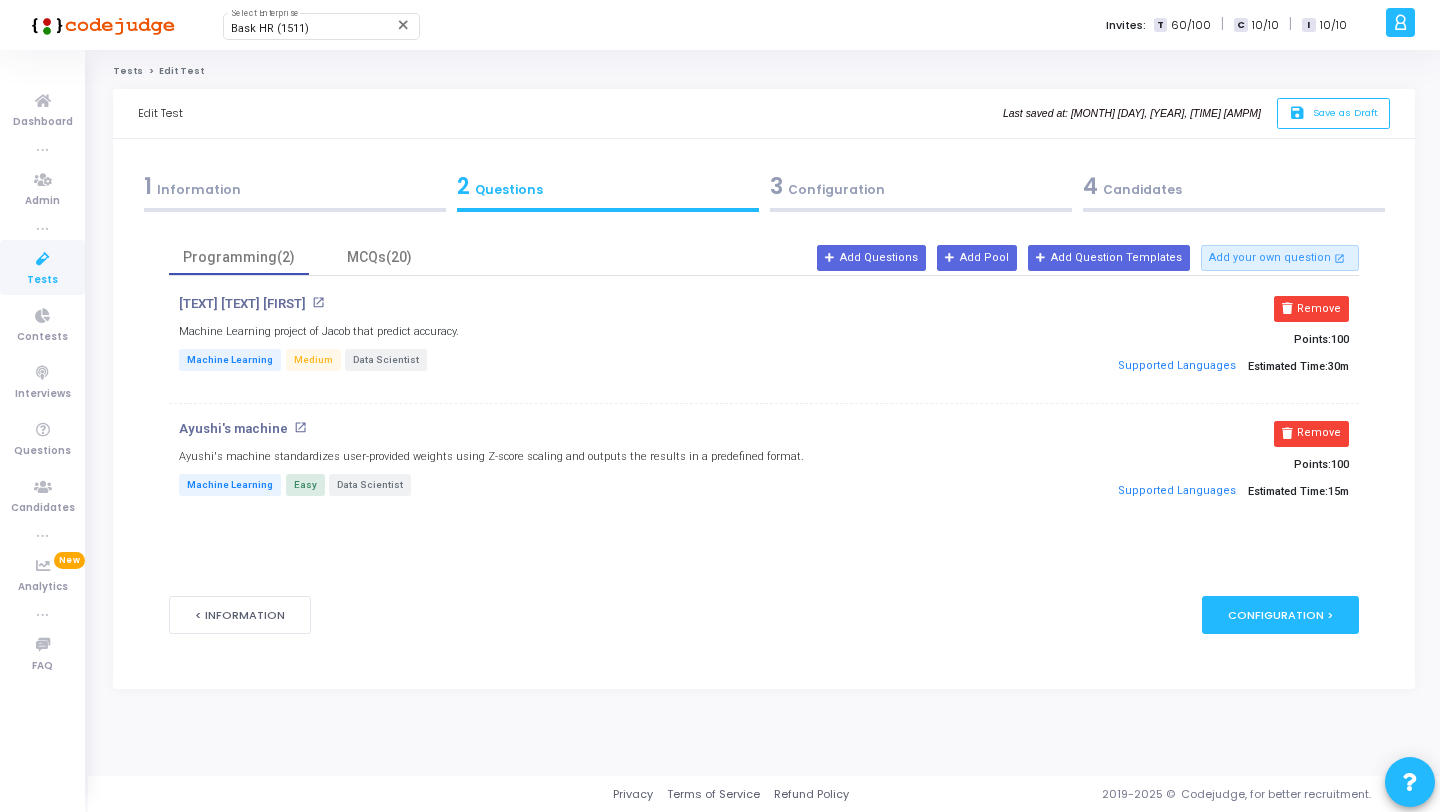 click on "4  Candidates" at bounding box center [1233, 191] 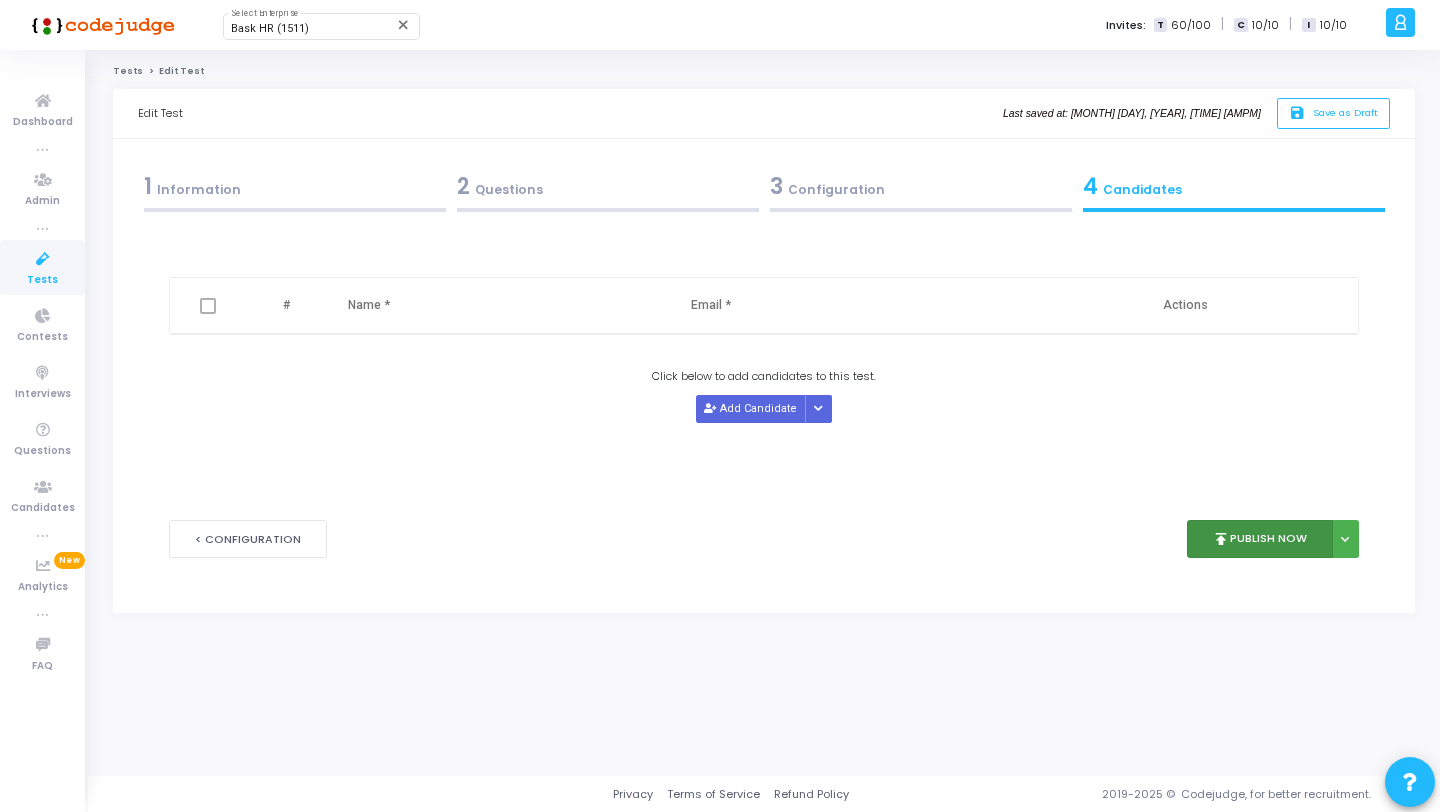 click on "publish  Publish Now" at bounding box center [1260, 539] 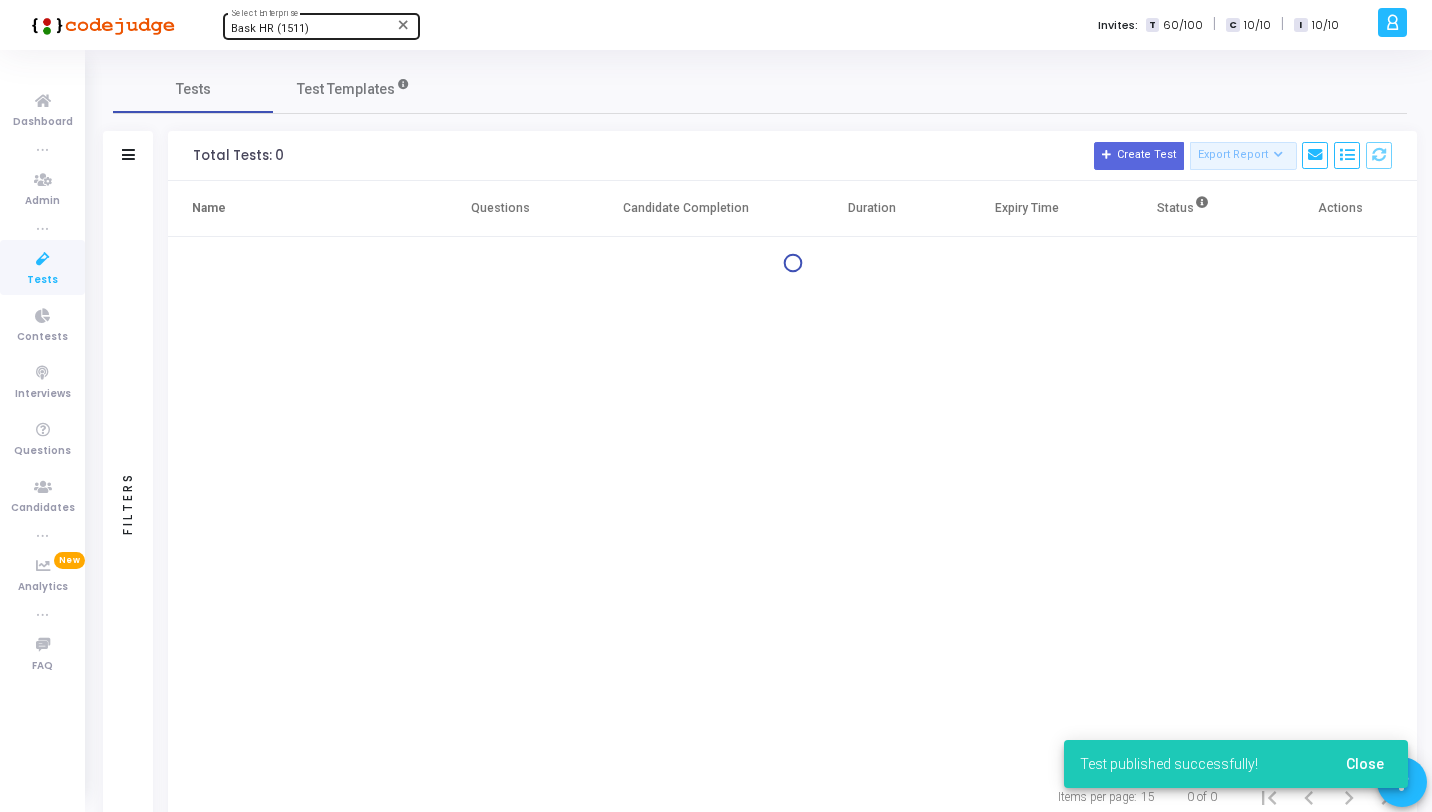 click on "Bask HR (1511)" at bounding box center (270, 28) 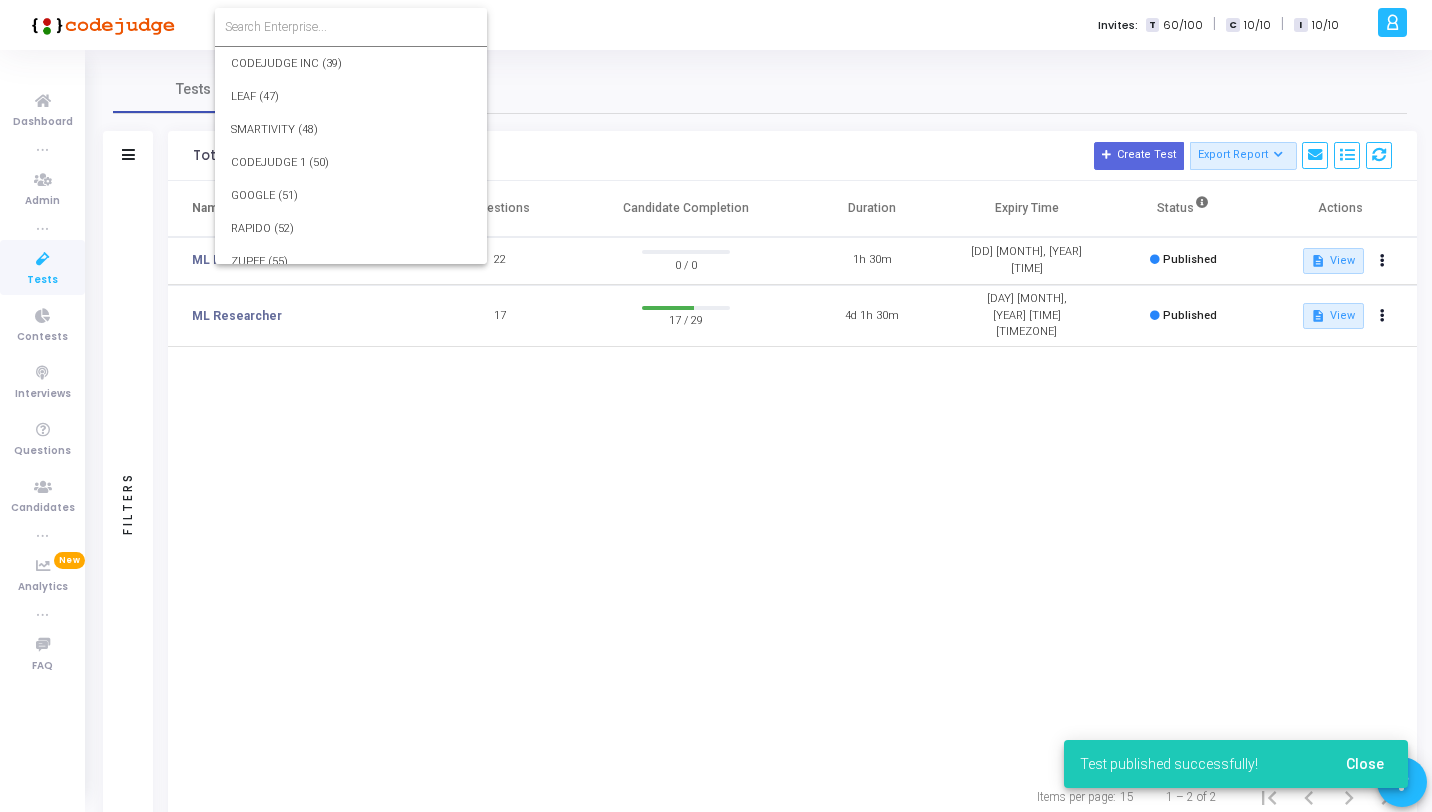 scroll, scrollTop: 39958, scrollLeft: 0, axis: vertical 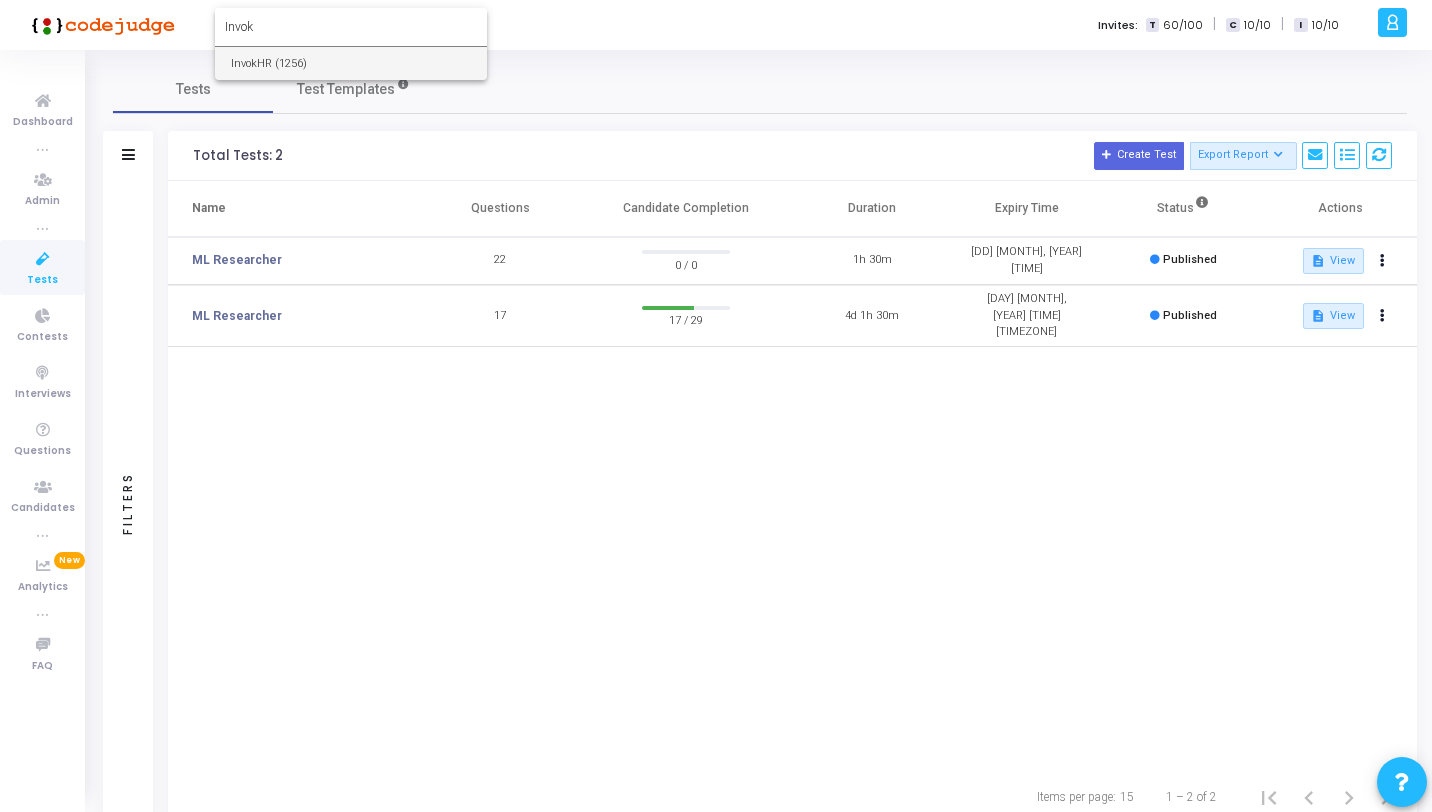 type on "Invok" 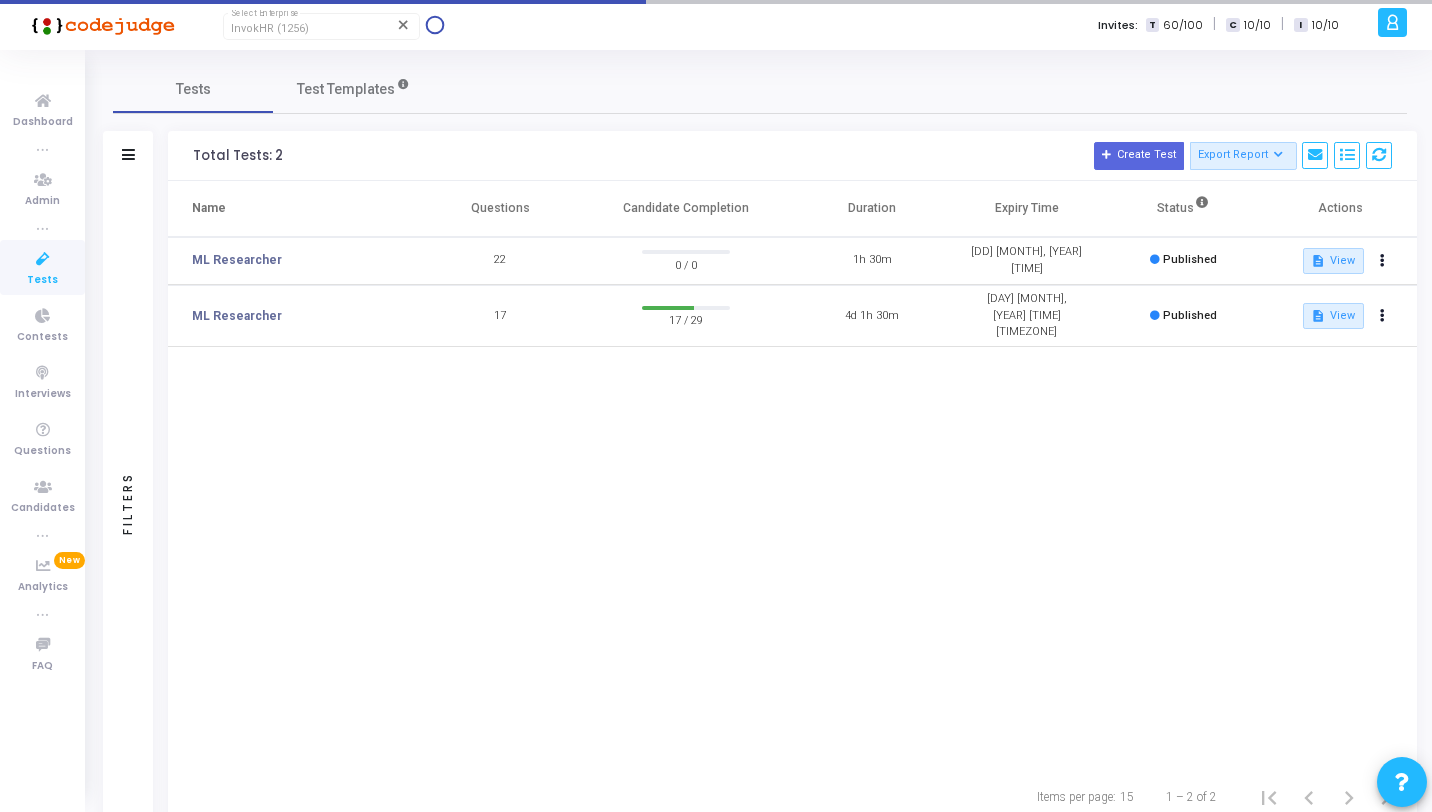 click at bounding box center (43, 259) 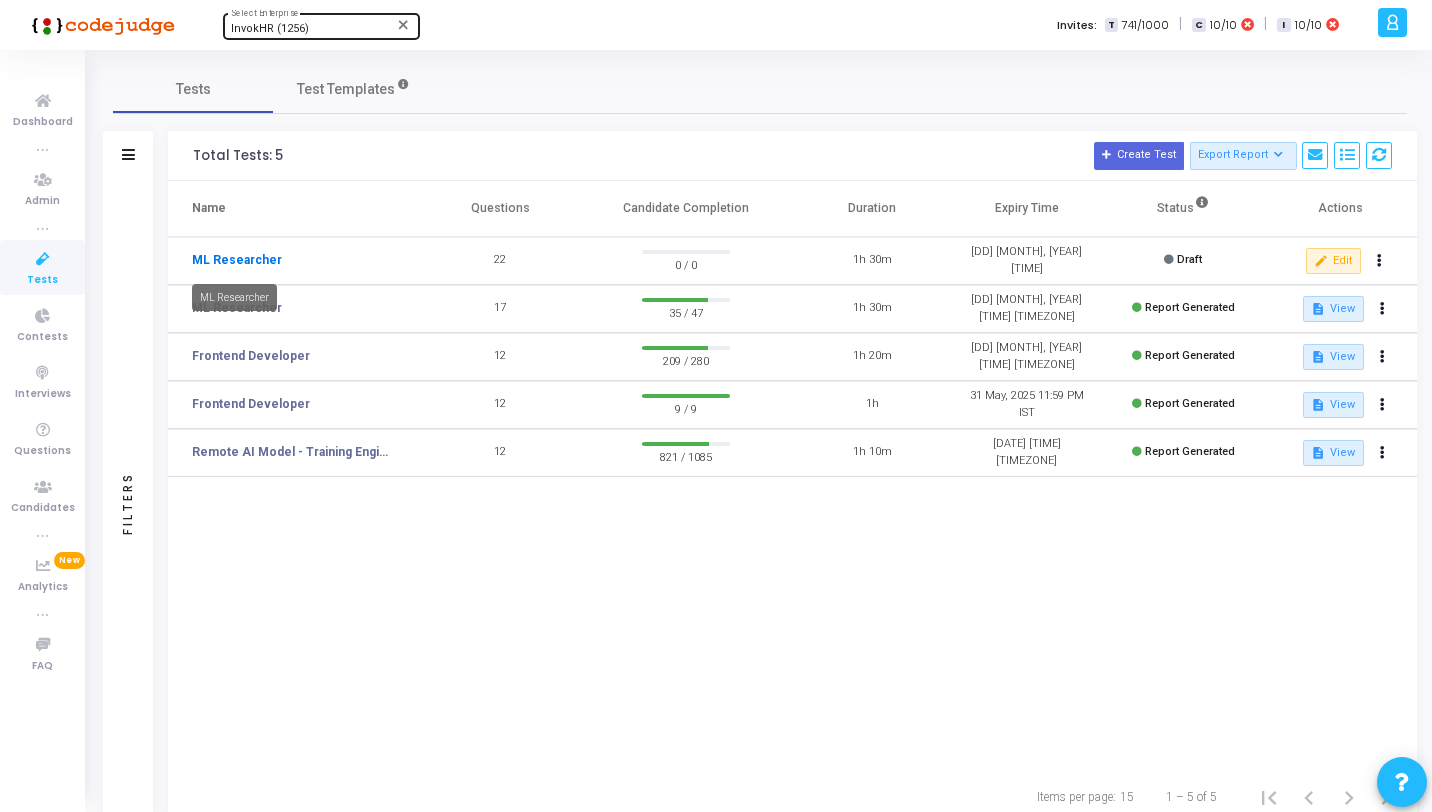 click on "ML Researcher" at bounding box center [237, 260] 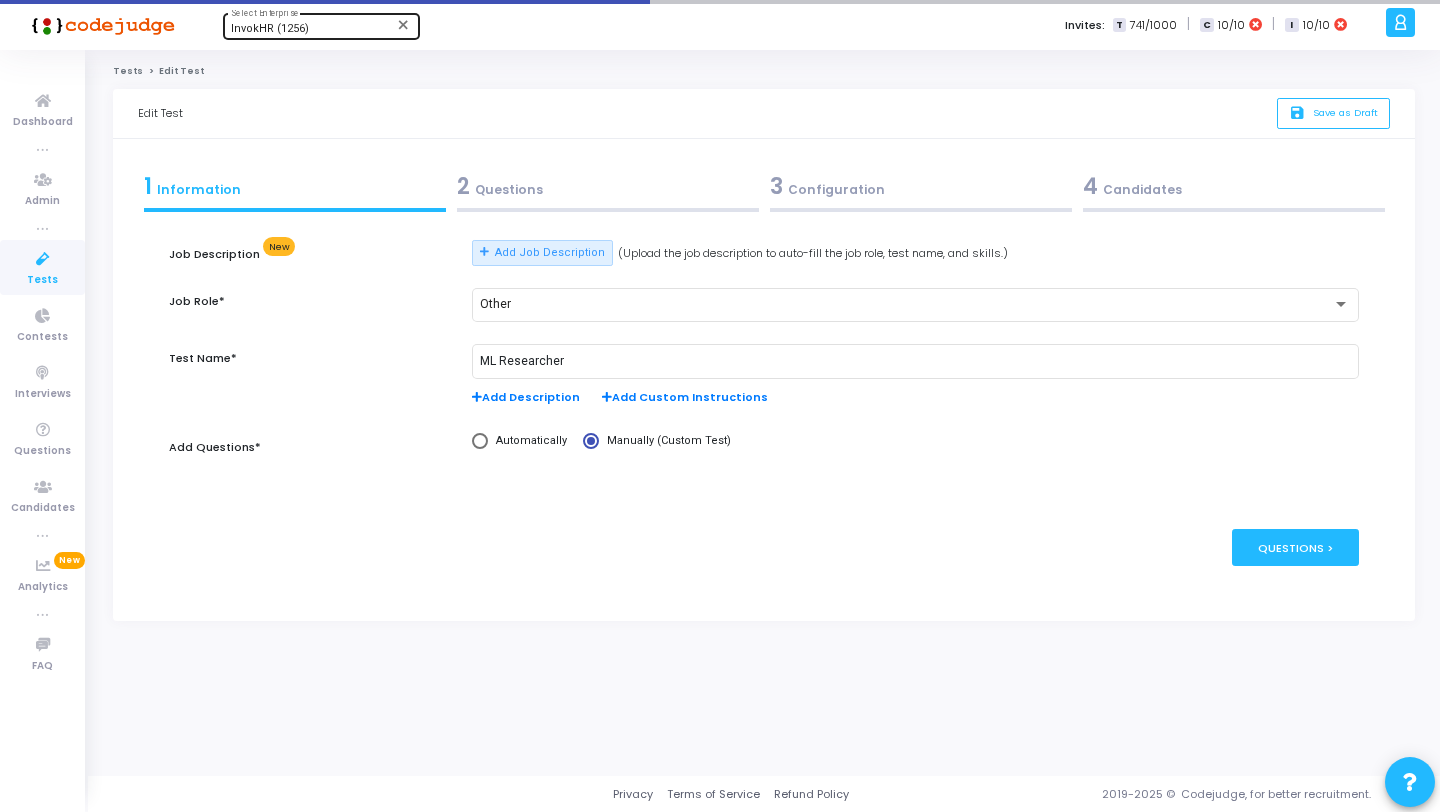 click on "4  Candidates" at bounding box center [1234, 186] 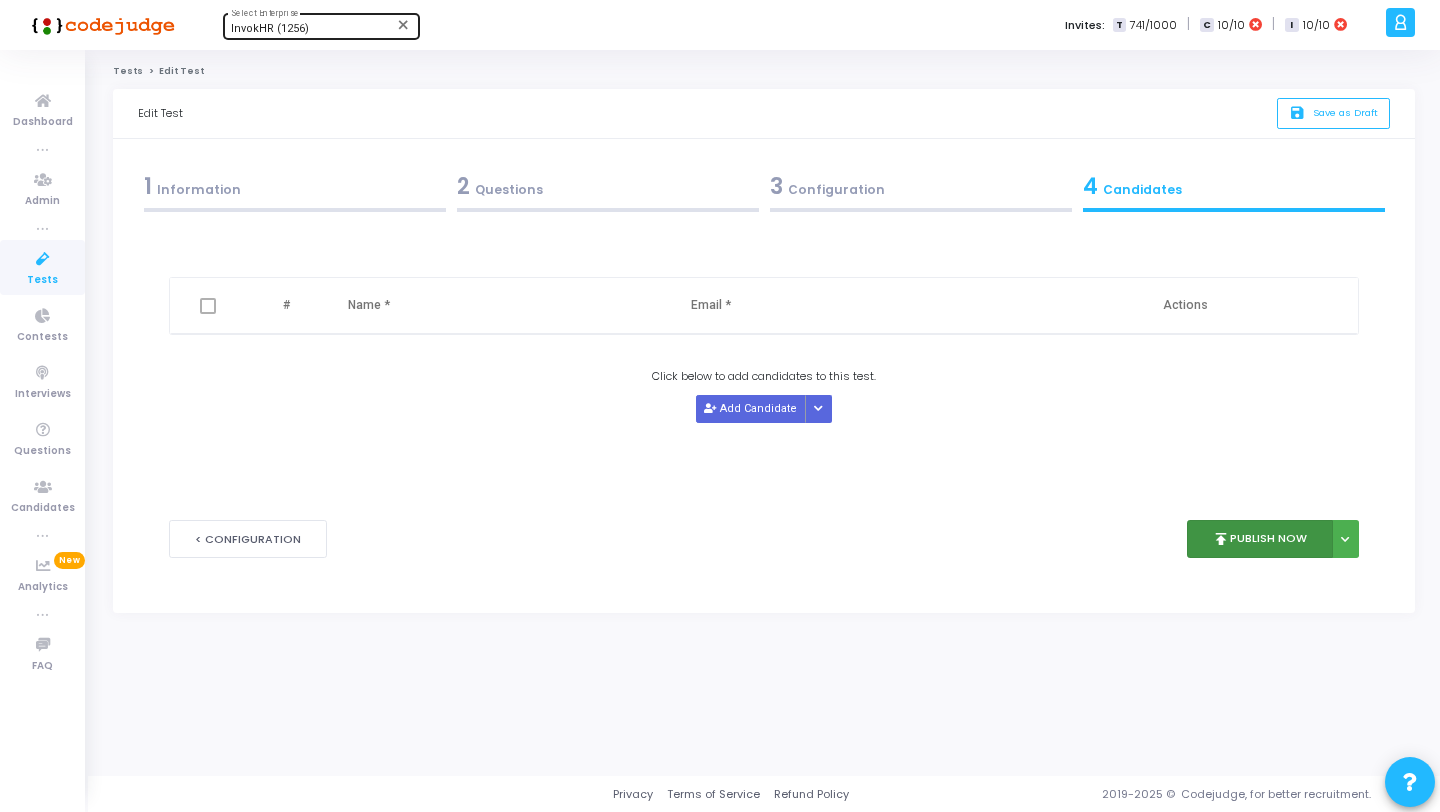 click on "publish  Publish Now" at bounding box center [1260, 539] 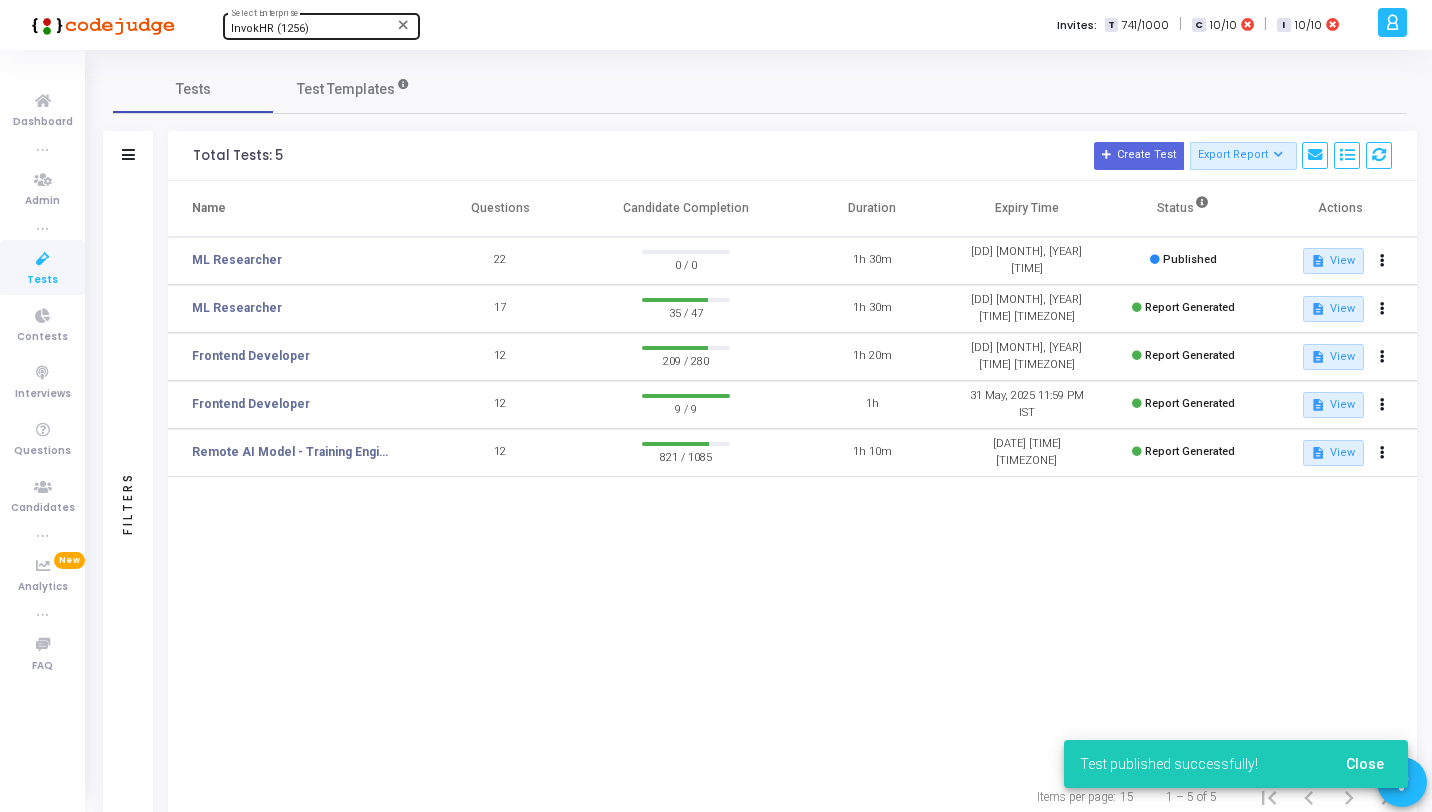 click at bounding box center (43, 259) 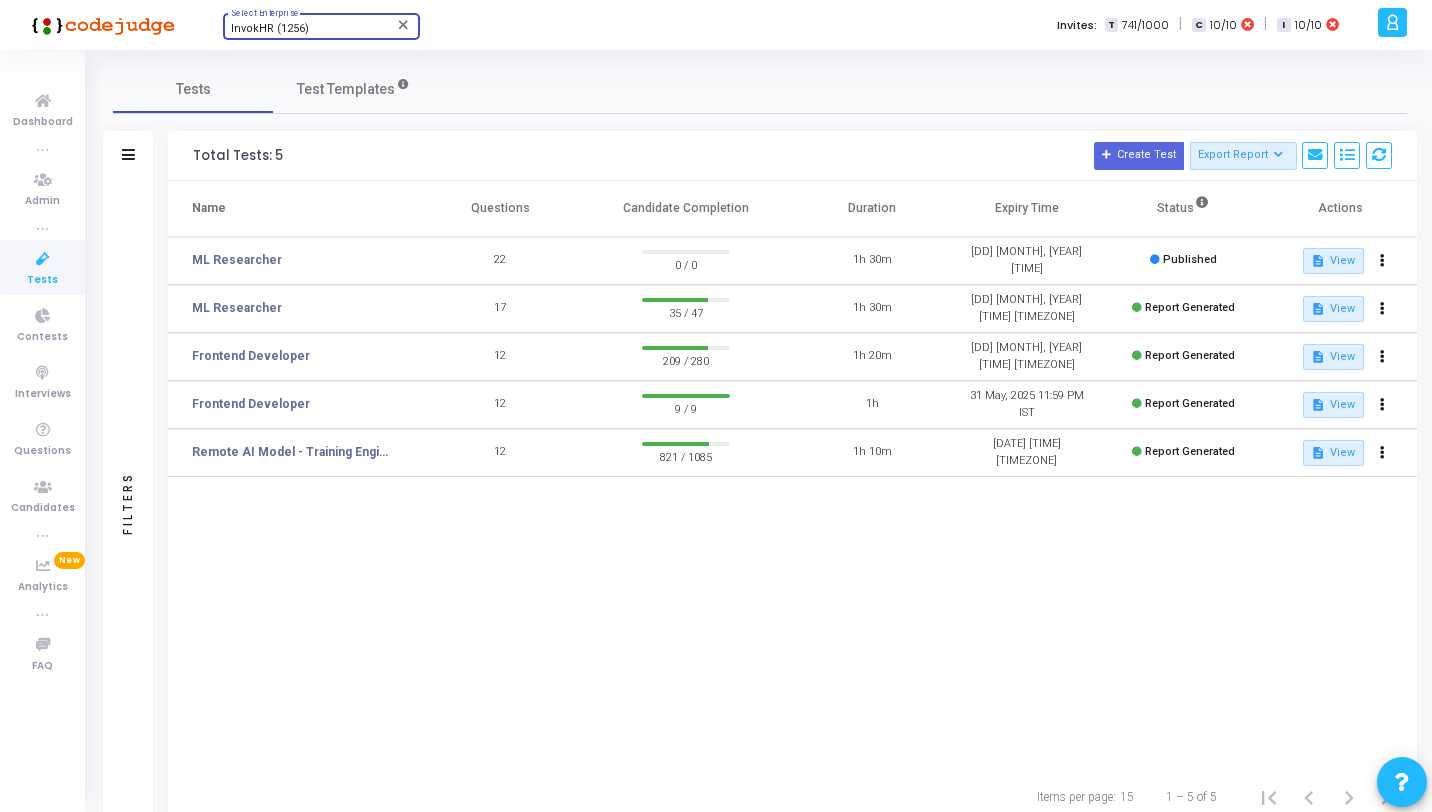 click on "InvokHR (1256)" at bounding box center [270, 28] 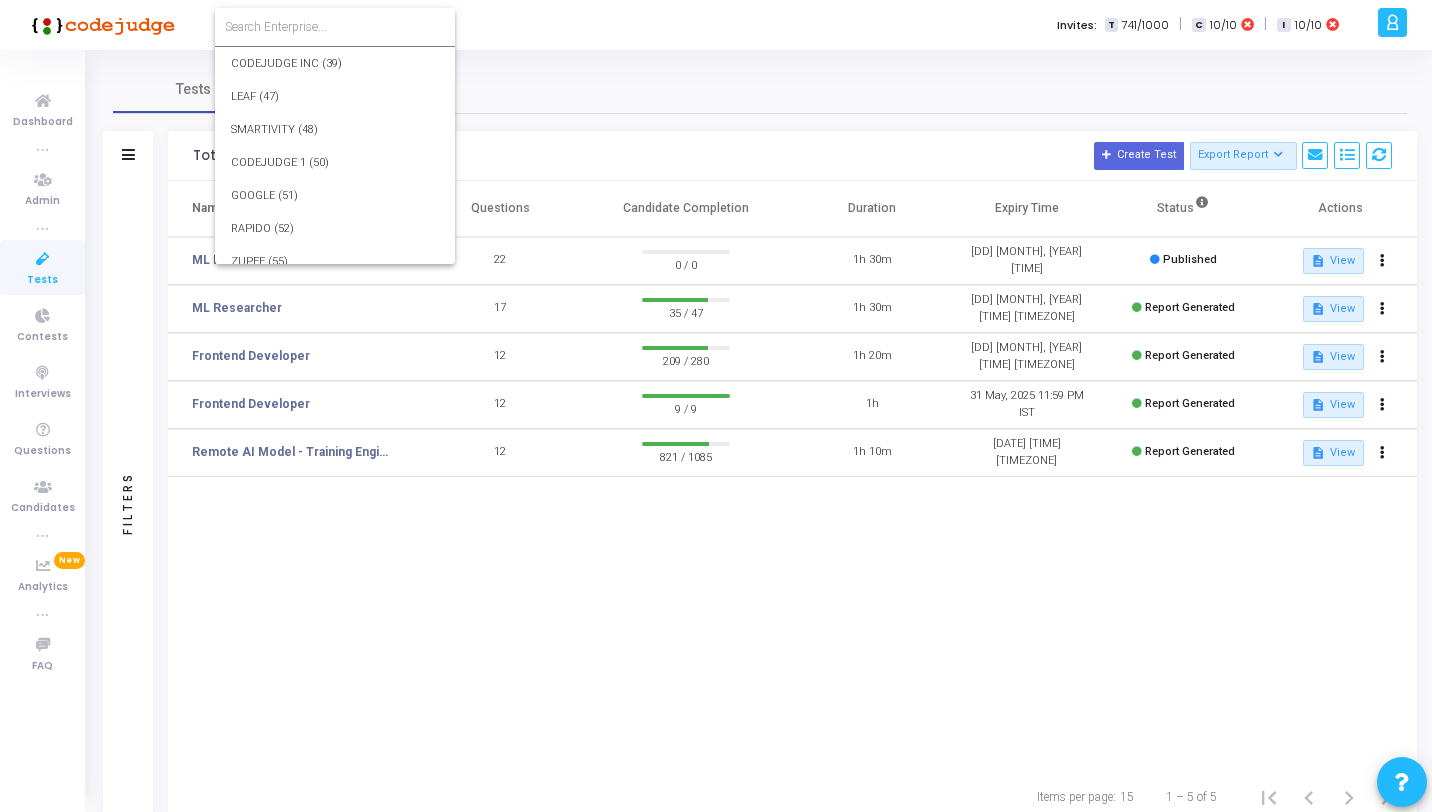 scroll, scrollTop: 35173, scrollLeft: 0, axis: vertical 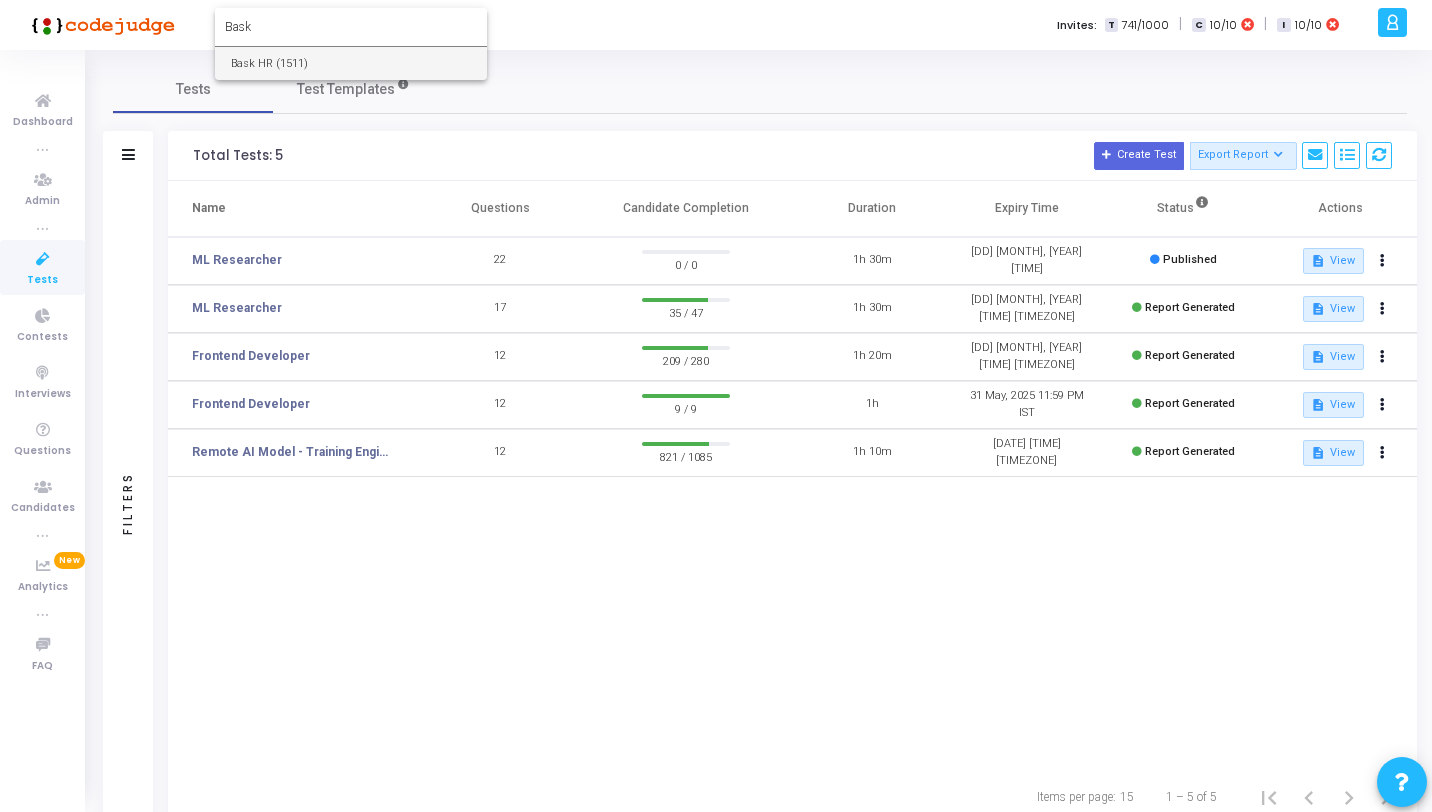 type on "[FIRST]" 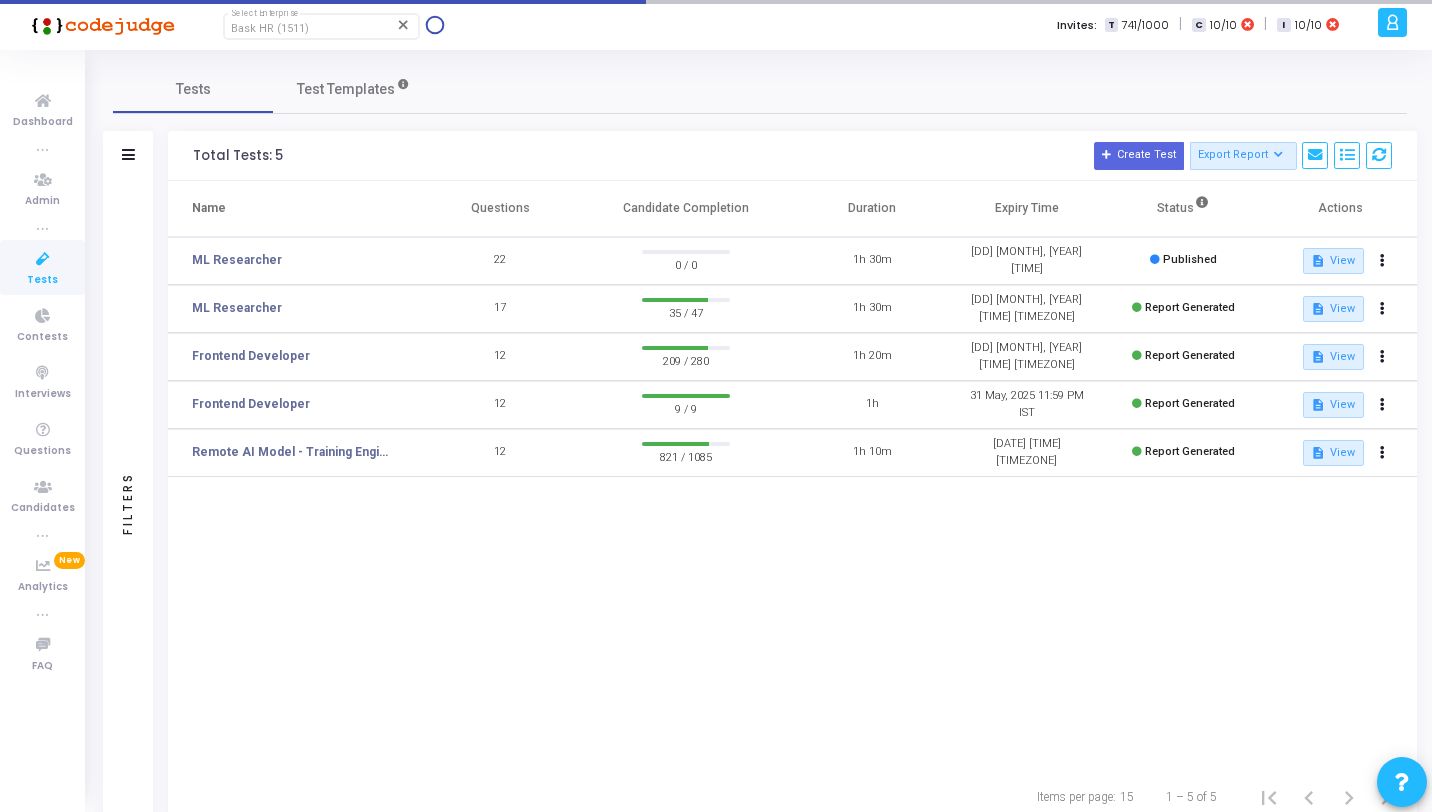 click at bounding box center [43, 259] 